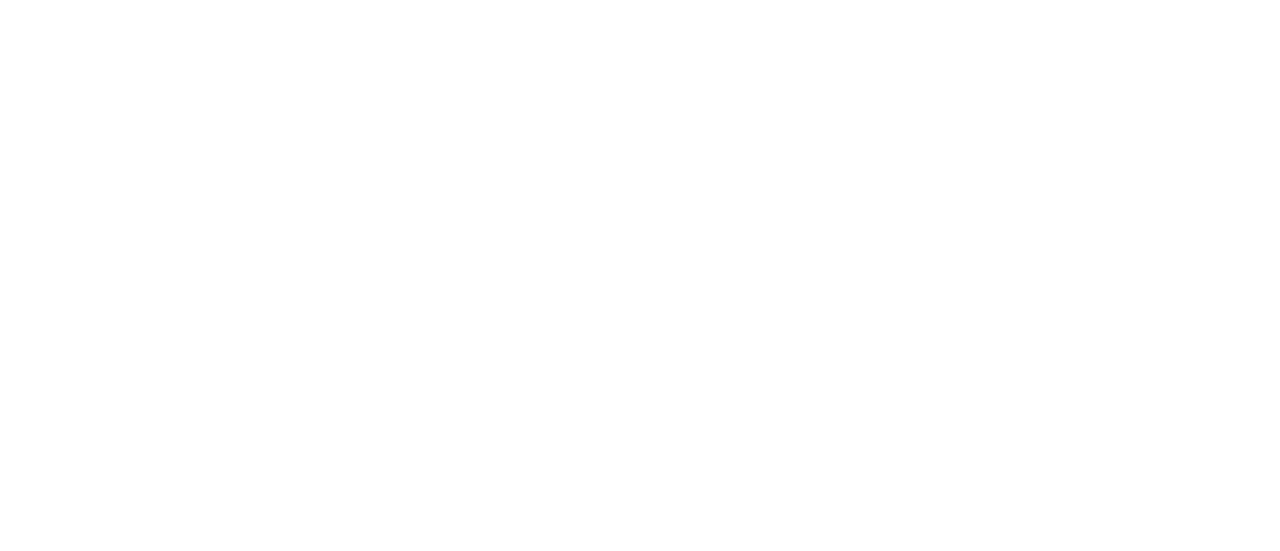 scroll, scrollTop: 0, scrollLeft: 0, axis: both 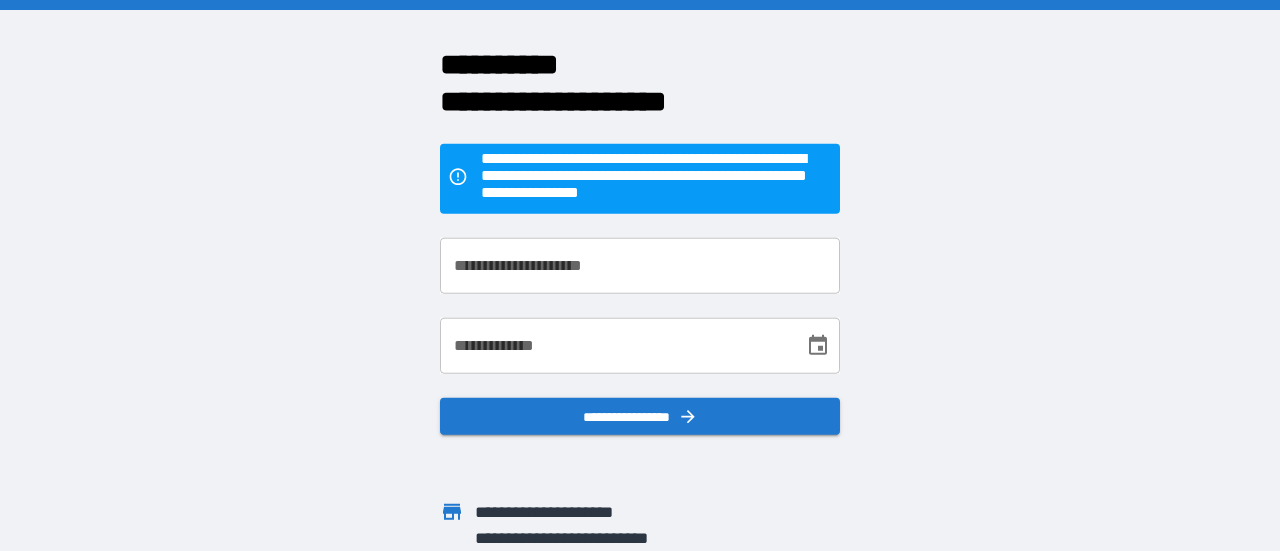 click on "**********" at bounding box center (640, 265) 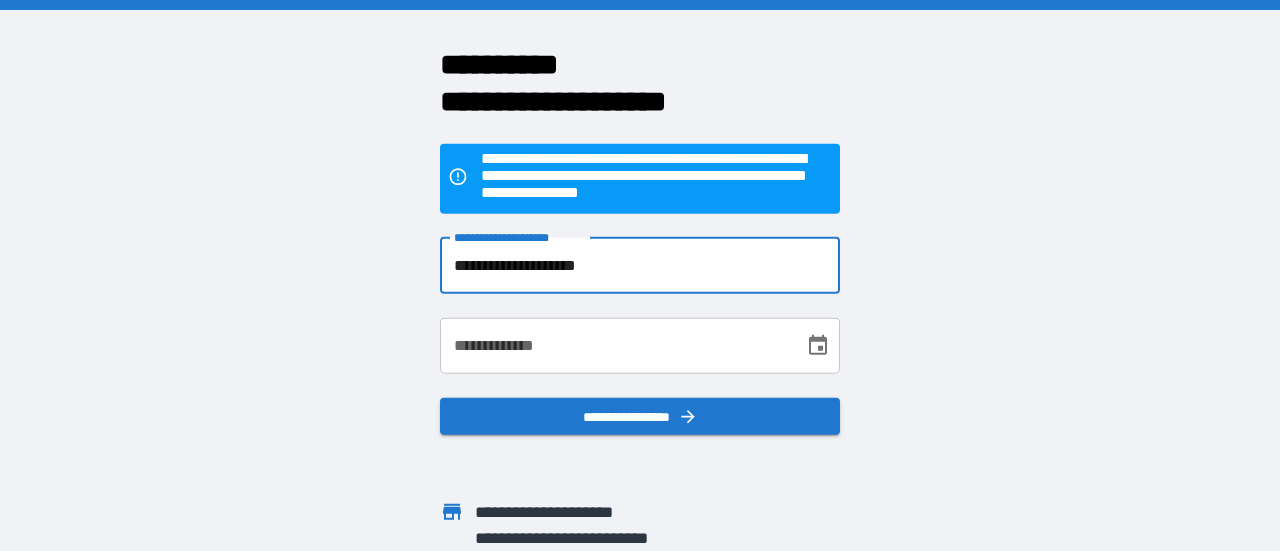 type on "**********" 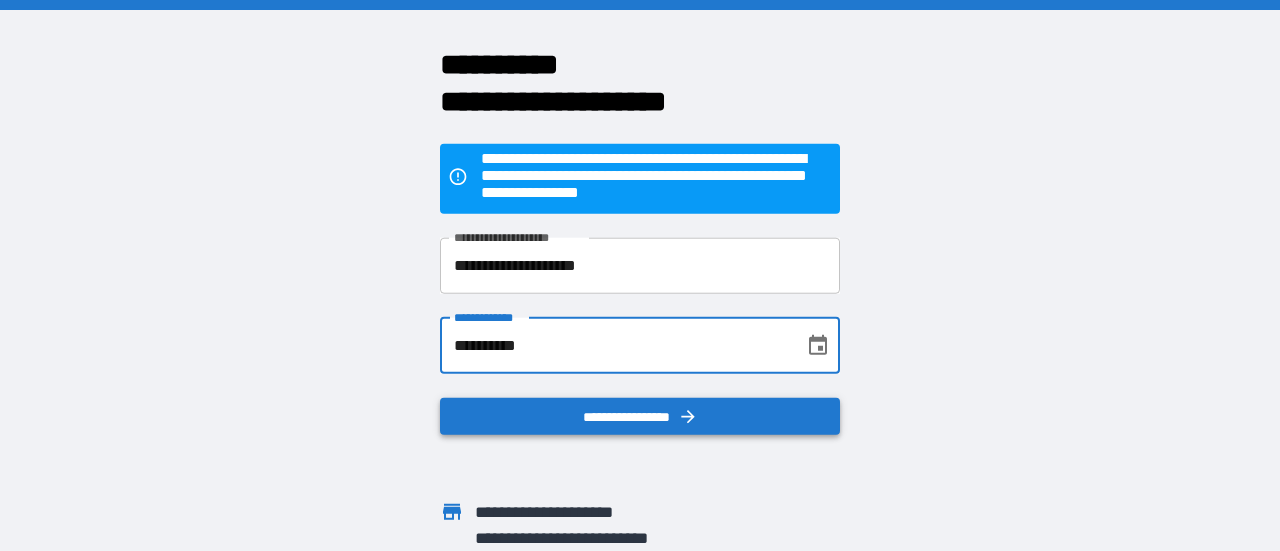 type on "**********" 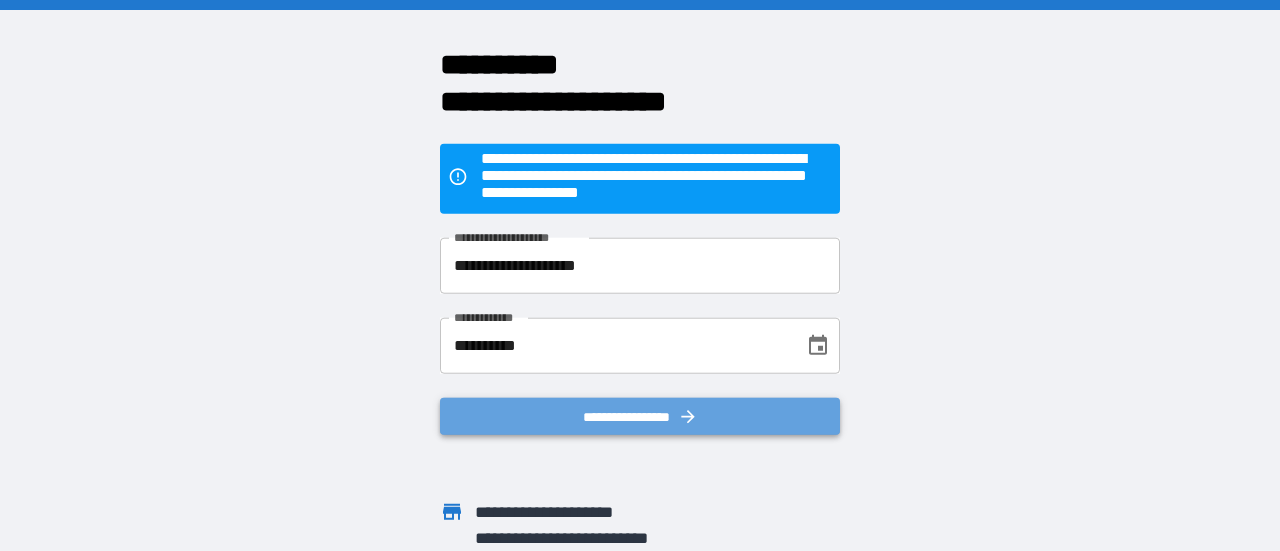click on "**********" at bounding box center [640, 416] 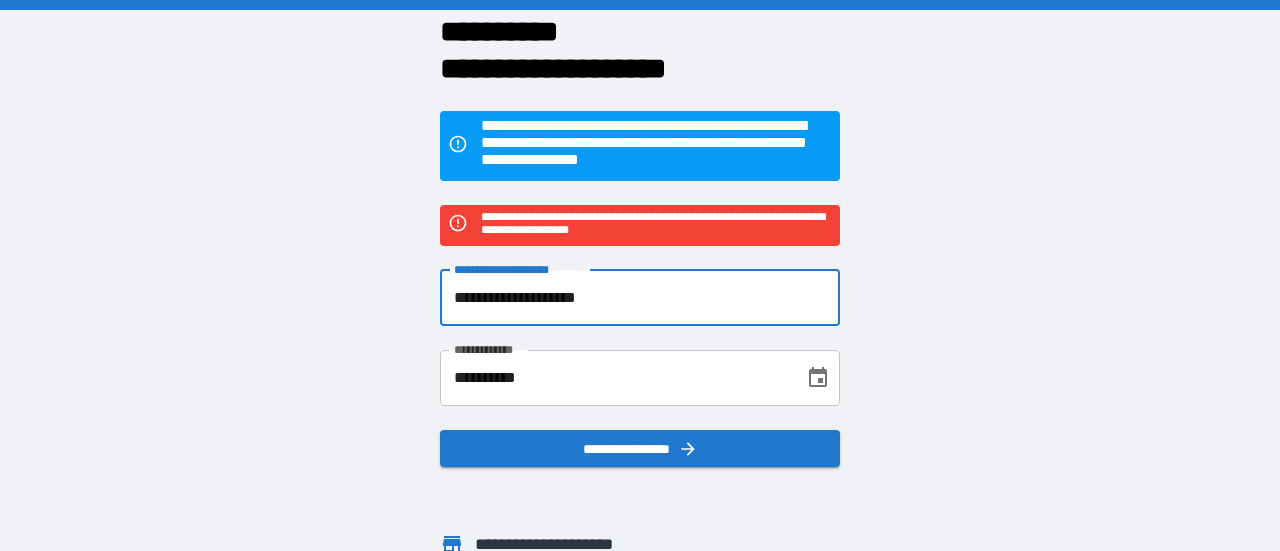 click on "**********" at bounding box center [640, 298] 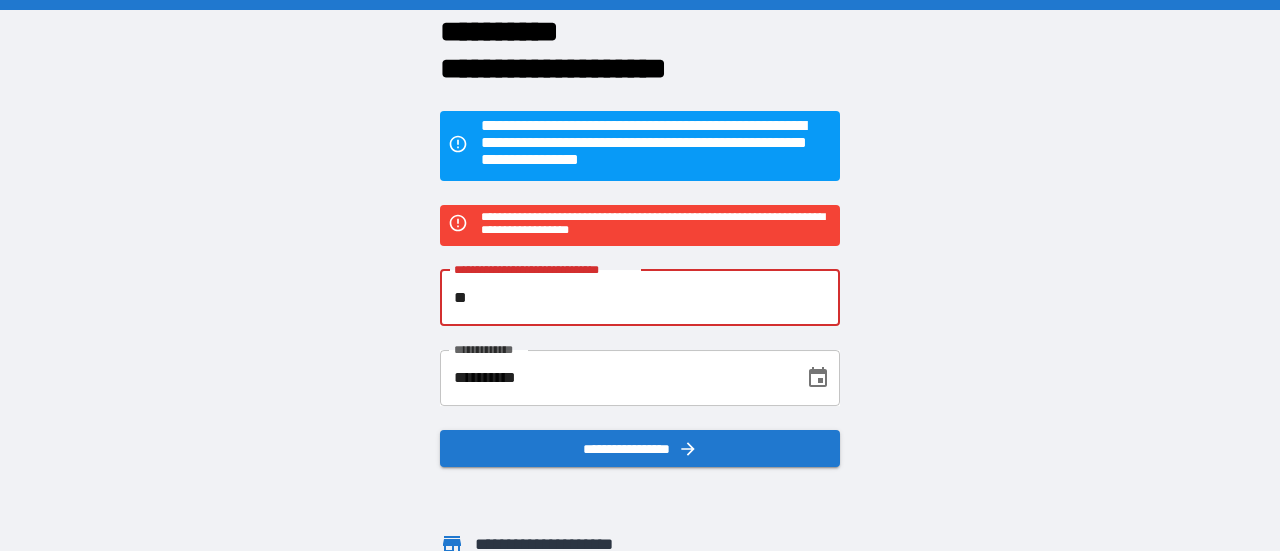 type on "*" 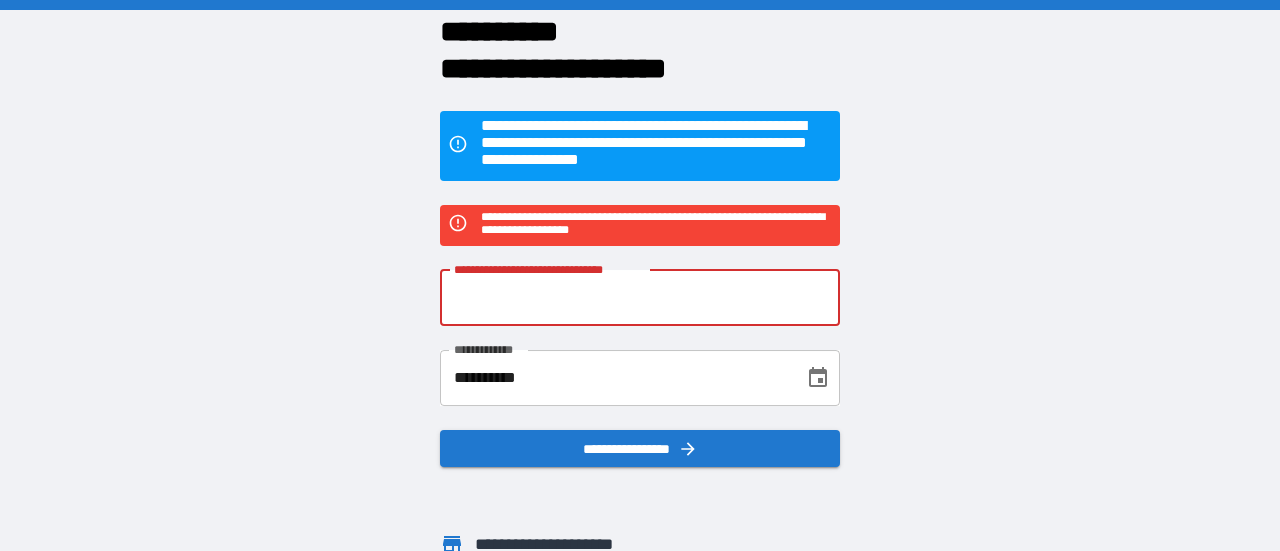 type on "*" 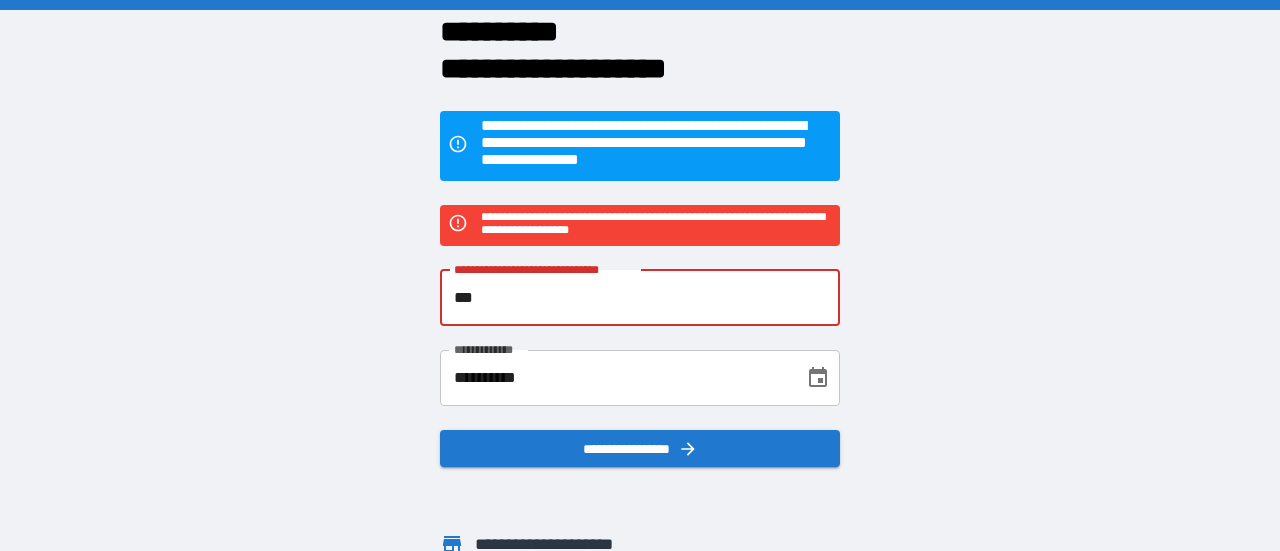 type on "**********" 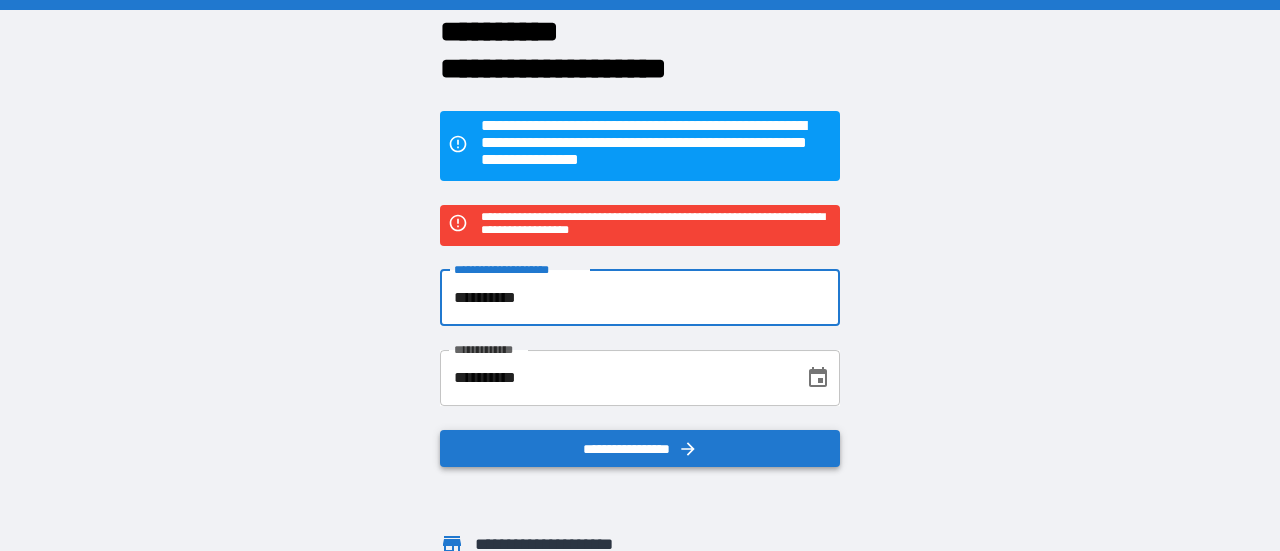 click on "**********" at bounding box center [640, 449] 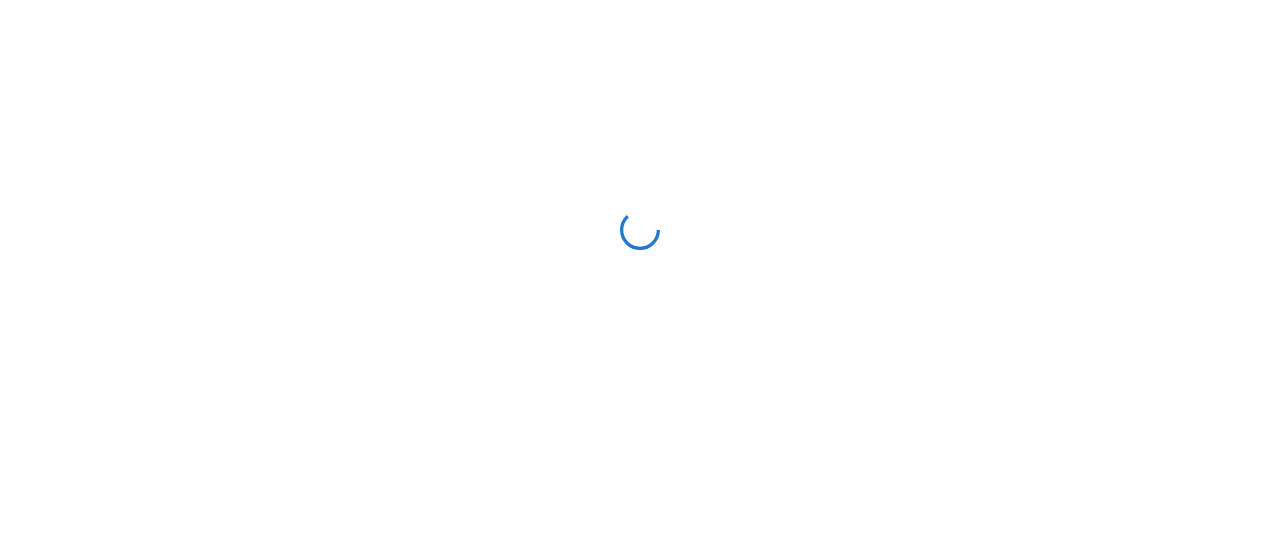 scroll, scrollTop: 0, scrollLeft: 0, axis: both 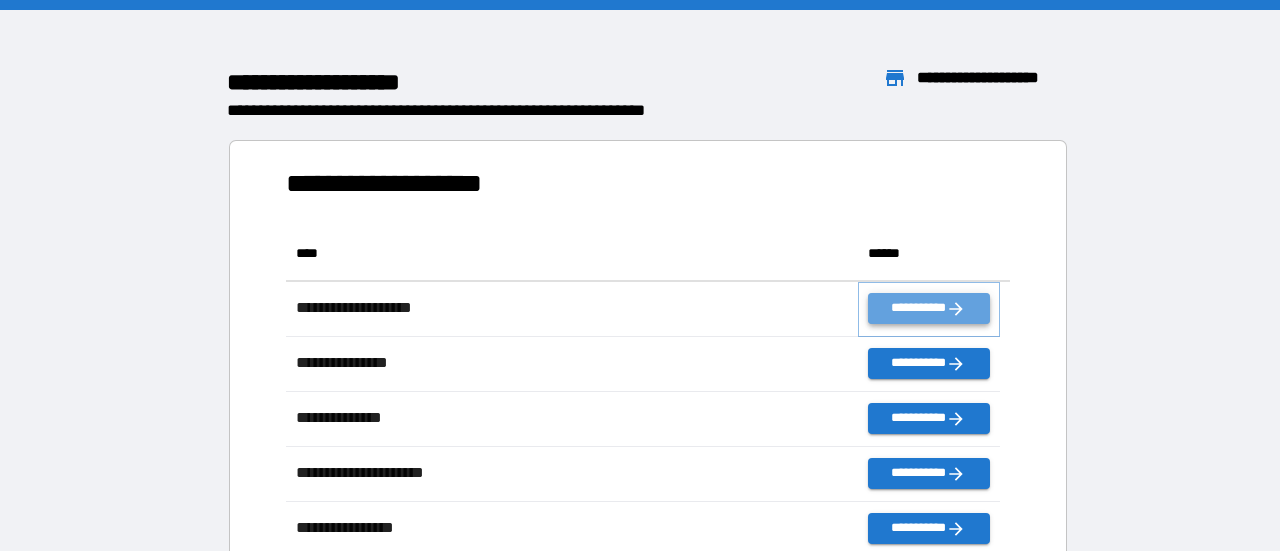 click on "**********" at bounding box center (929, 308) 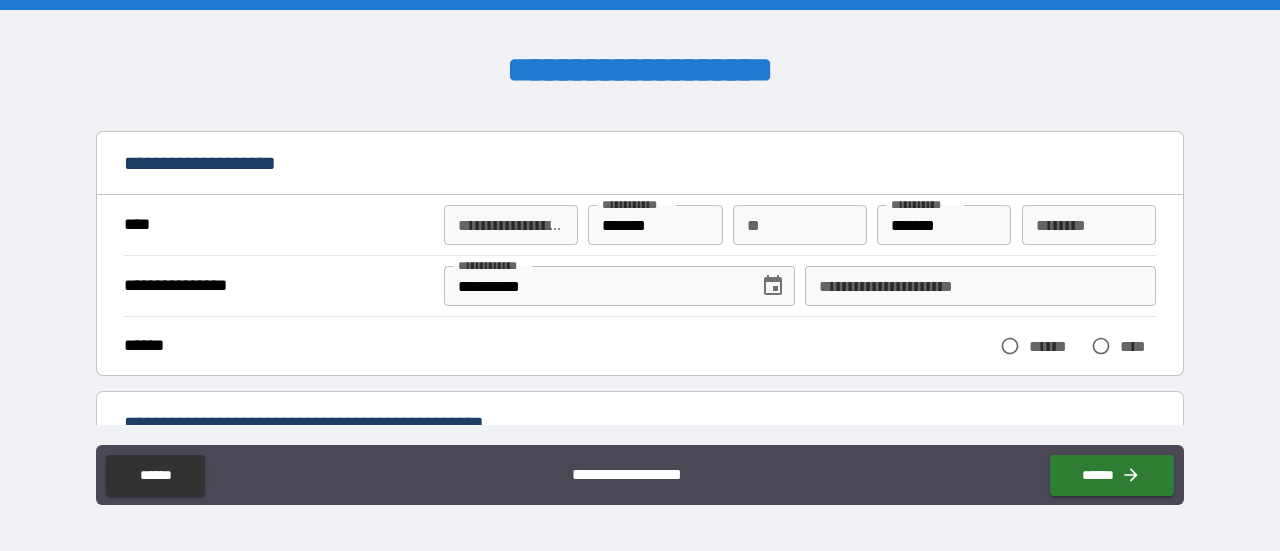 scroll, scrollTop: 64, scrollLeft: 0, axis: vertical 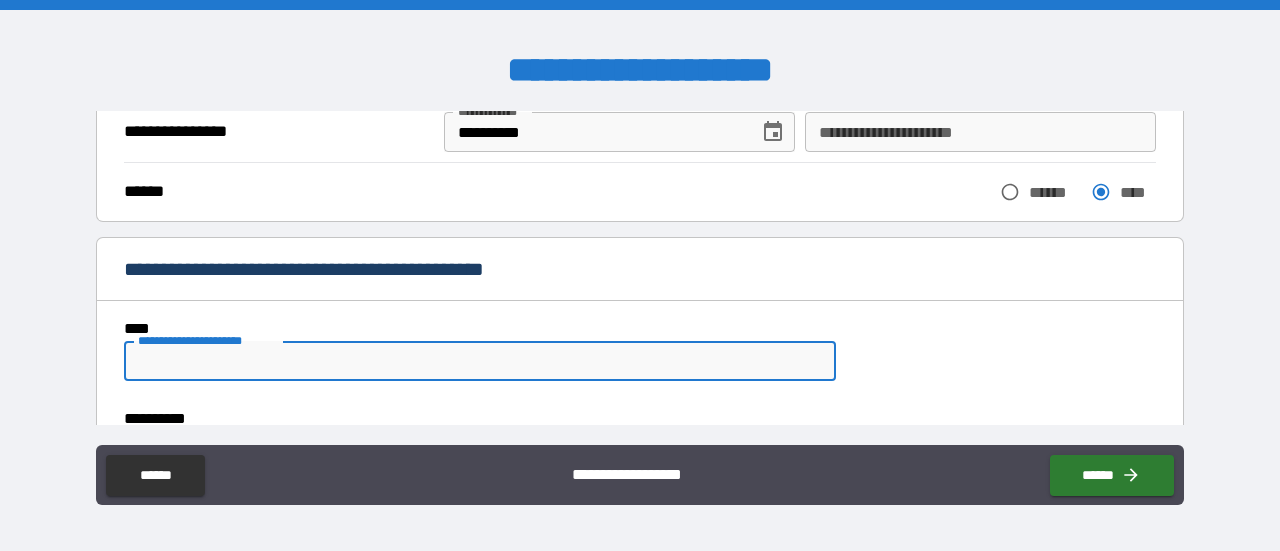 click on "**********" at bounding box center [480, 361] 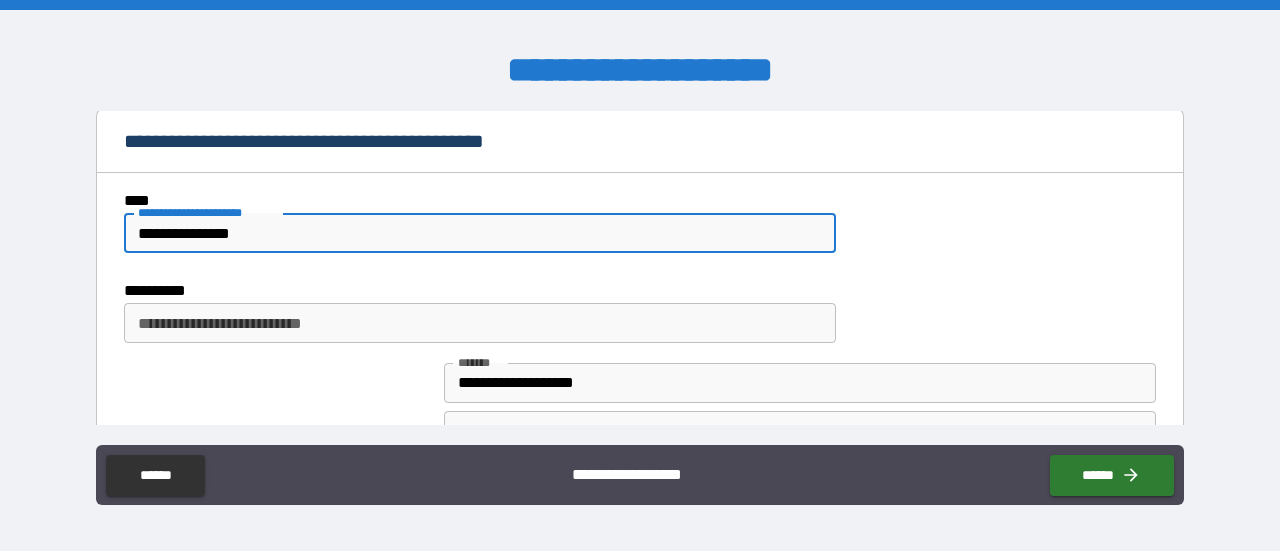 scroll, scrollTop: 341, scrollLeft: 0, axis: vertical 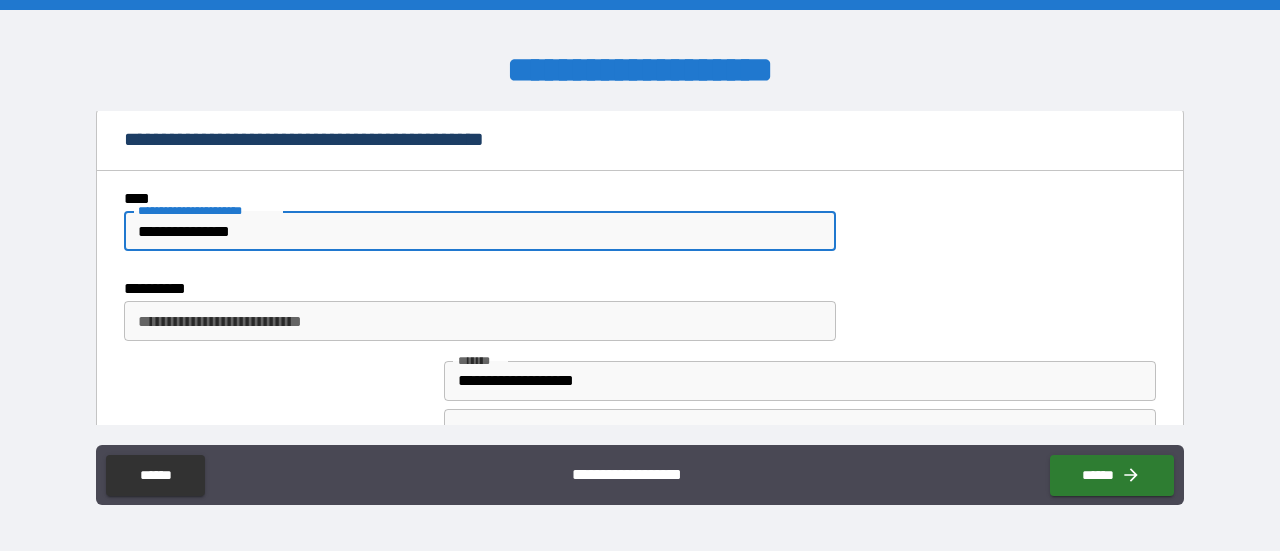 type on "**********" 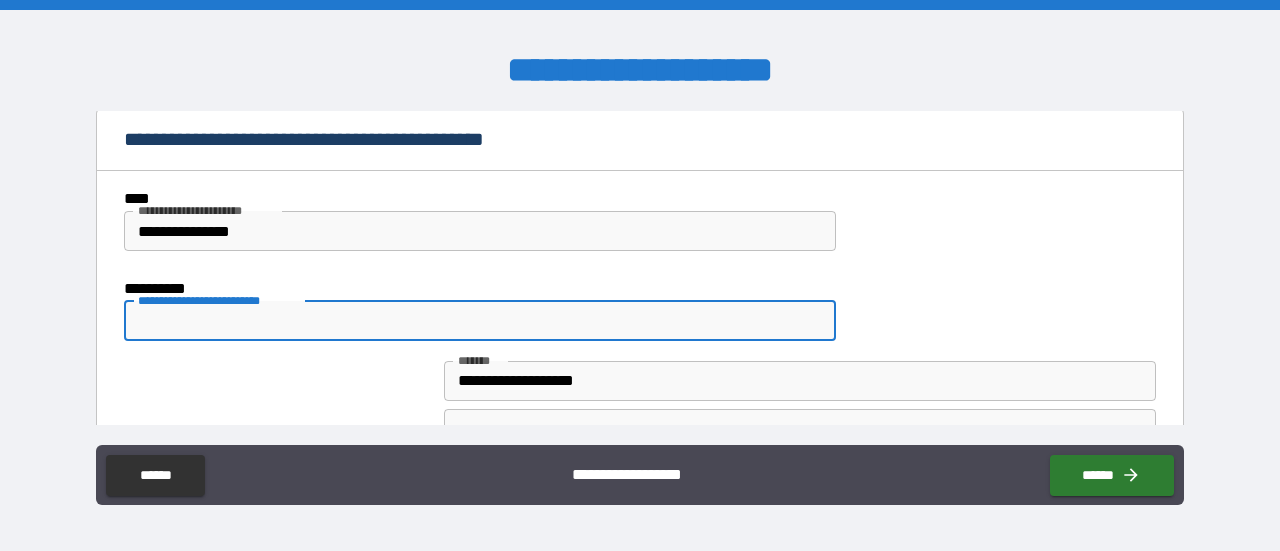 click on "**********" at bounding box center (480, 321) 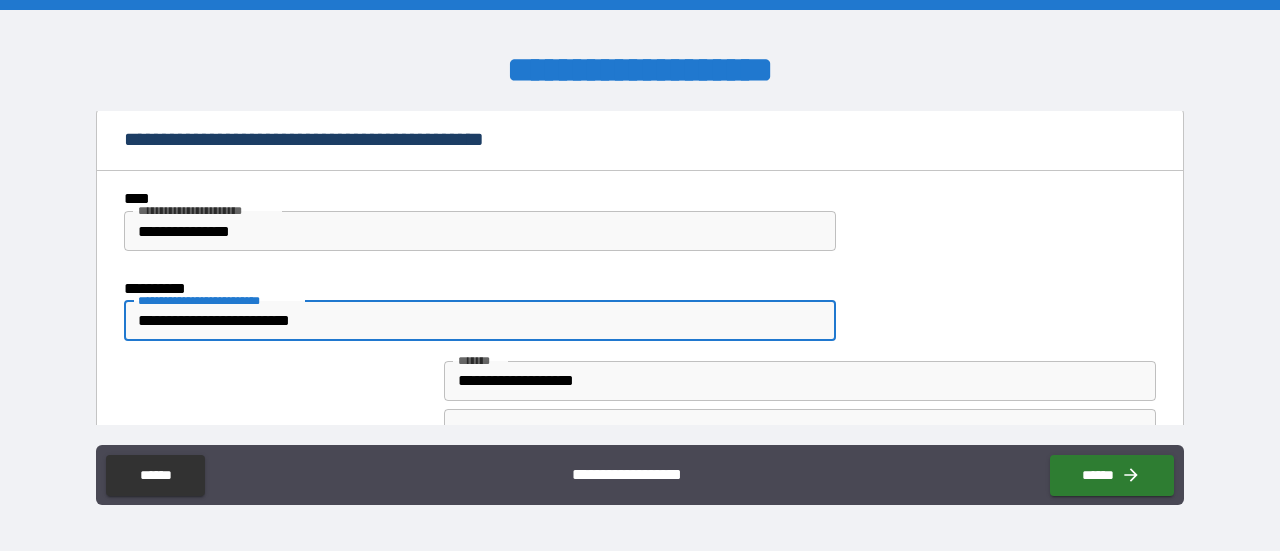 type on "**********" 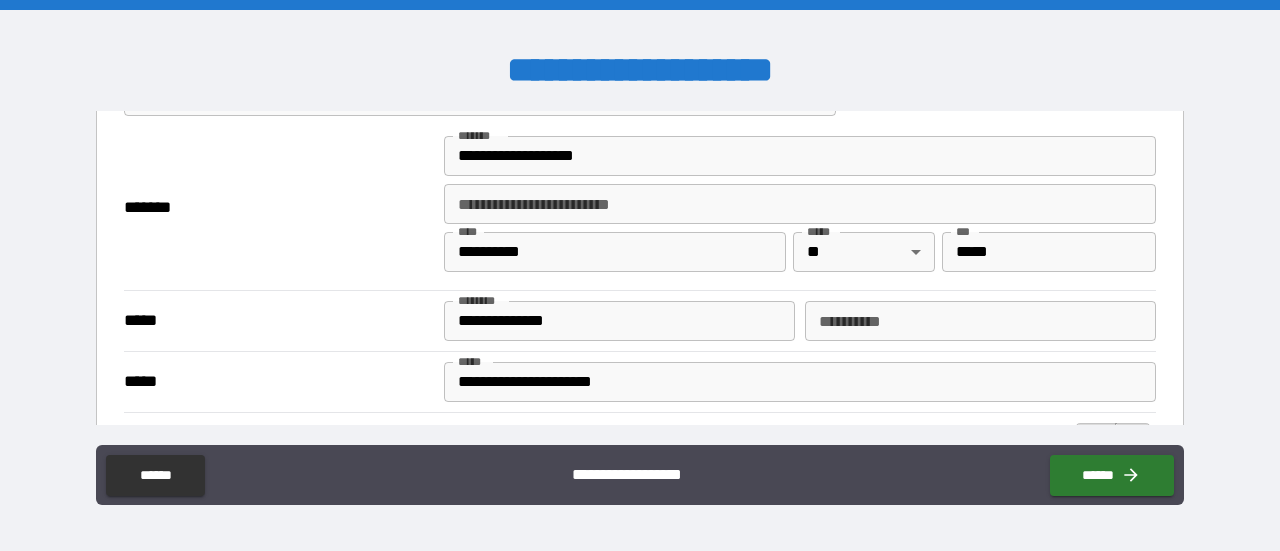 scroll, scrollTop: 567, scrollLeft: 0, axis: vertical 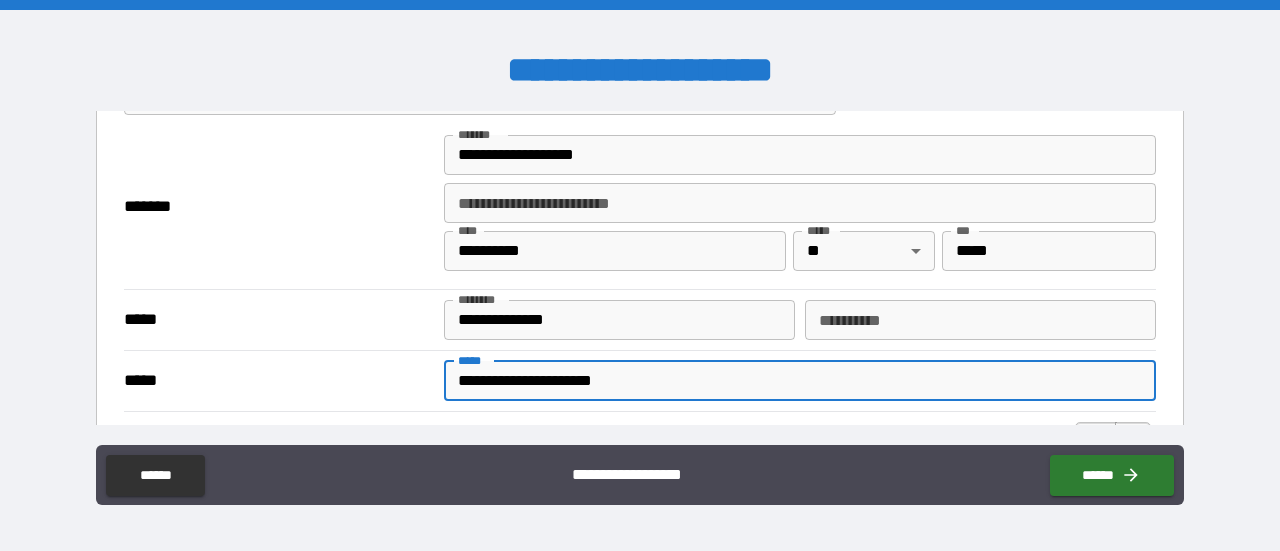 click on "**********" at bounding box center [800, 381] 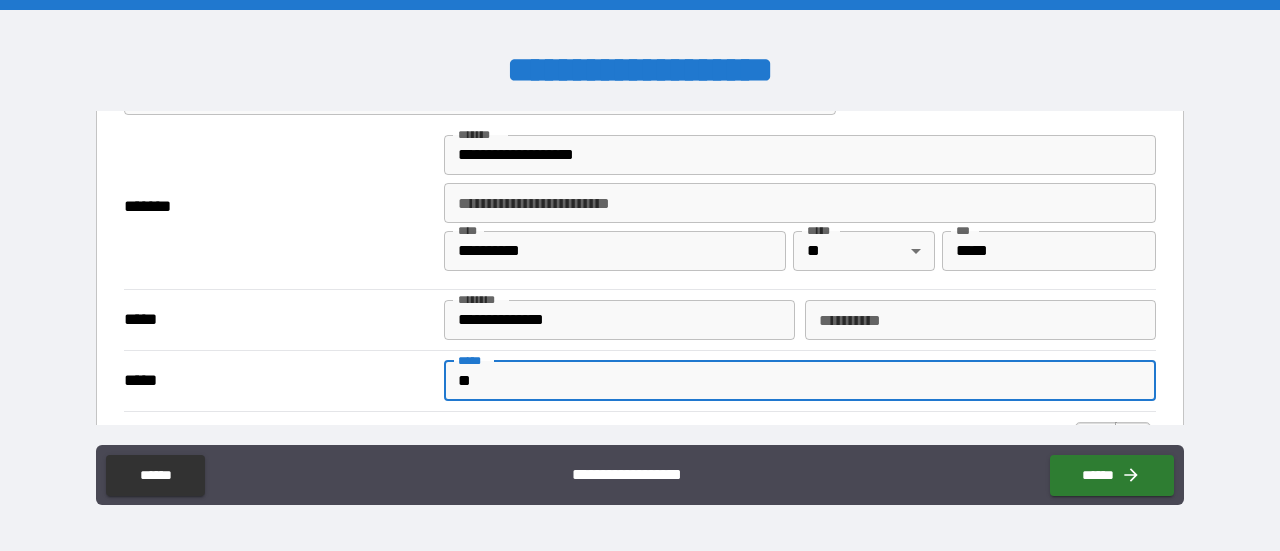 type on "*" 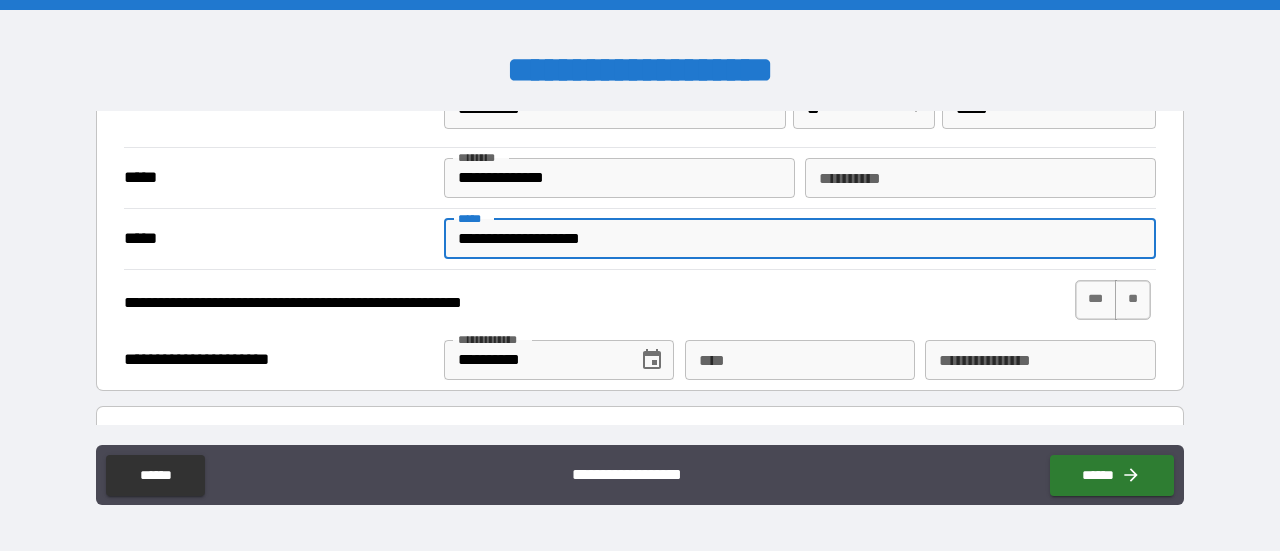 scroll, scrollTop: 721, scrollLeft: 0, axis: vertical 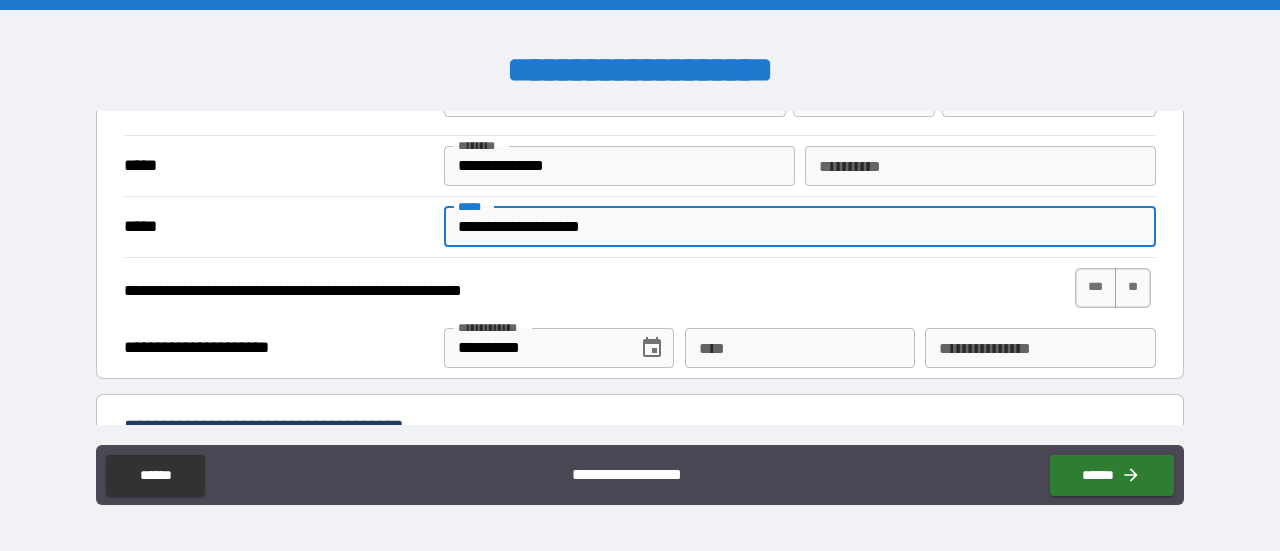 type on "**********" 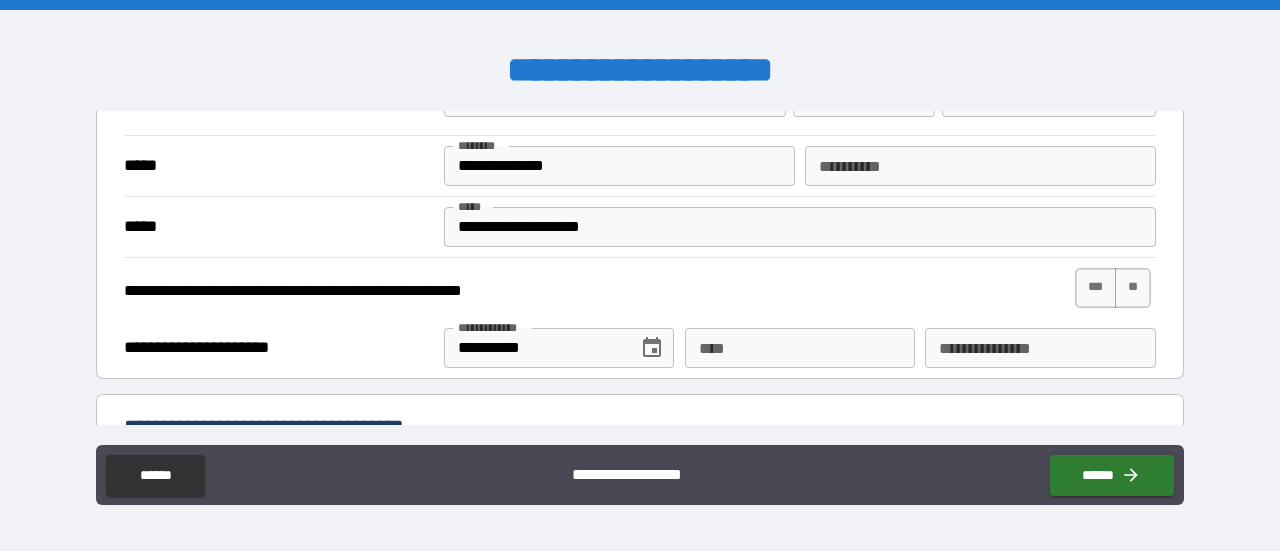 click on "**********" at bounding box center (476, 291) 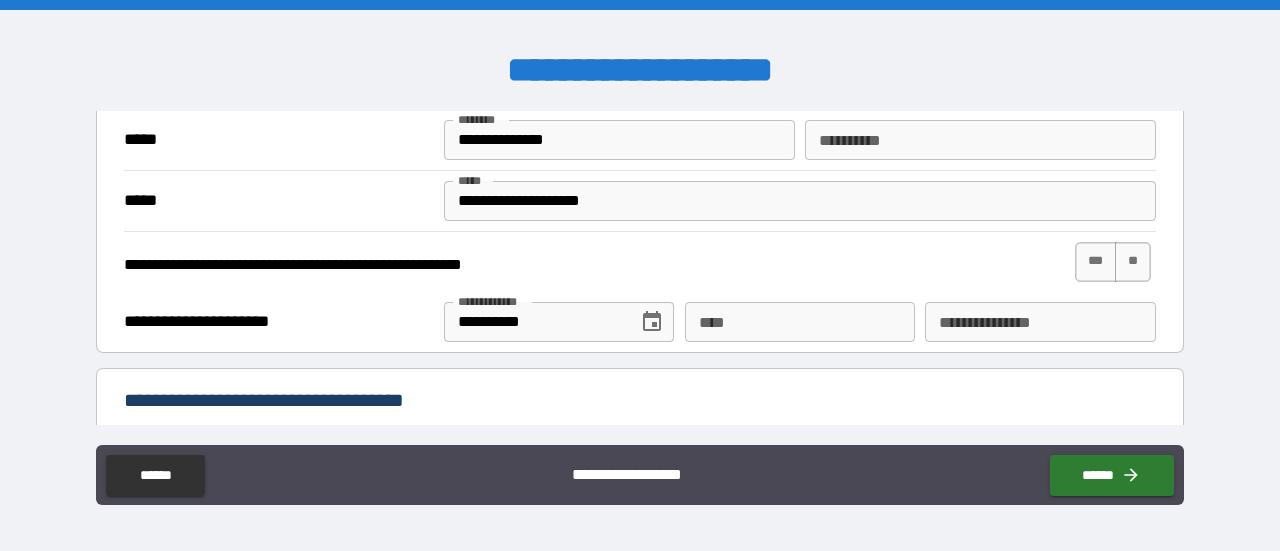 scroll, scrollTop: 747, scrollLeft: 0, axis: vertical 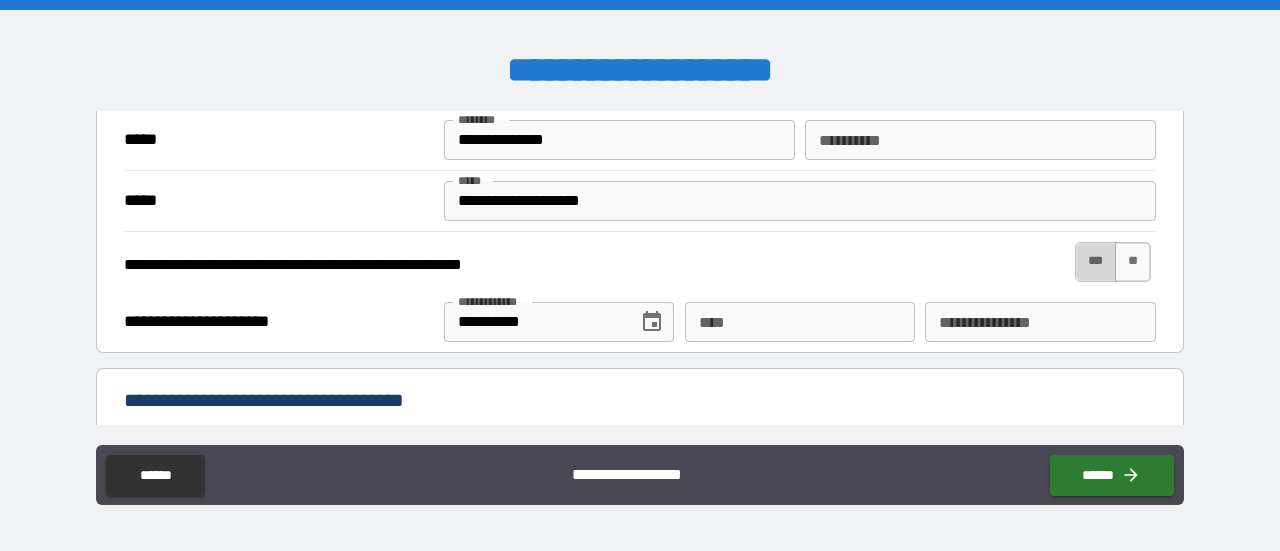 click on "***" at bounding box center (1096, 262) 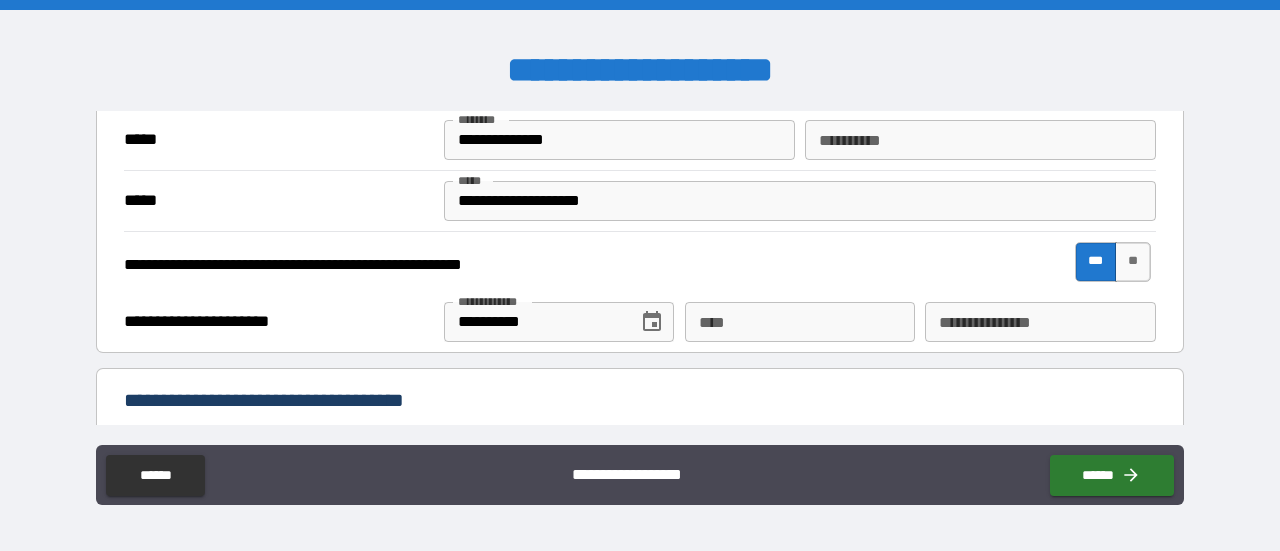 click on "***" at bounding box center (1096, 262) 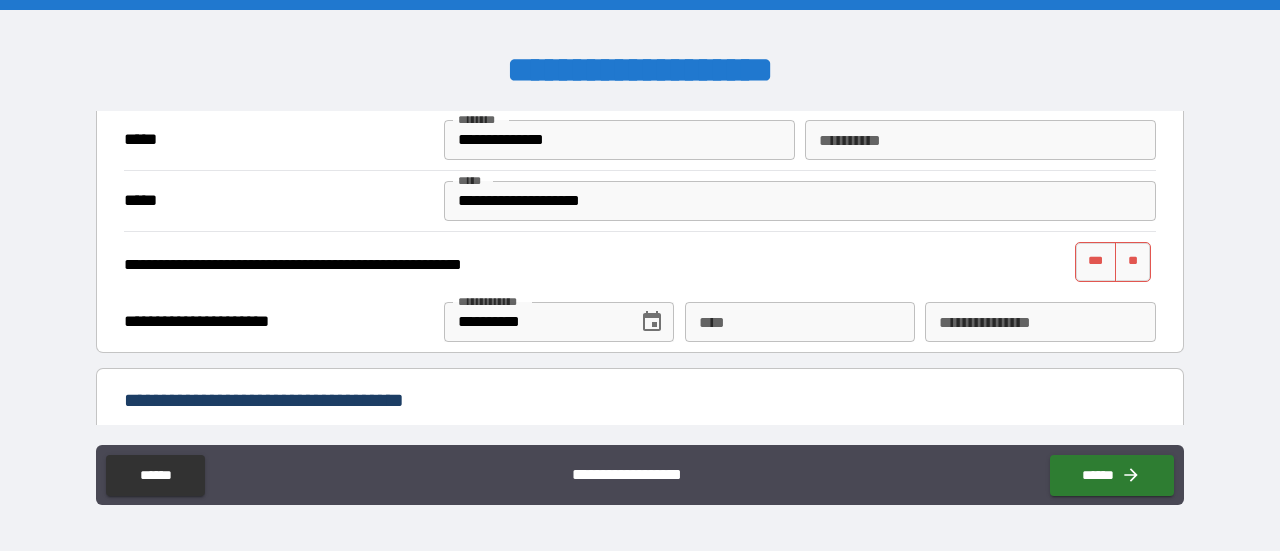 click on "**********" at bounding box center [640, 262] 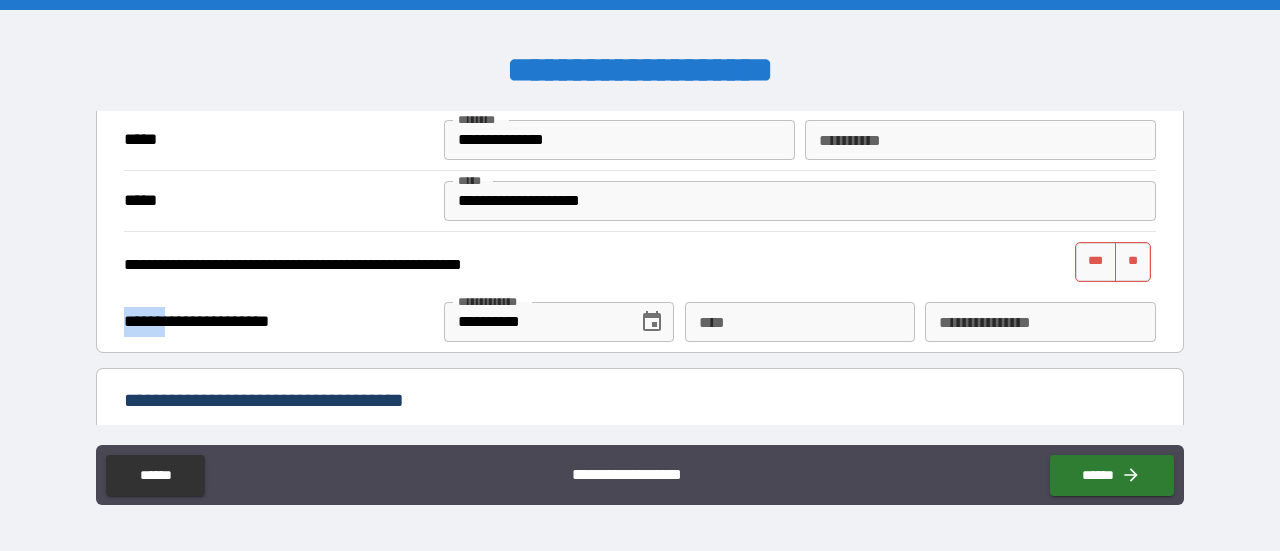click on "**********" at bounding box center (640, 262) 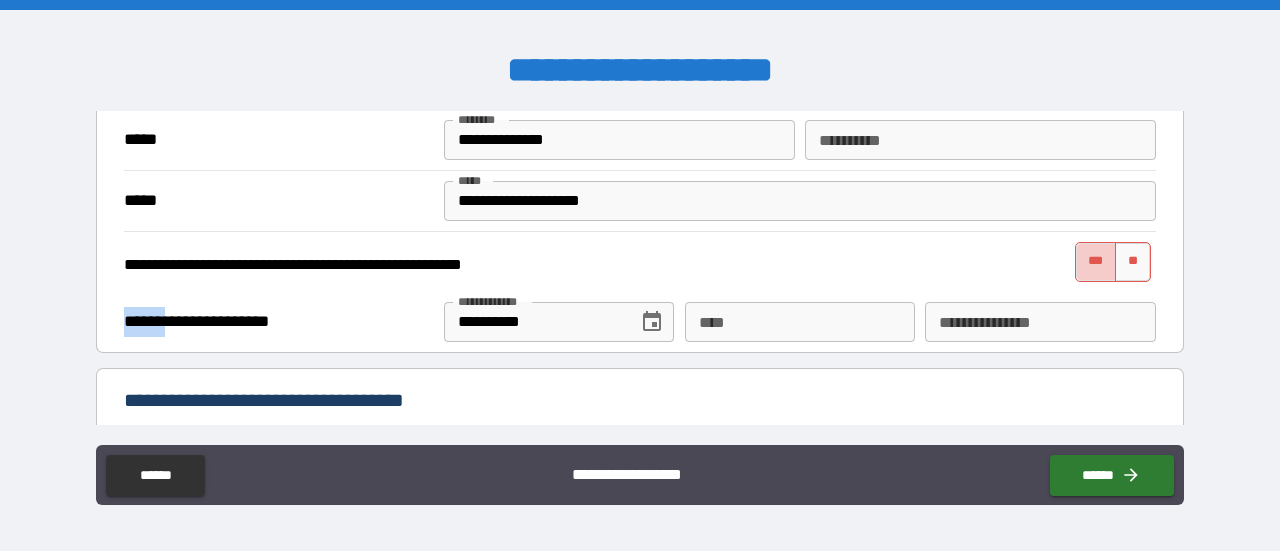 click on "***" at bounding box center (1096, 262) 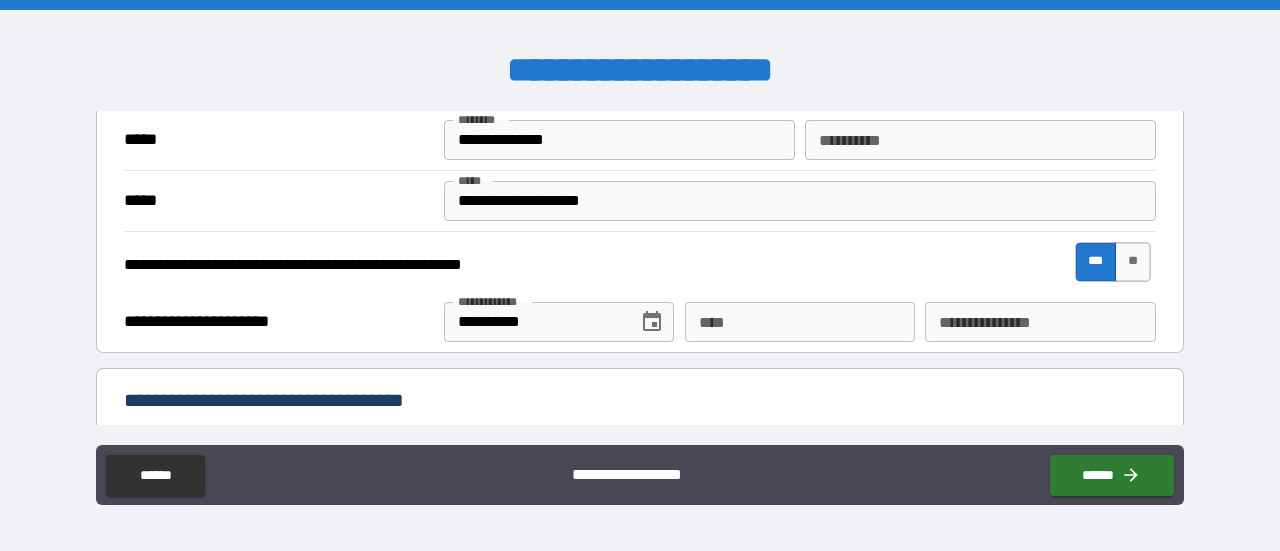 click on "**********" at bounding box center [279, 322] 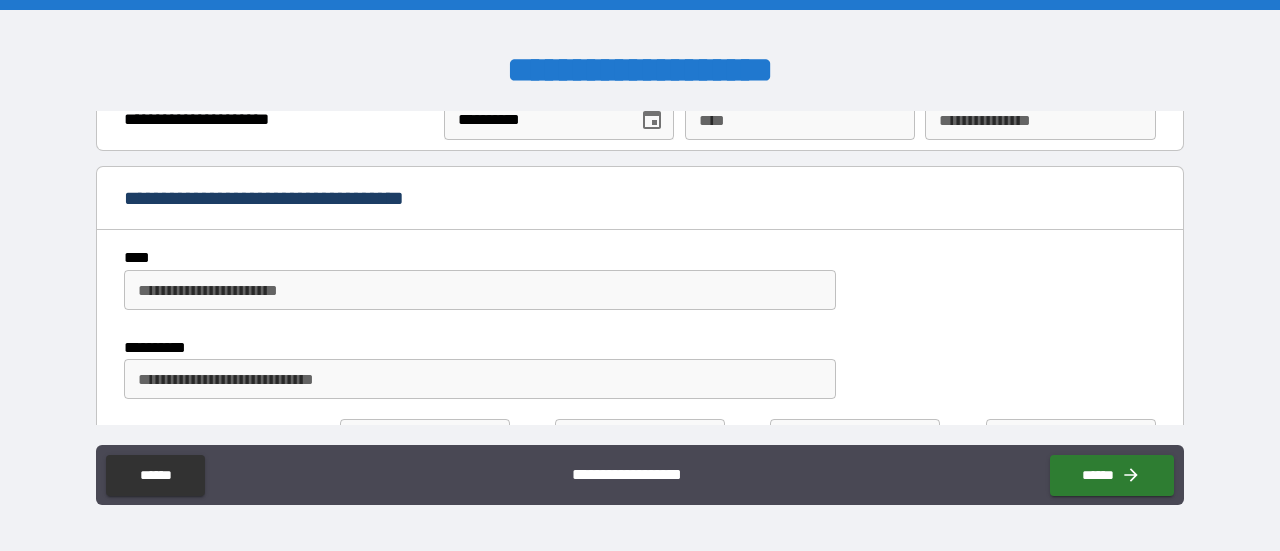 scroll, scrollTop: 954, scrollLeft: 0, axis: vertical 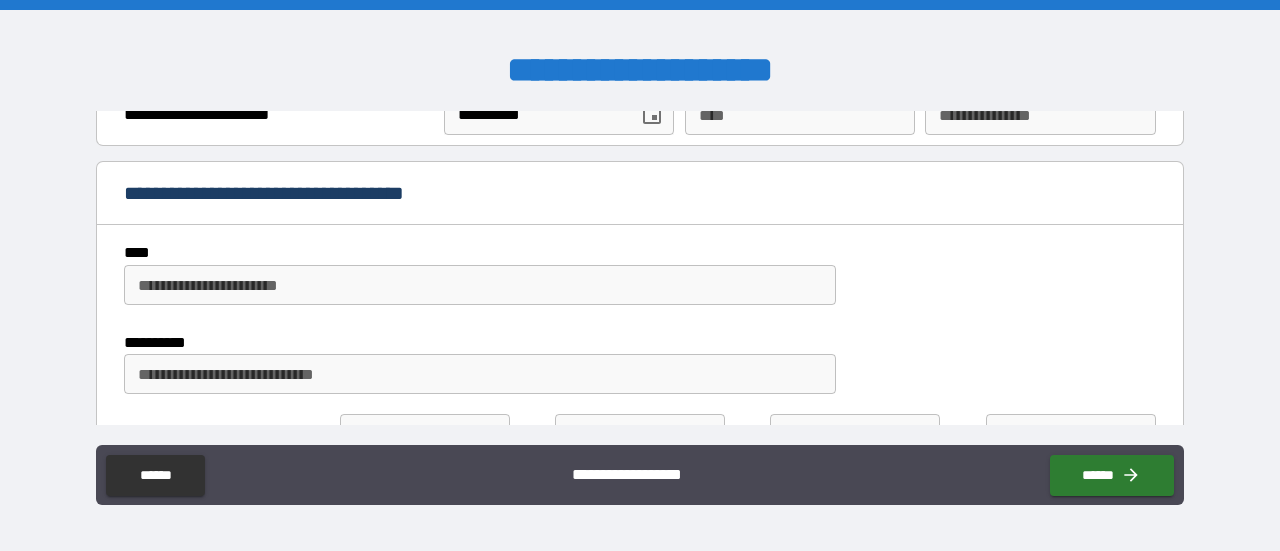 click on "**********" at bounding box center (640, 275) 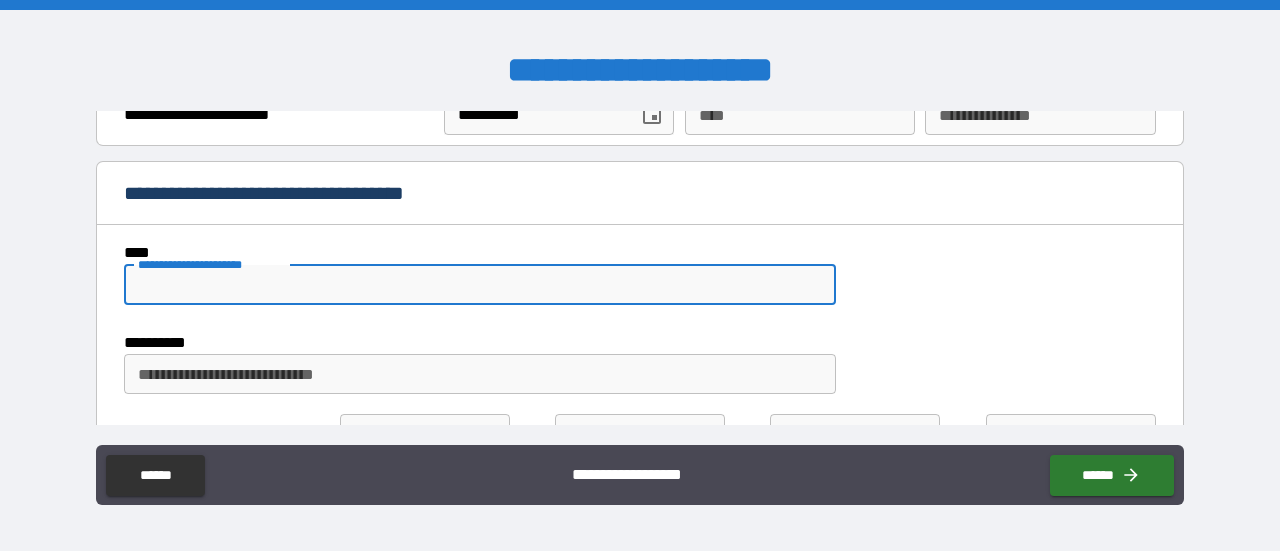 click on "**********" at bounding box center (480, 285) 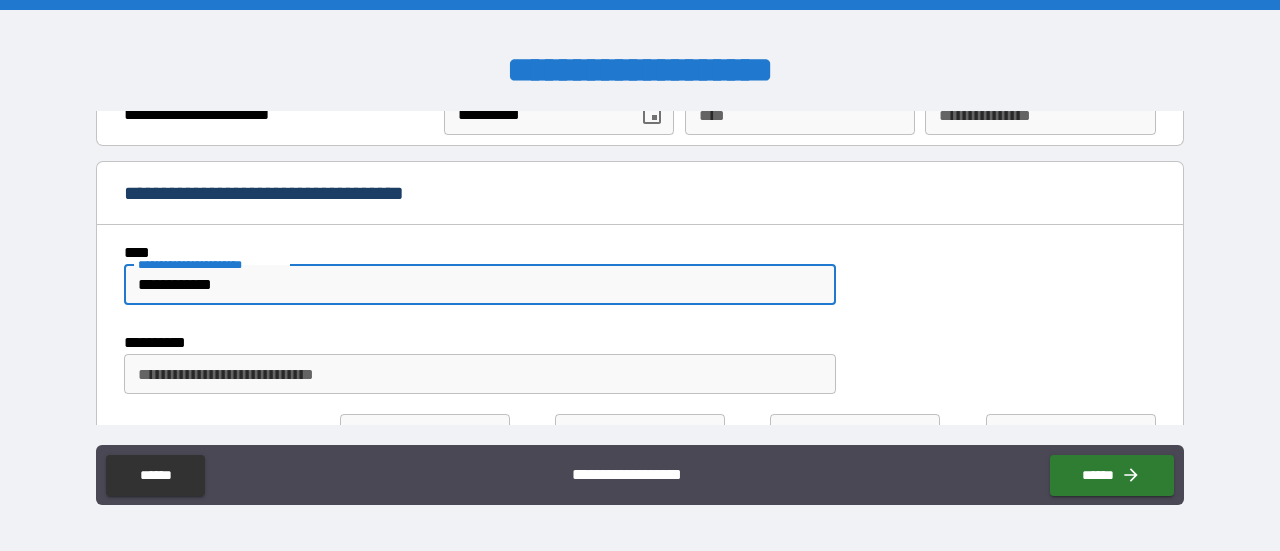 type on "**********" 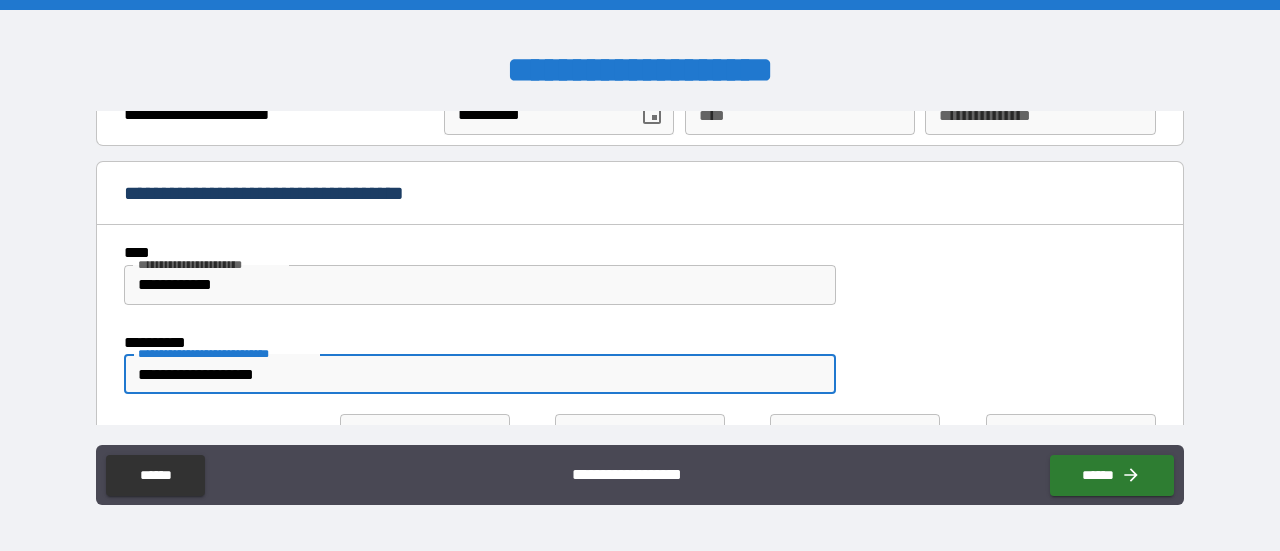 type on "**********" 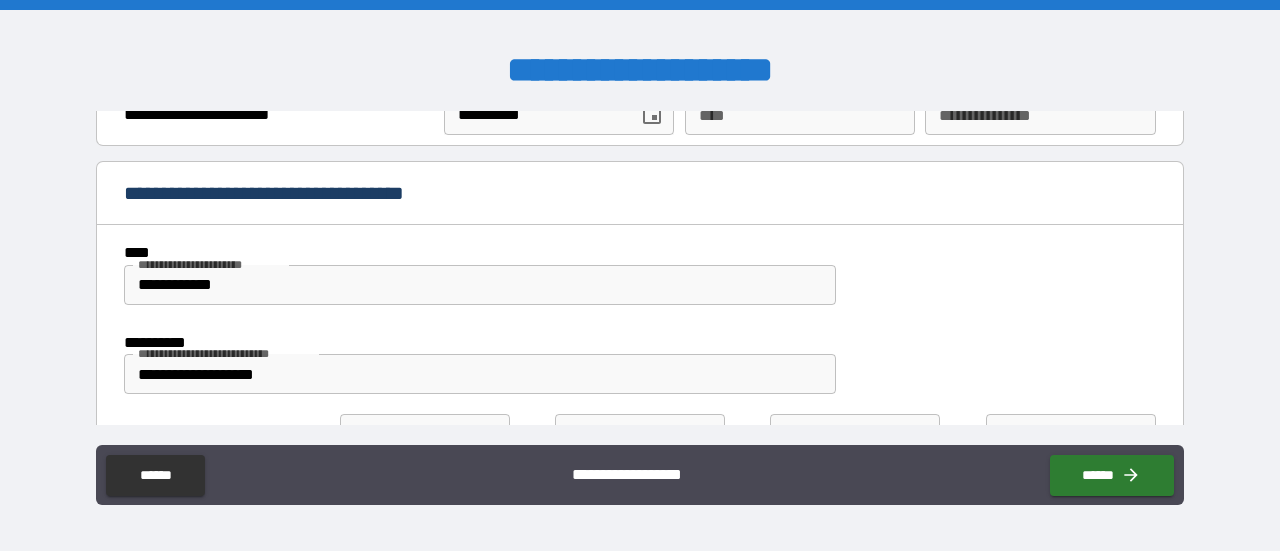 click on "**********" at bounding box center [640, 270] 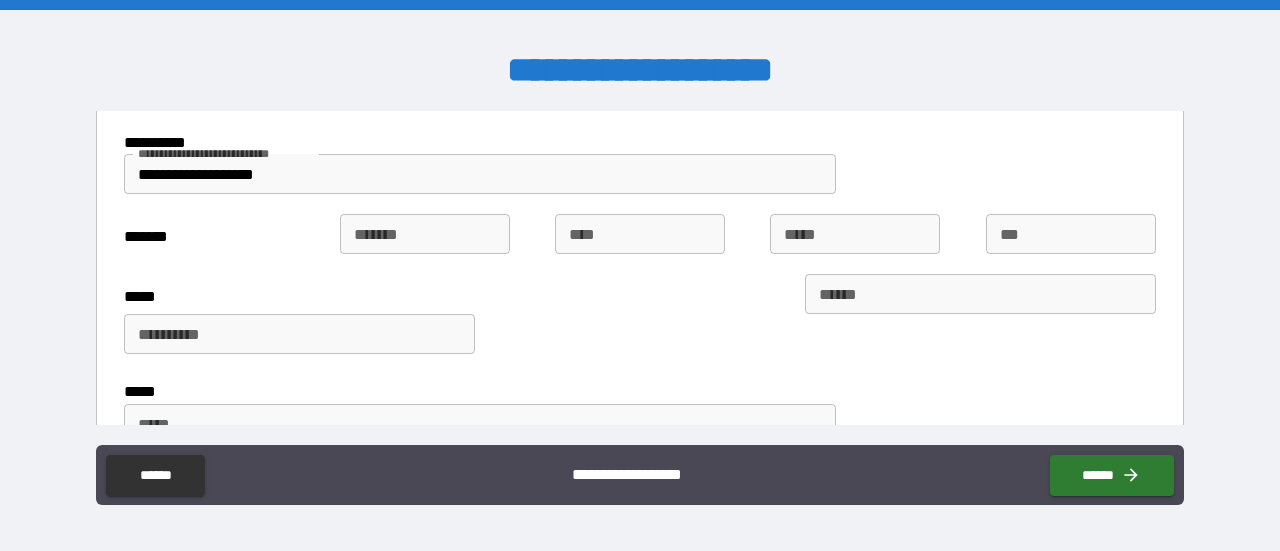 scroll, scrollTop: 1154, scrollLeft: 0, axis: vertical 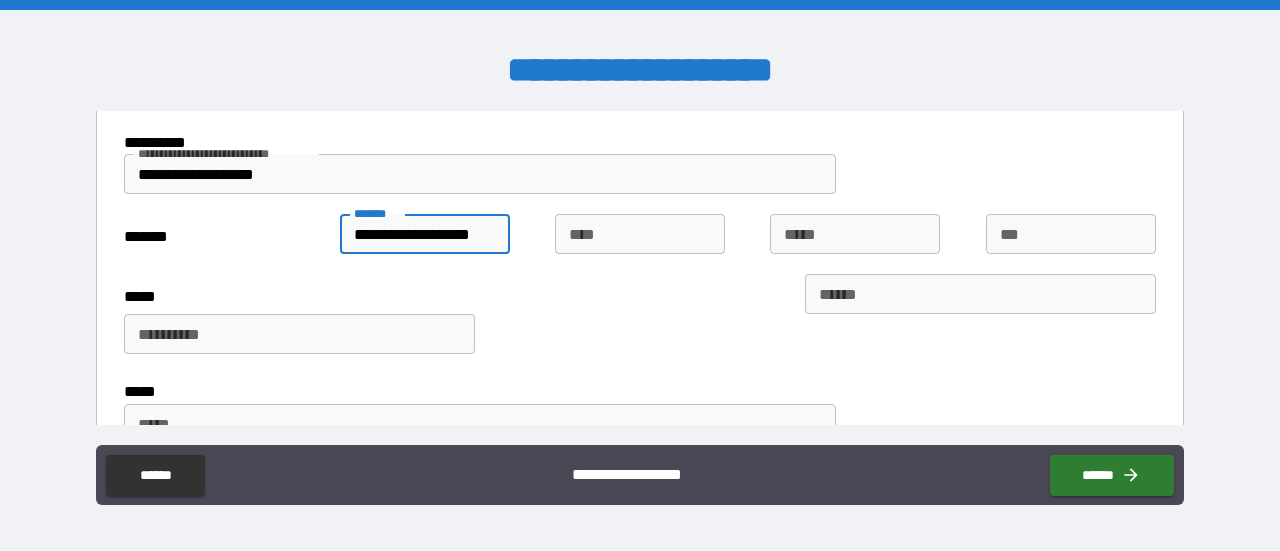 type on "**********" 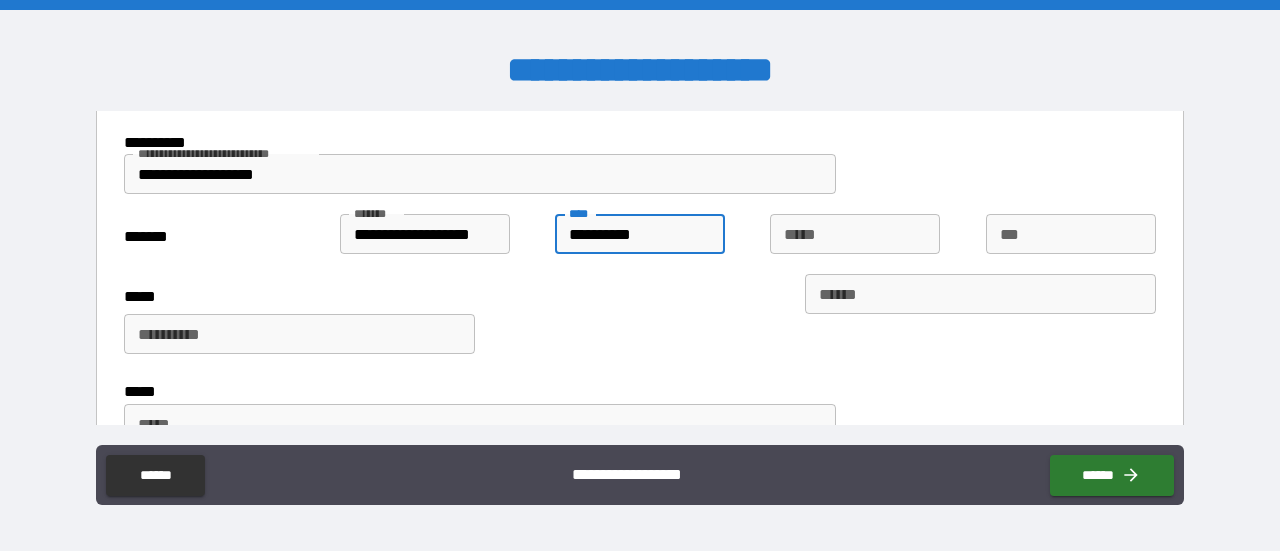 type on "**********" 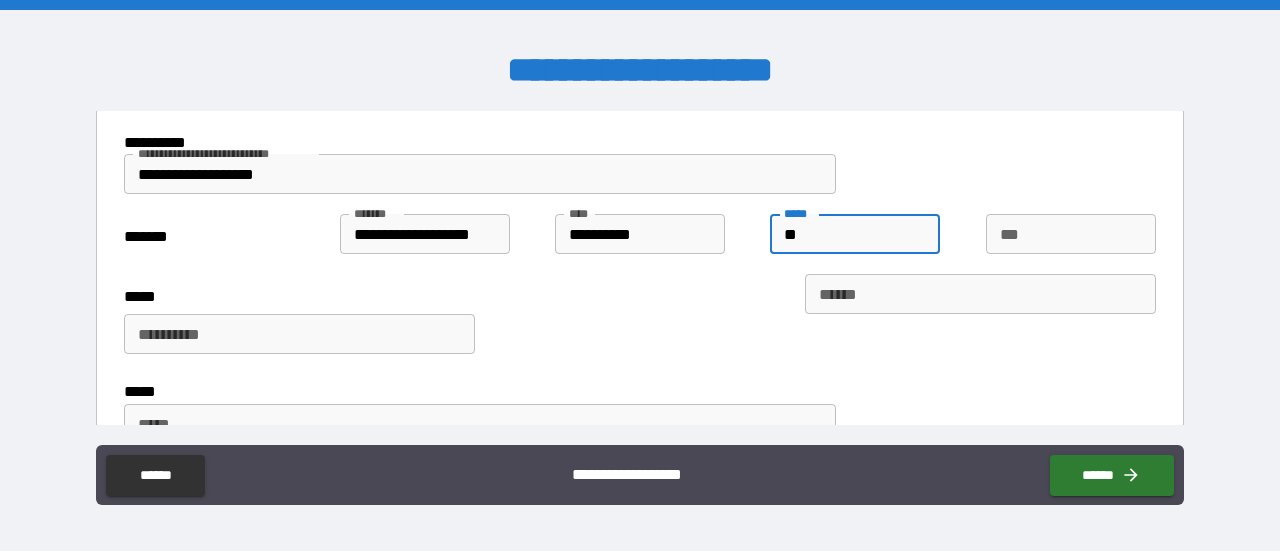 type on "**" 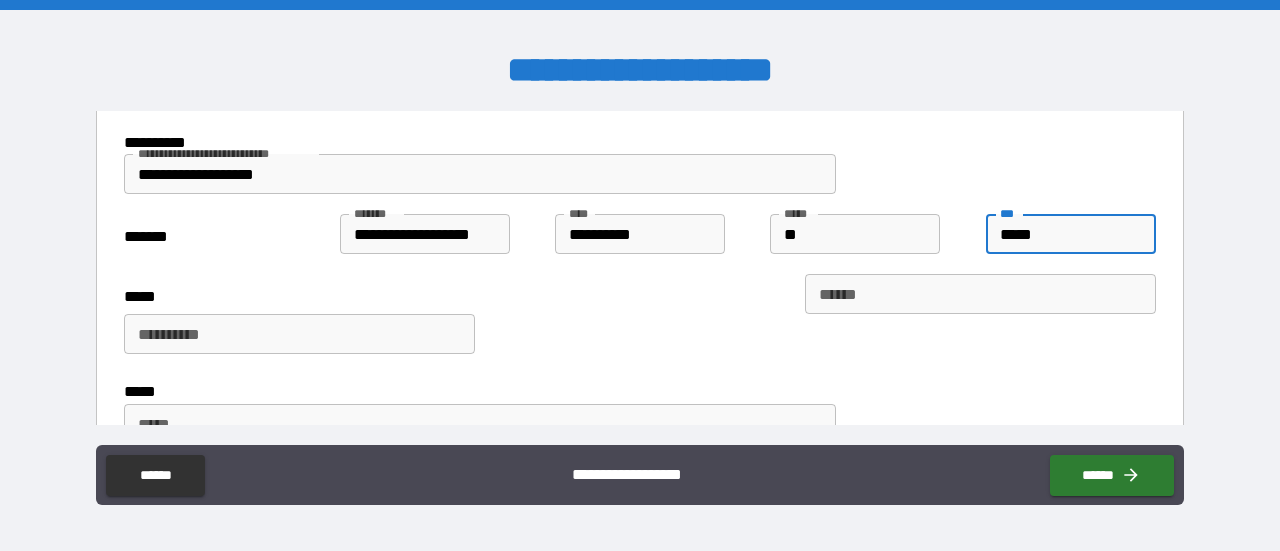 type on "*****" 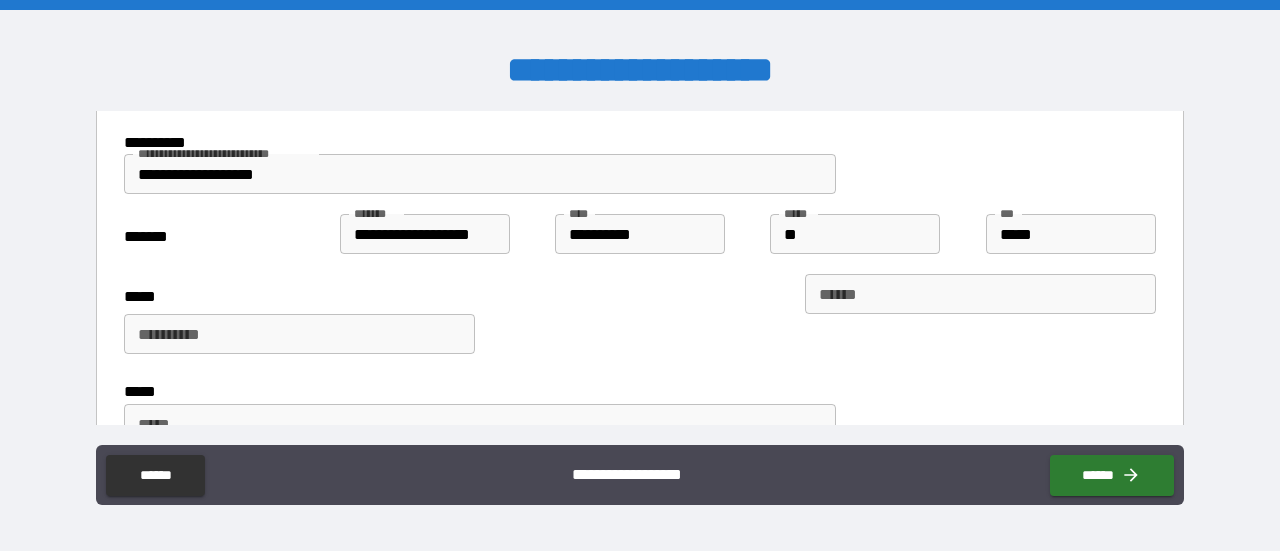 click on "**********" at bounding box center [640, 314] 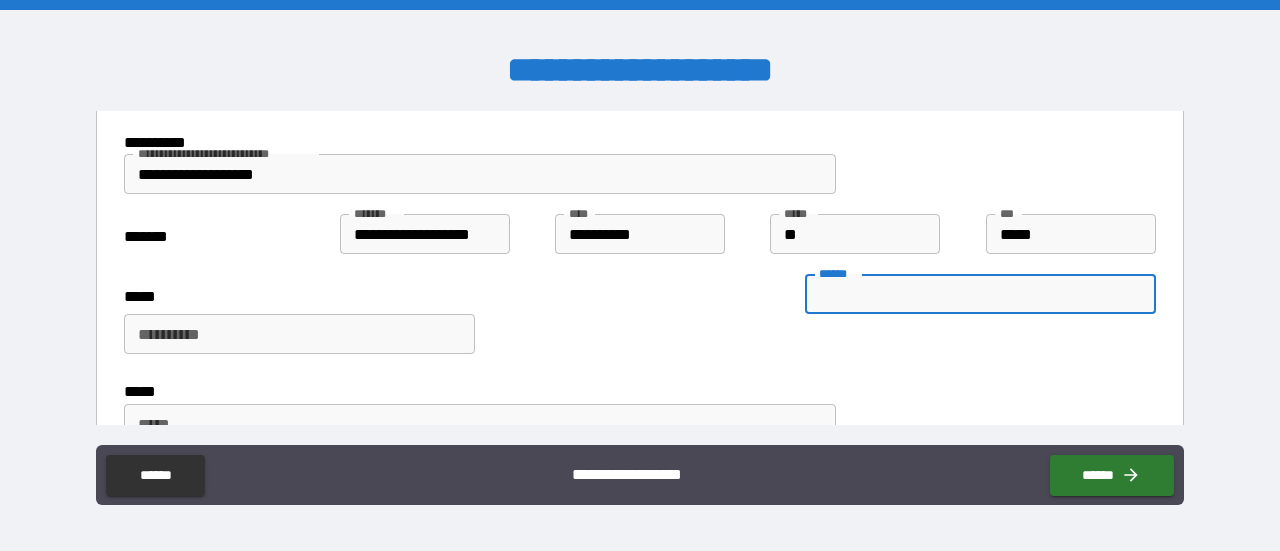 click on "******" at bounding box center (980, 294) 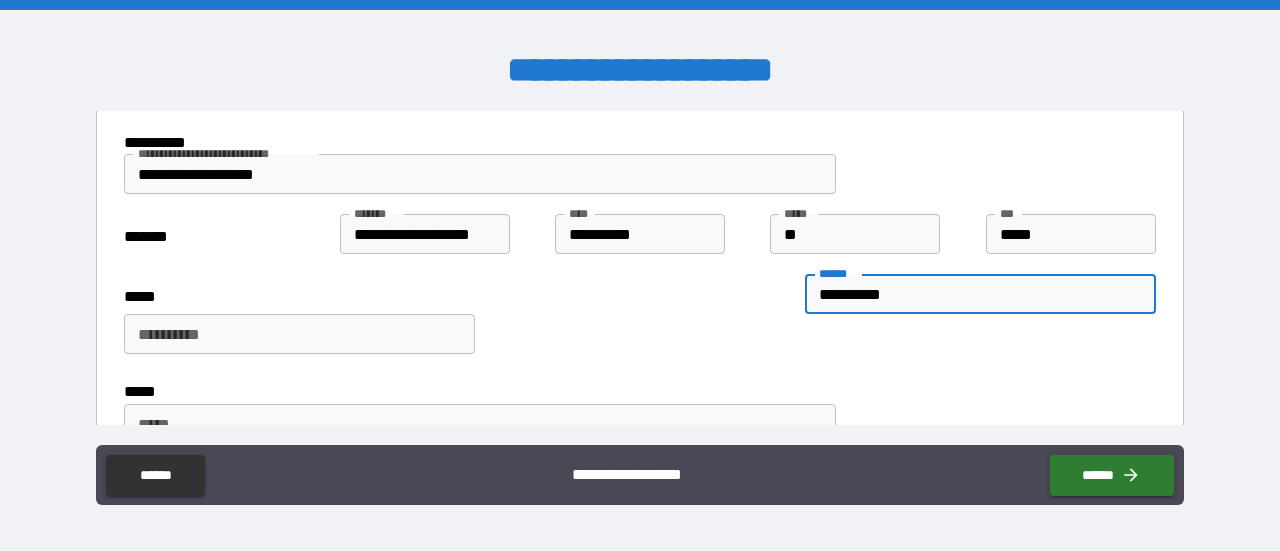 type on "**********" 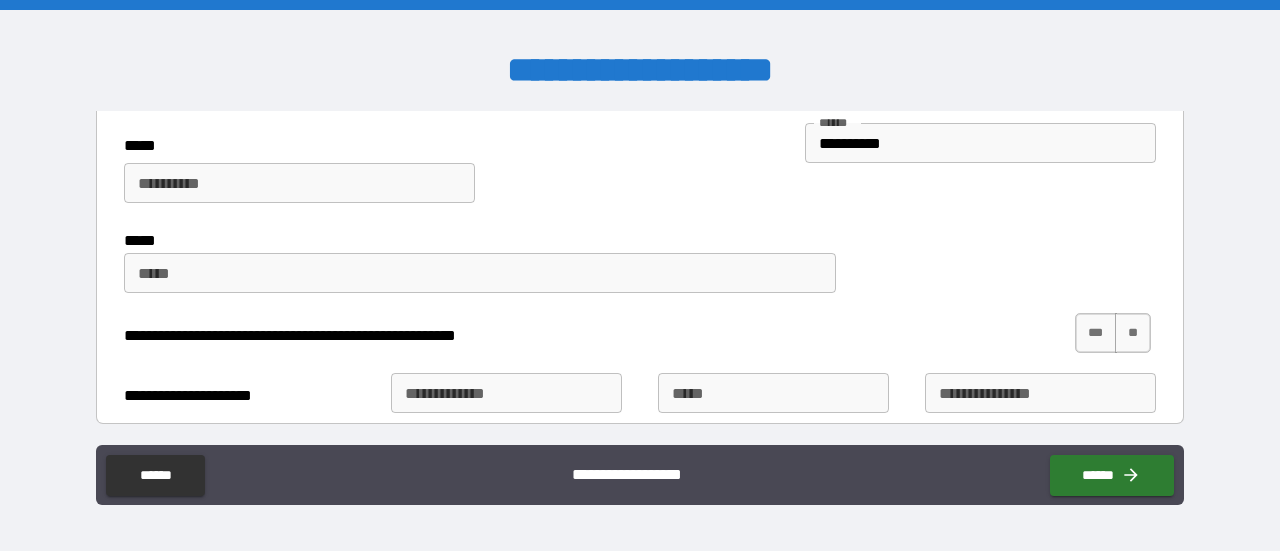 scroll, scrollTop: 1308, scrollLeft: 0, axis: vertical 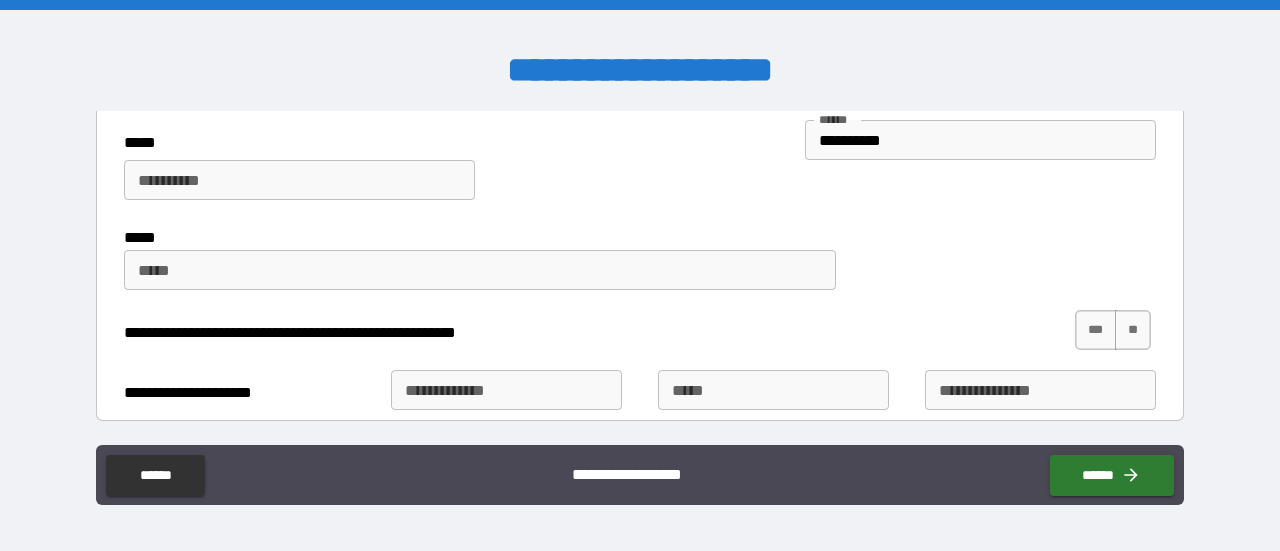 click on "*****" at bounding box center [480, 270] 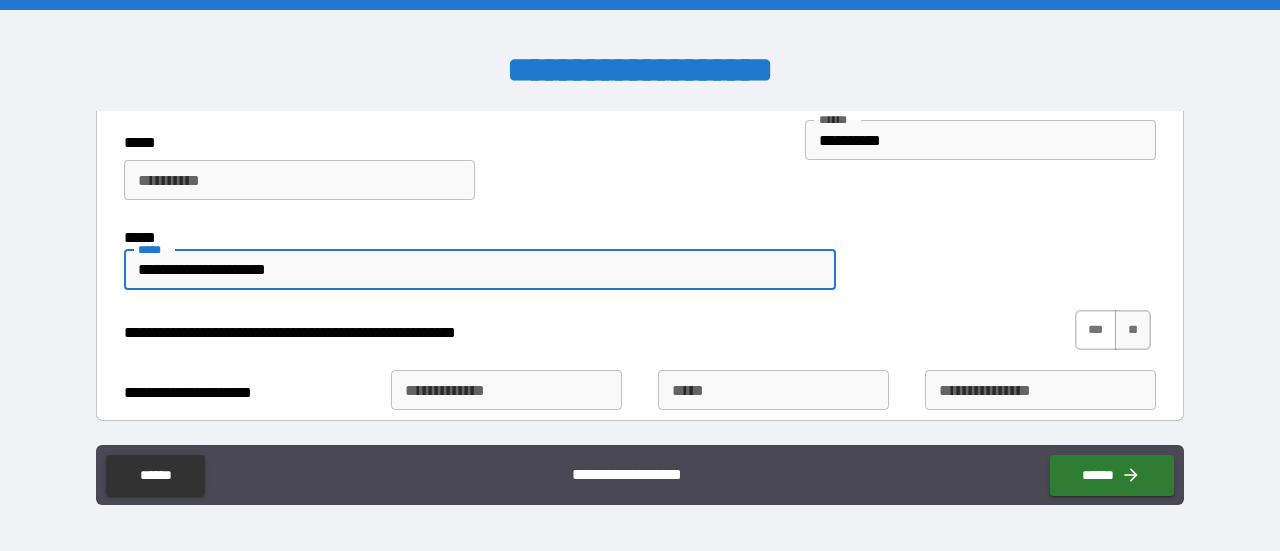 type on "**********" 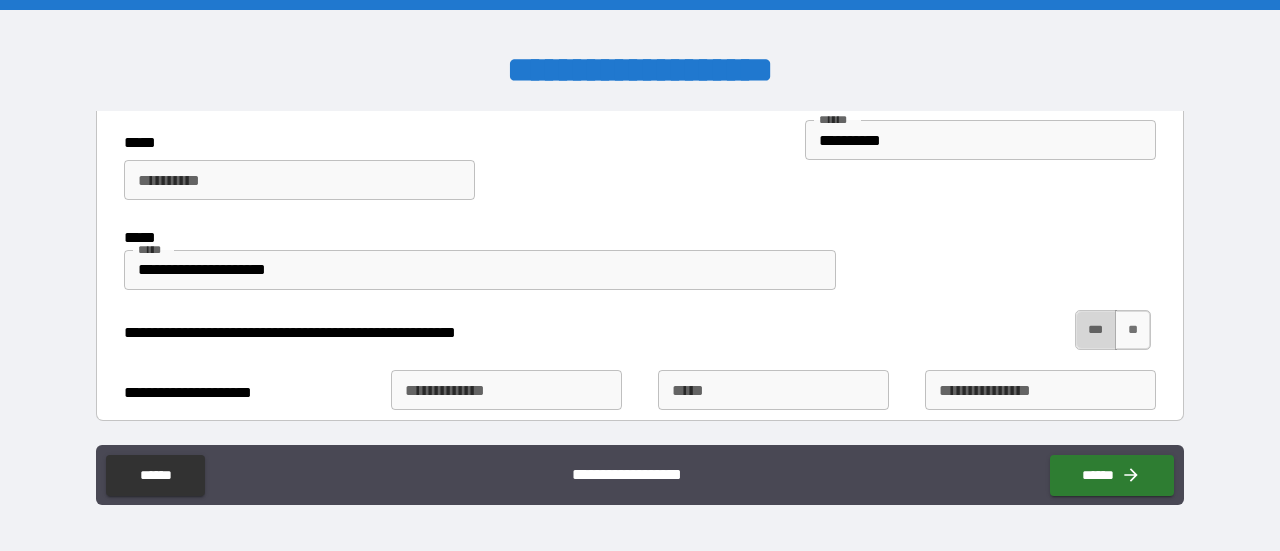click on "***" at bounding box center (1096, 330) 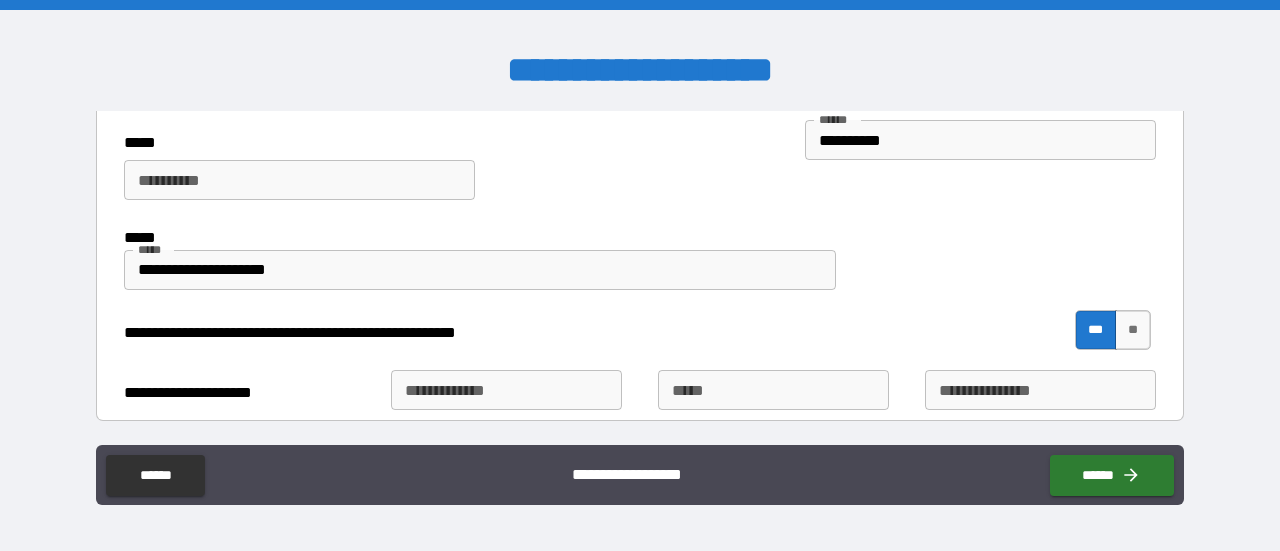 click on "**********" at bounding box center [640, 330] 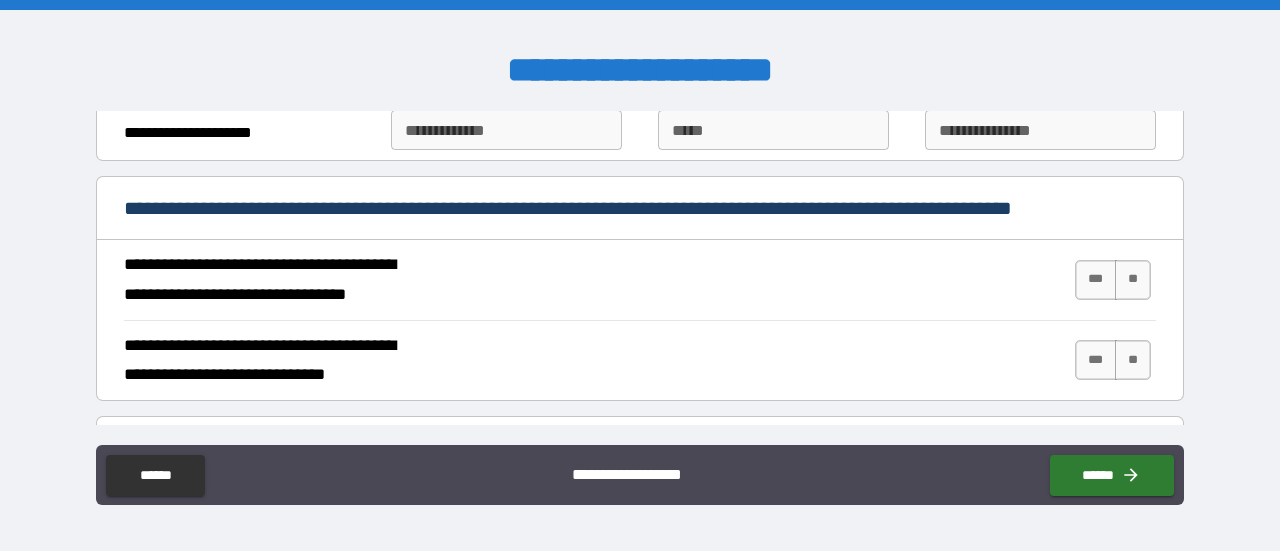 scroll, scrollTop: 1569, scrollLeft: 0, axis: vertical 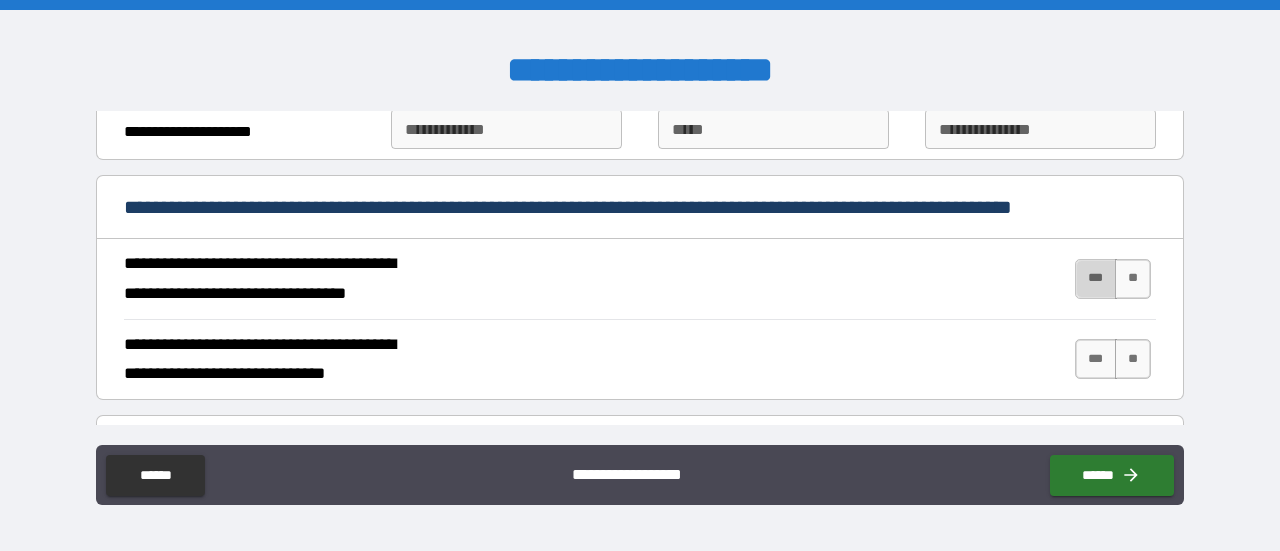 click on "***" at bounding box center [1096, 279] 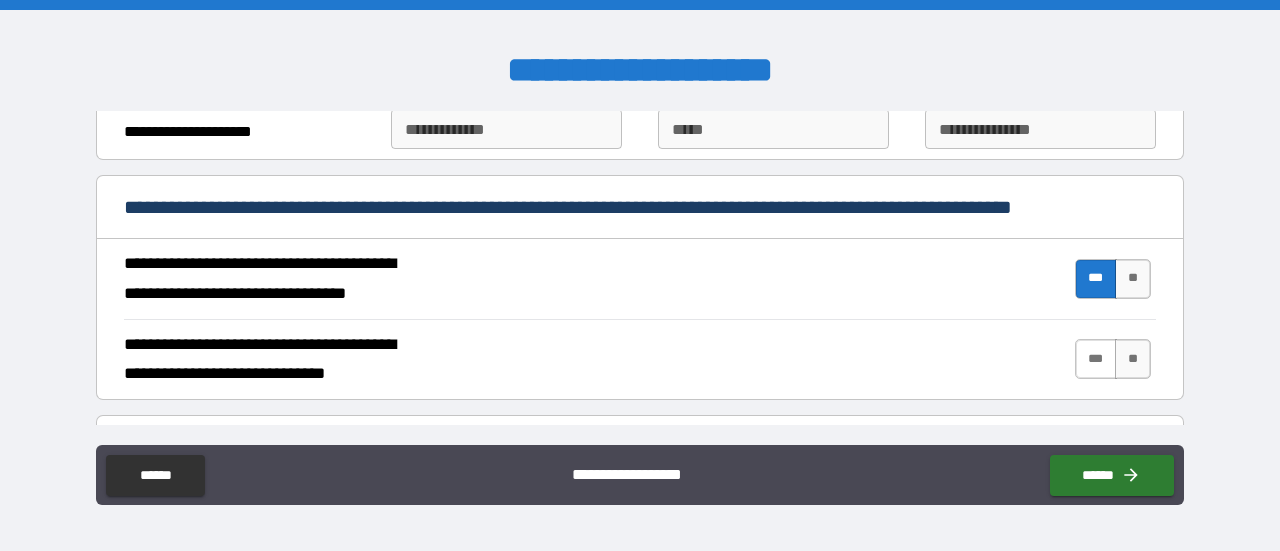 click on "***" at bounding box center (1096, 359) 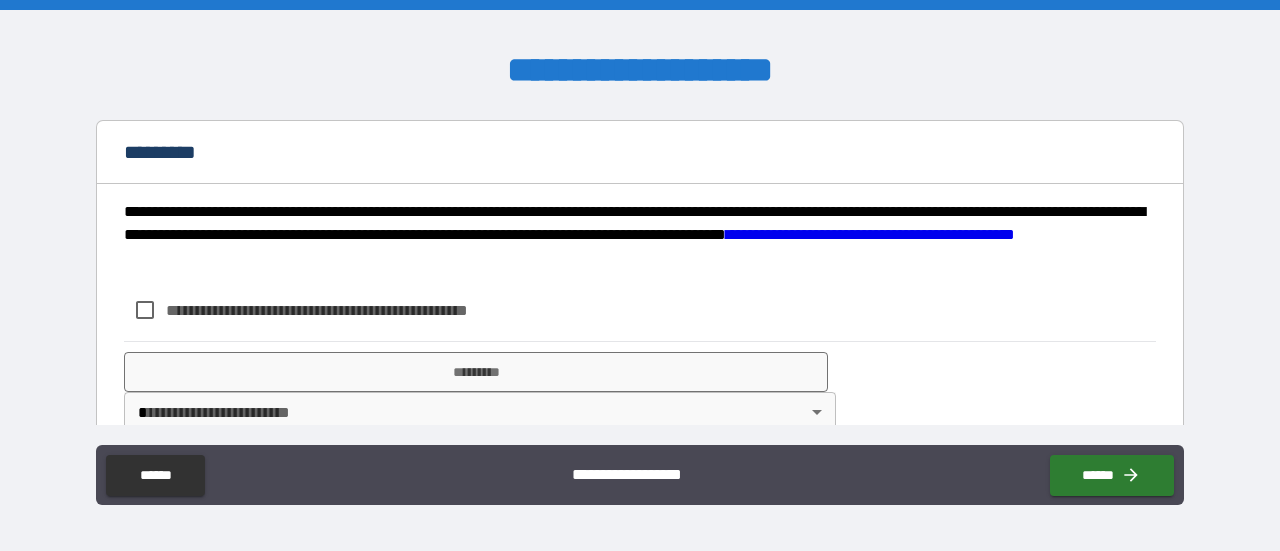scroll, scrollTop: 1875, scrollLeft: 0, axis: vertical 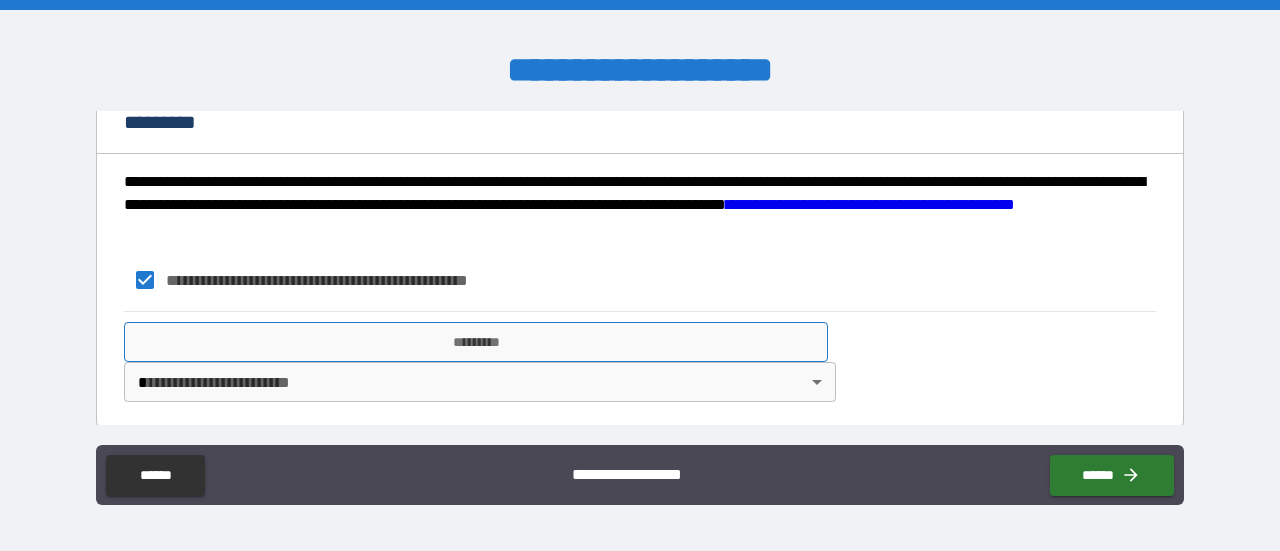 click on "*********" at bounding box center [476, 342] 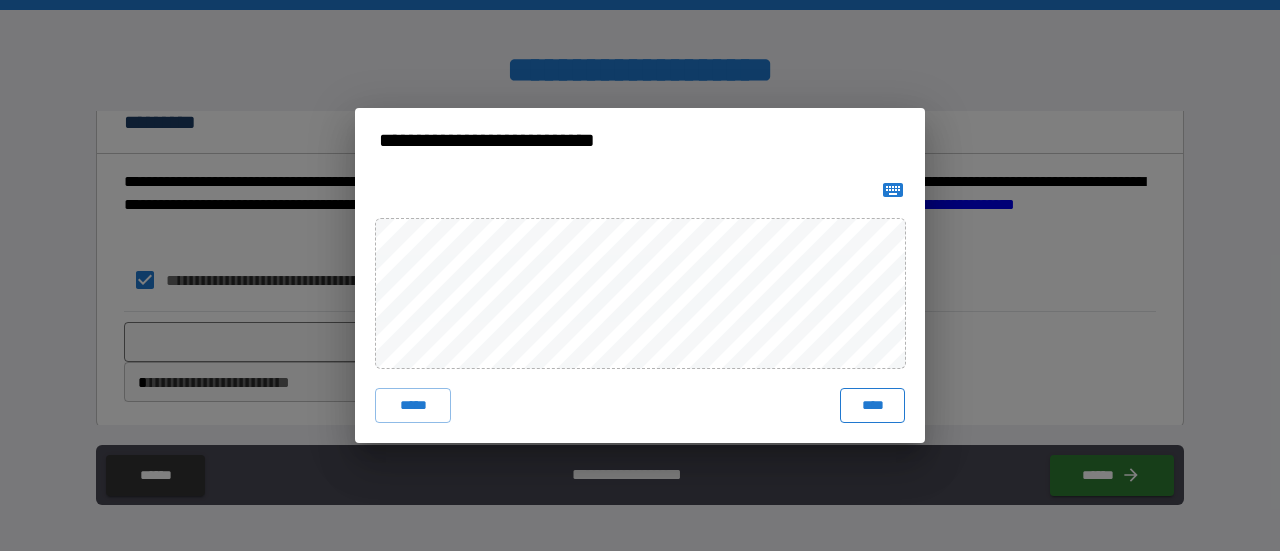 click on "****" at bounding box center [872, 406] 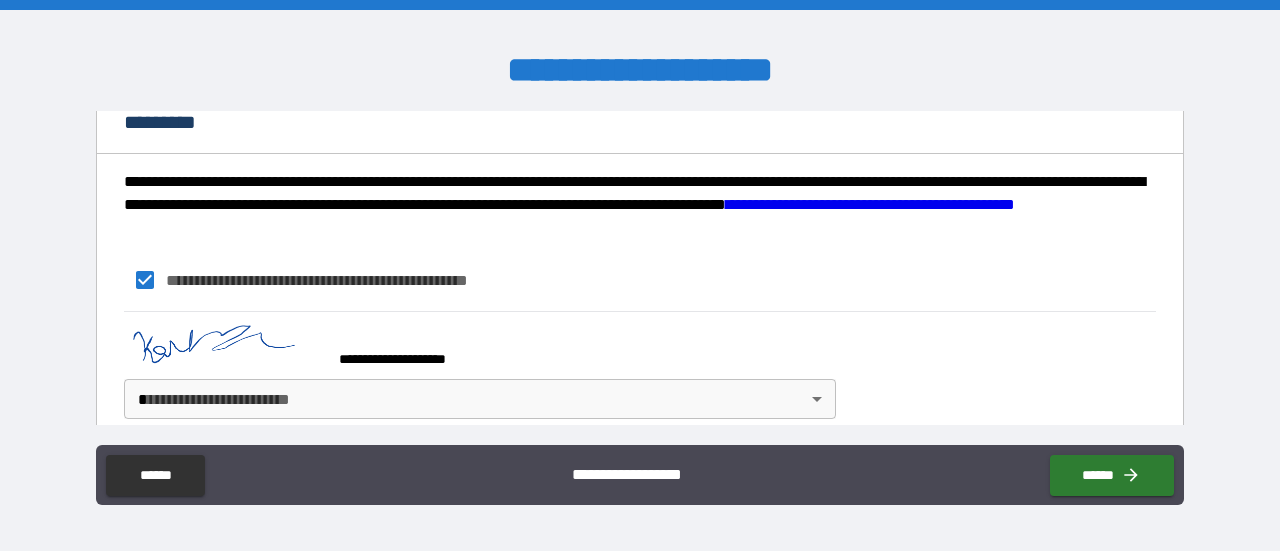 click on "**********" at bounding box center (640, 275) 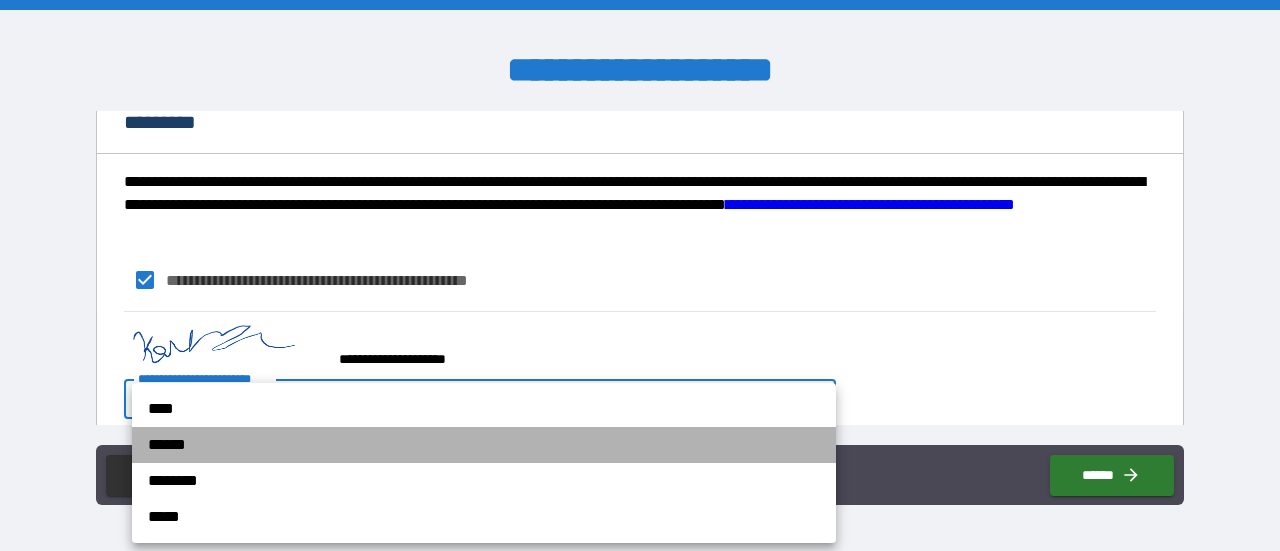 click on "******" at bounding box center (484, 445) 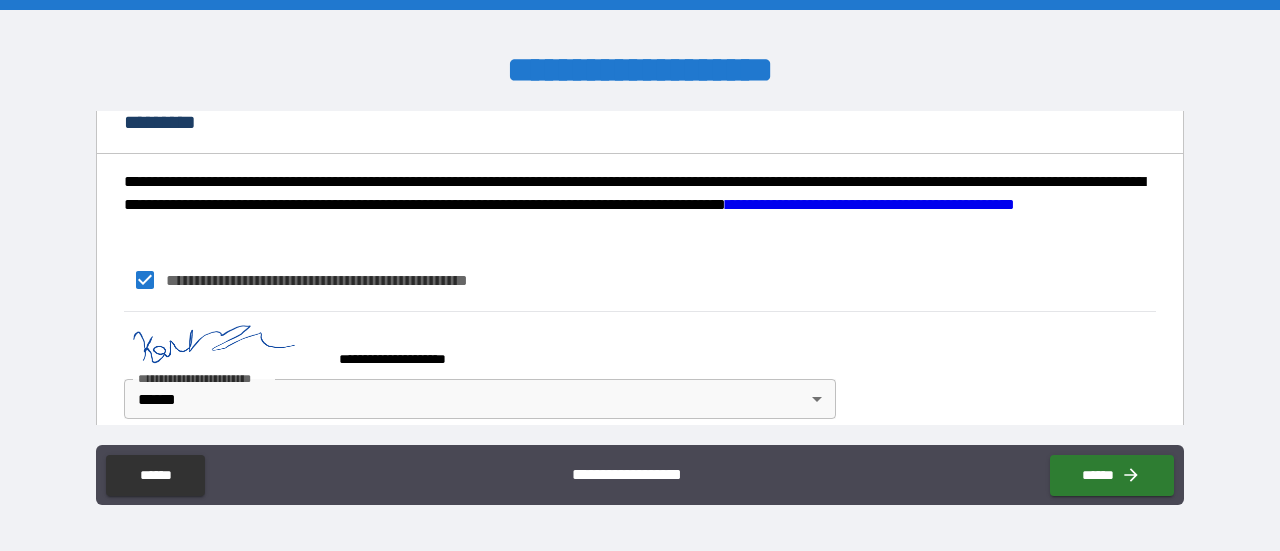 click on "**********" at bounding box center [640, 370] 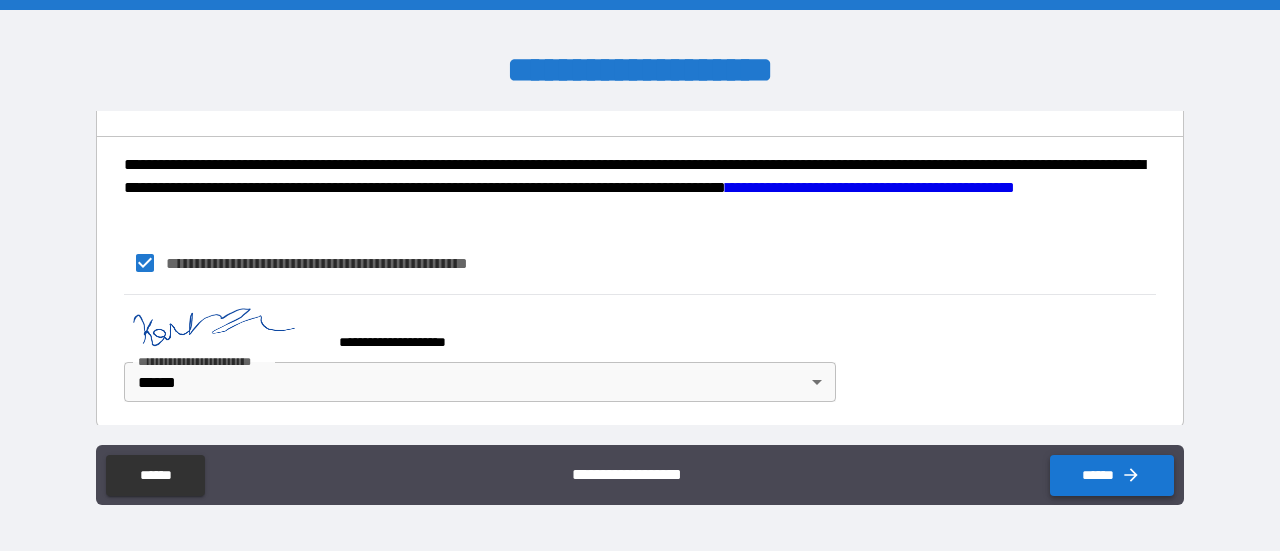 click on "******" at bounding box center [1112, 475] 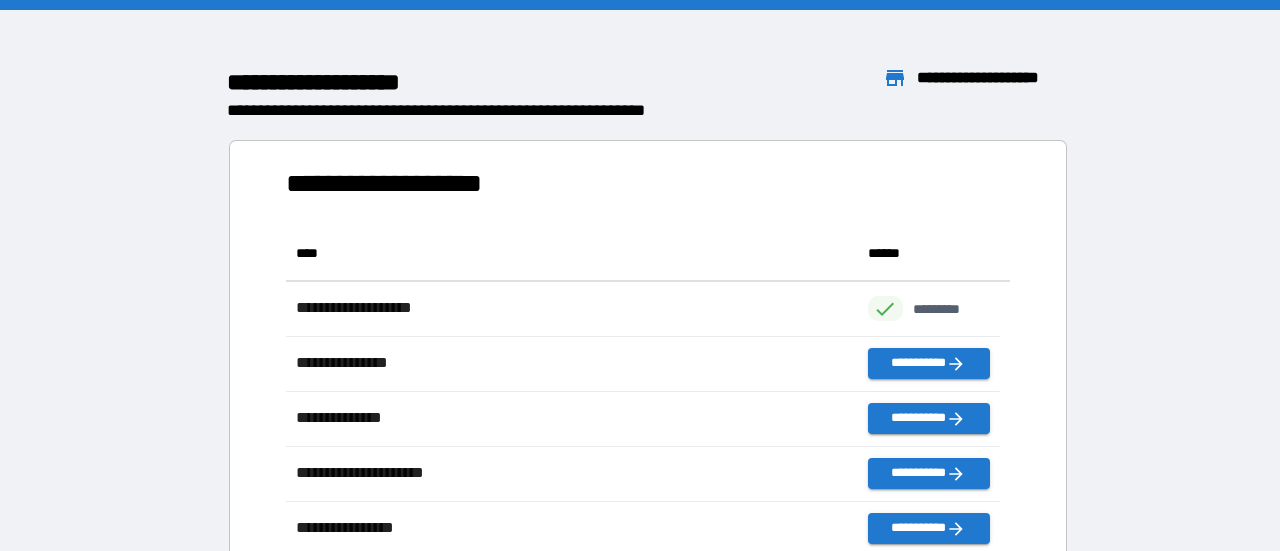 scroll, scrollTop: 16, scrollLeft: 16, axis: both 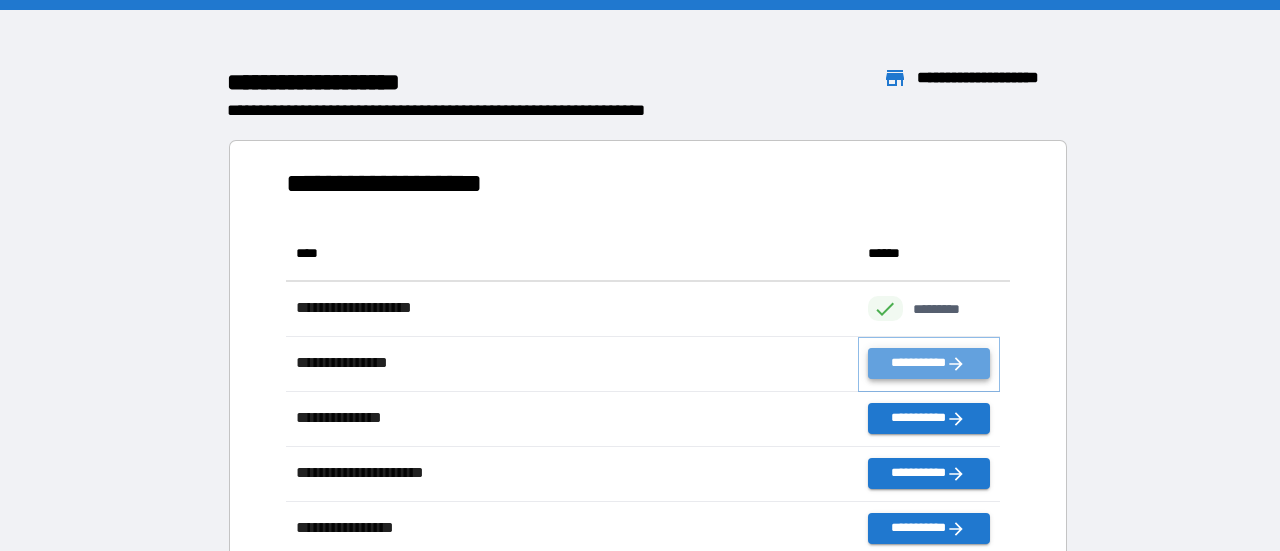 click on "**********" at bounding box center (929, 363) 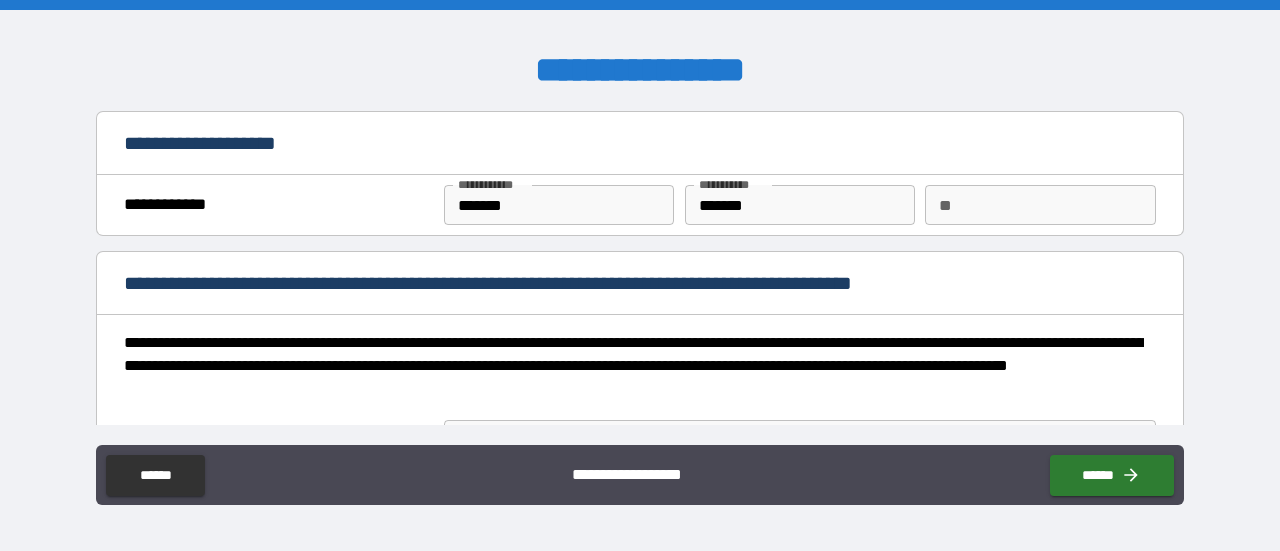 type on "*" 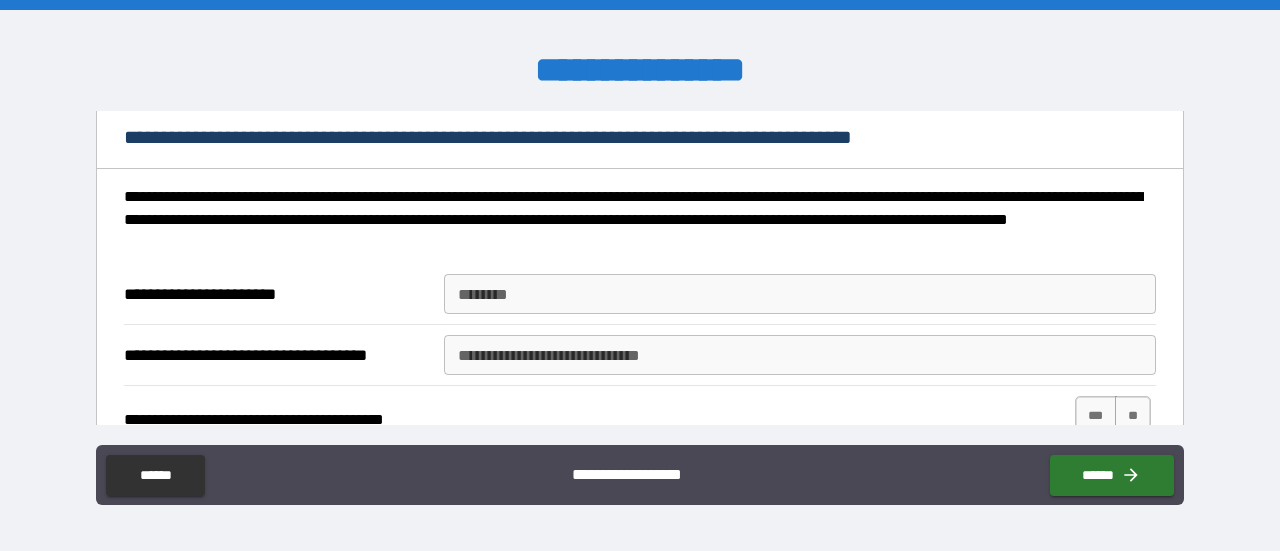 scroll, scrollTop: 146, scrollLeft: 0, axis: vertical 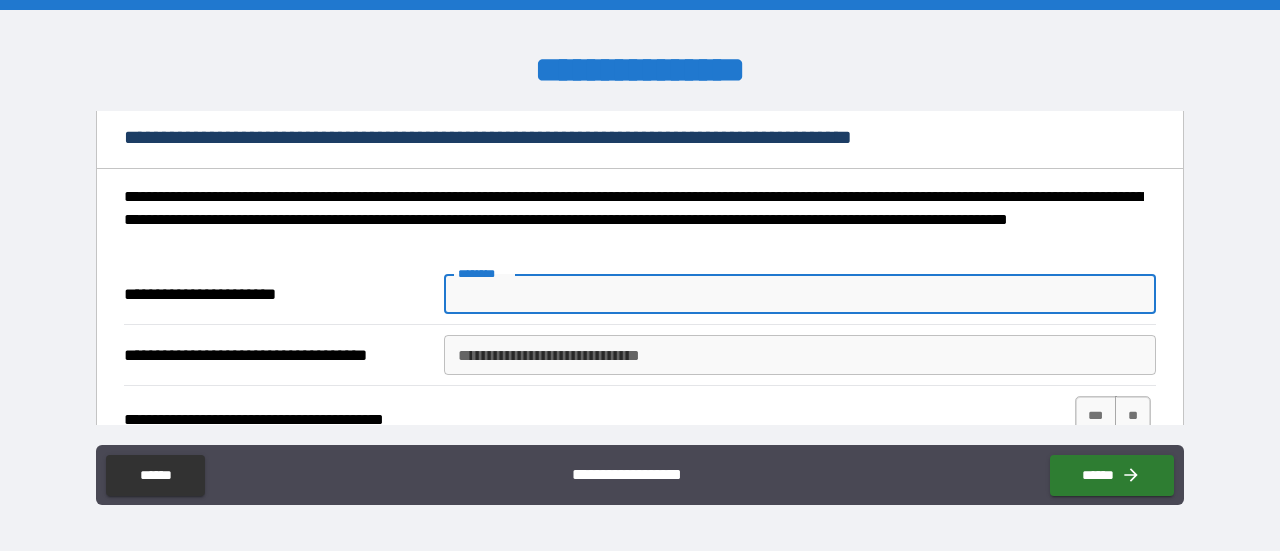 click on "********" at bounding box center (800, 294) 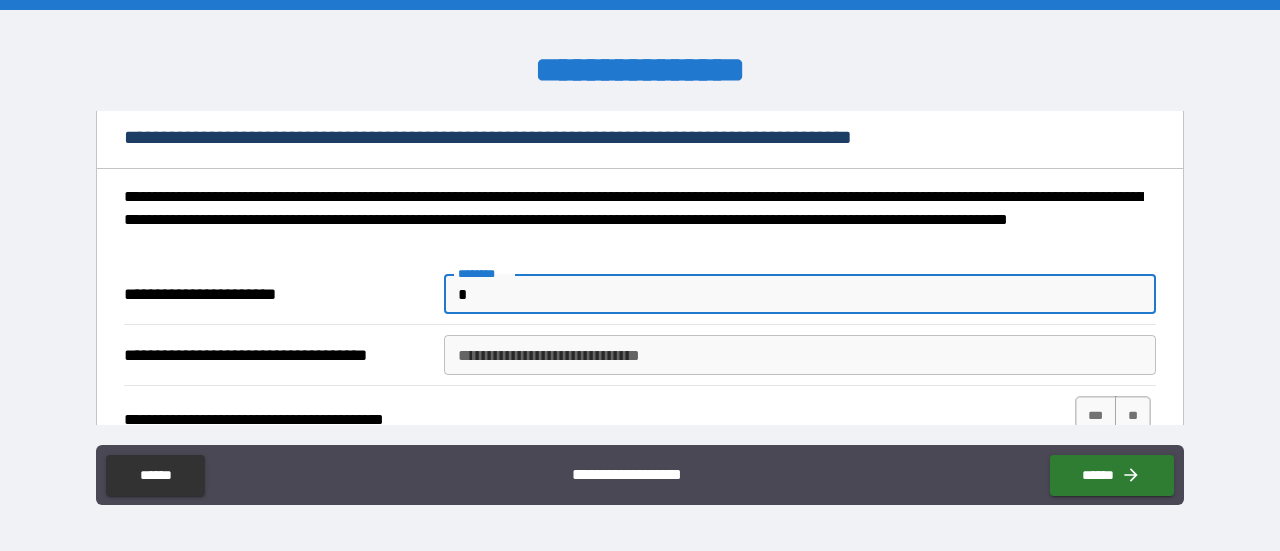 type on "**" 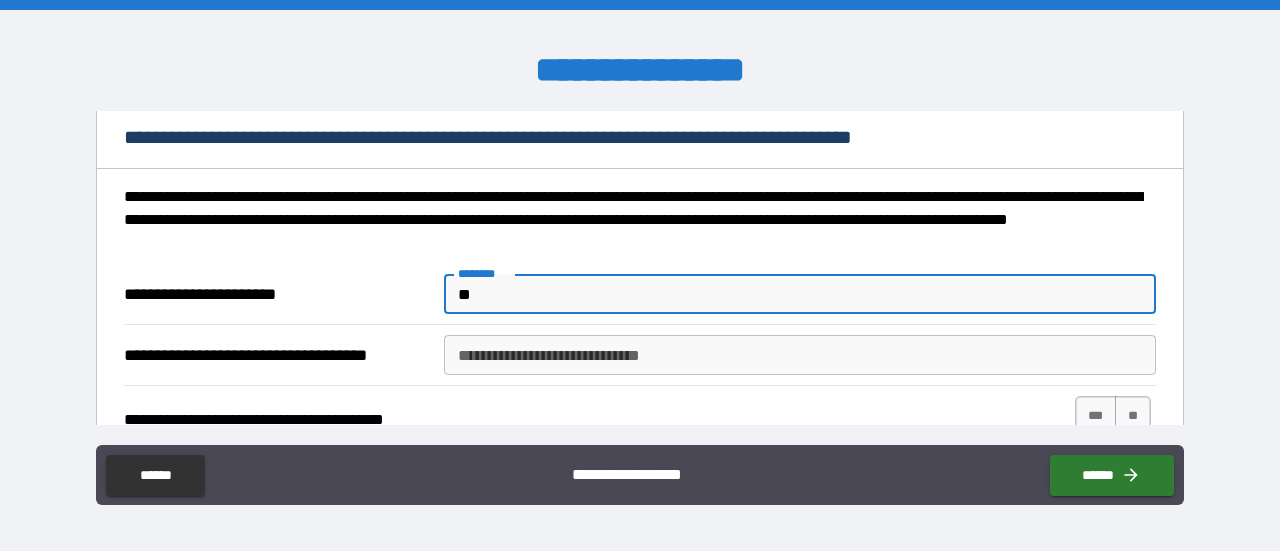 type on "***" 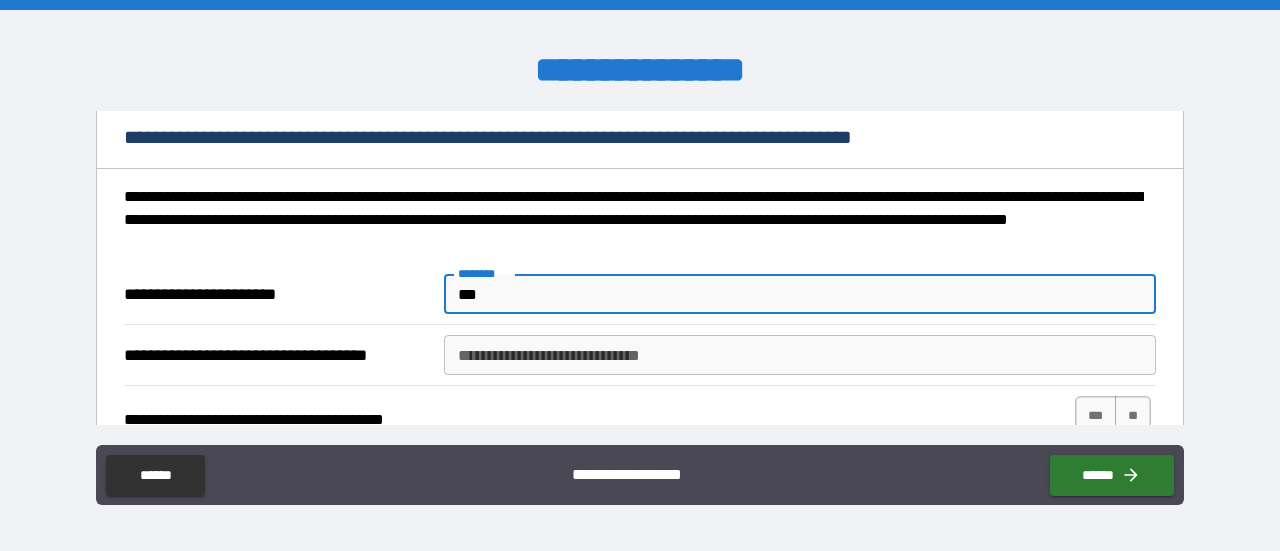 type on "***" 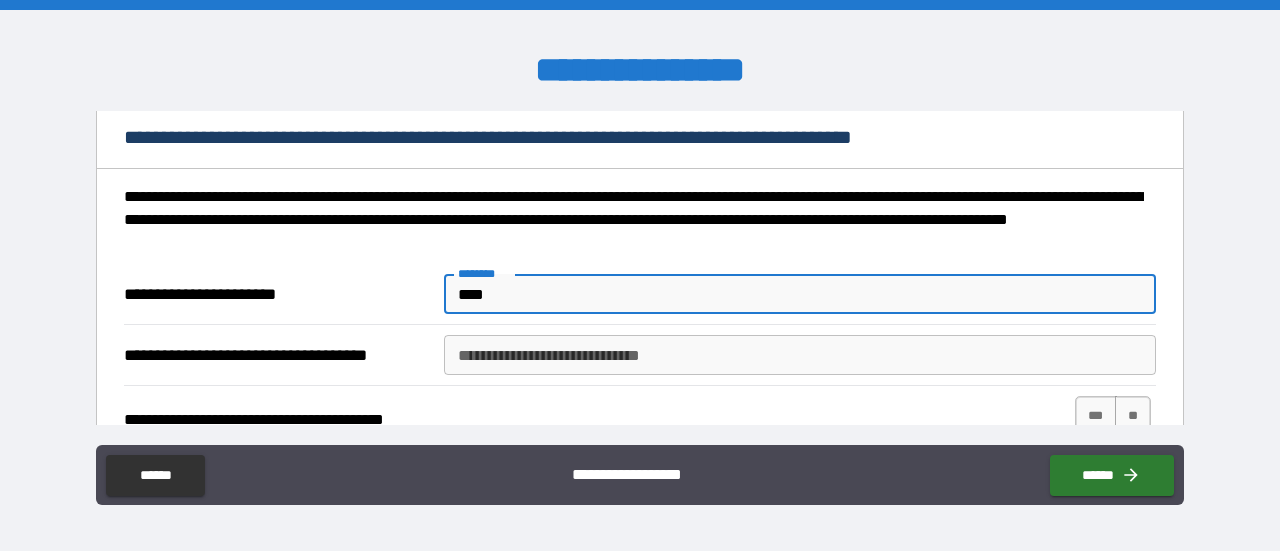 type on "*" 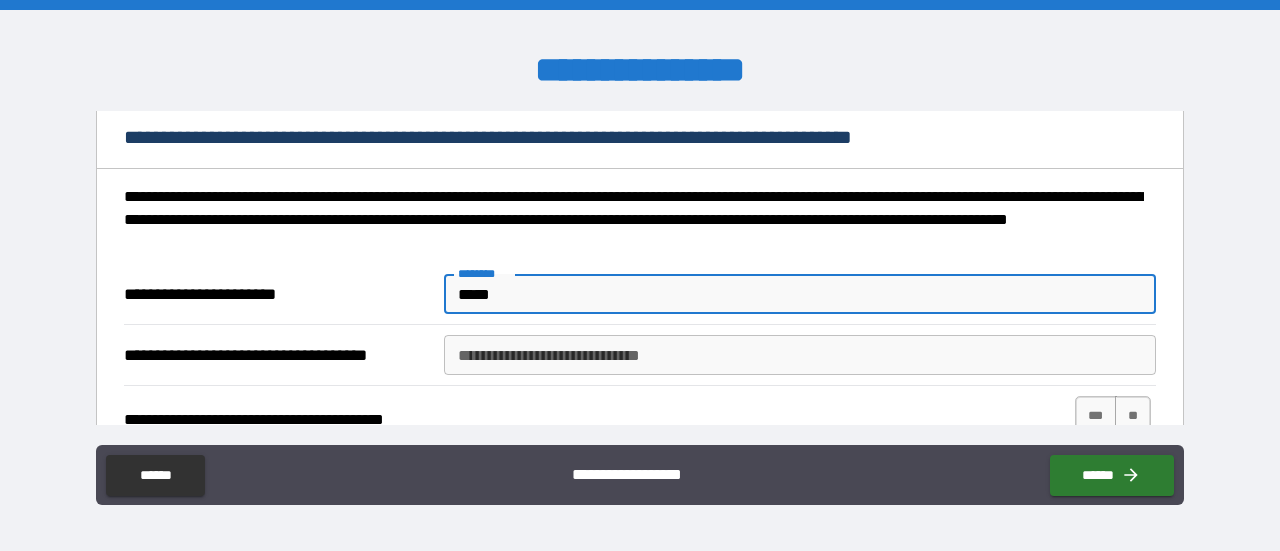 type on "******" 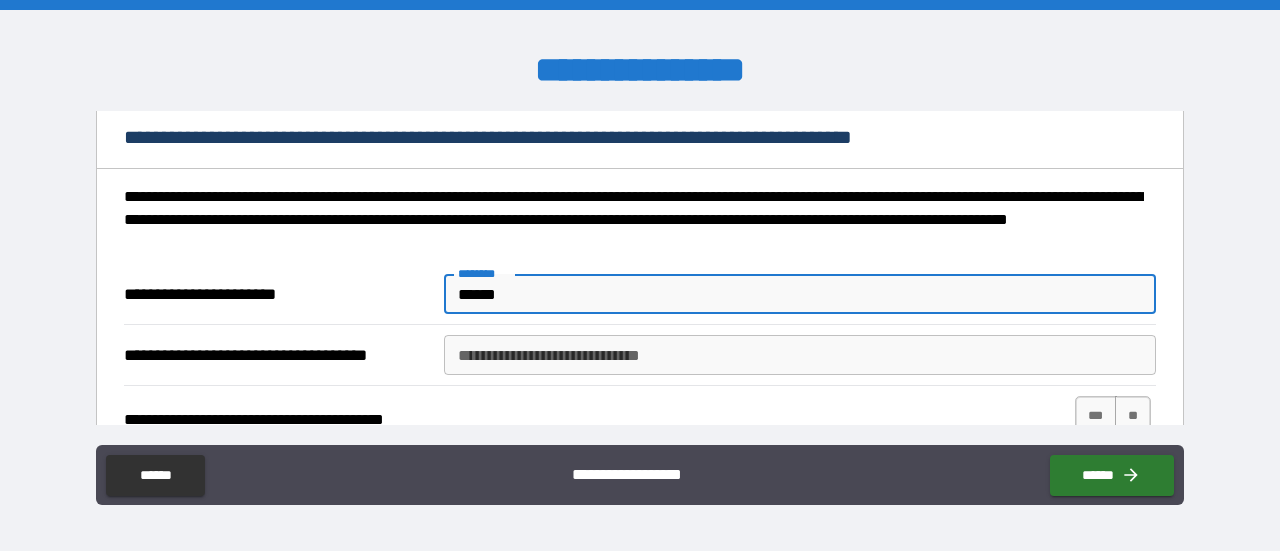 type on "*******" 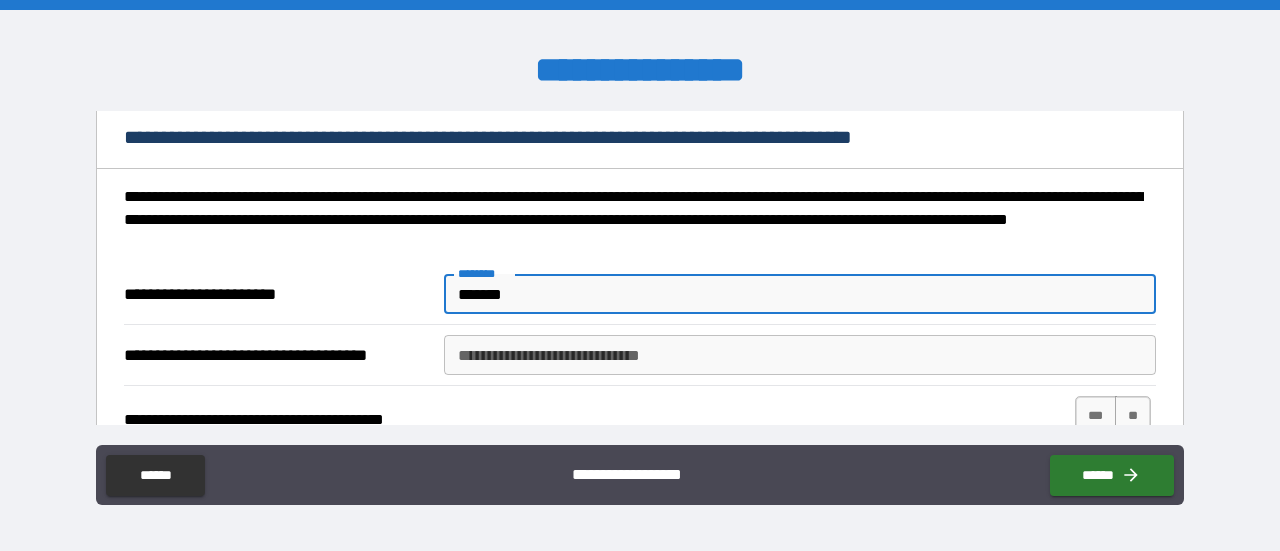 type on "********" 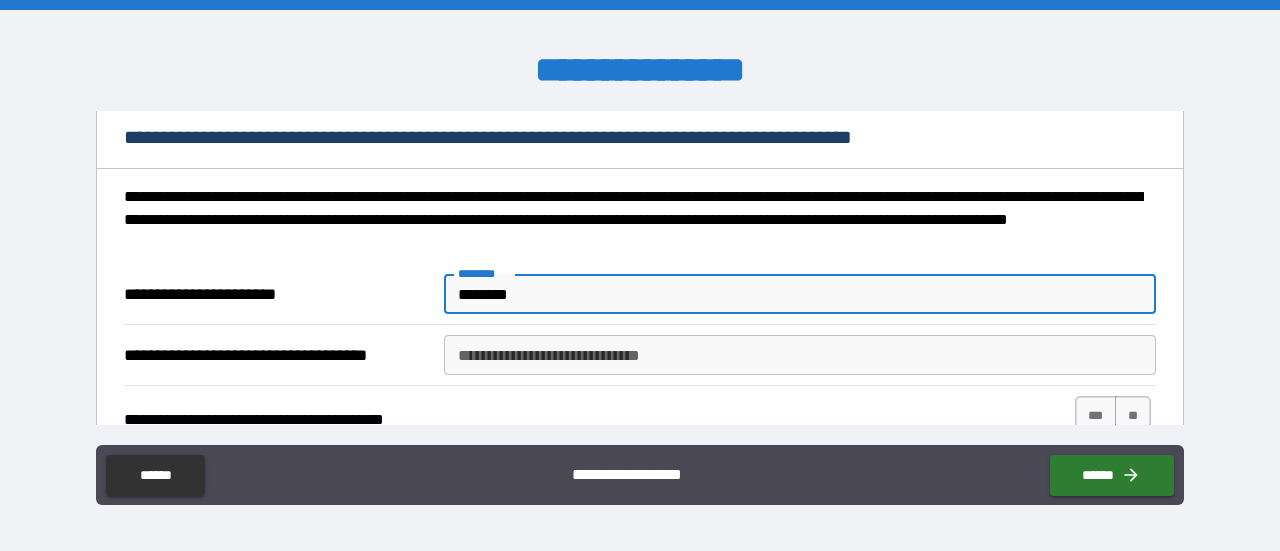 type on "*" 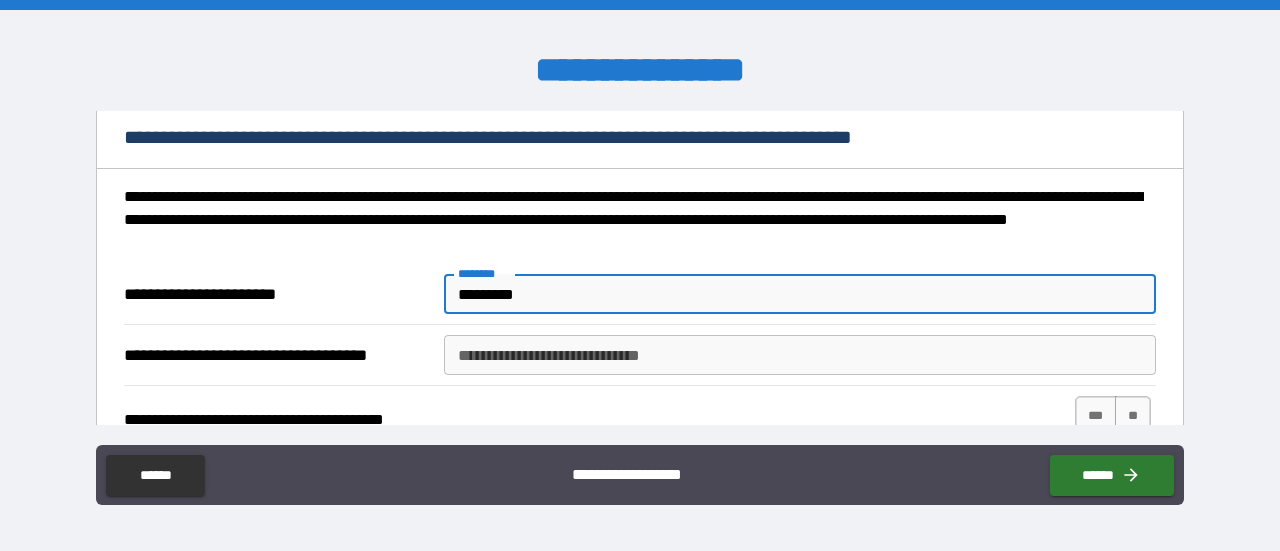 type on "*********" 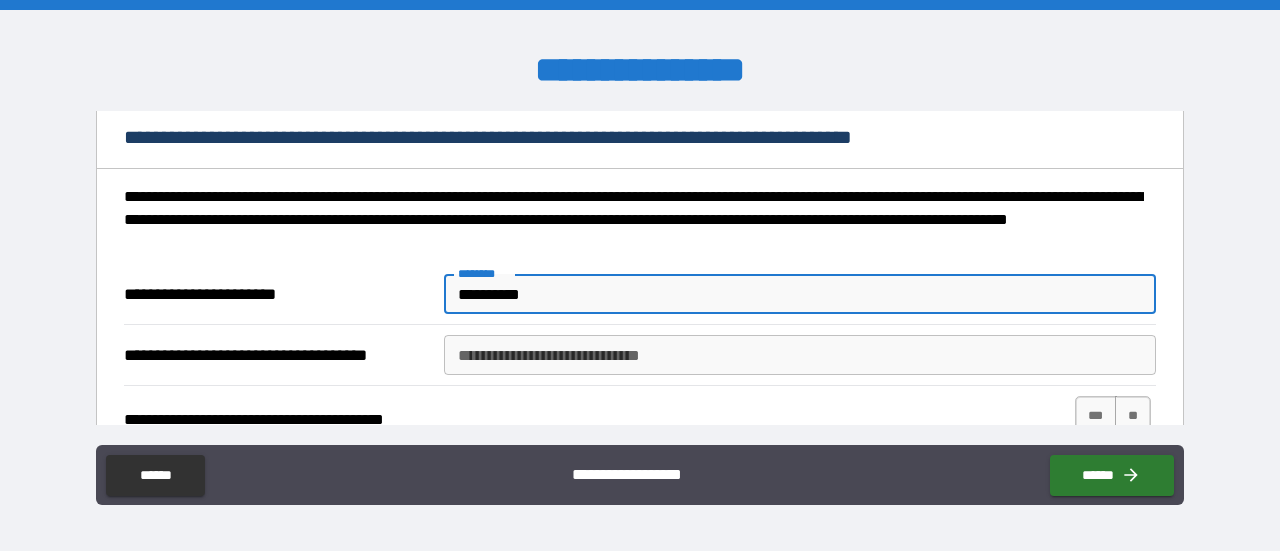 type on "*" 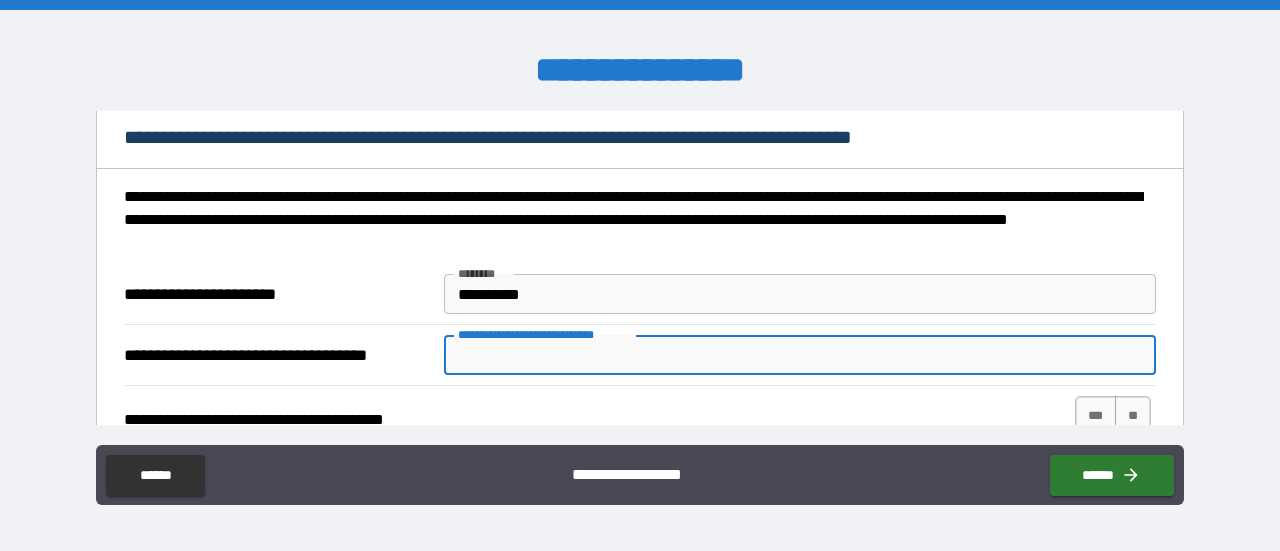 click on "**********" at bounding box center (800, 355) 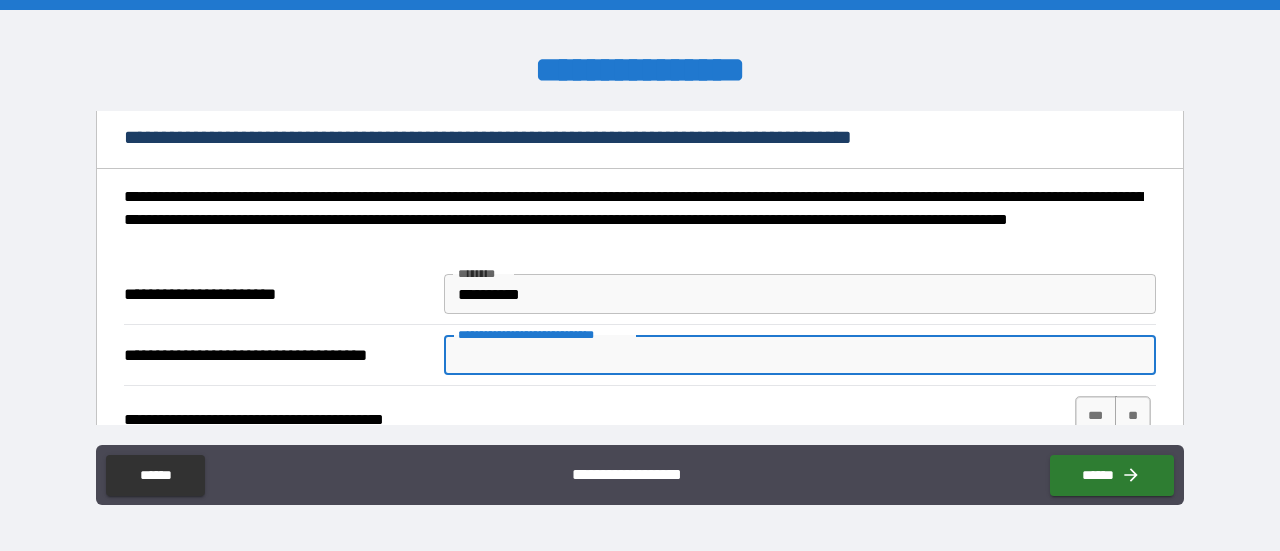 type on "*" 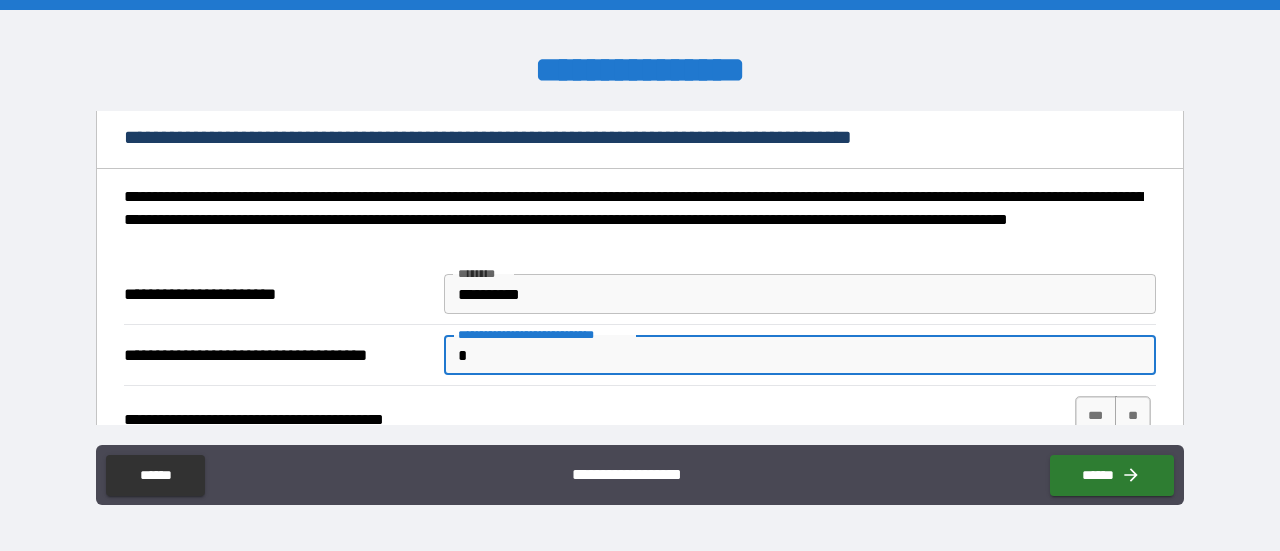 type on "**" 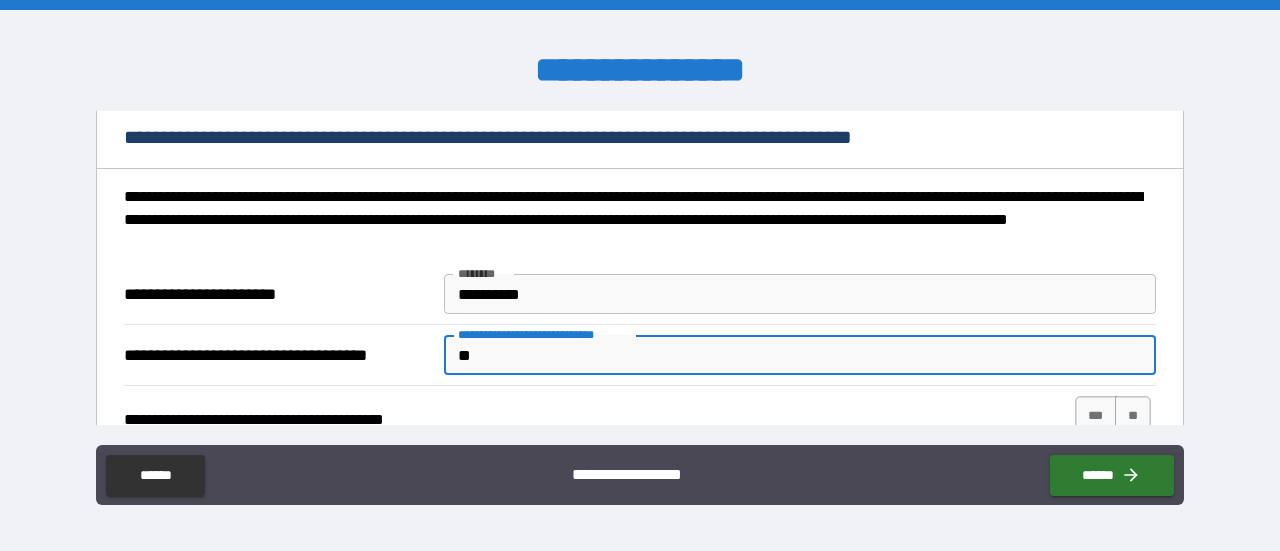 type on "***" 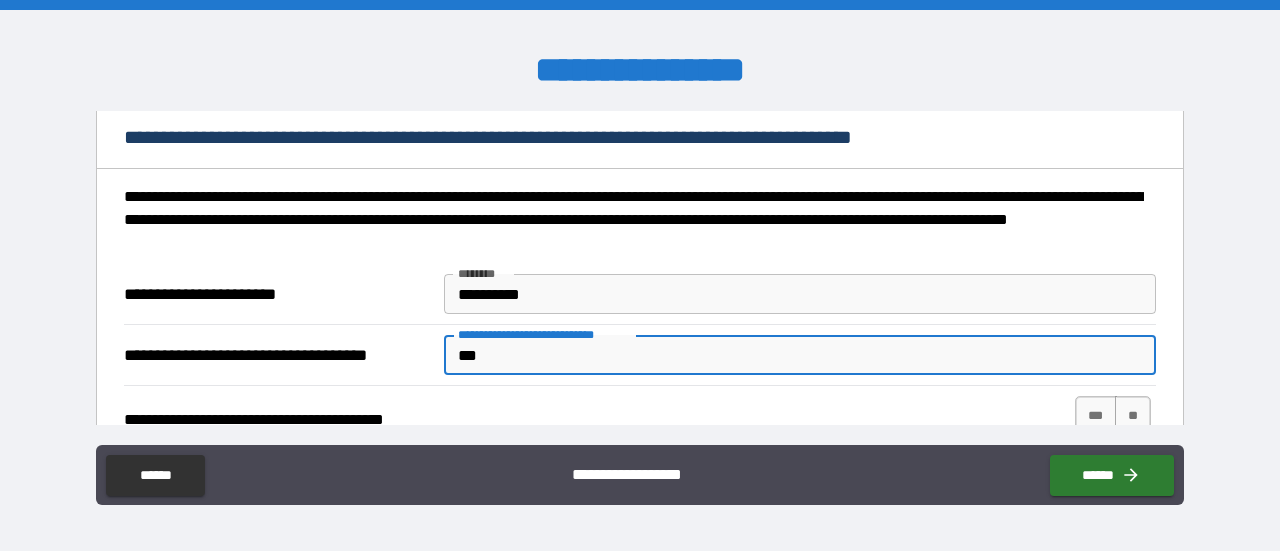 type on "*" 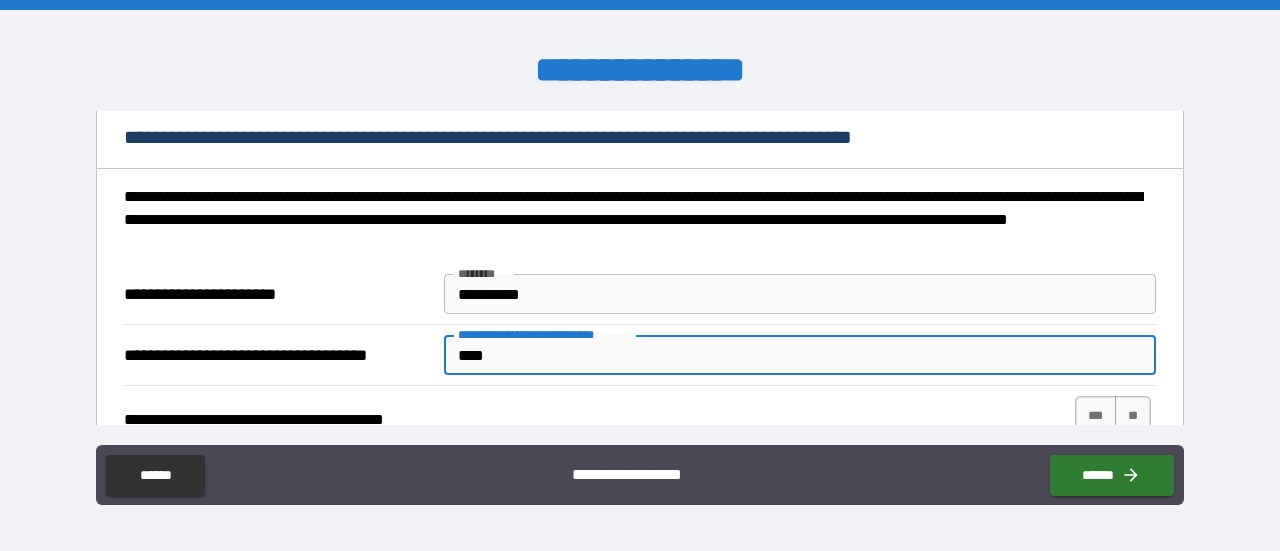 type on "*" 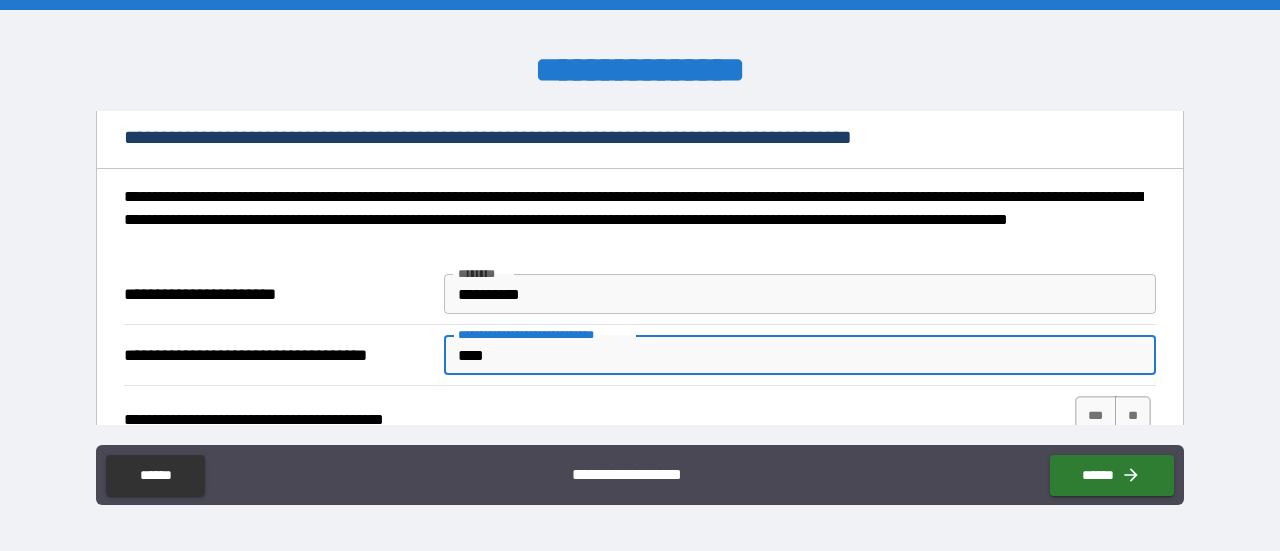 type on "*****" 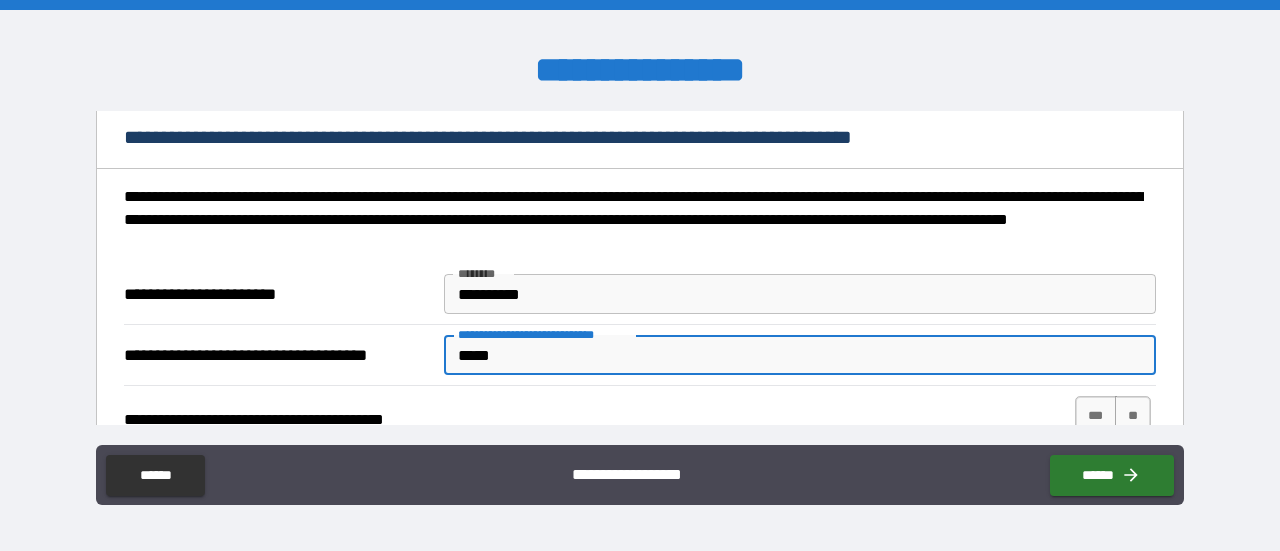 type on "*" 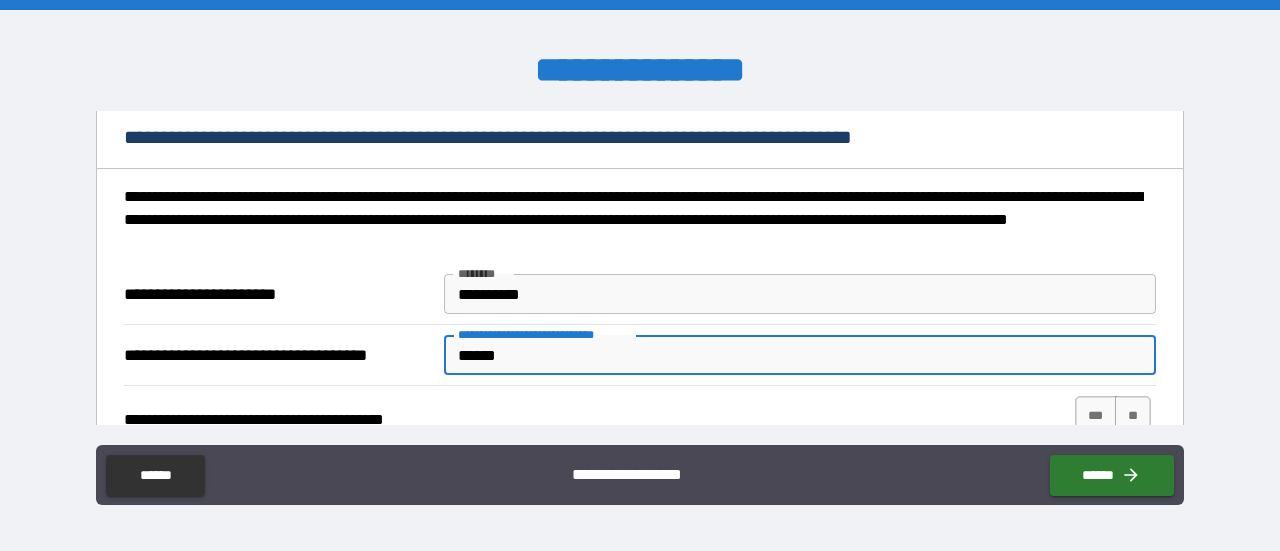 type on "*" 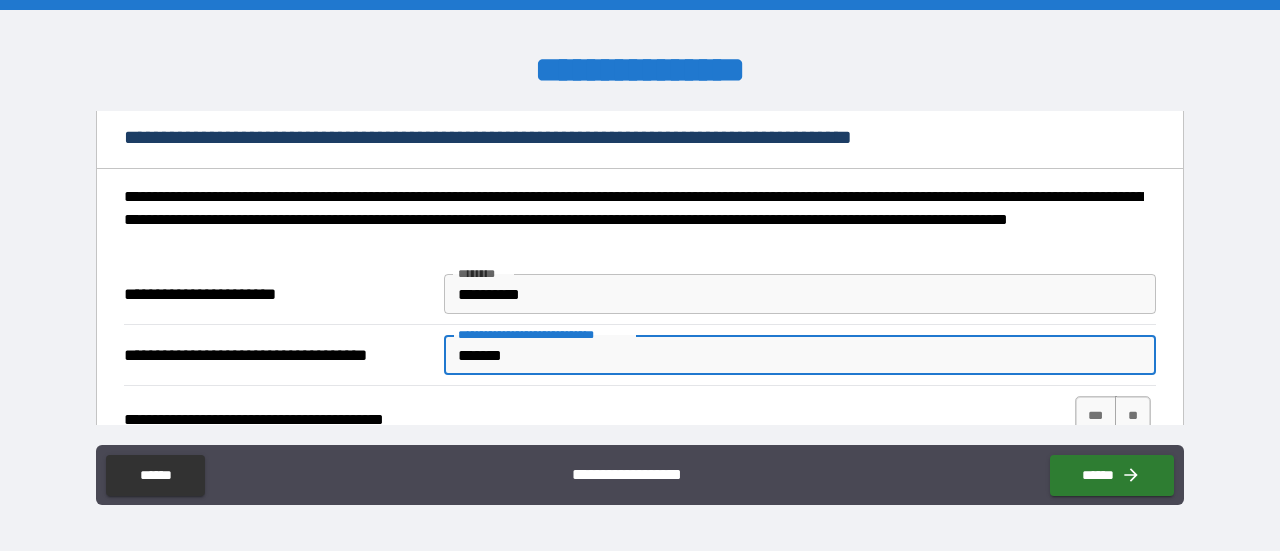 type on "*" 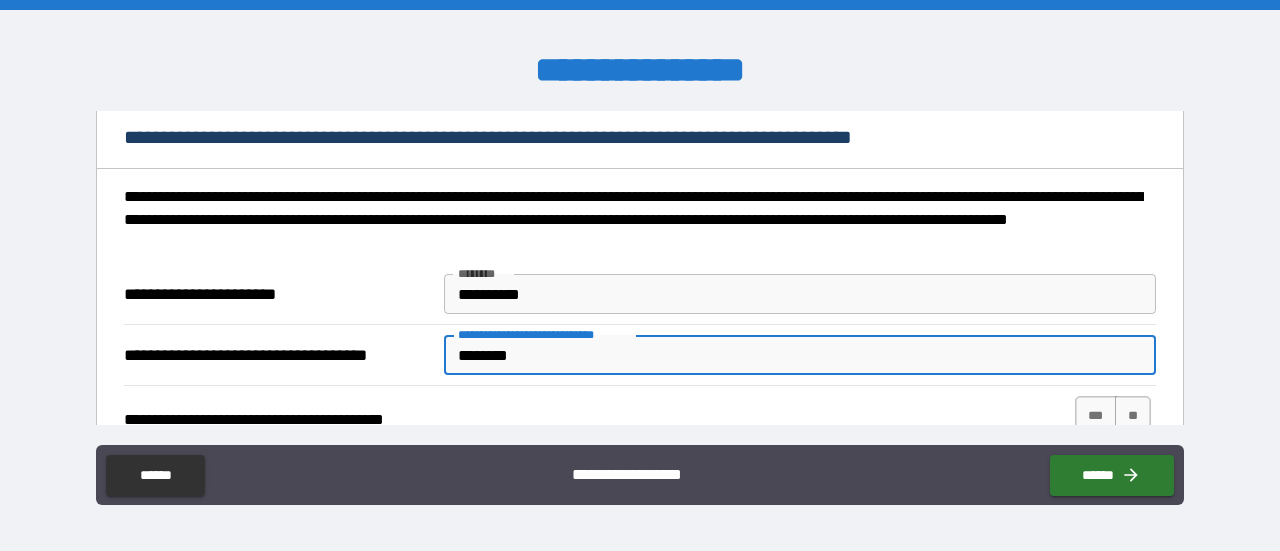 type on "*" 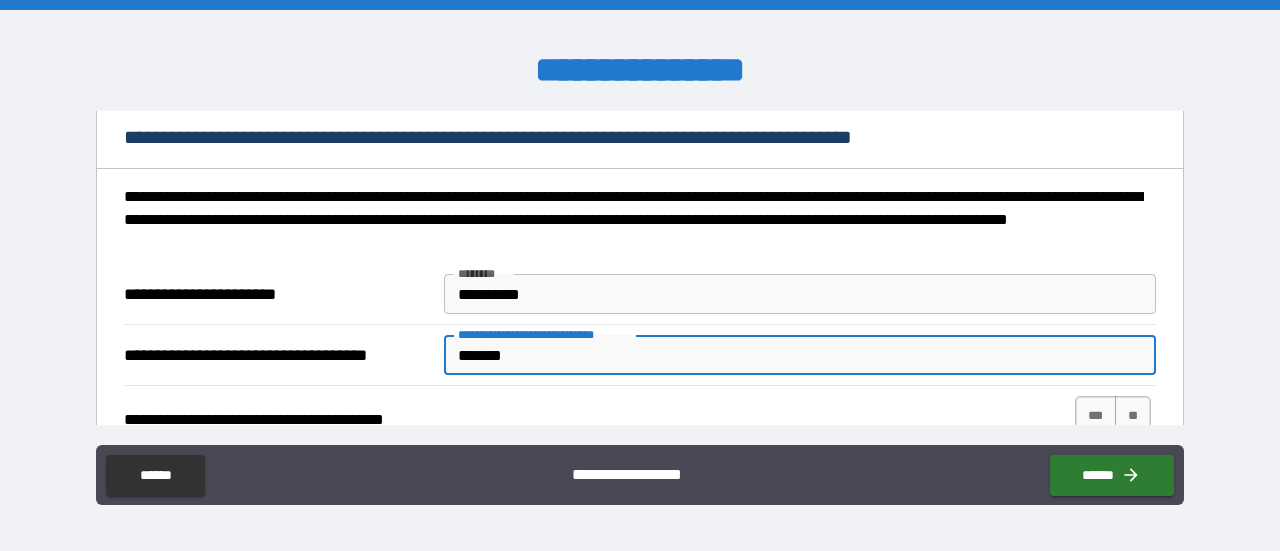 type on "*" 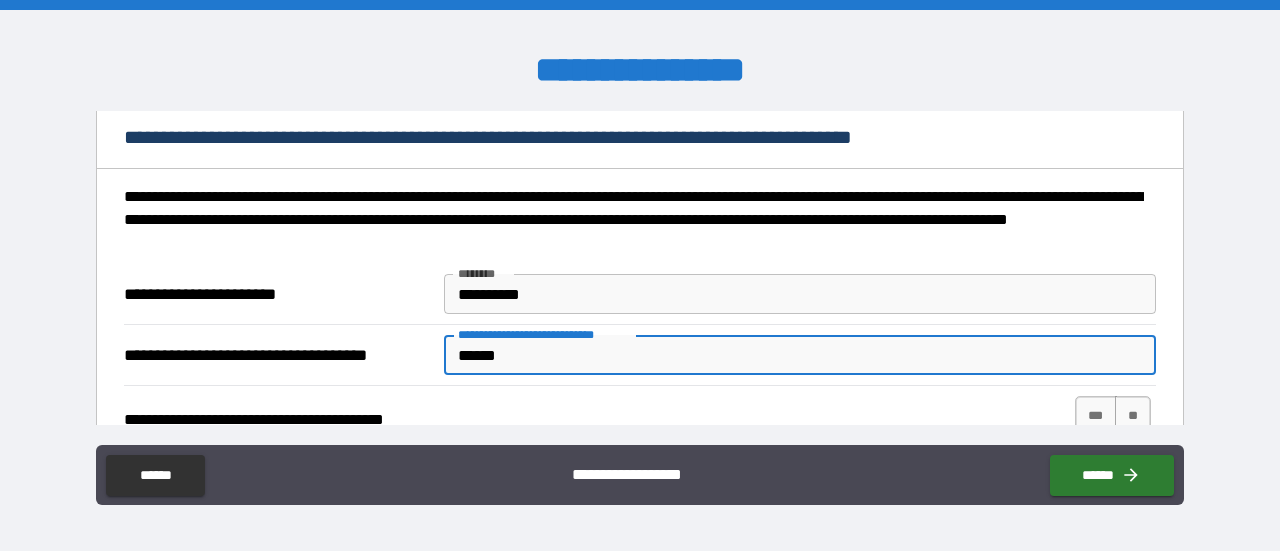 type on "*" 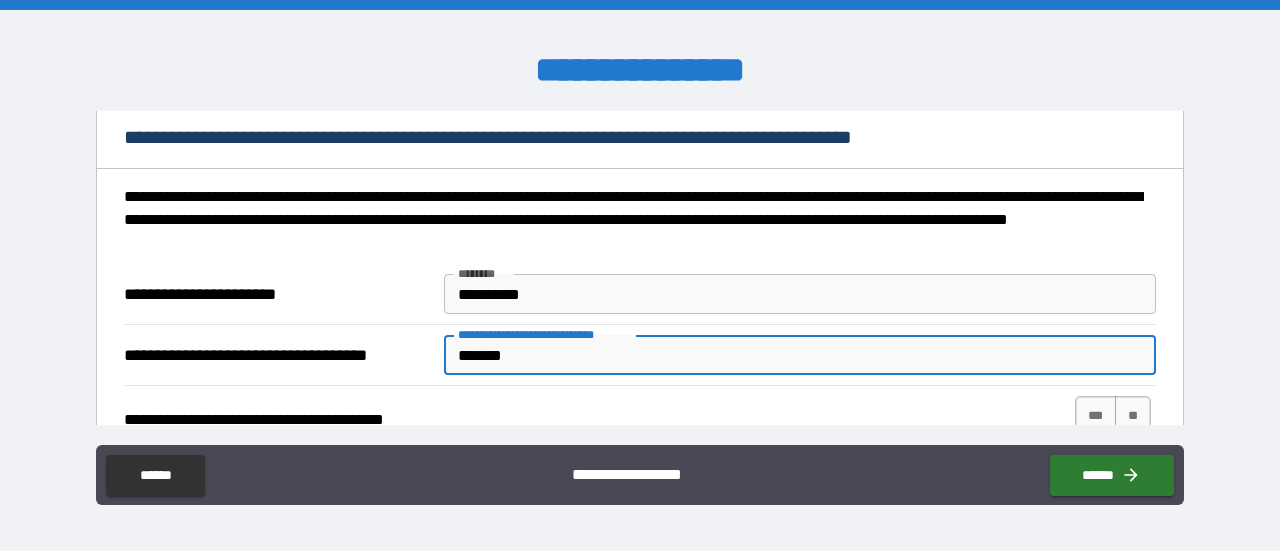type on "*" 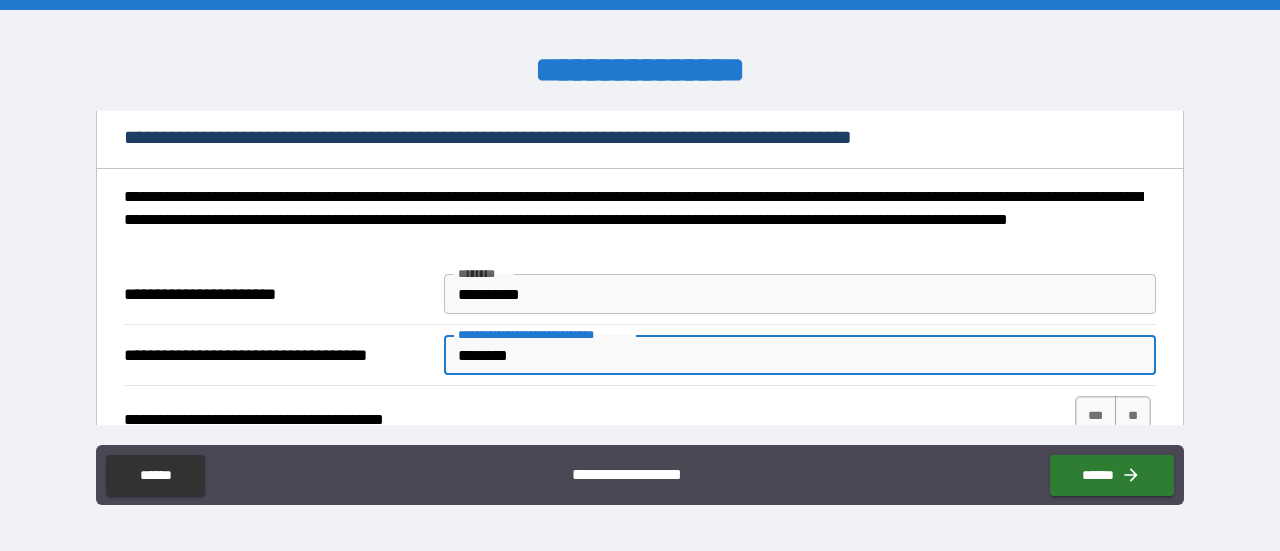 type on "*" 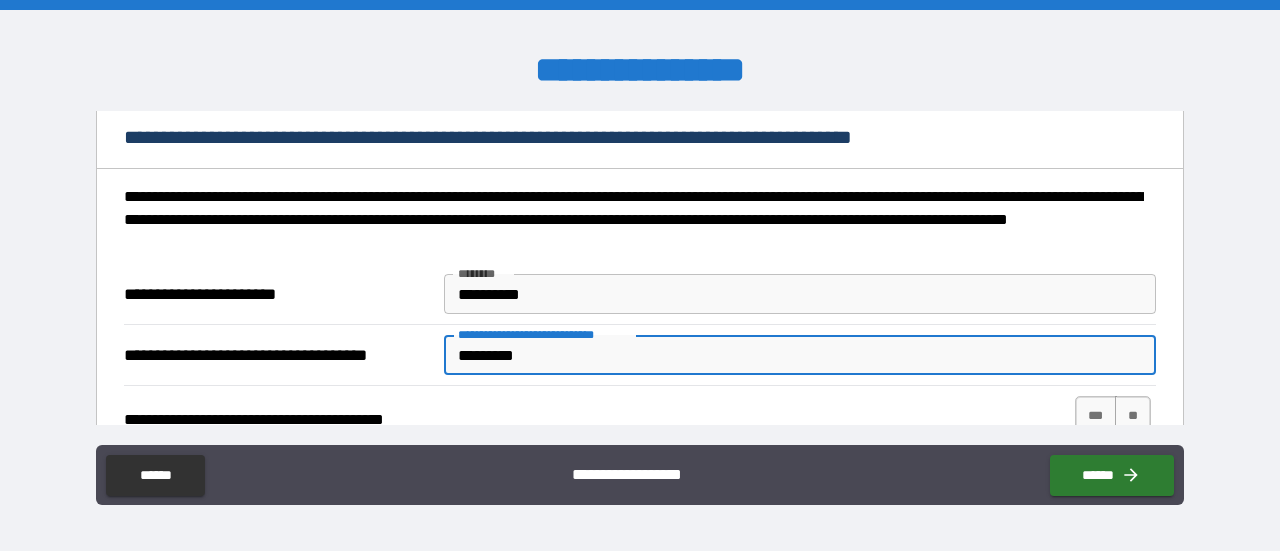 type on "*" 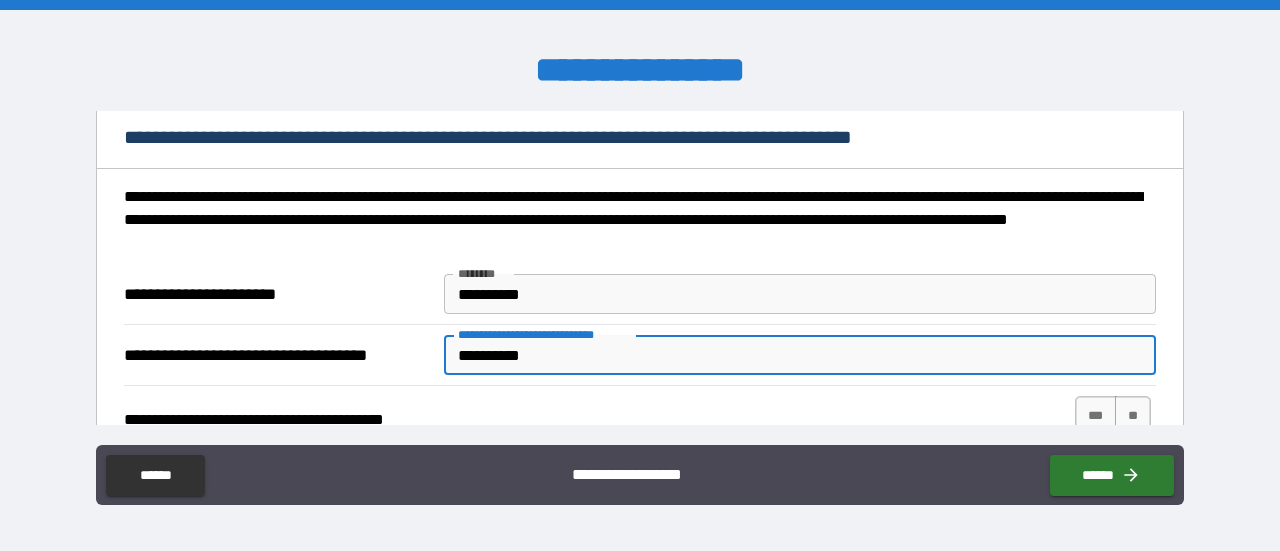 type on "*" 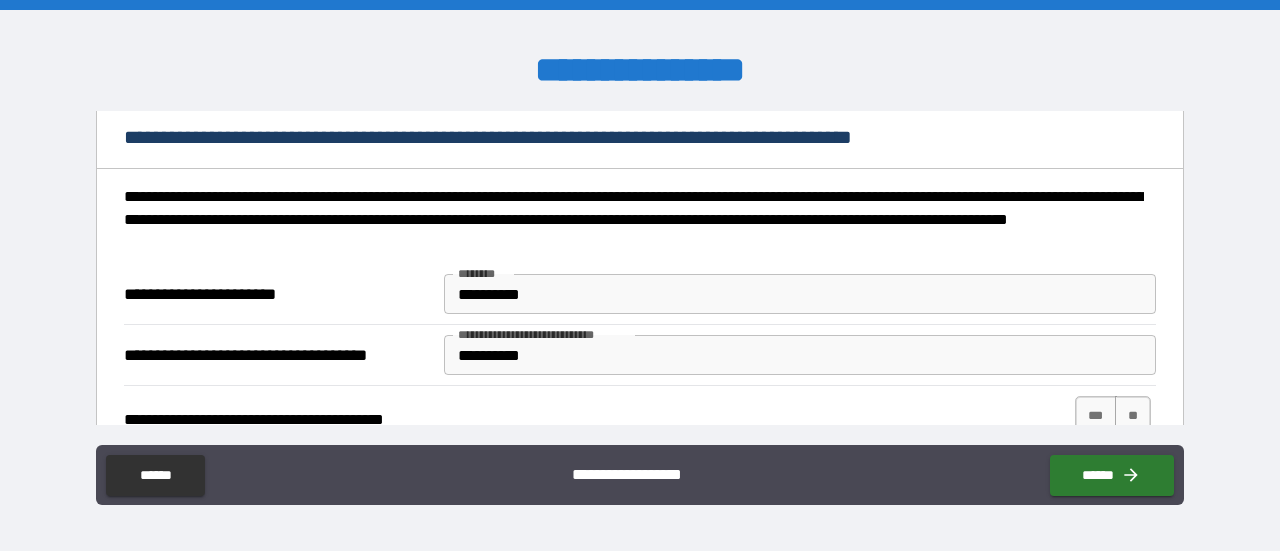 click on "**********" at bounding box center [640, 216] 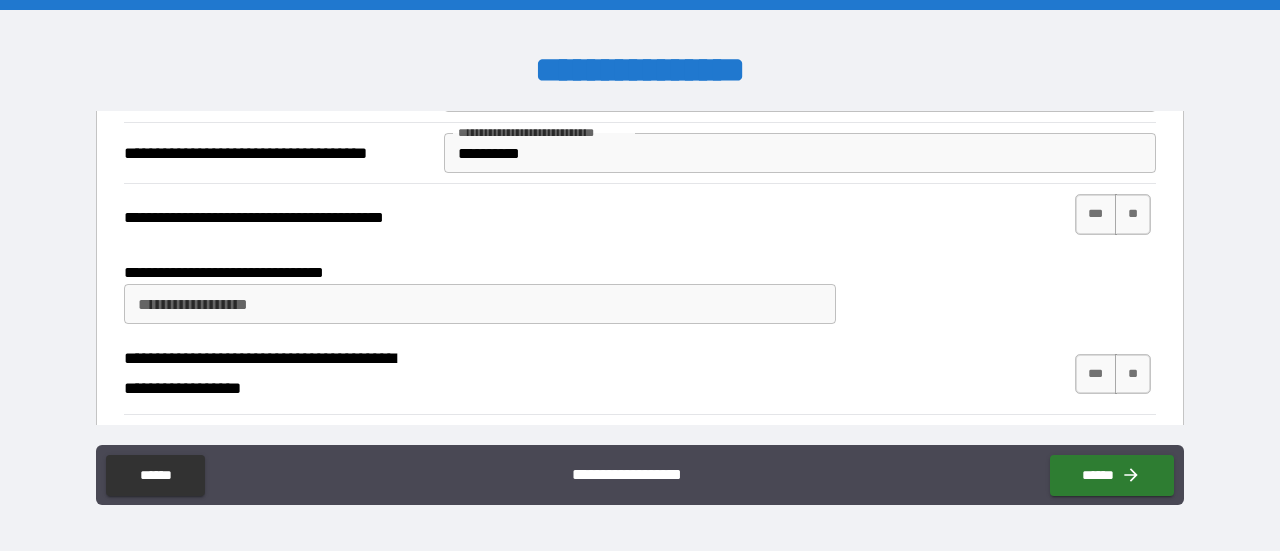 scroll, scrollTop: 349, scrollLeft: 0, axis: vertical 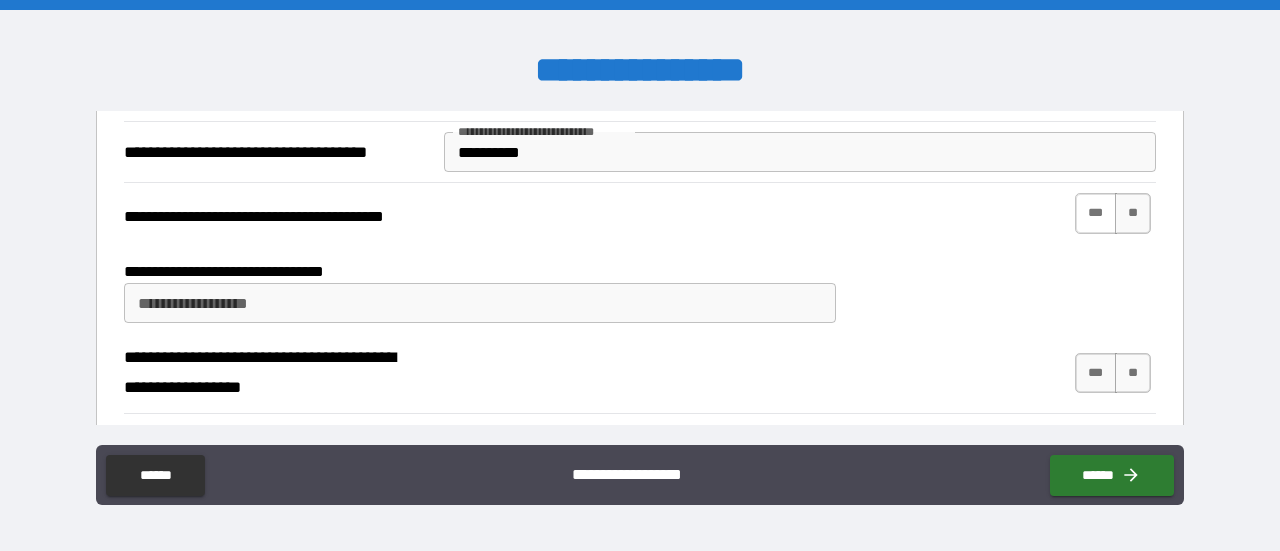 click on "***" at bounding box center (1096, 213) 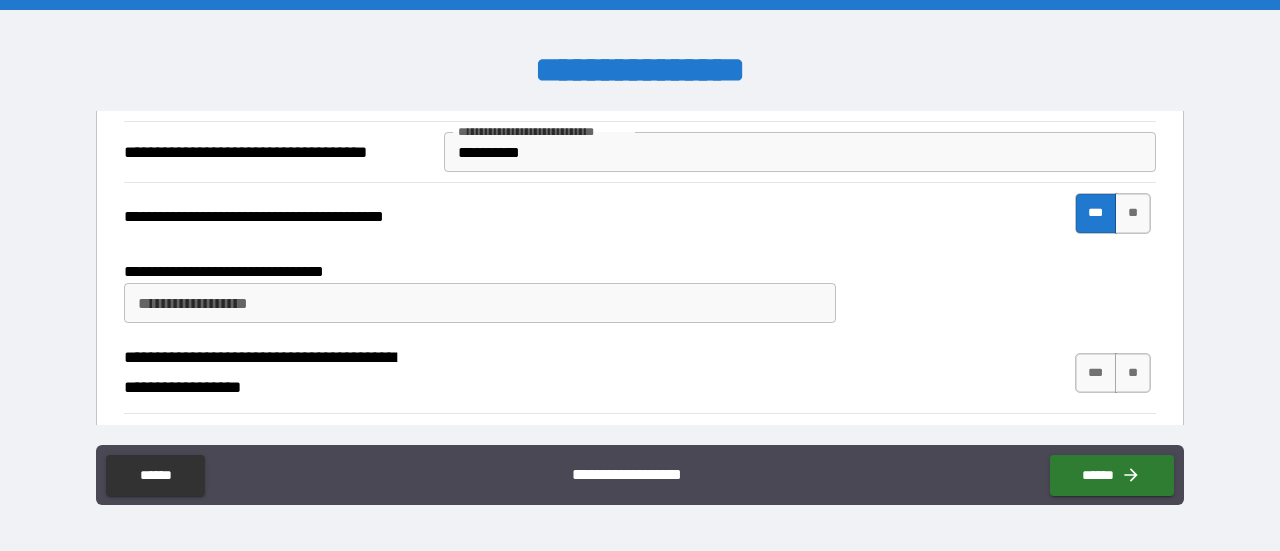 type on "*" 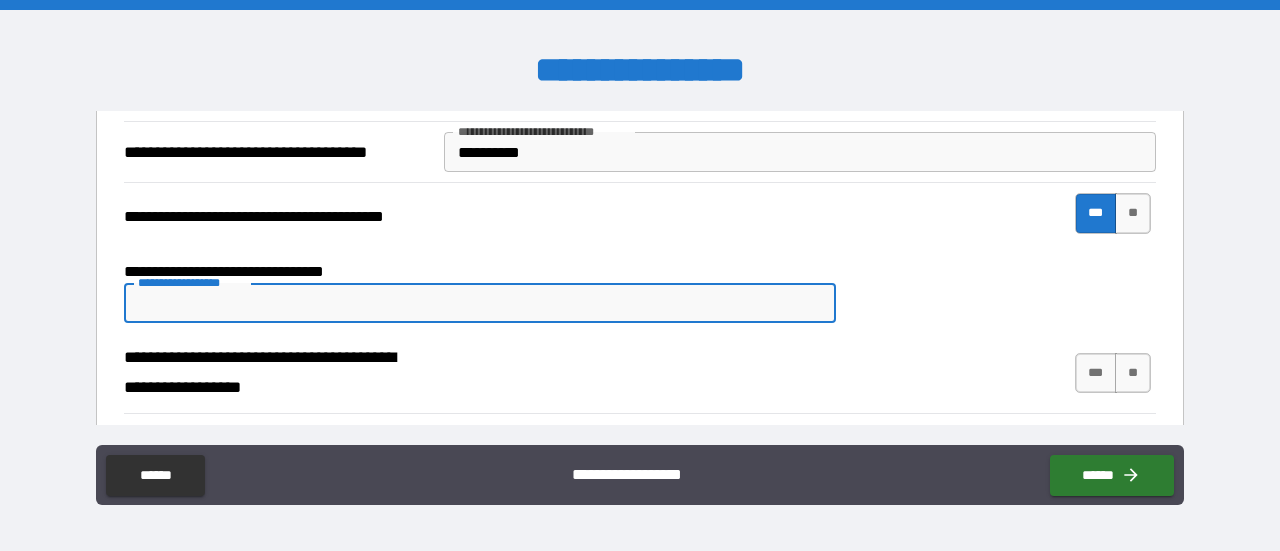 click on "**********" at bounding box center [480, 303] 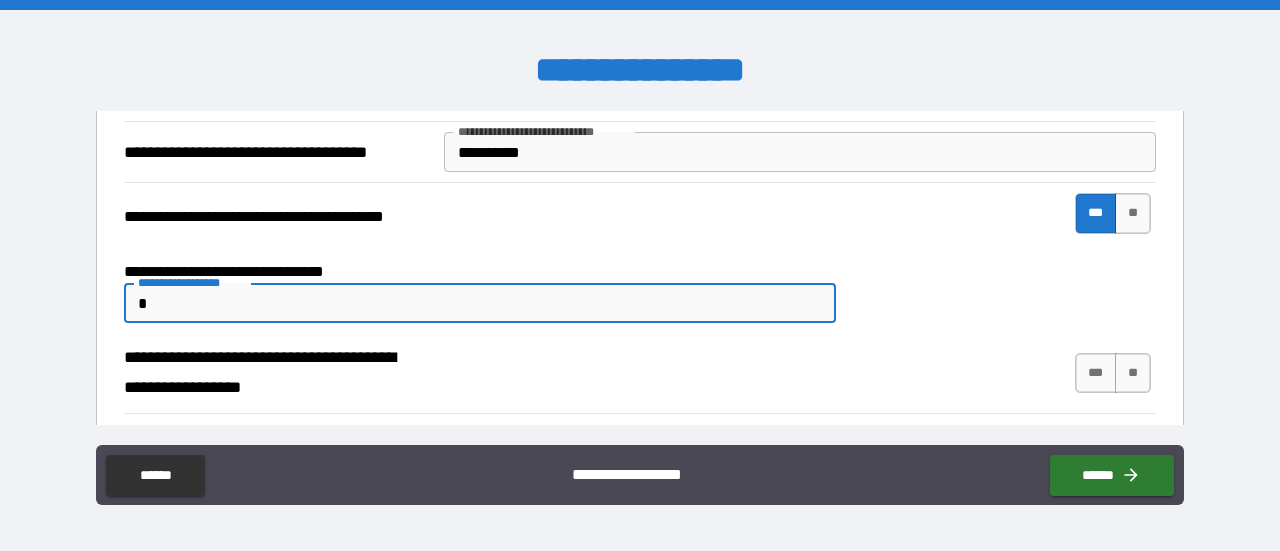 type on "*" 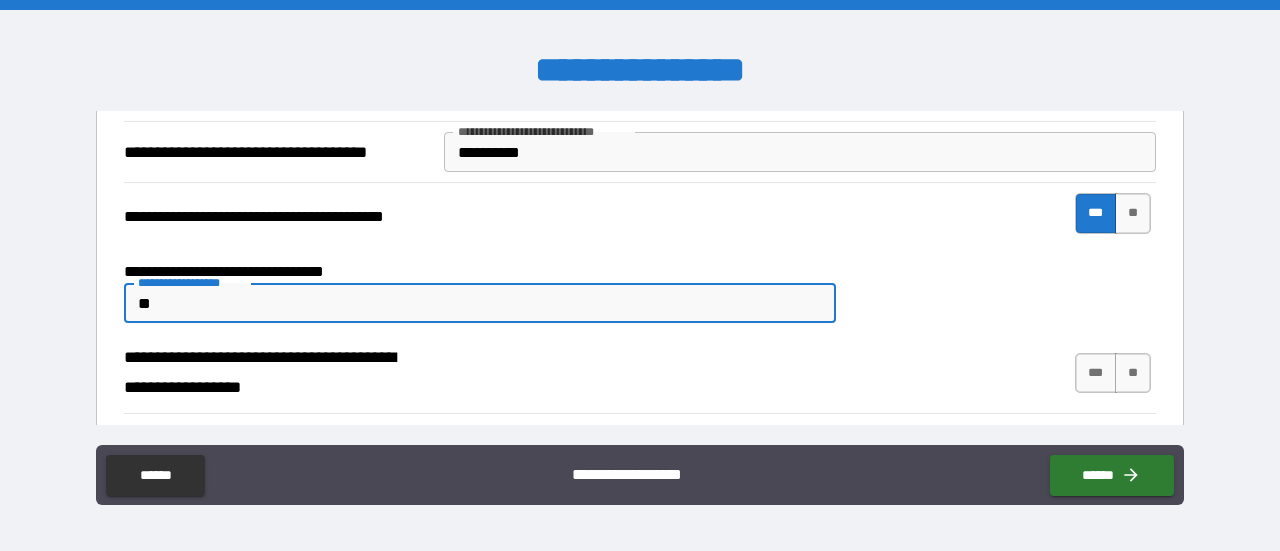 type on "*" 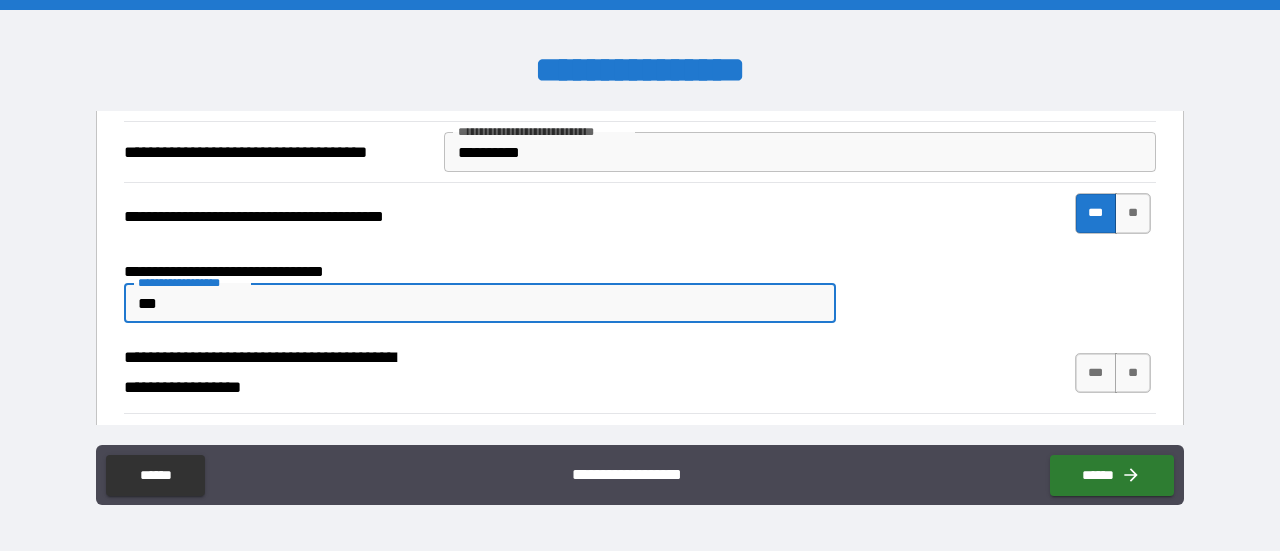 type on "***" 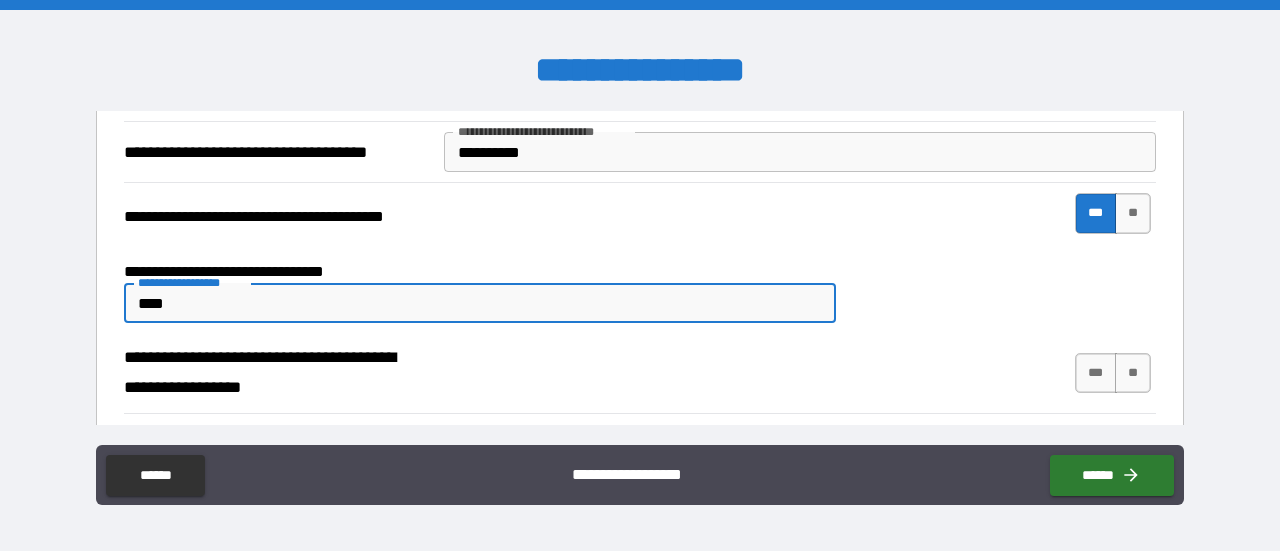 type on "*" 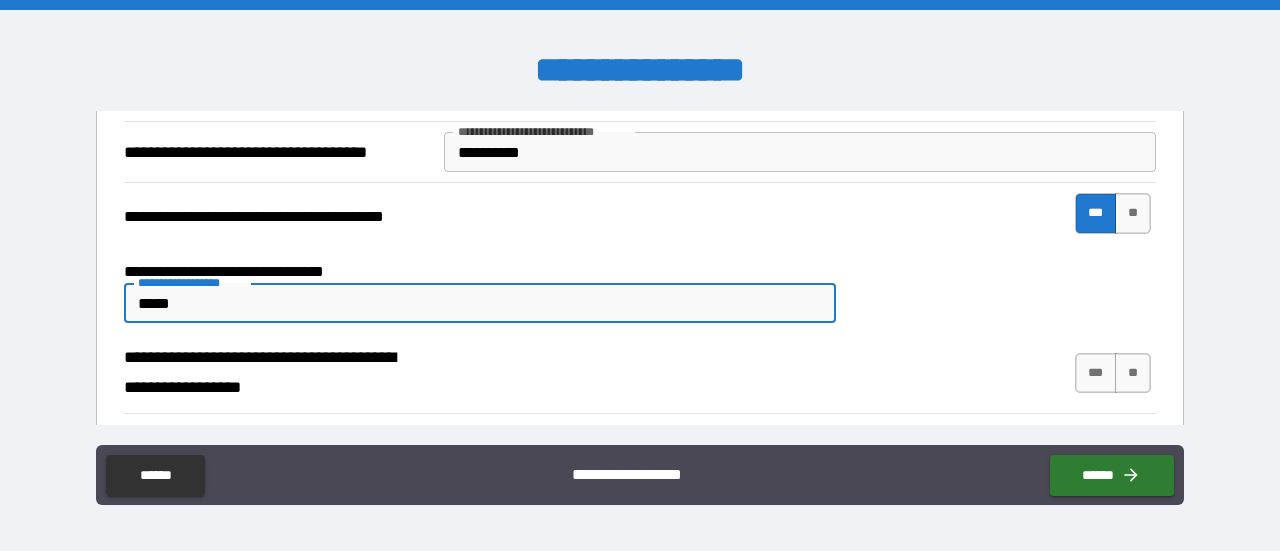 type on "*" 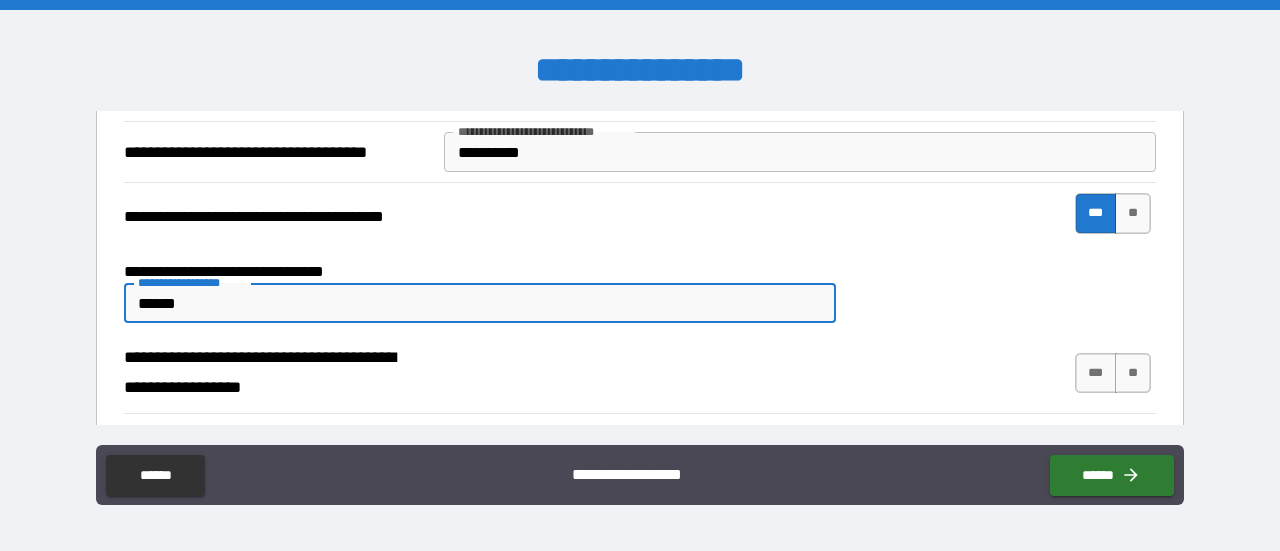 type on "*******" 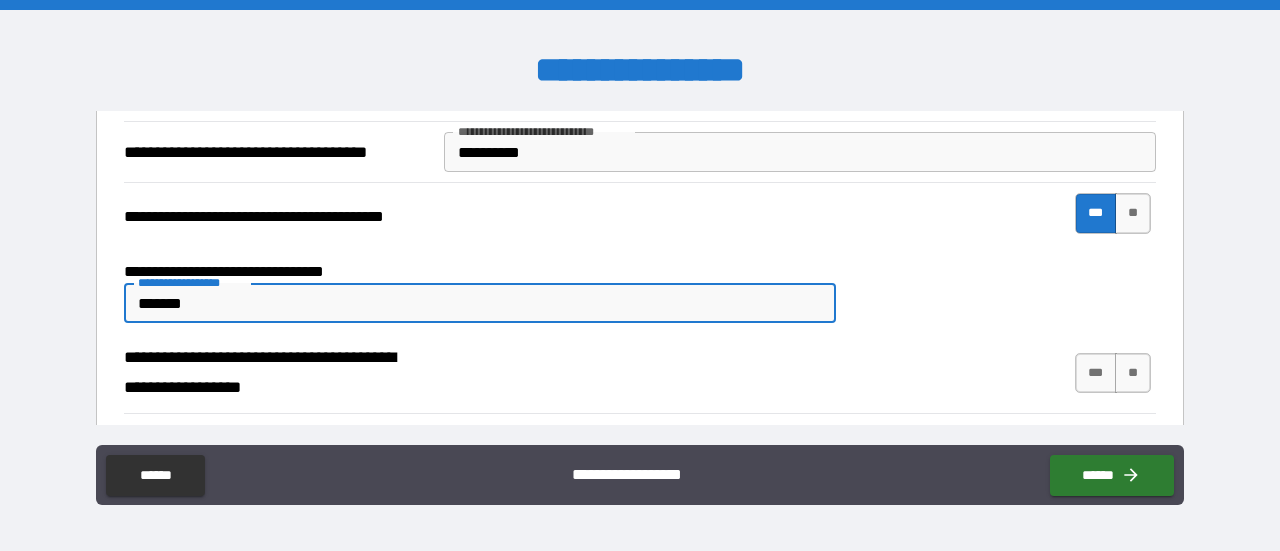 type on "*" 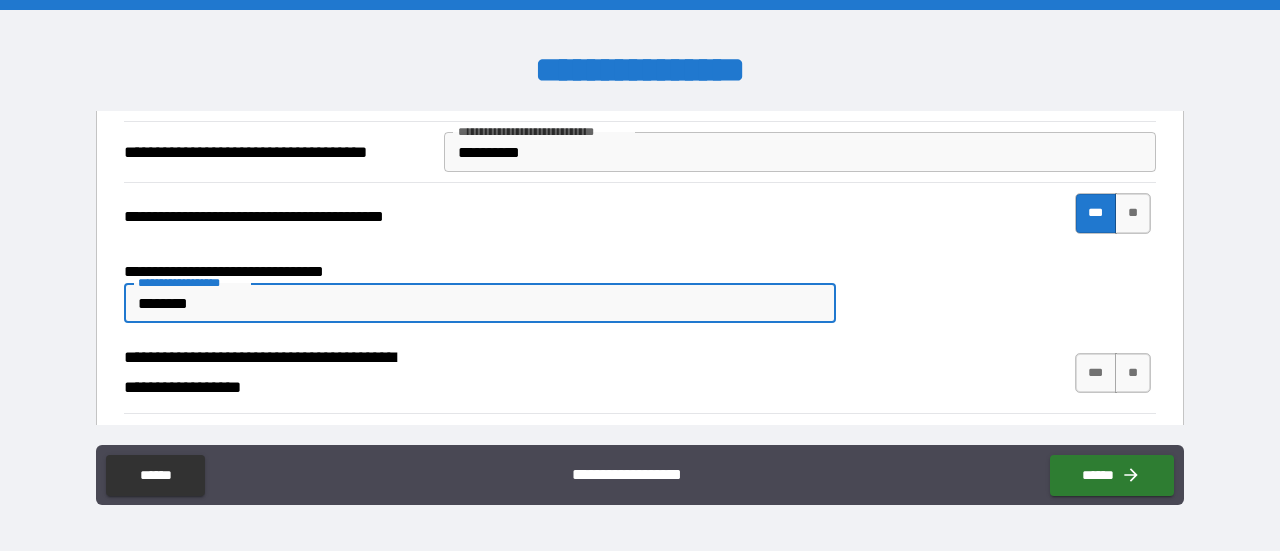 type on "*" 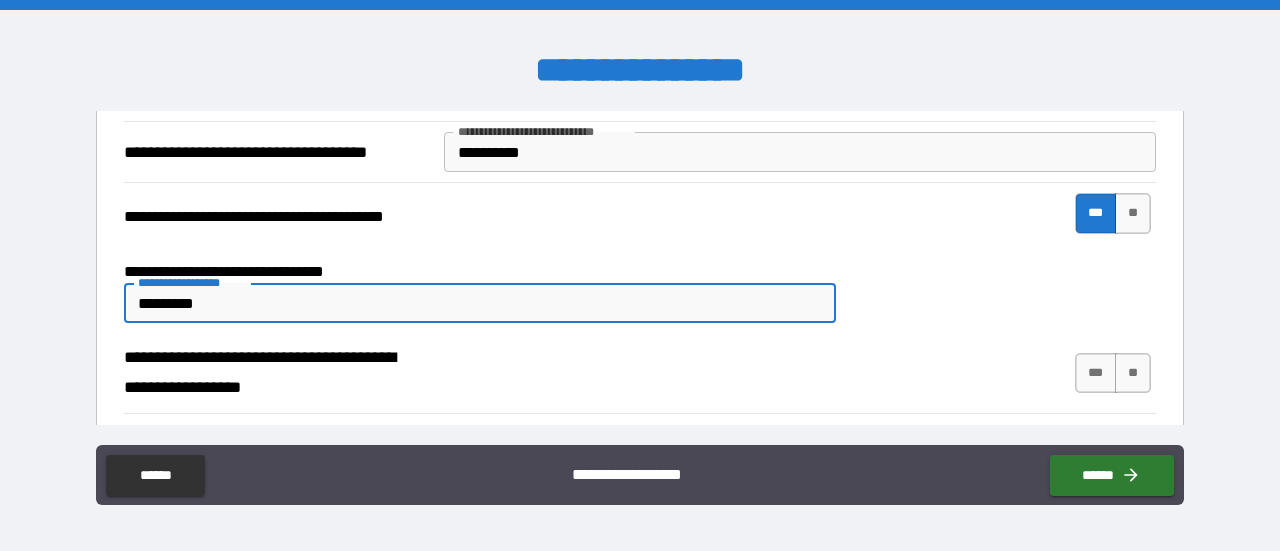 type on "*" 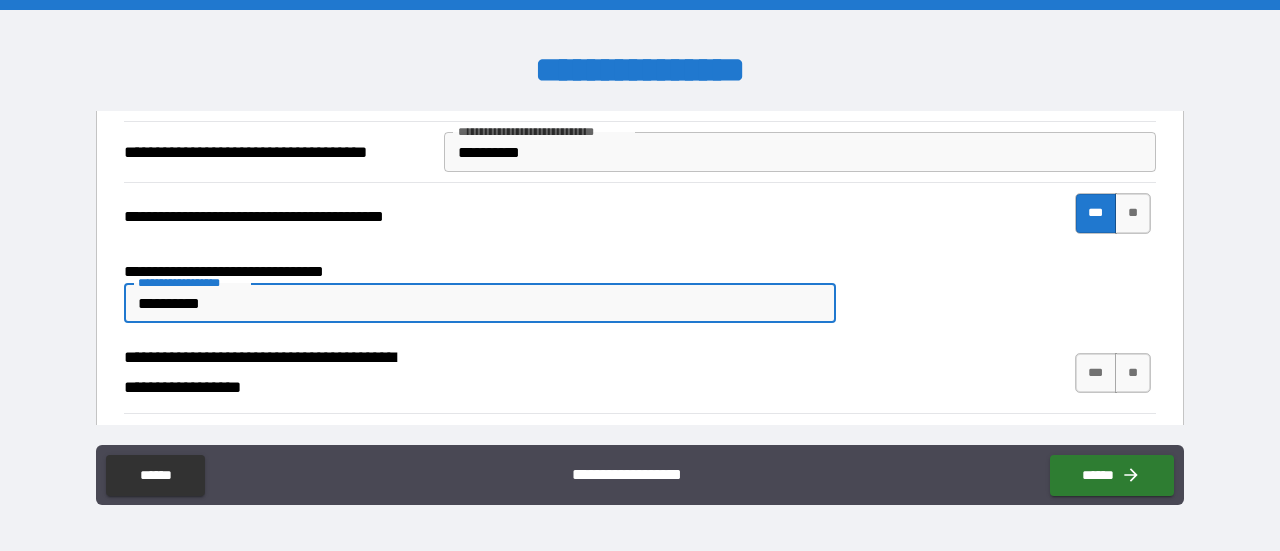 type on "*" 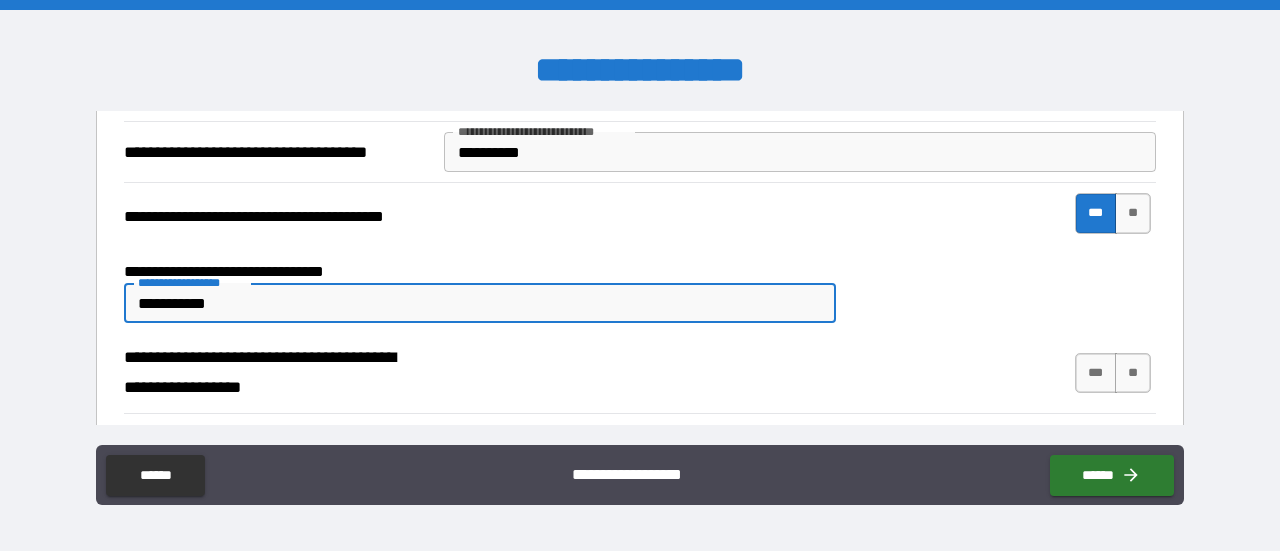 type on "**********" 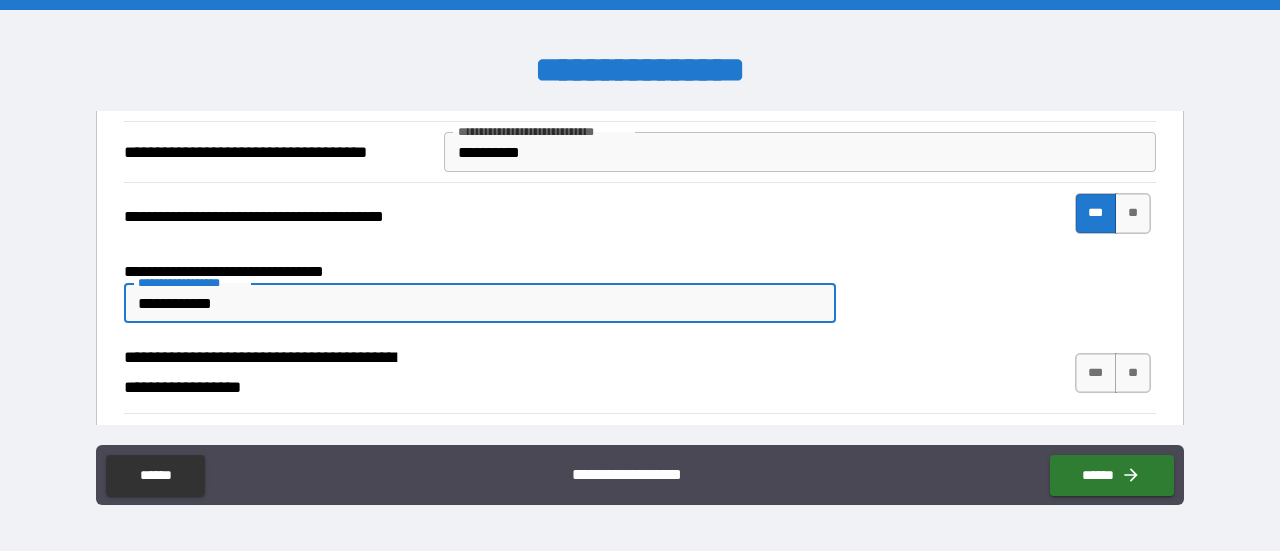 type on "*" 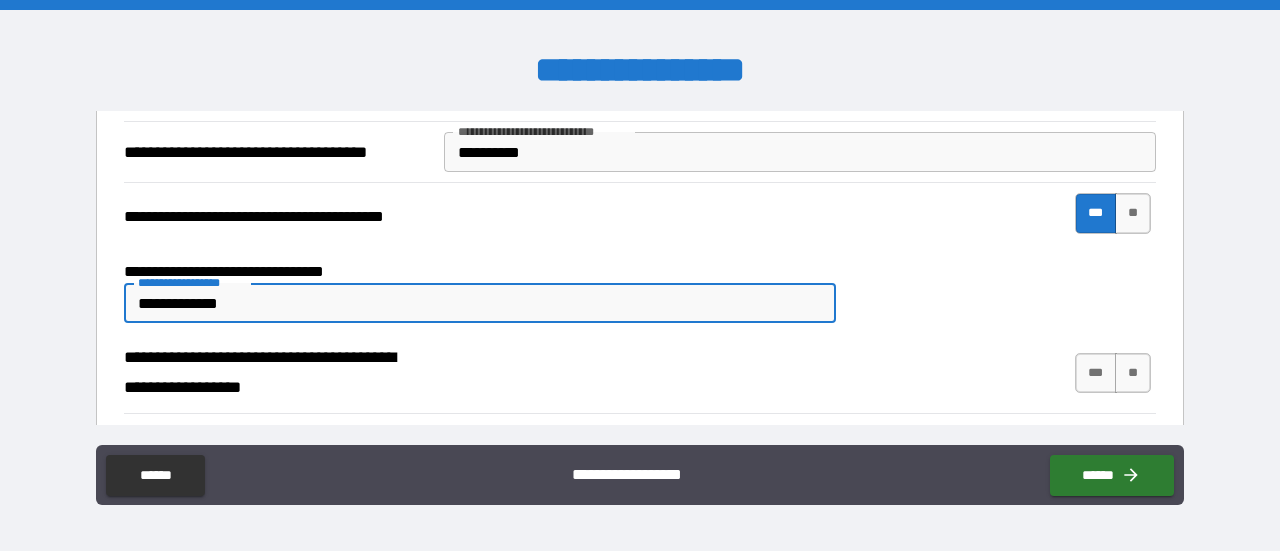 type on "*" 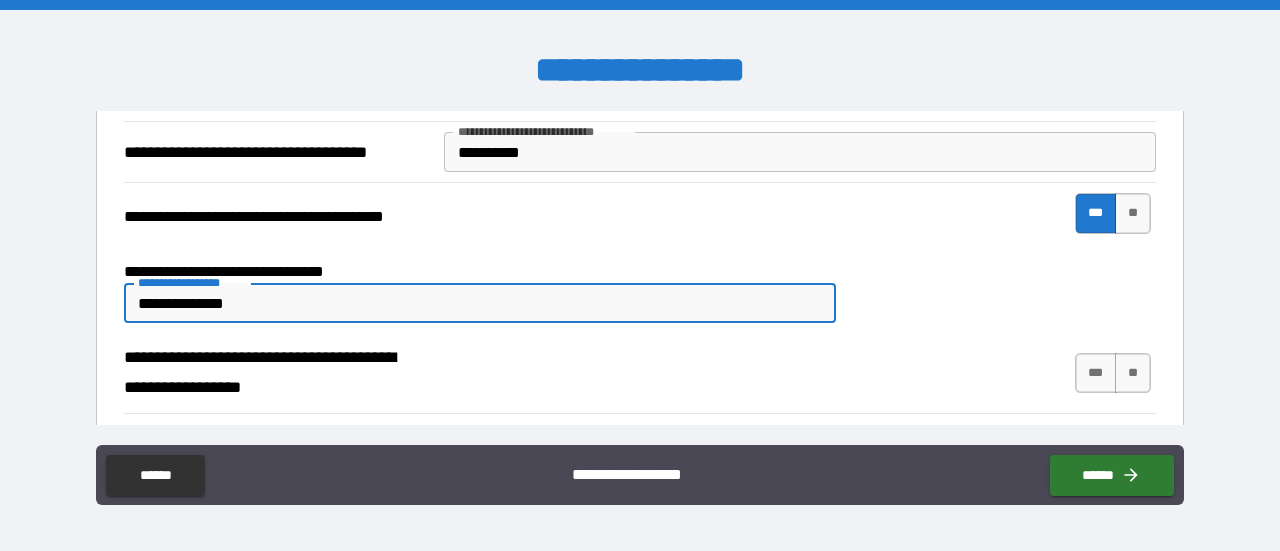 type on "**********" 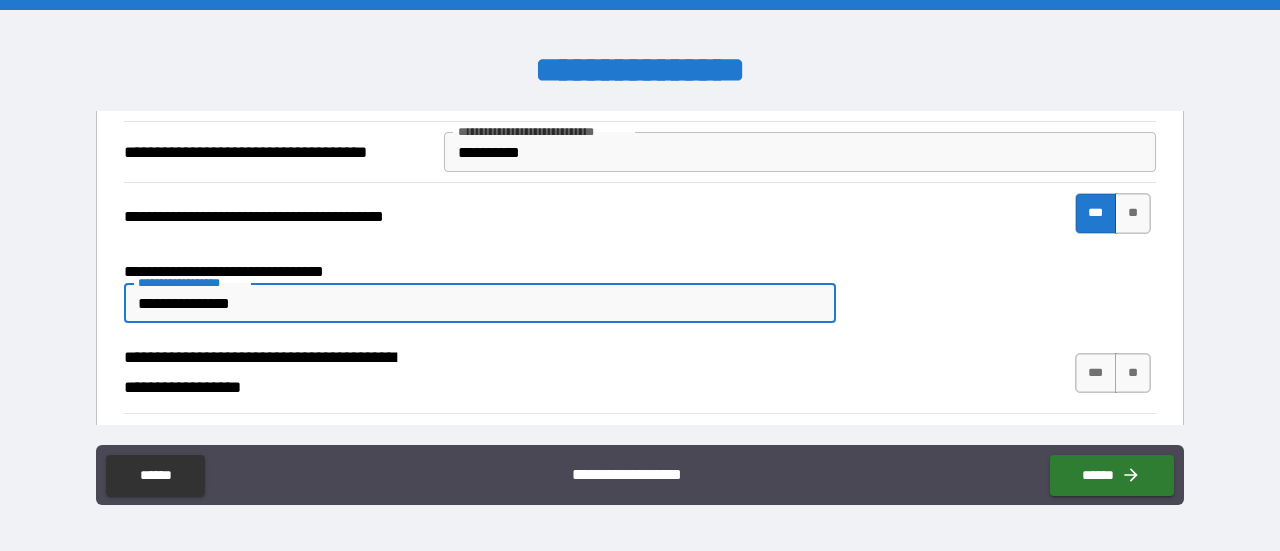 type on "**********" 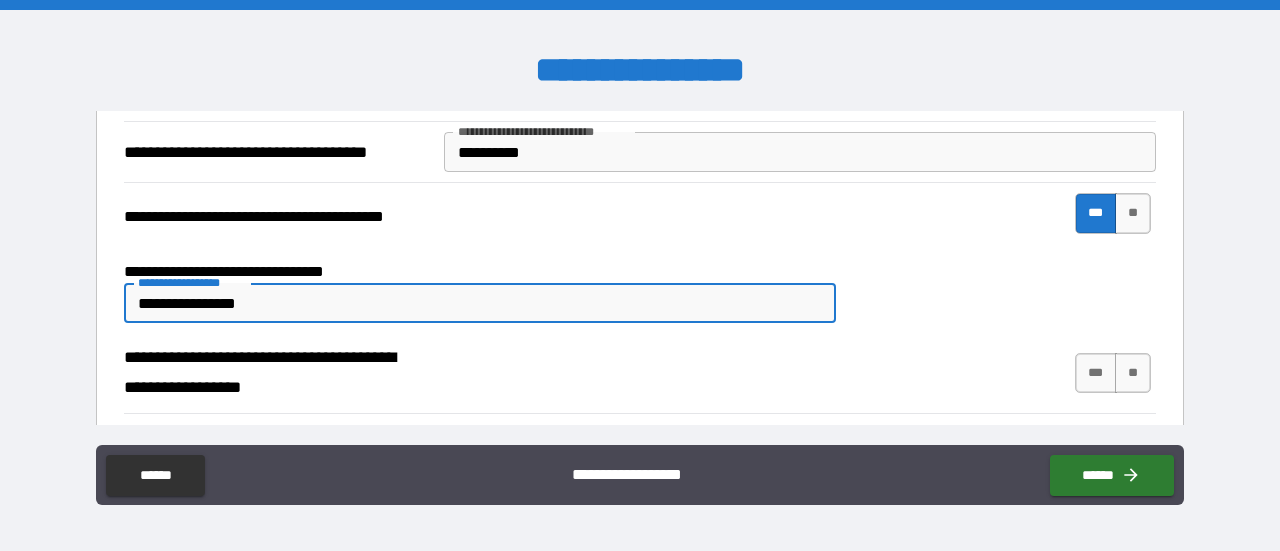 type on "*" 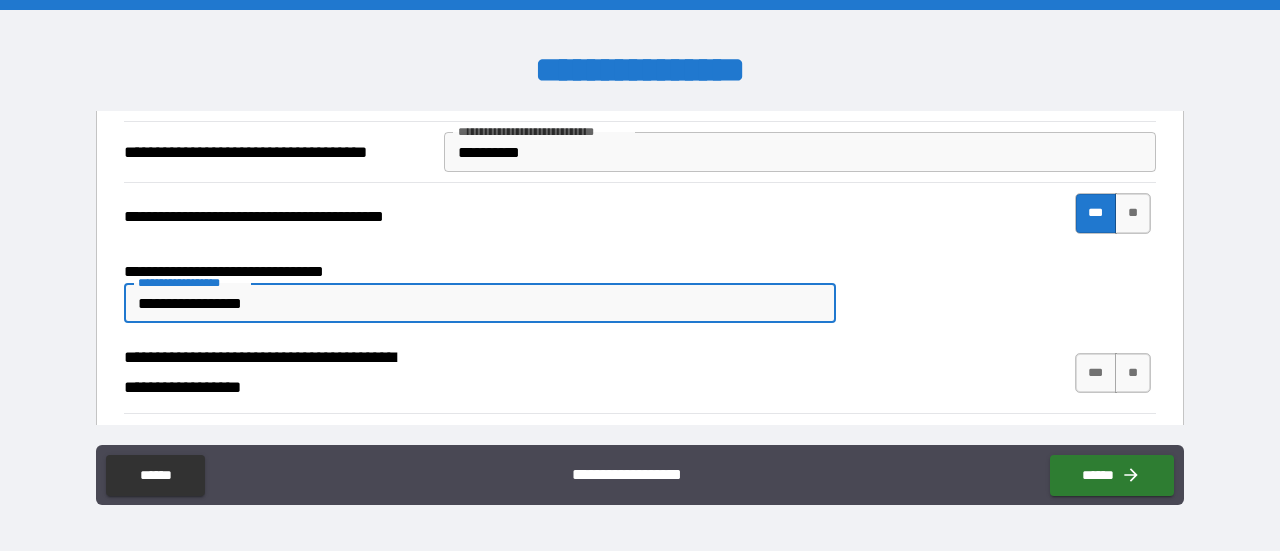type on "*" 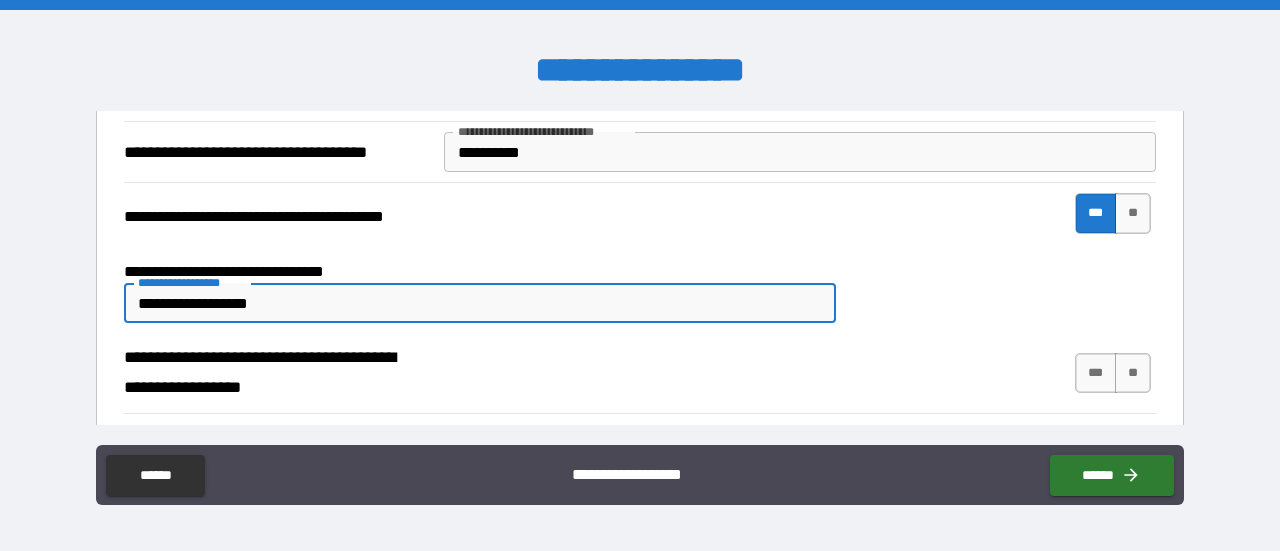 type on "**********" 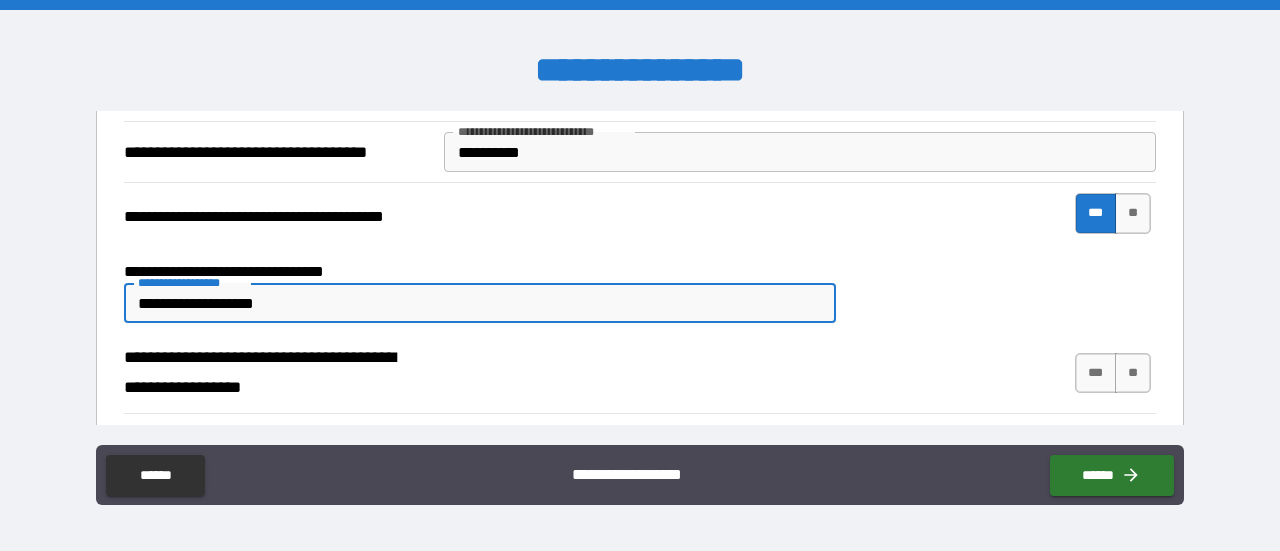 type on "*" 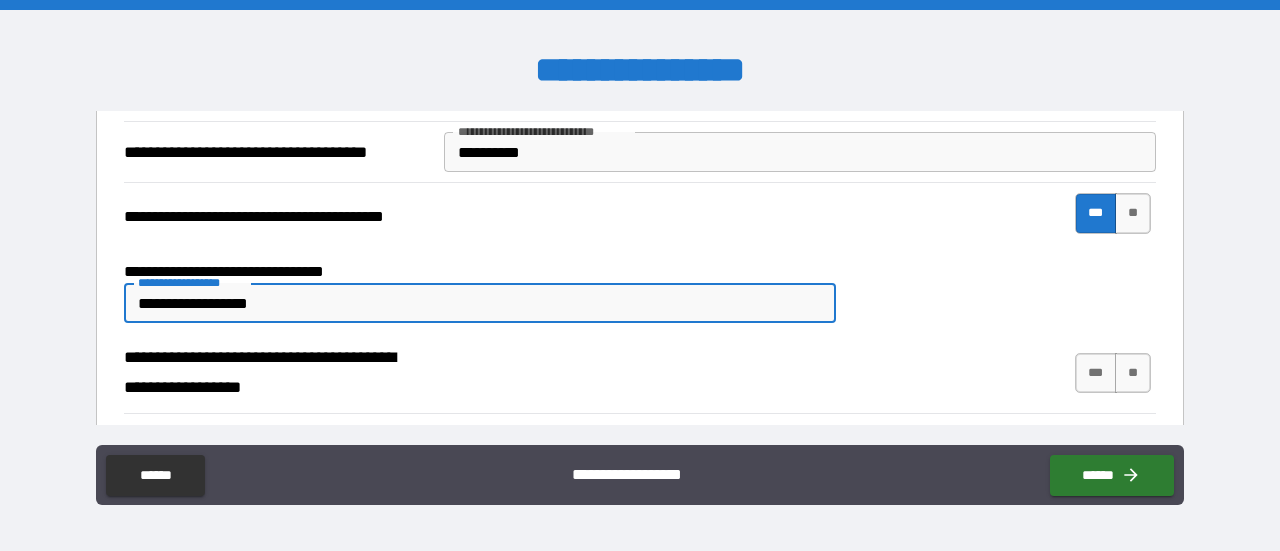 type on "*" 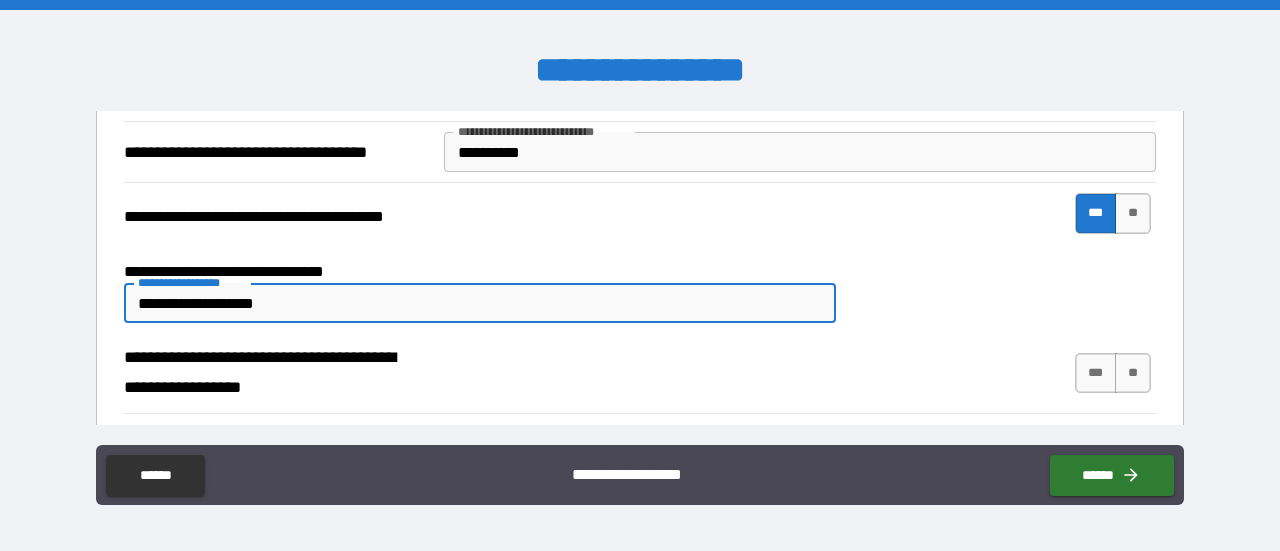 type on "*" 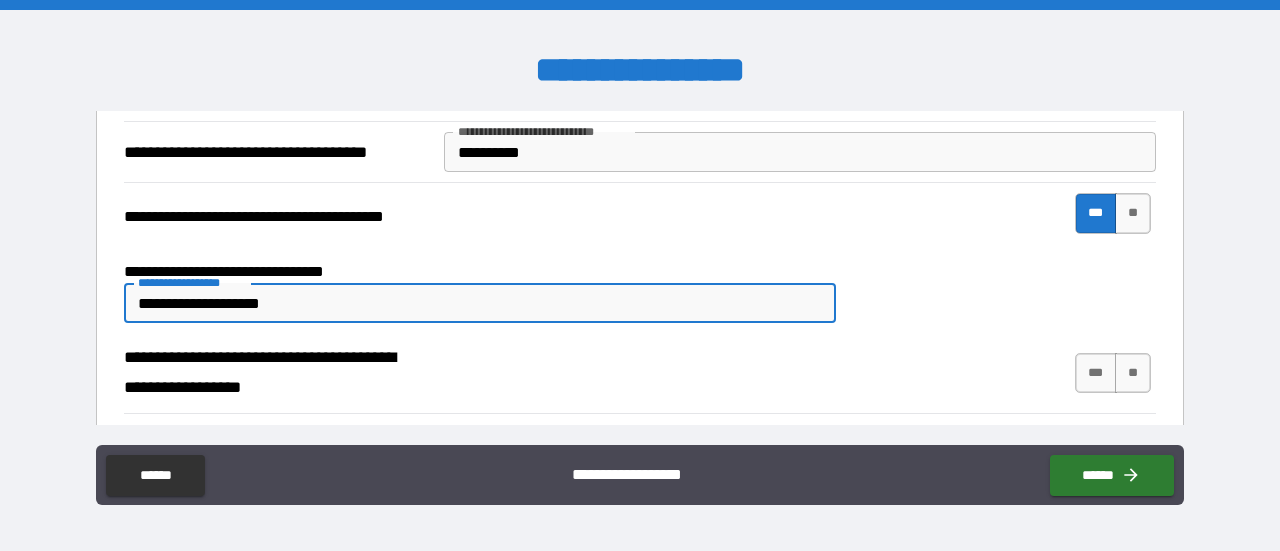 type on "*" 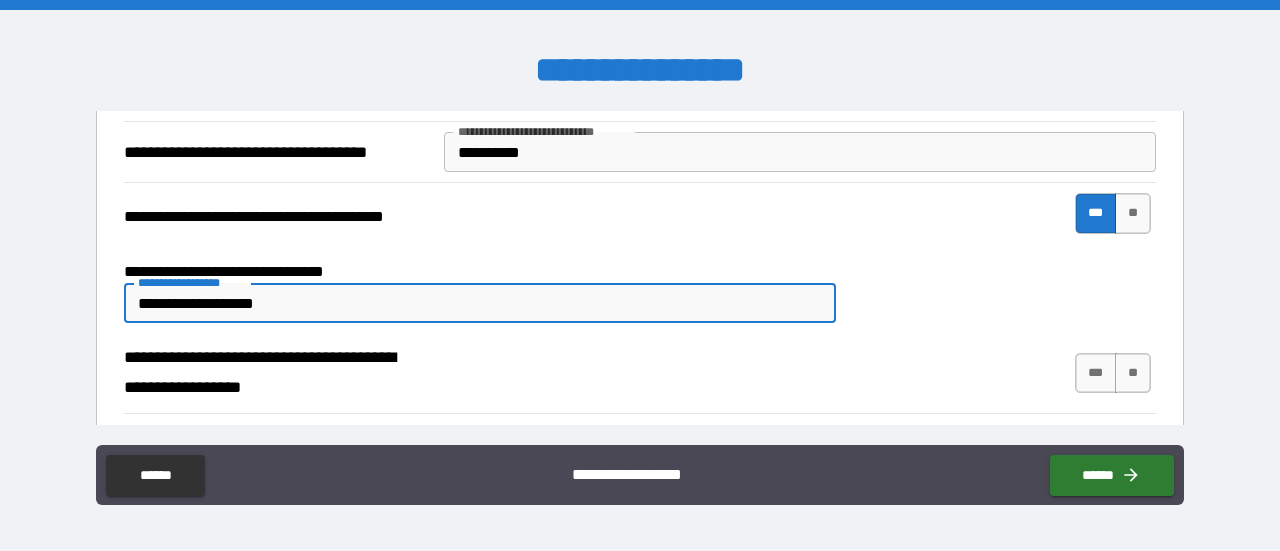 type on "*" 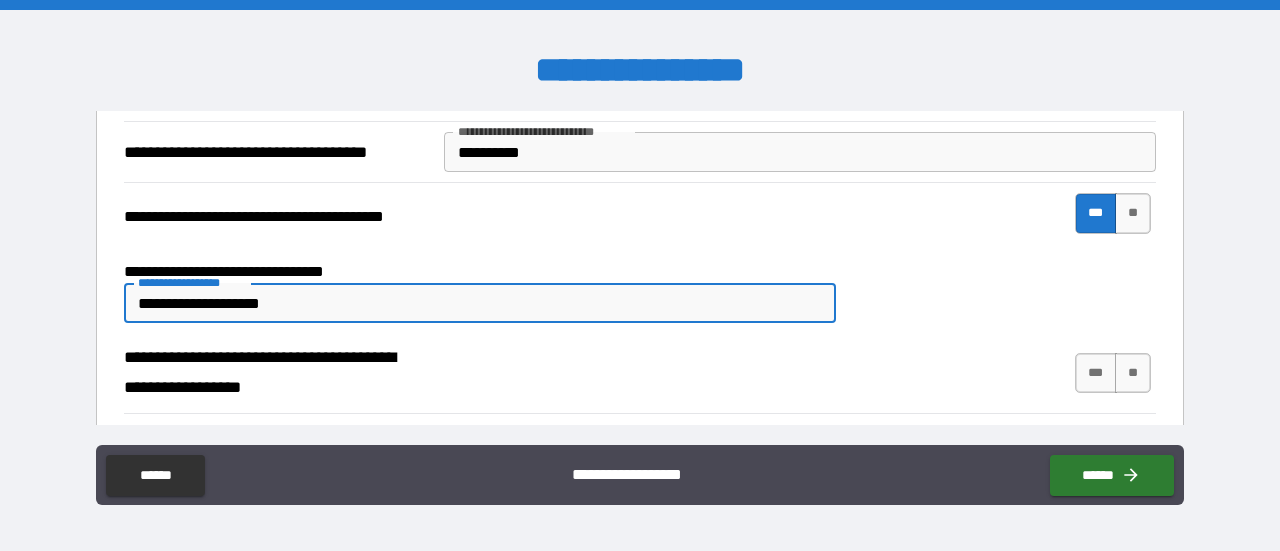 type on "*" 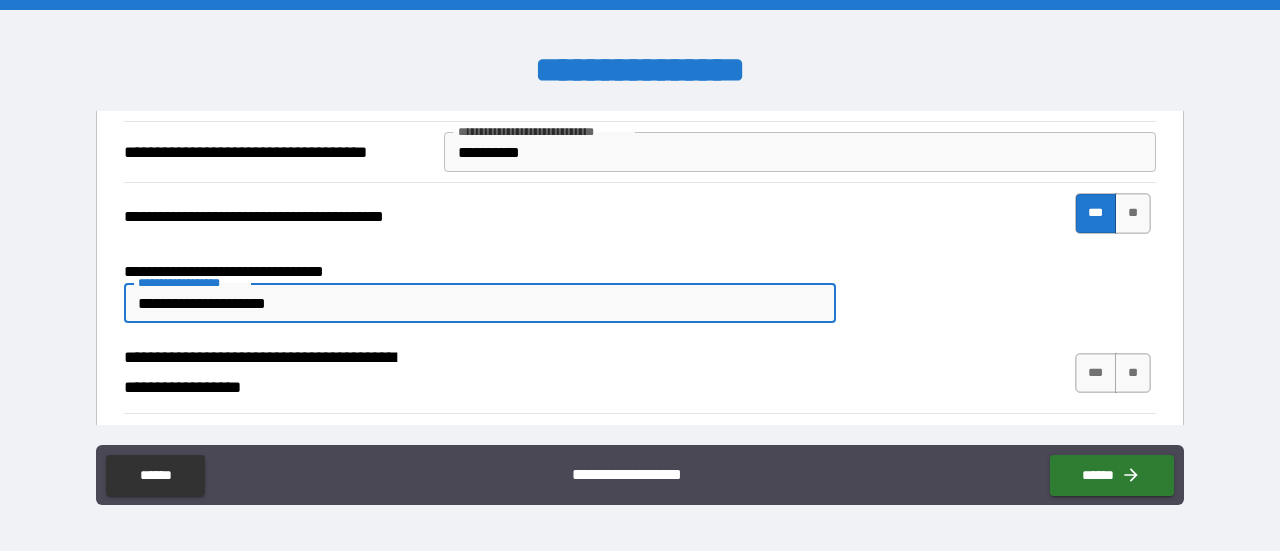 type on "*" 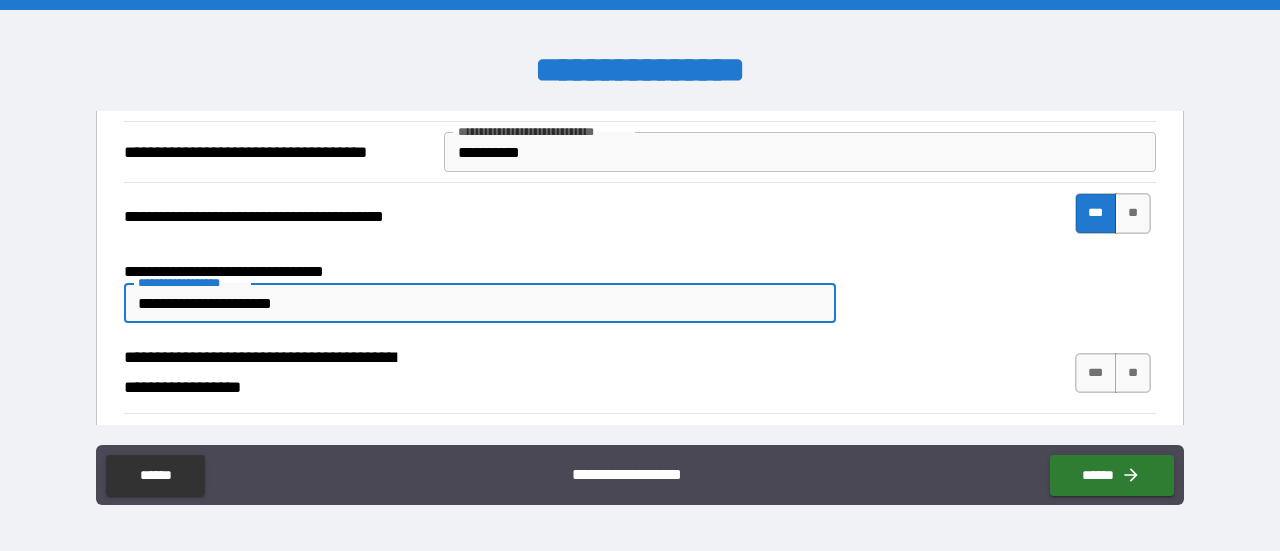 type on "*" 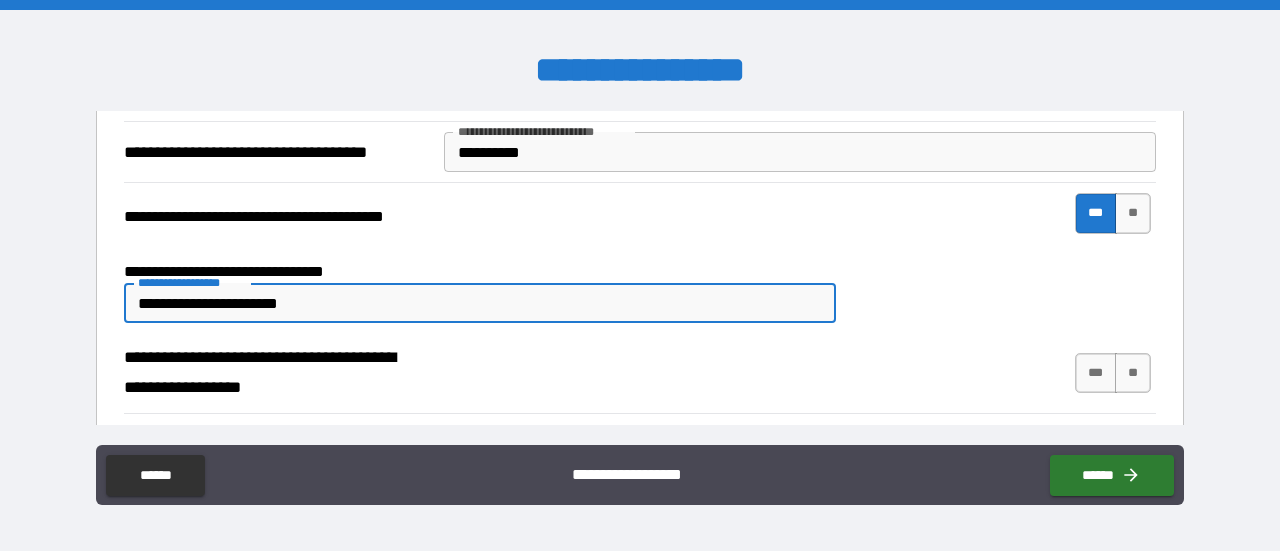 type on "*" 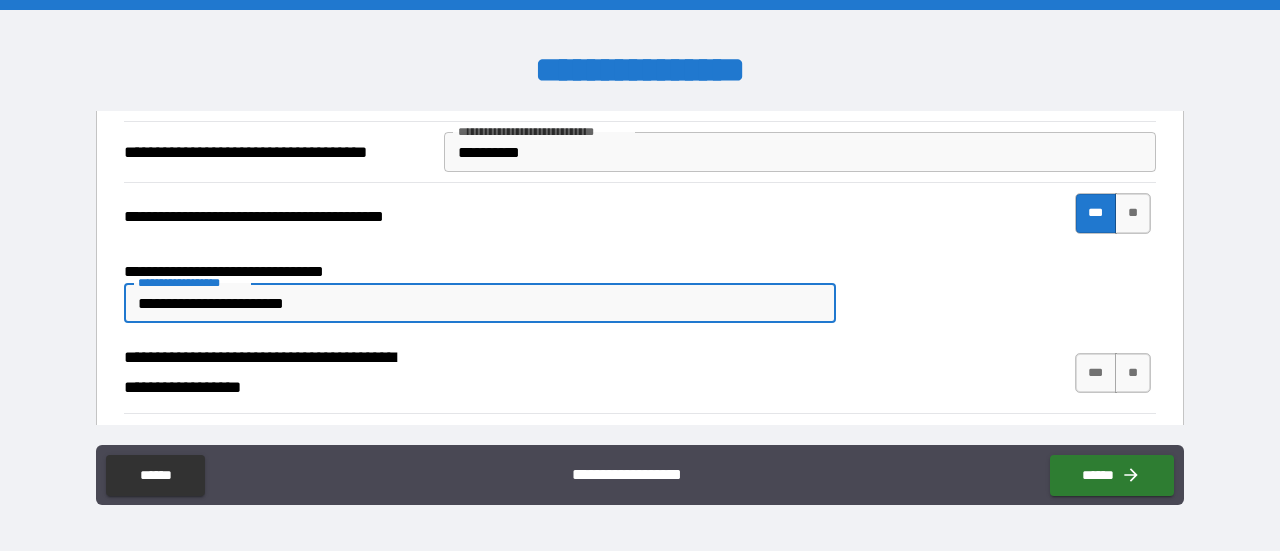 type on "*" 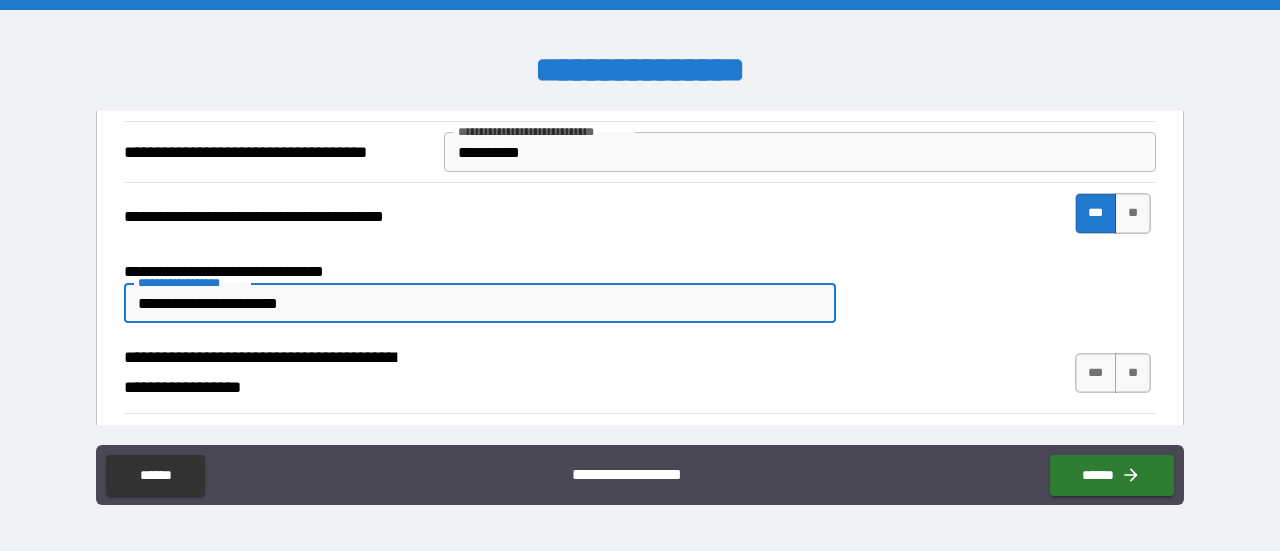 type on "**********" 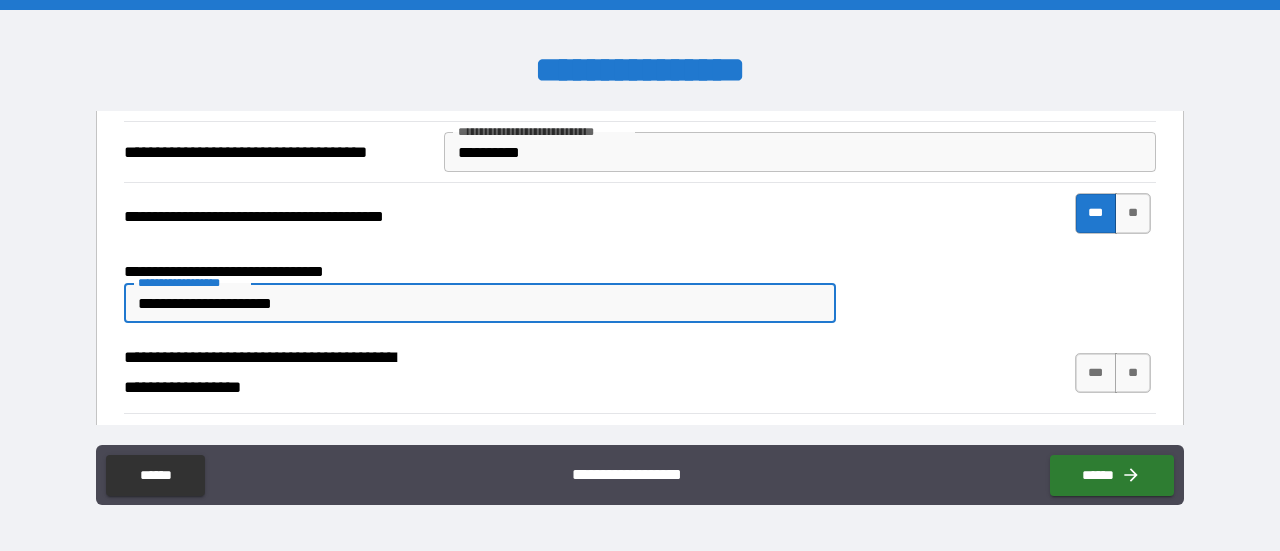 type on "*" 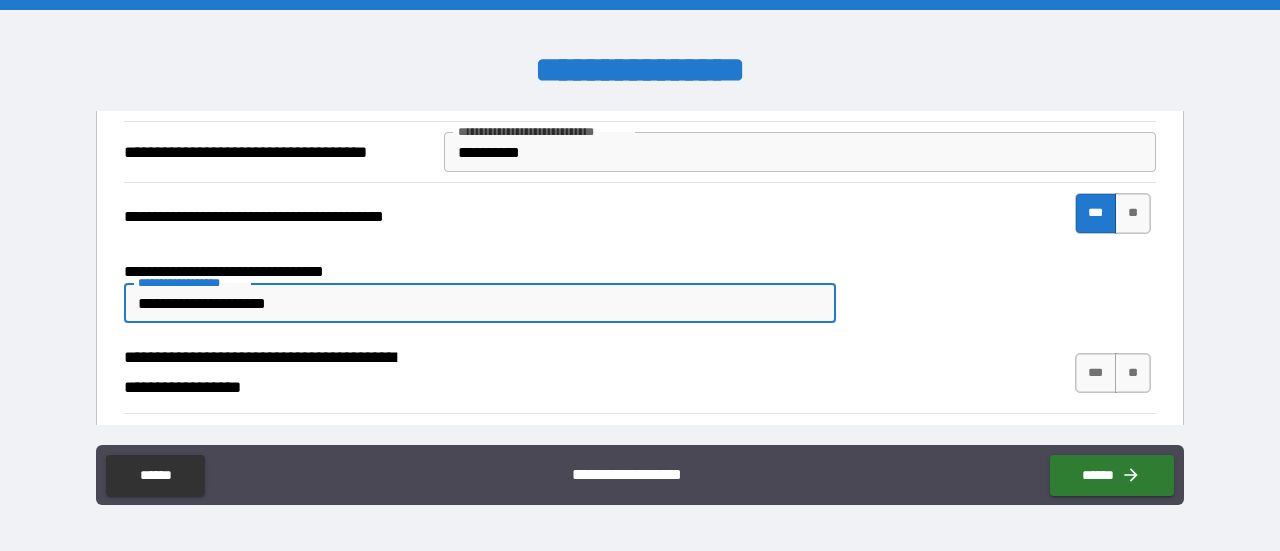 type on "**********" 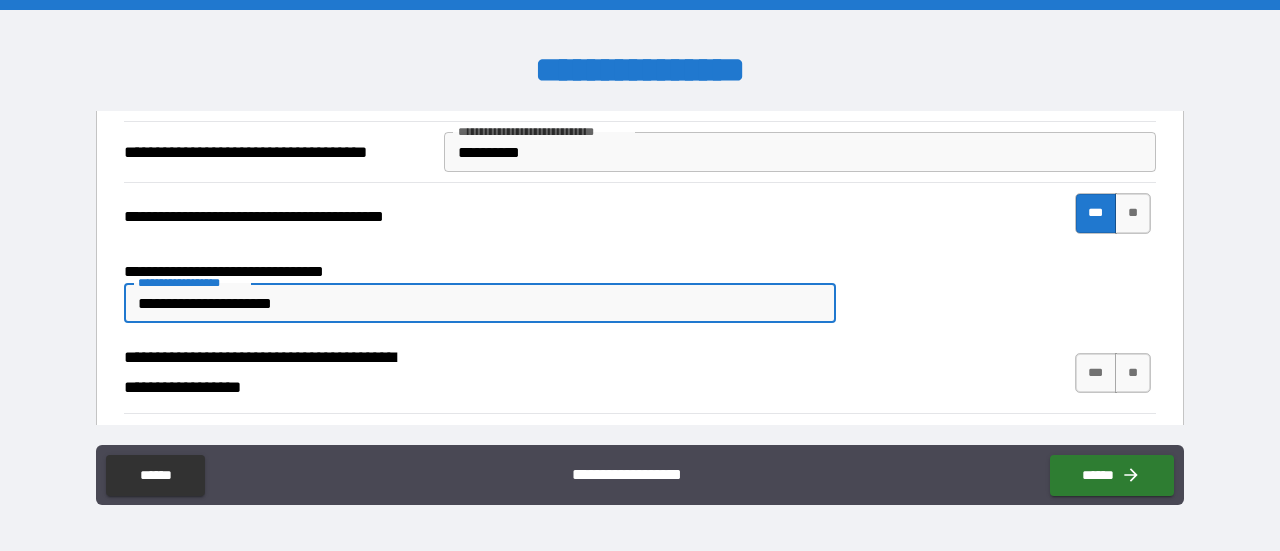 type on "*" 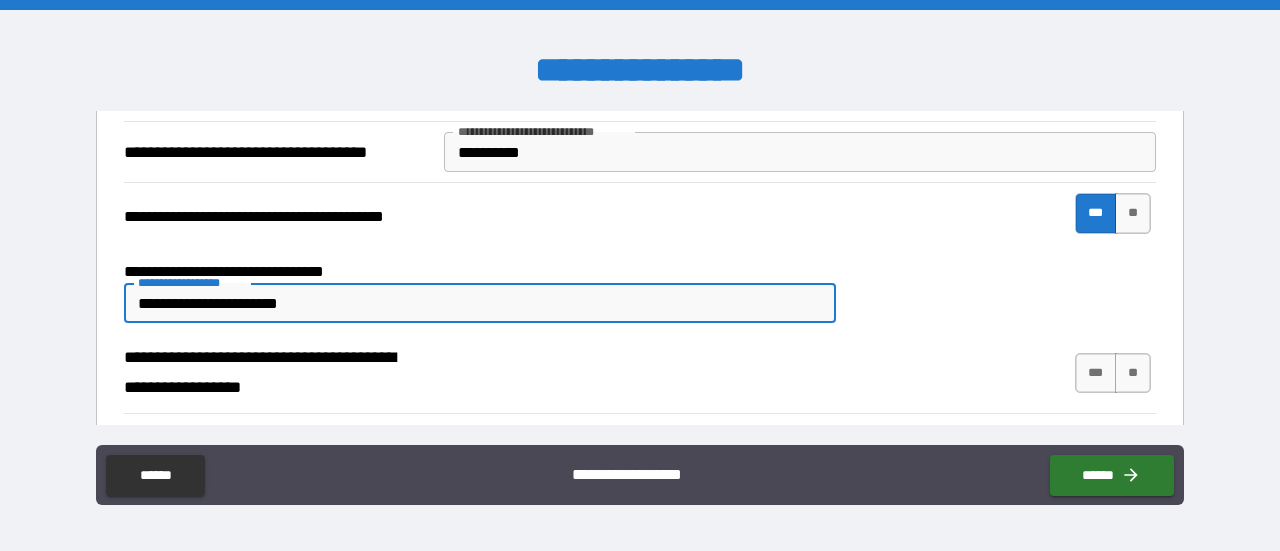 type on "*" 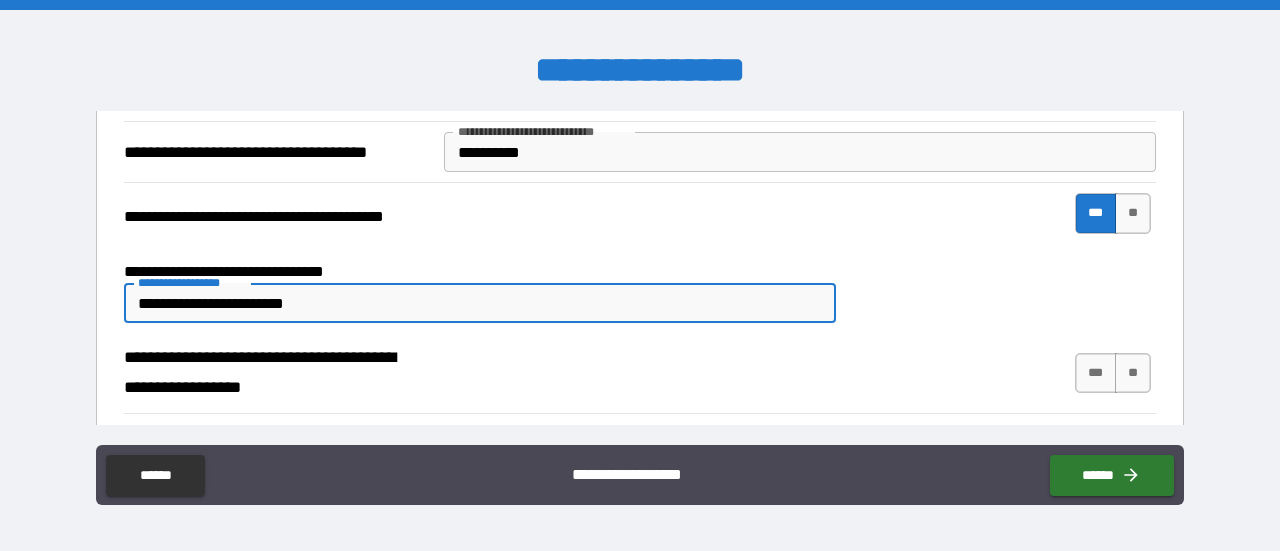 type on "*" 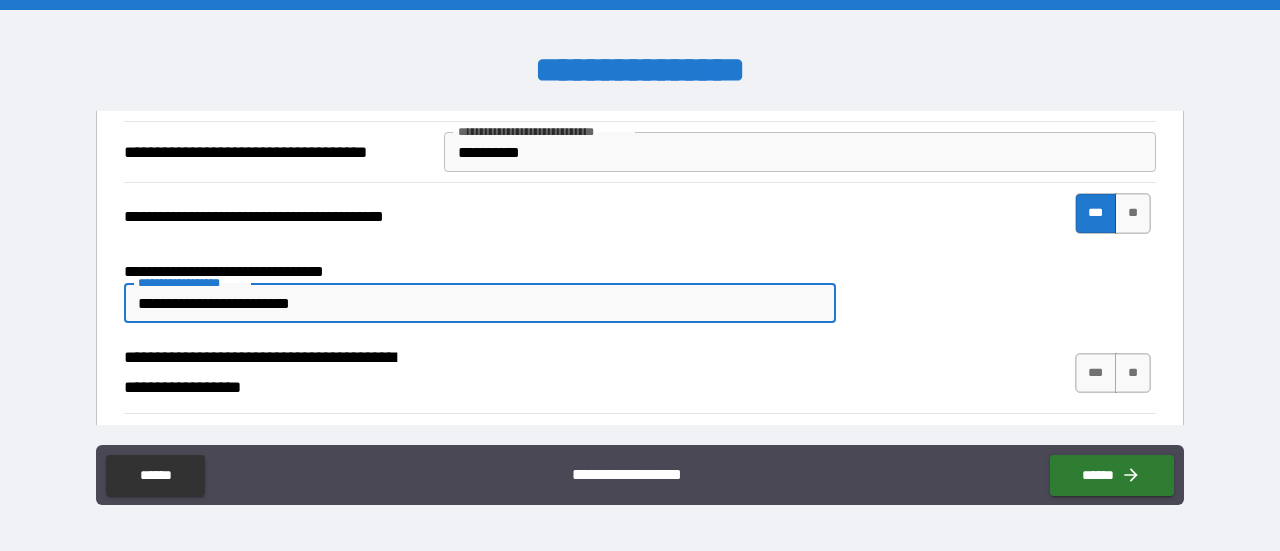 type on "**********" 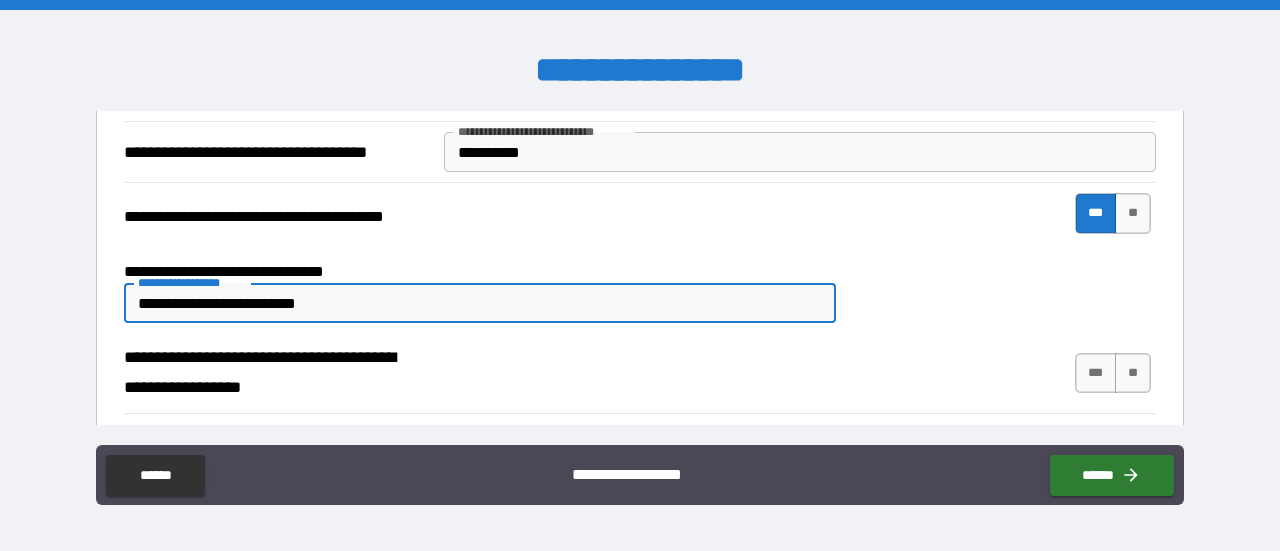 type on "*" 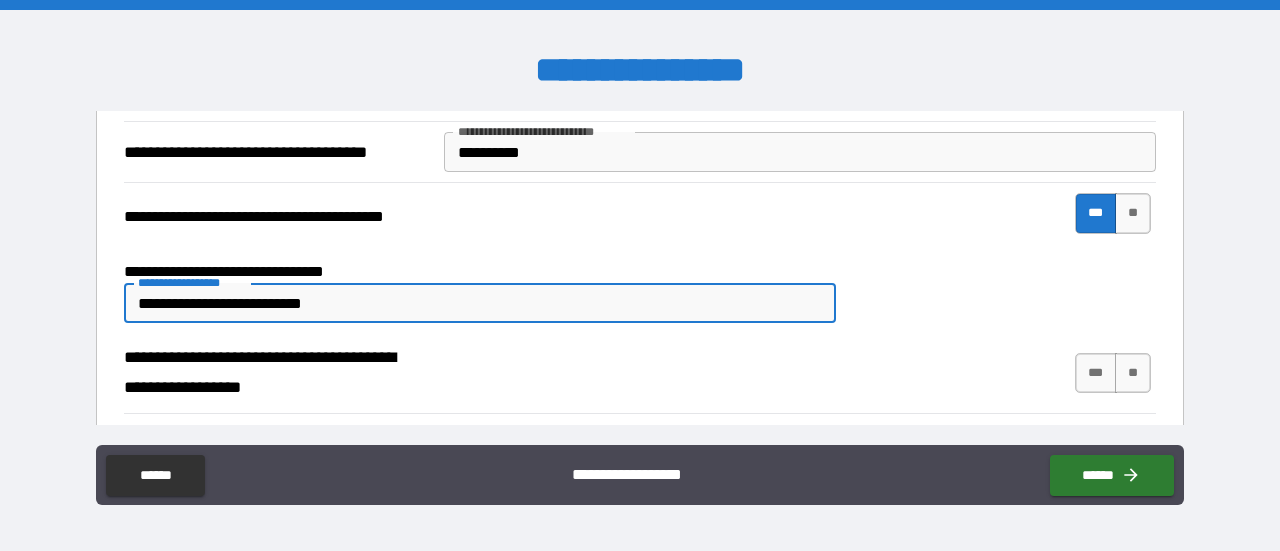 type on "**********" 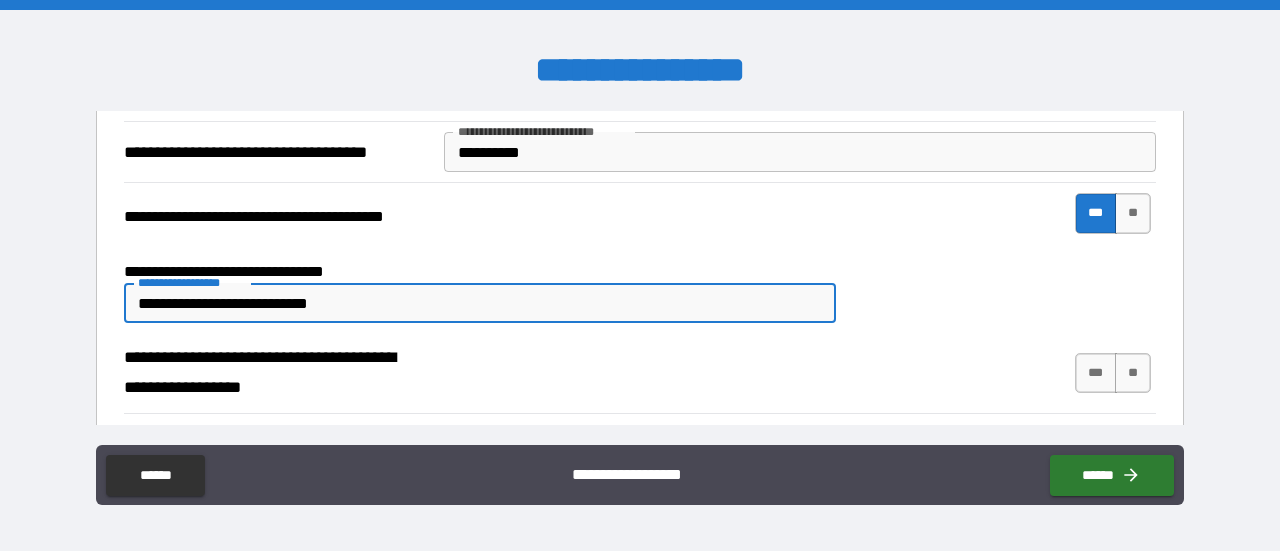 type on "**********" 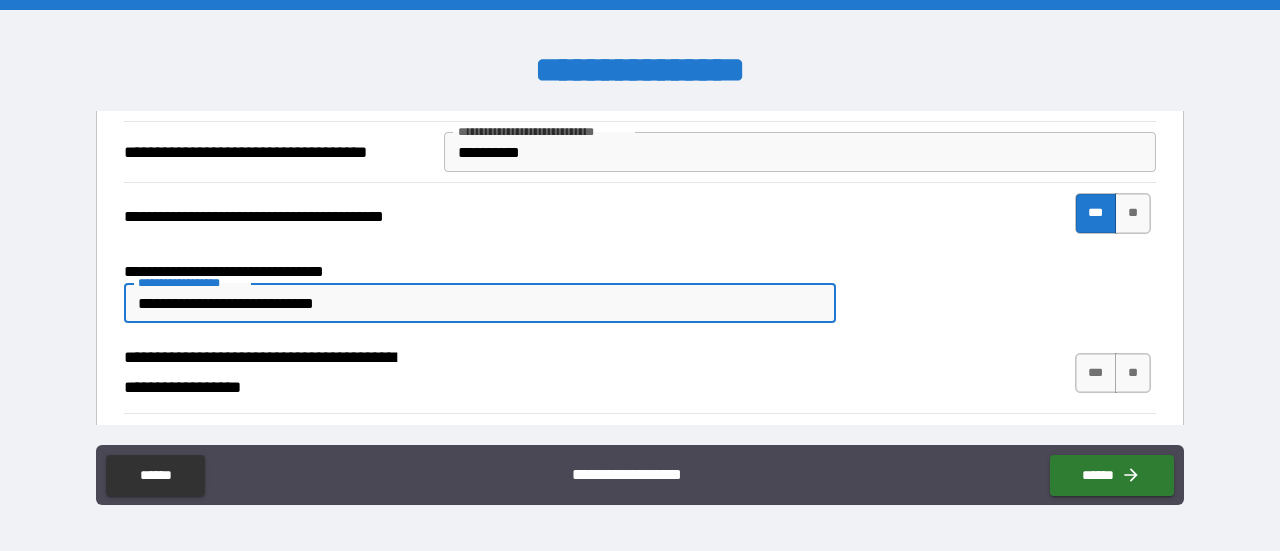 type on "*" 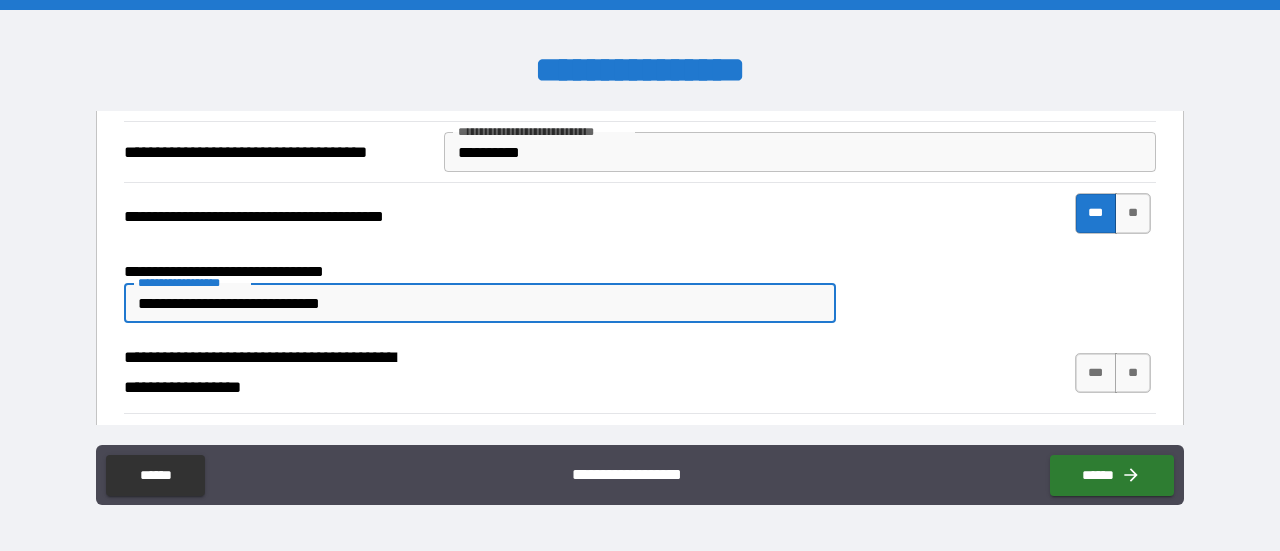 type on "*" 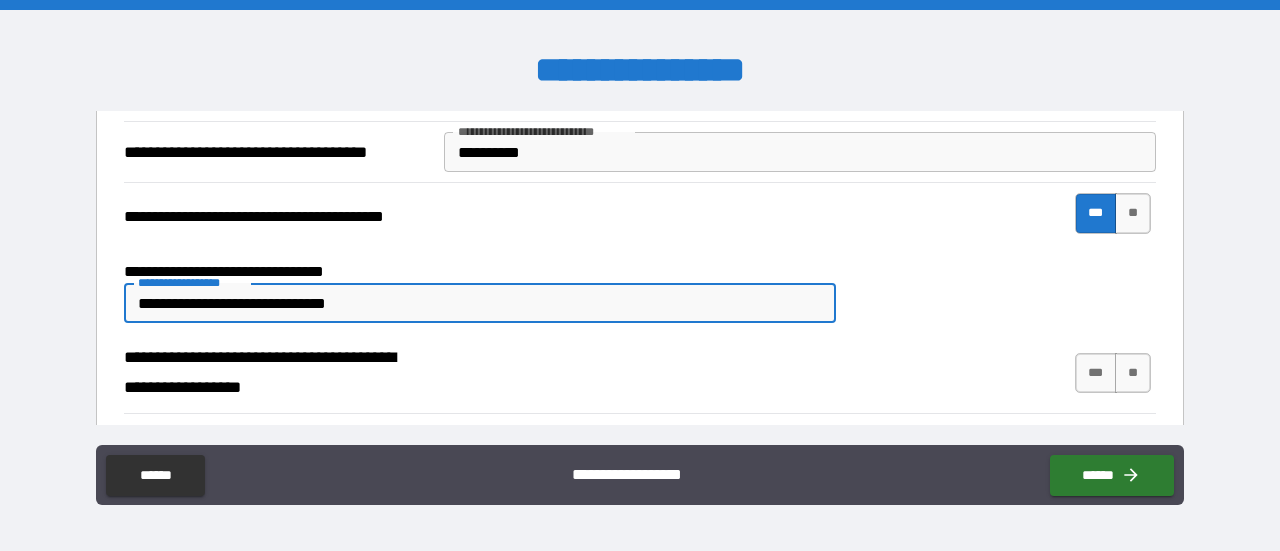 type on "*" 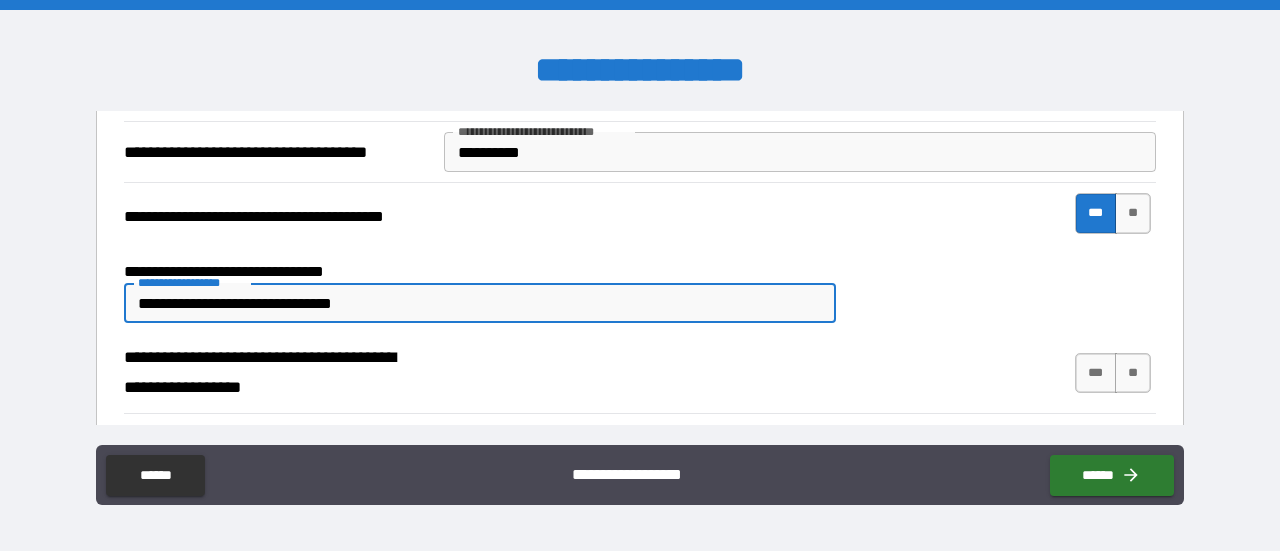 type on "**********" 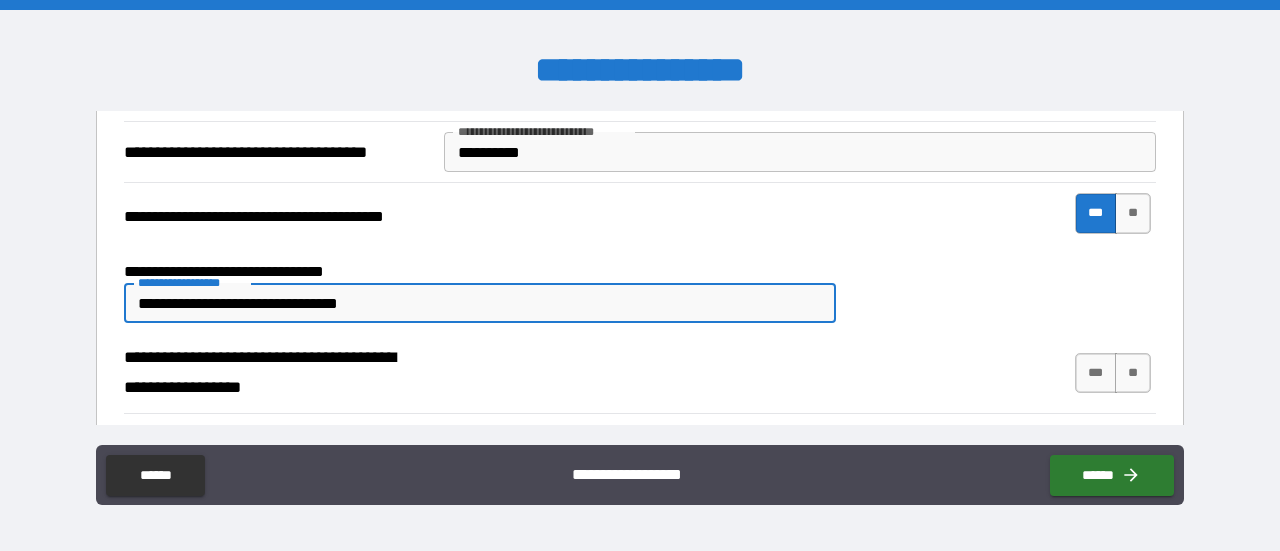 type on "*" 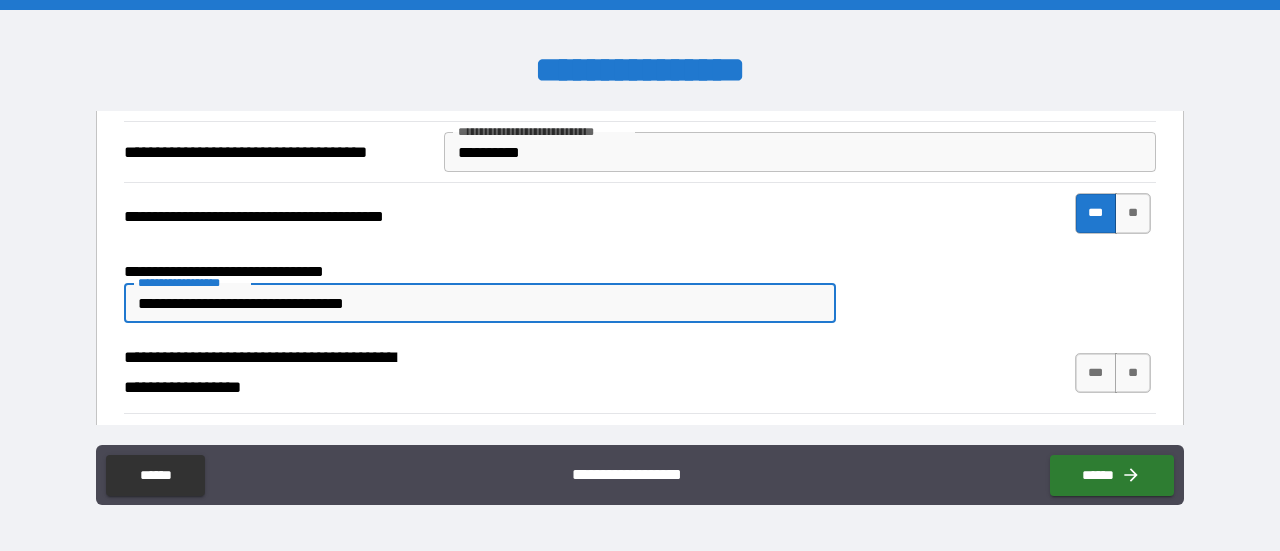 type on "**********" 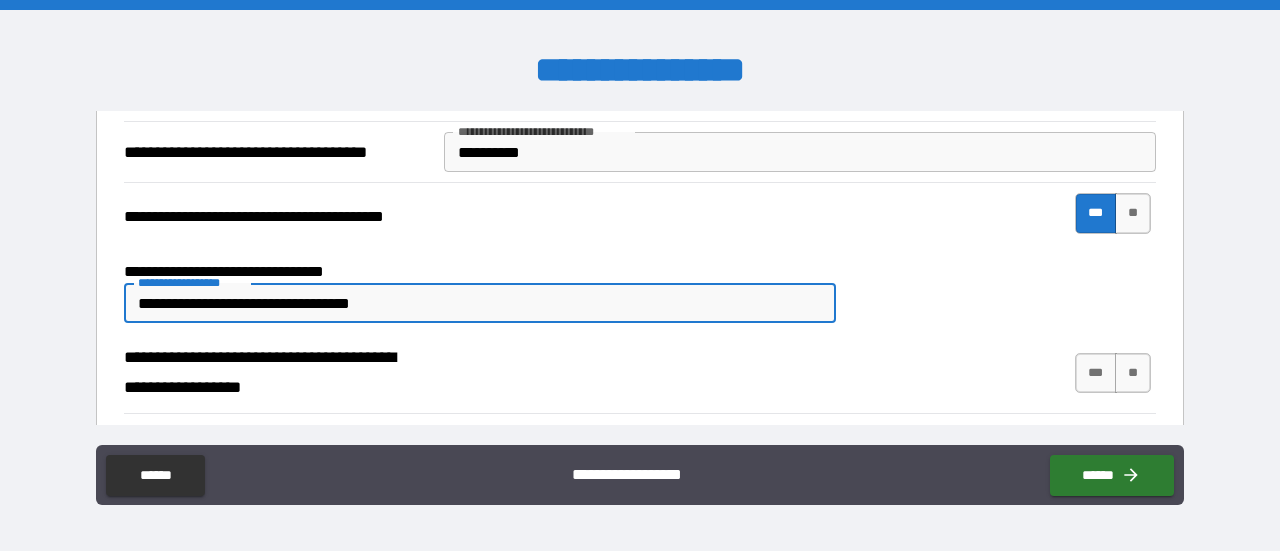 type on "**********" 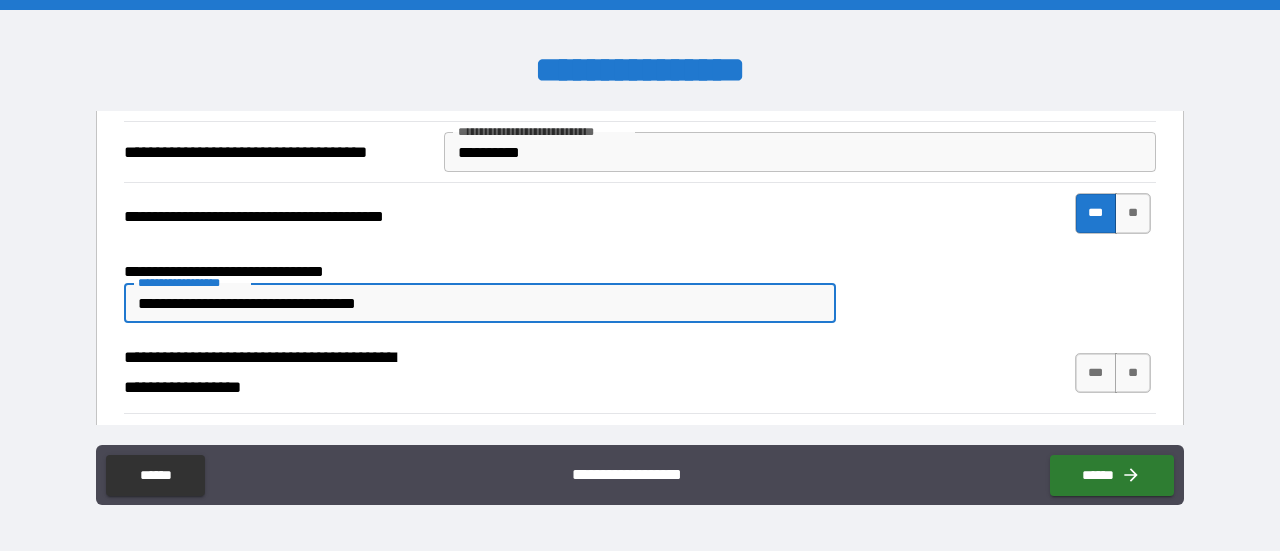type on "*" 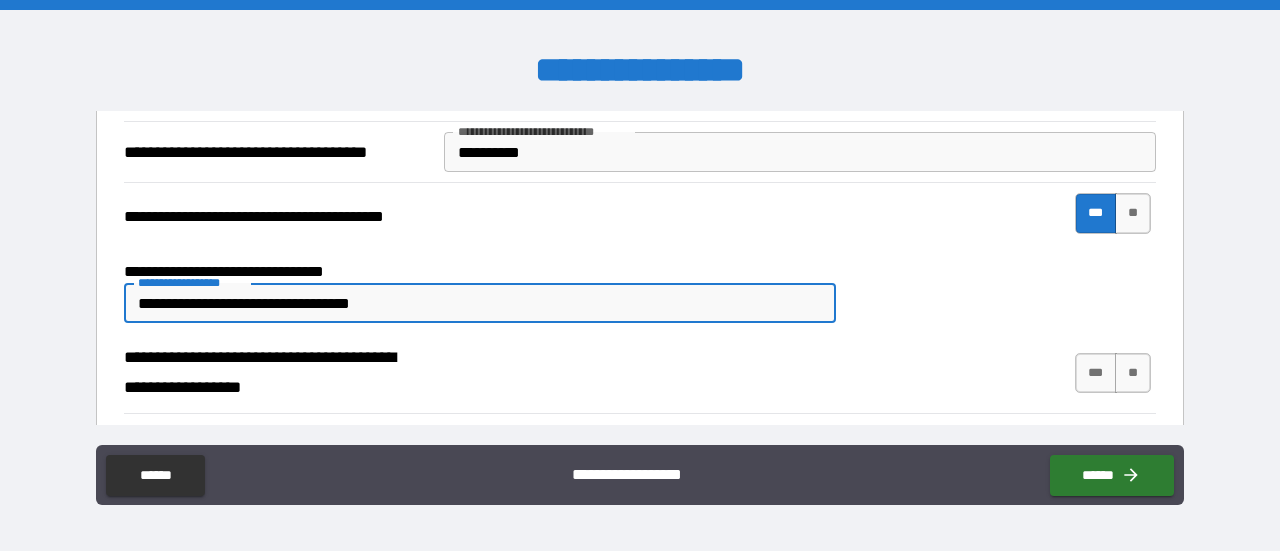 type on "*" 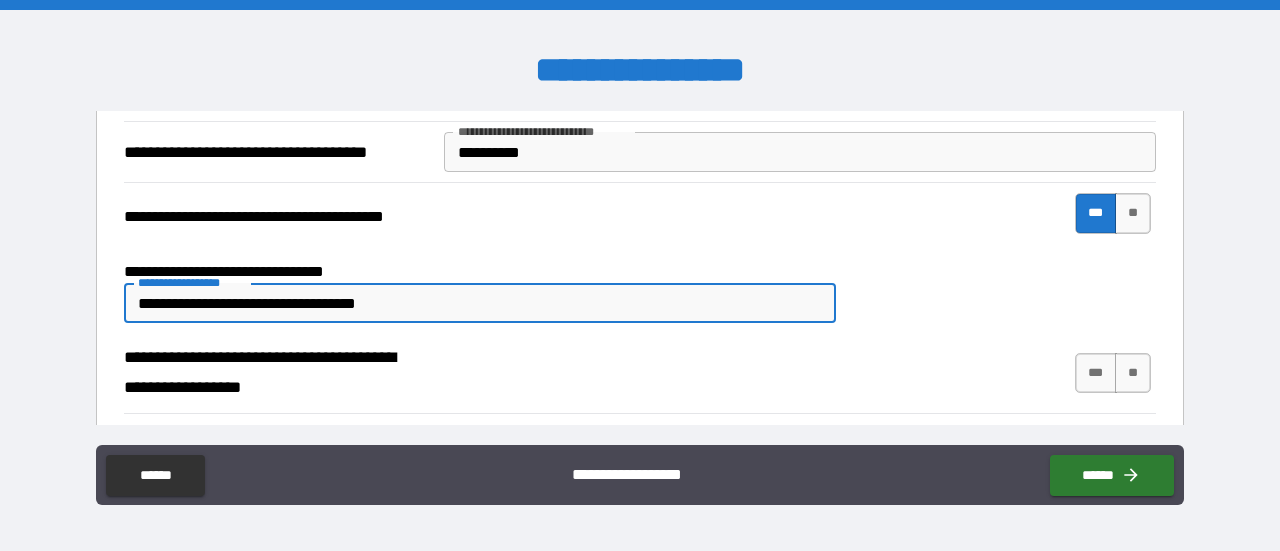type on "**********" 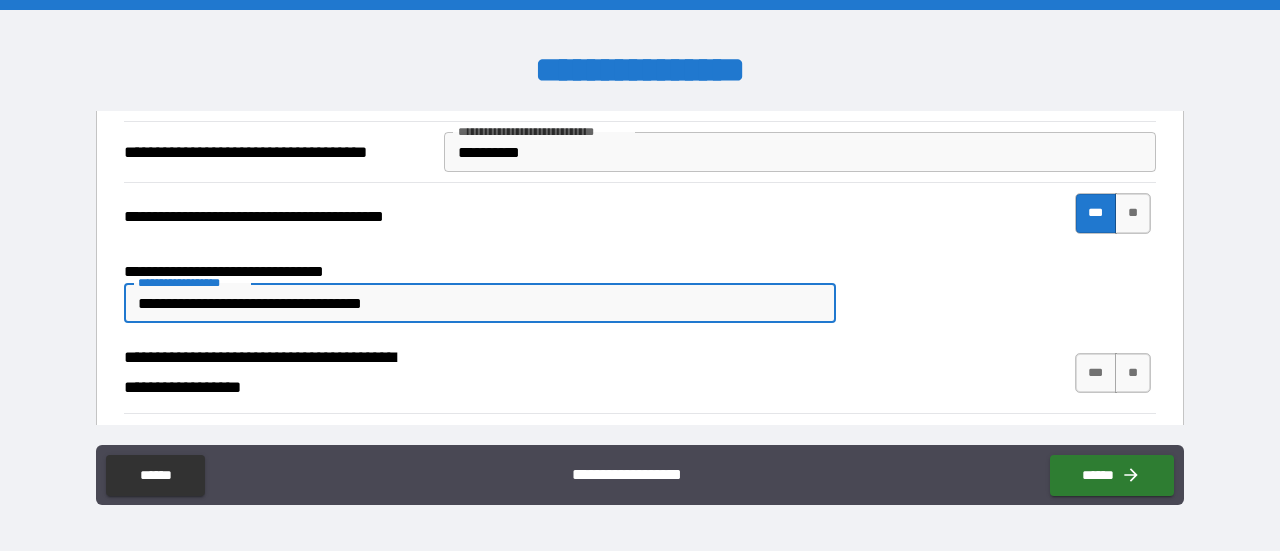 type on "*" 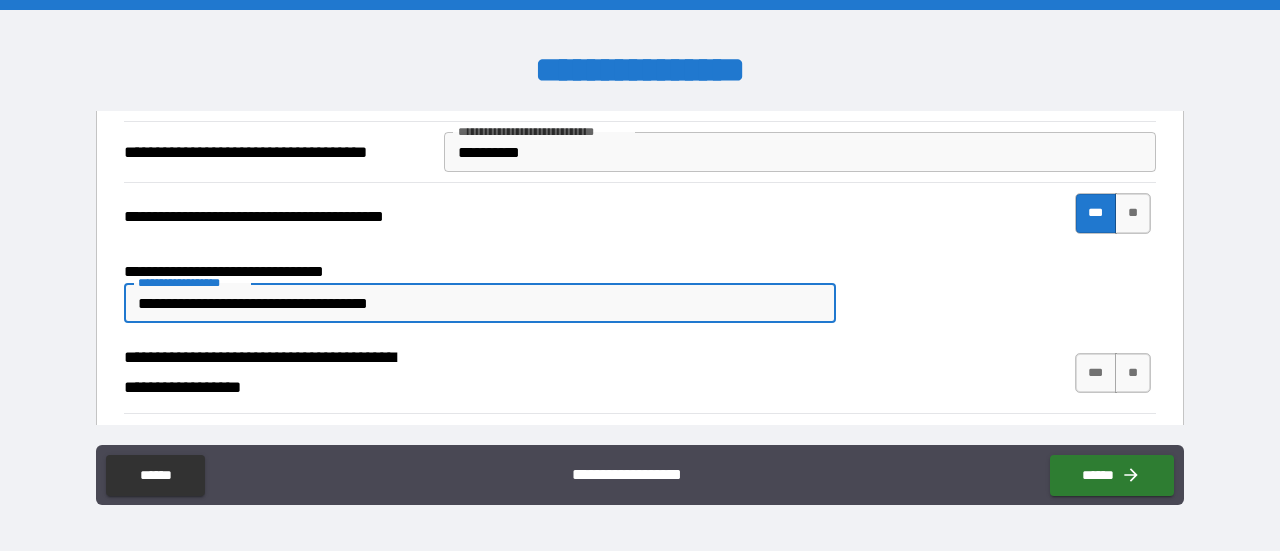 type on "*" 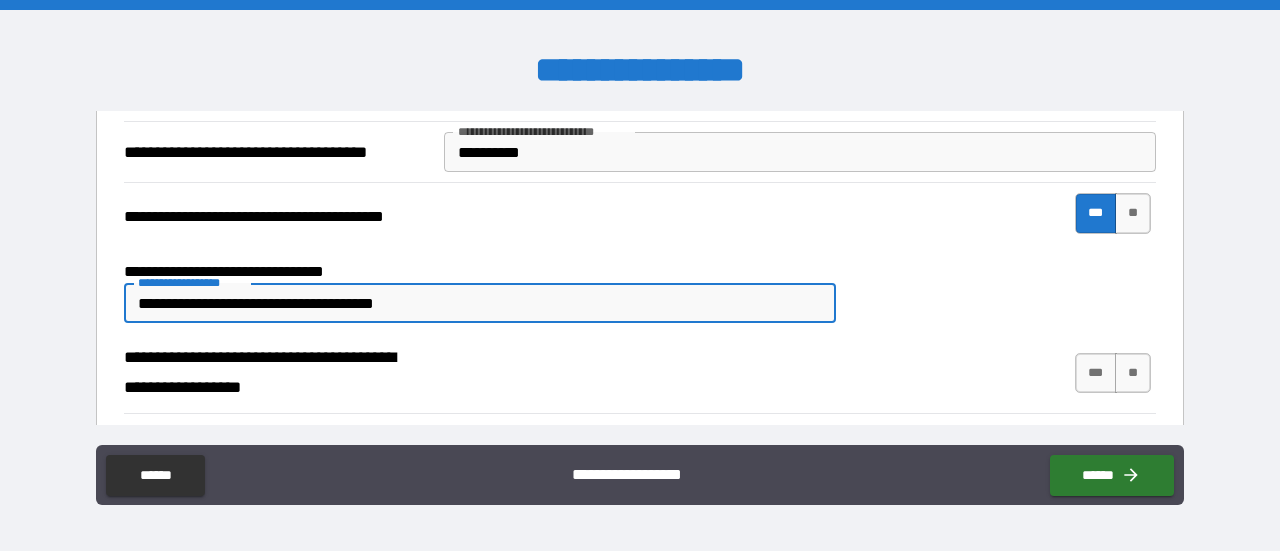 type on "*" 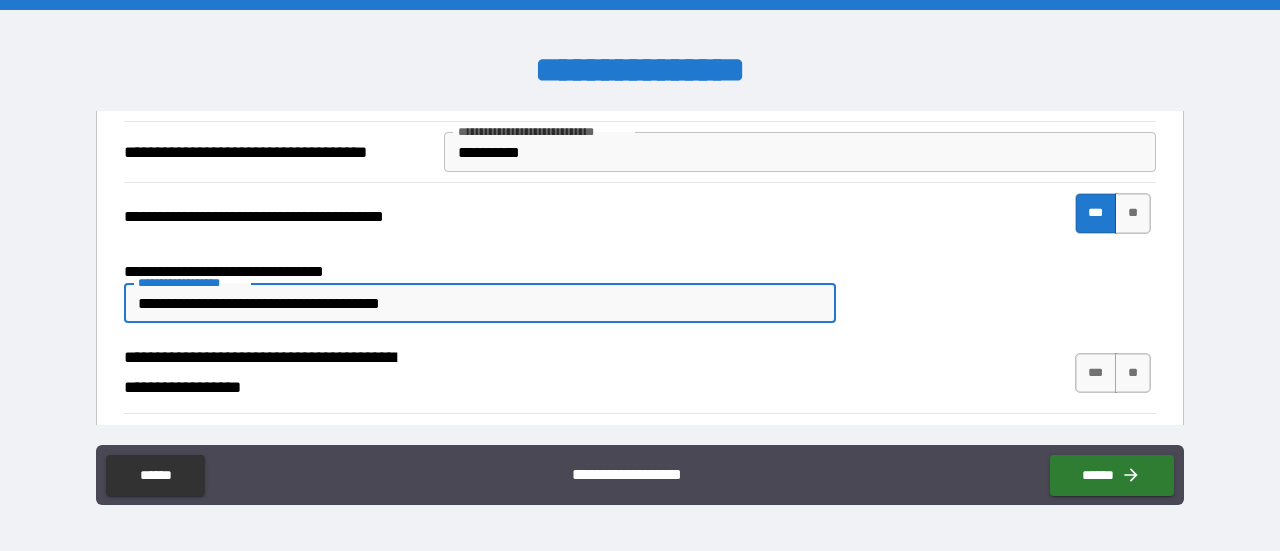 type on "*" 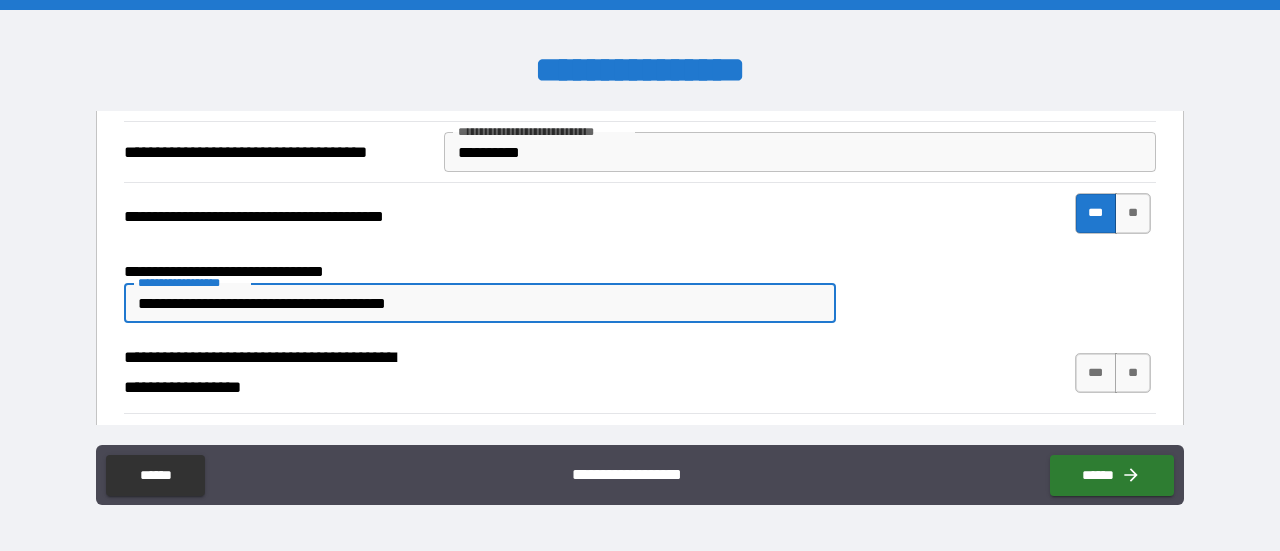 type on "**********" 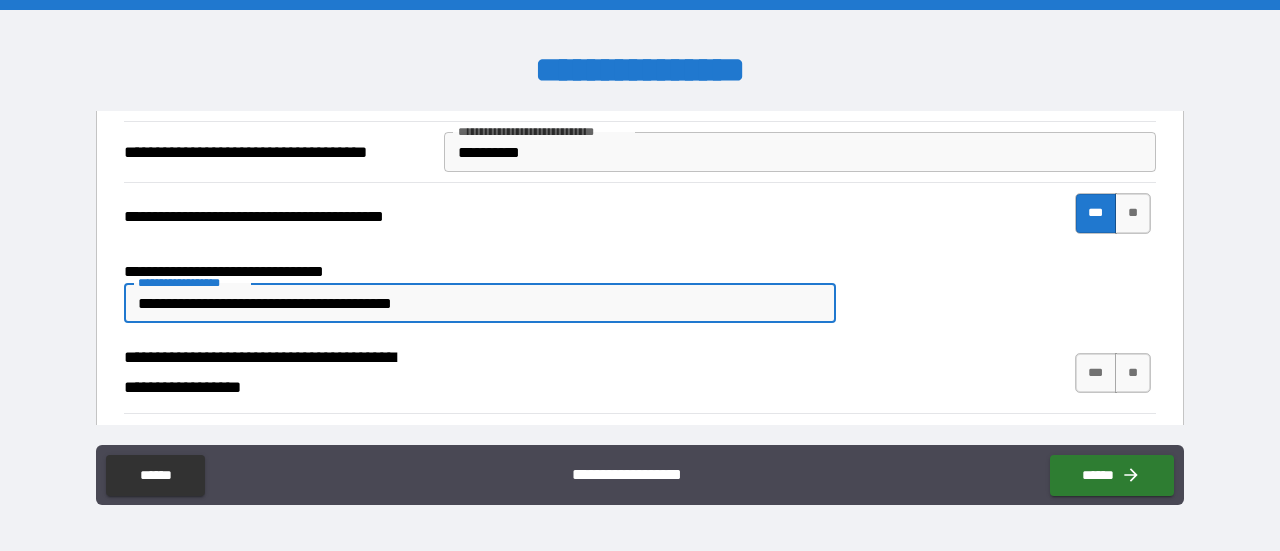 type on "*" 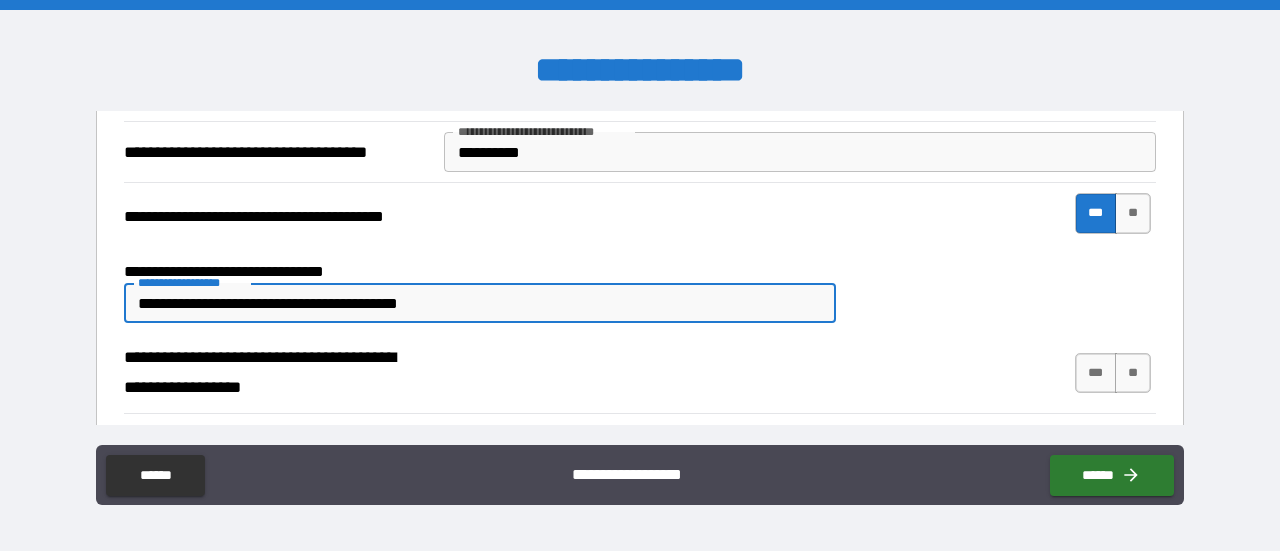 type on "**********" 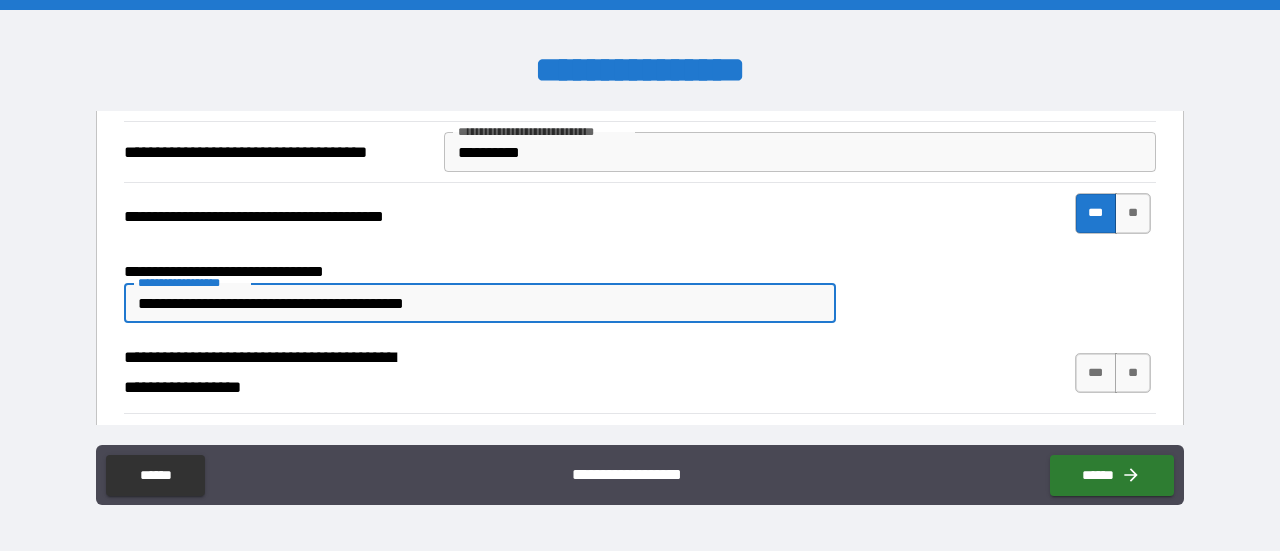 type on "*" 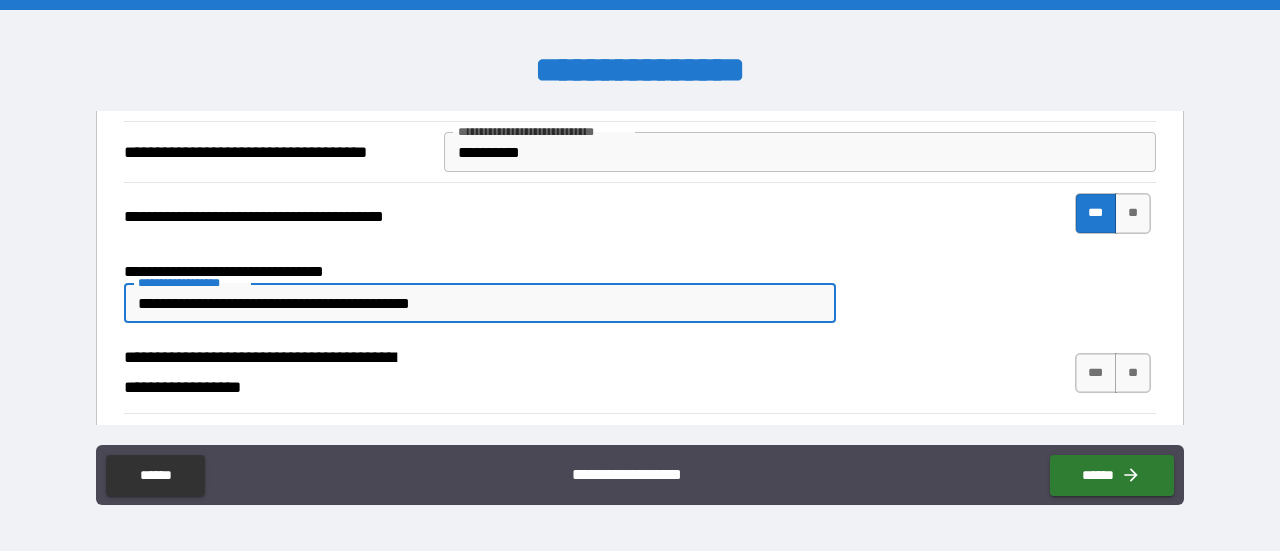 type on "**********" 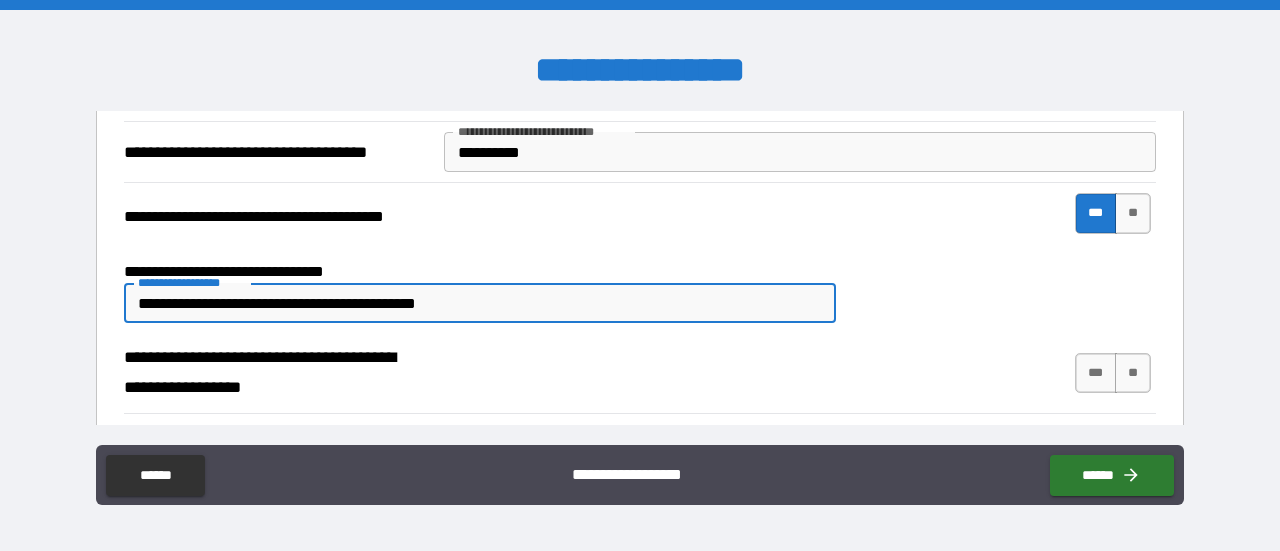 type on "**********" 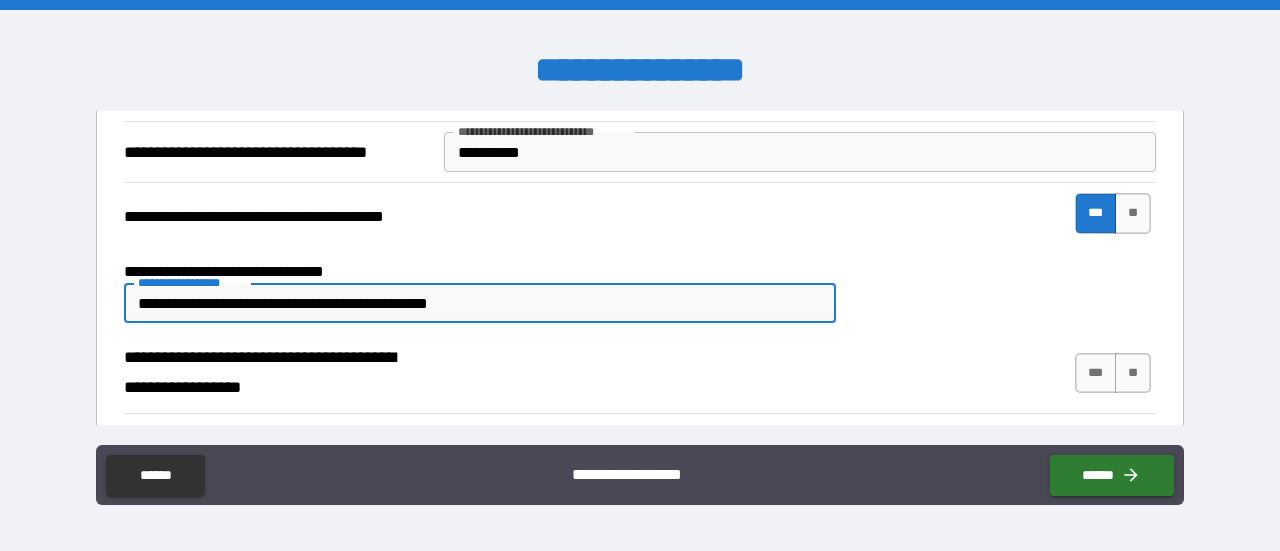 type on "**********" 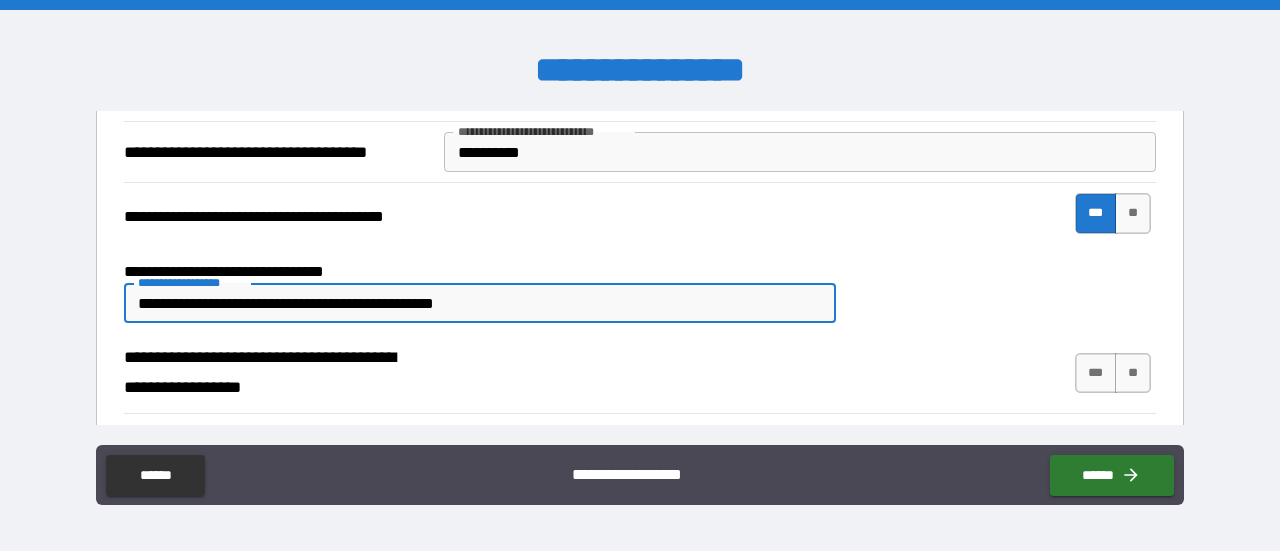 type on "*" 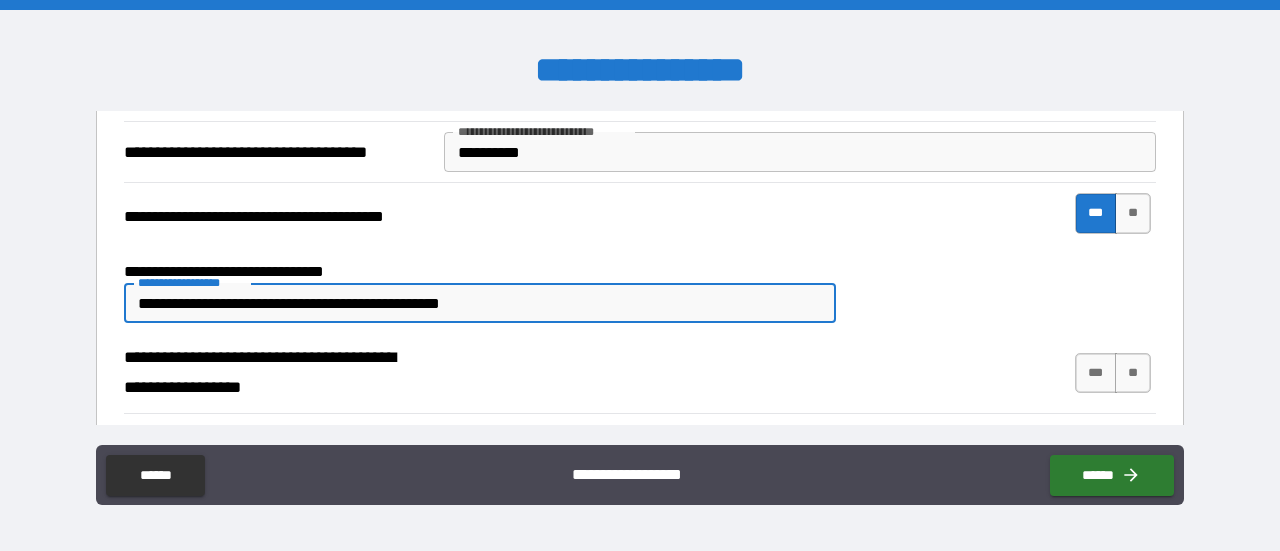 type on "**********" 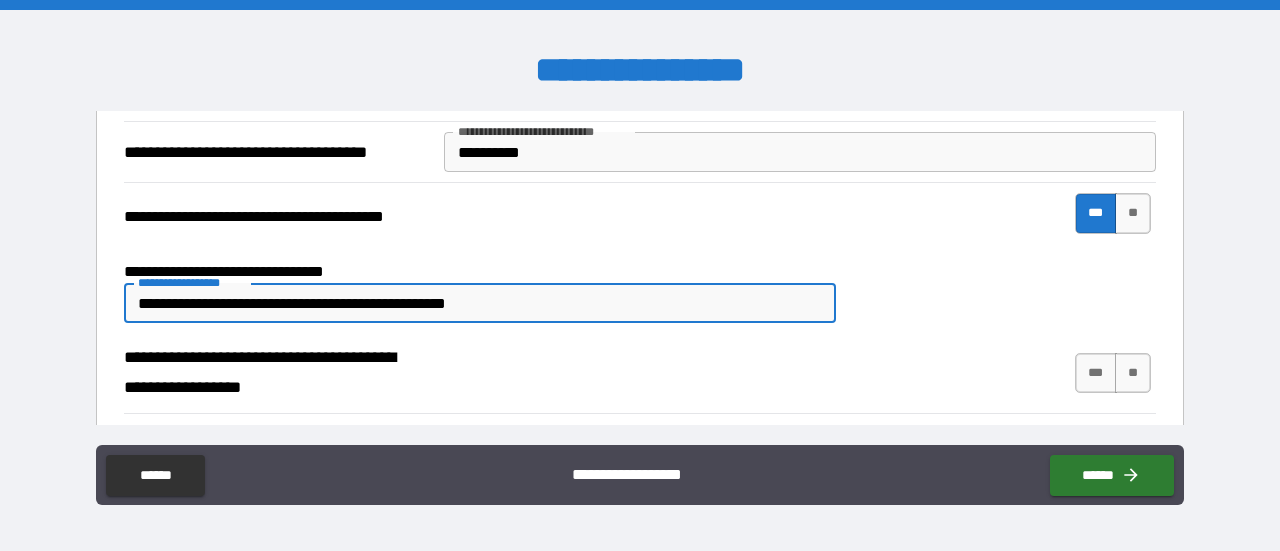 type on "*" 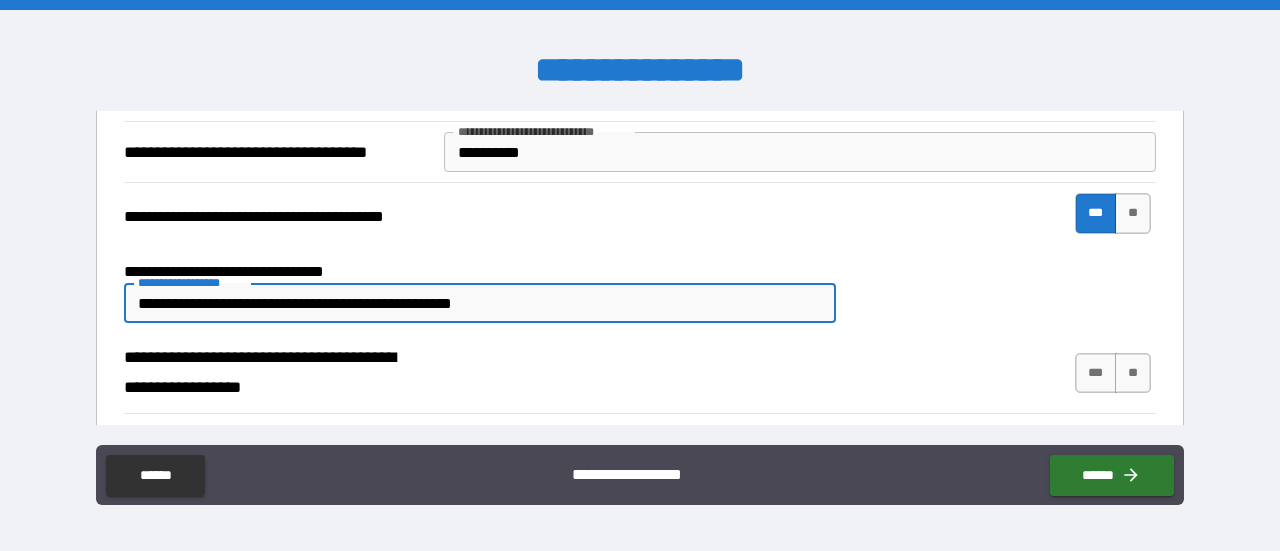 type on "**********" 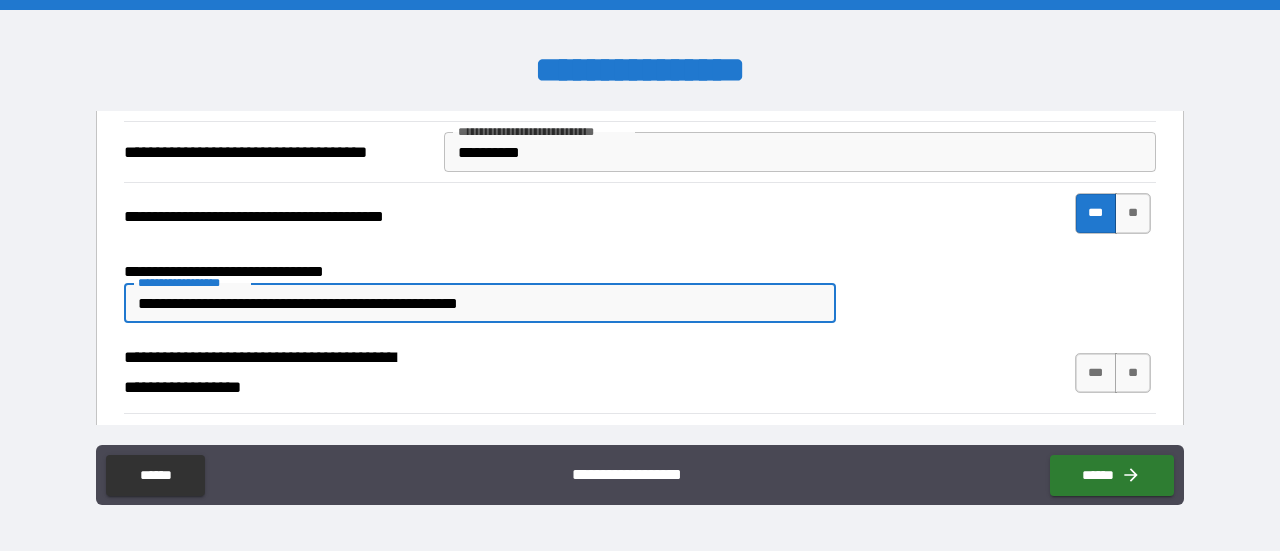 type on "**********" 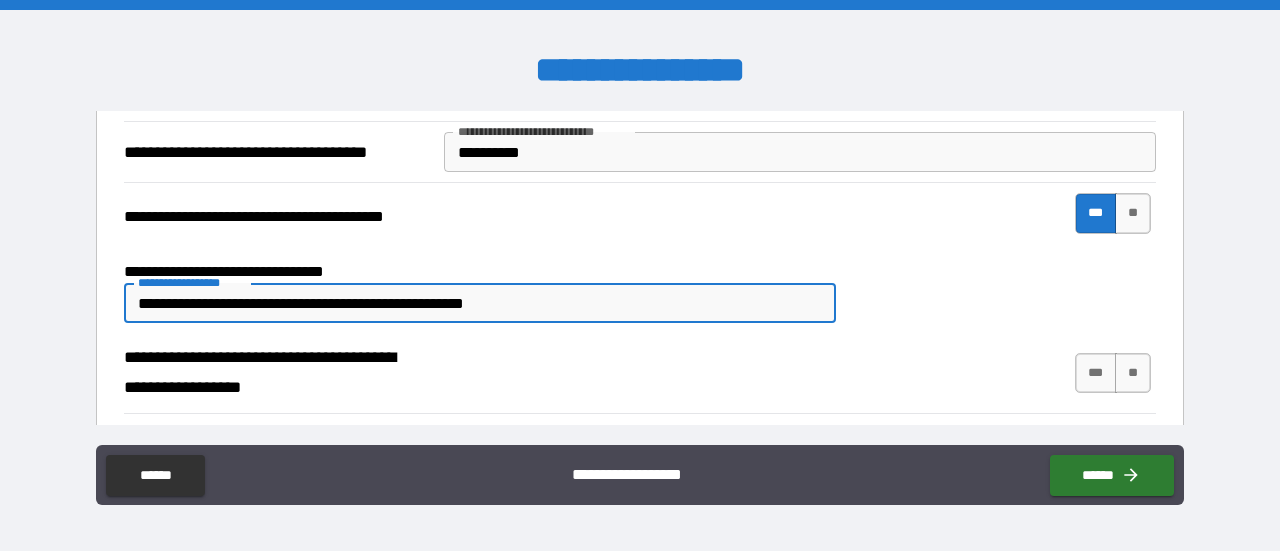 type on "*" 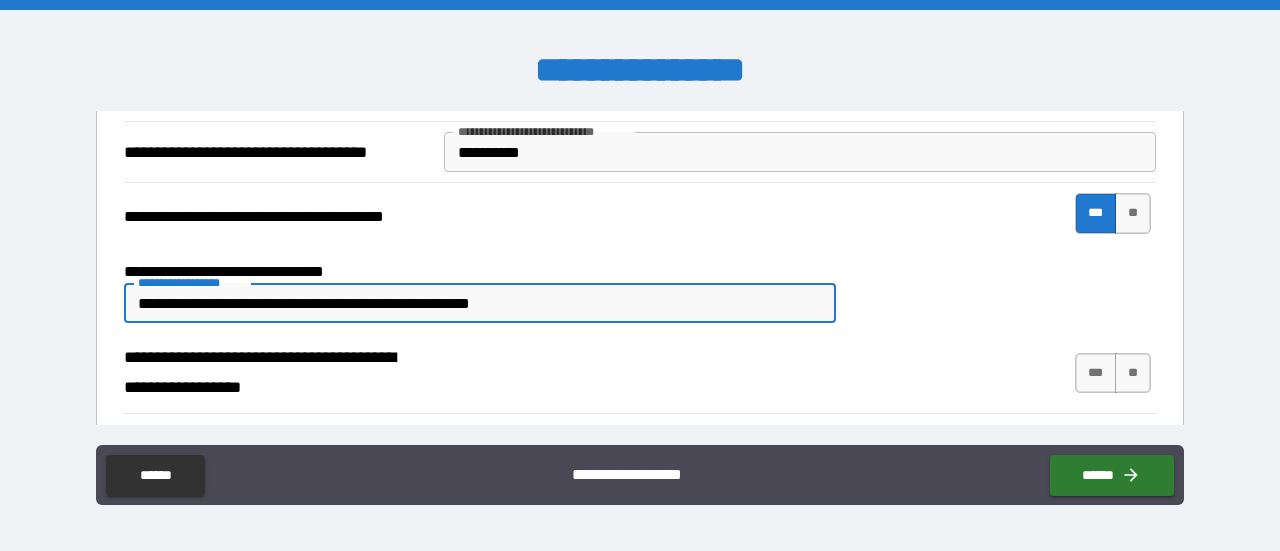 type on "*" 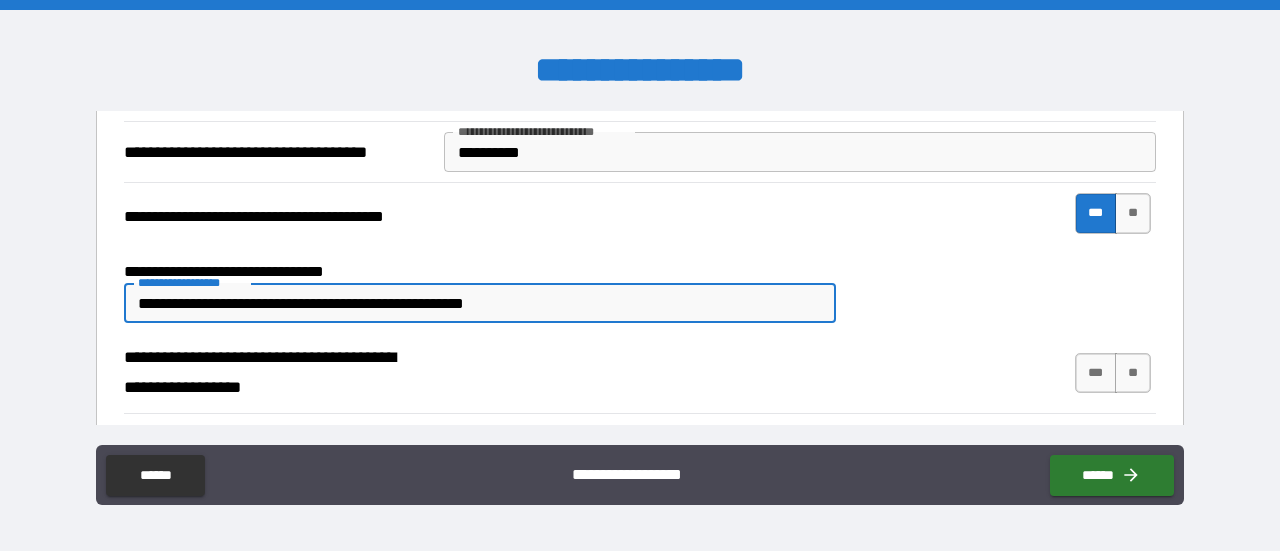 type on "**********" 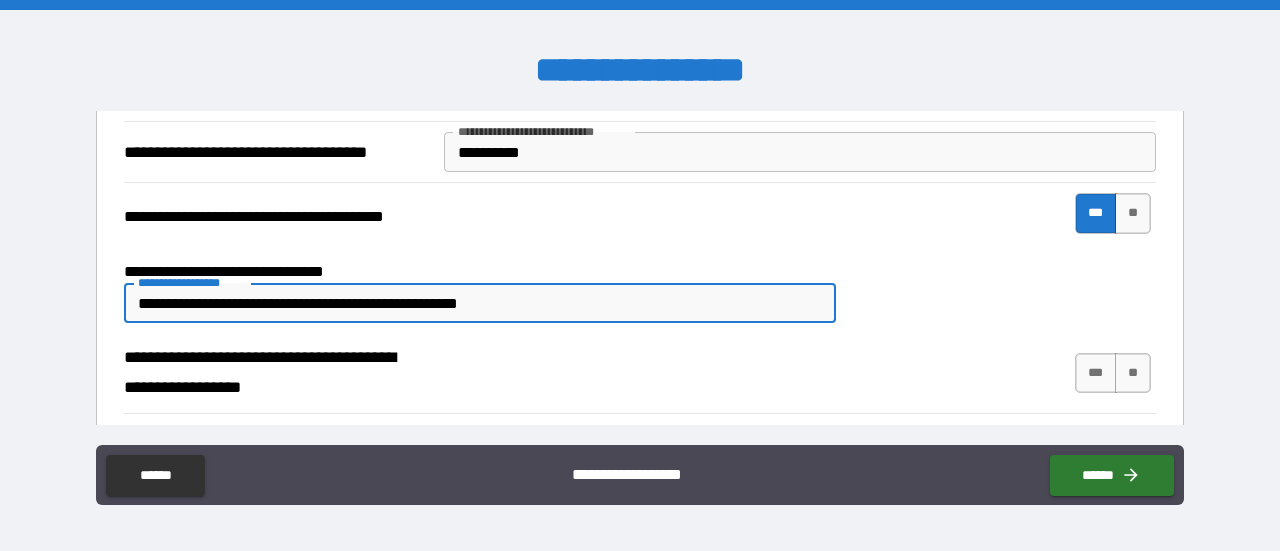 type on "**********" 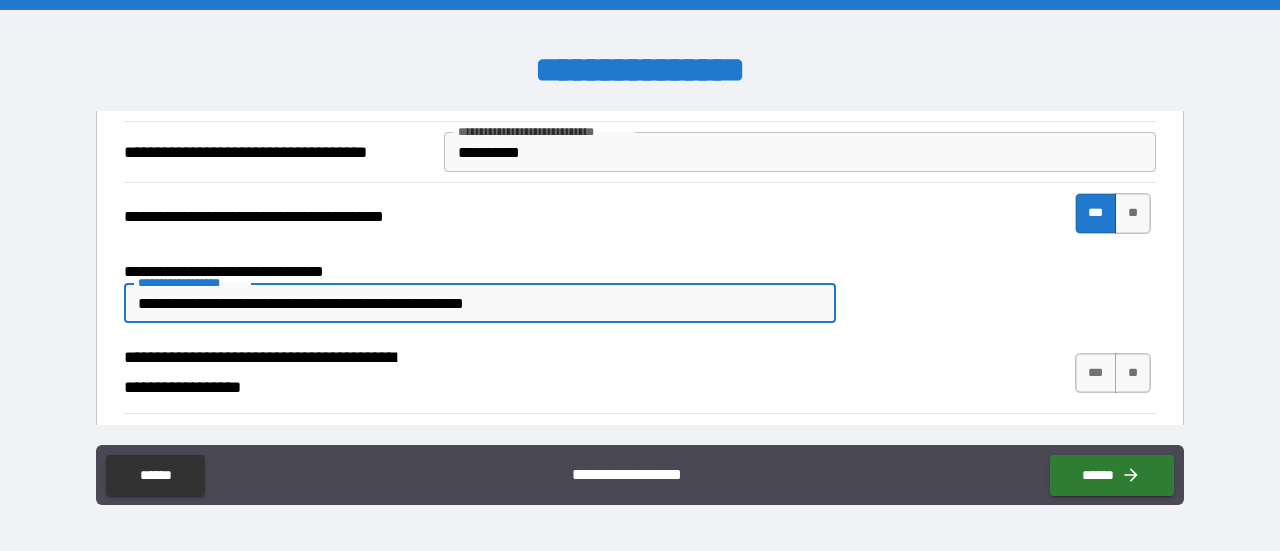 type on "**********" 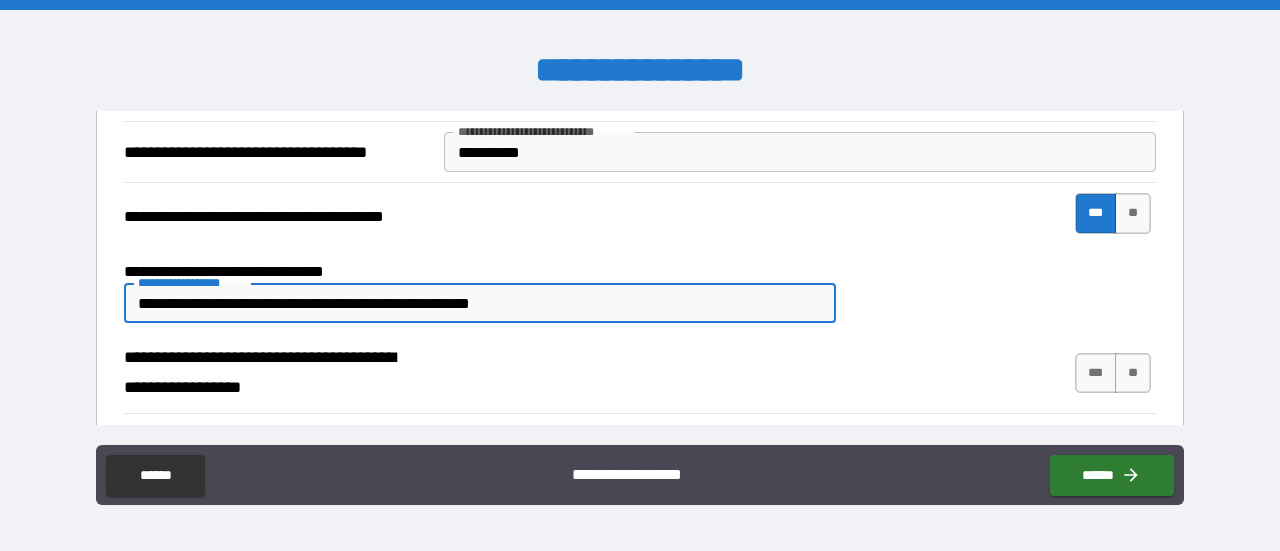 type on "**********" 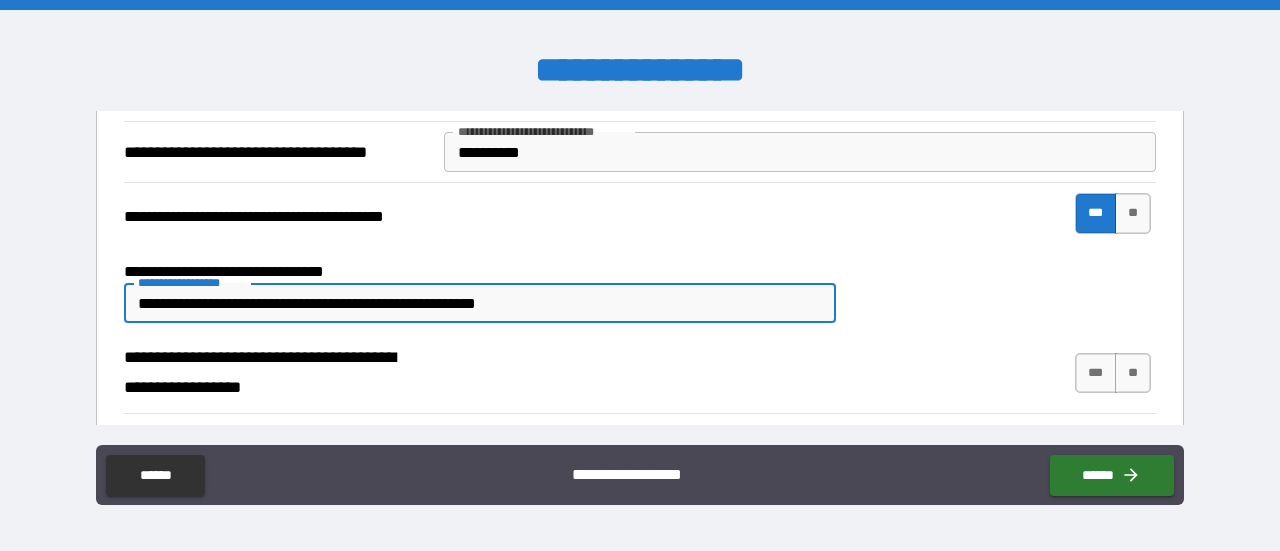 type on "*" 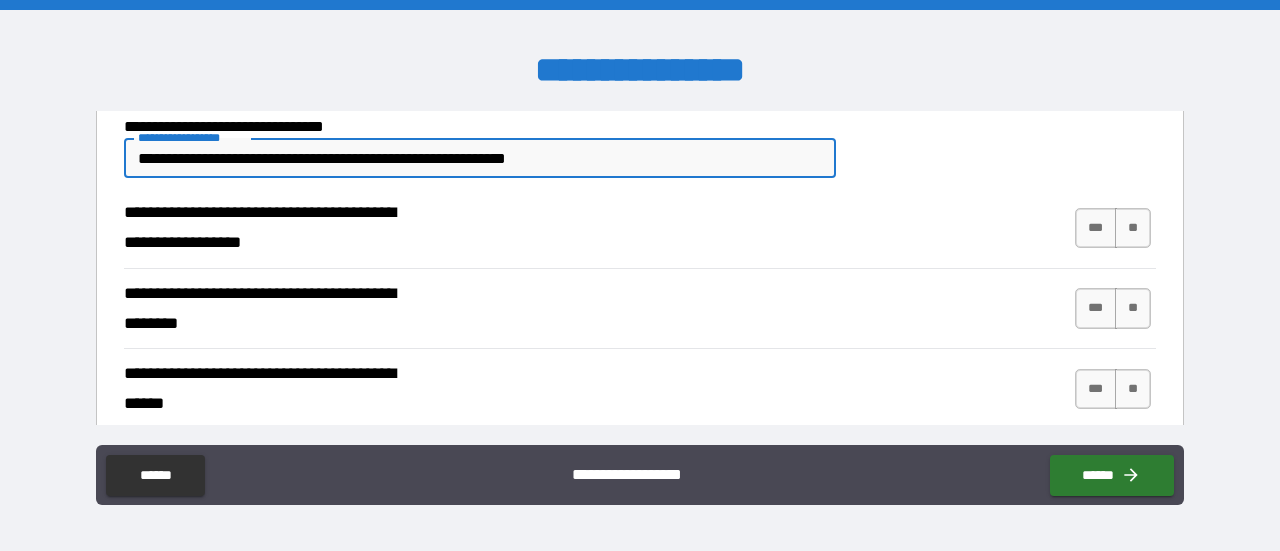 scroll, scrollTop: 495, scrollLeft: 0, axis: vertical 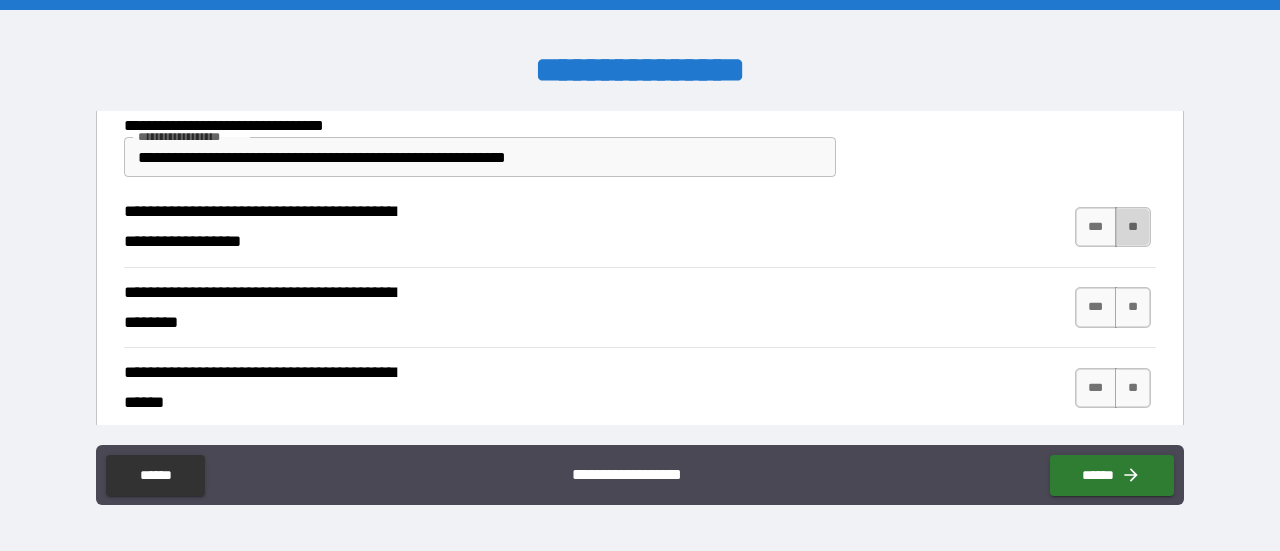 click on "**" at bounding box center [1133, 227] 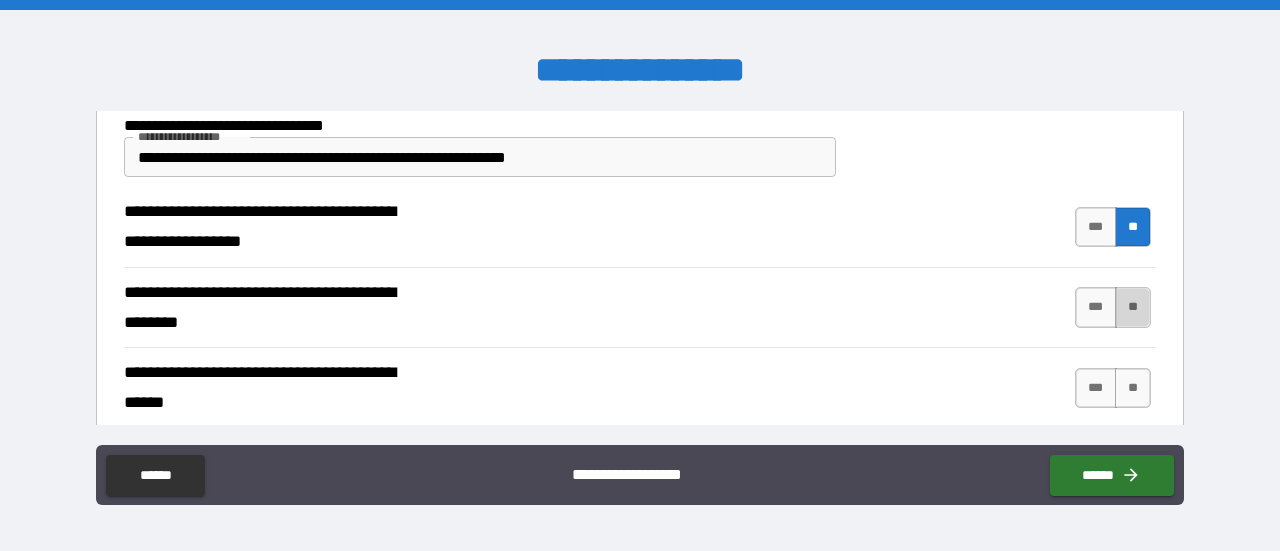 click on "**" at bounding box center [1133, 307] 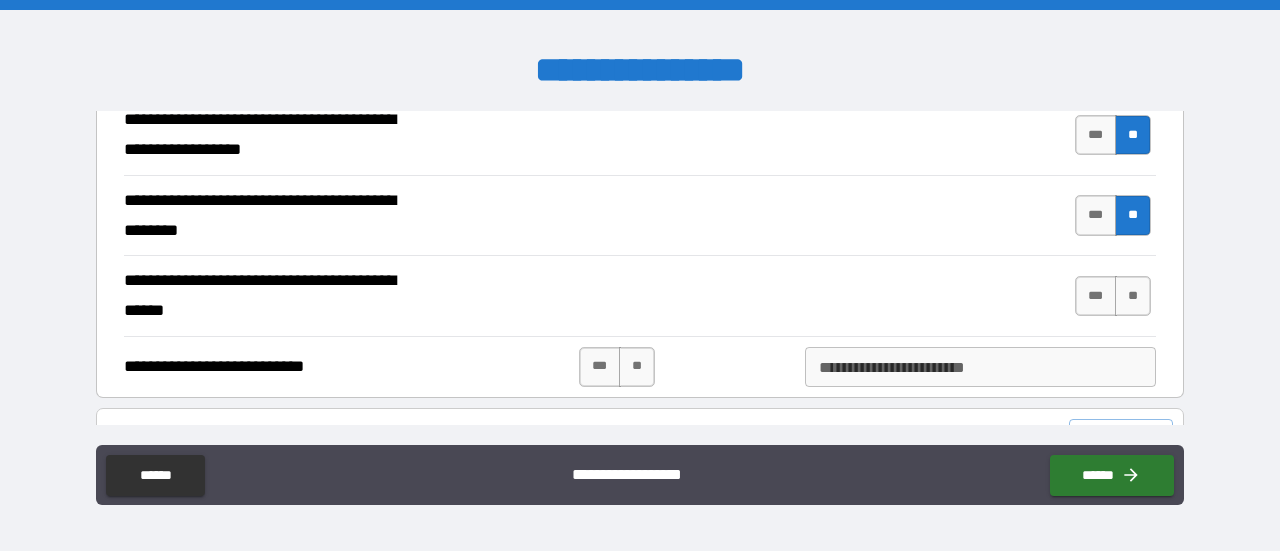 scroll, scrollTop: 587, scrollLeft: 0, axis: vertical 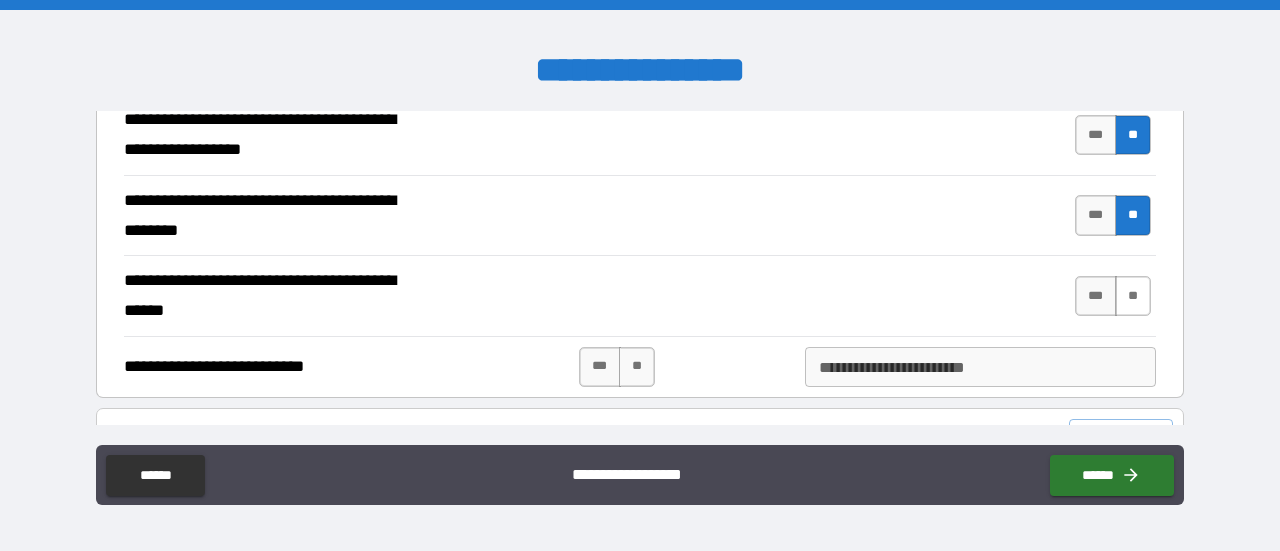 click on "**" at bounding box center (1133, 296) 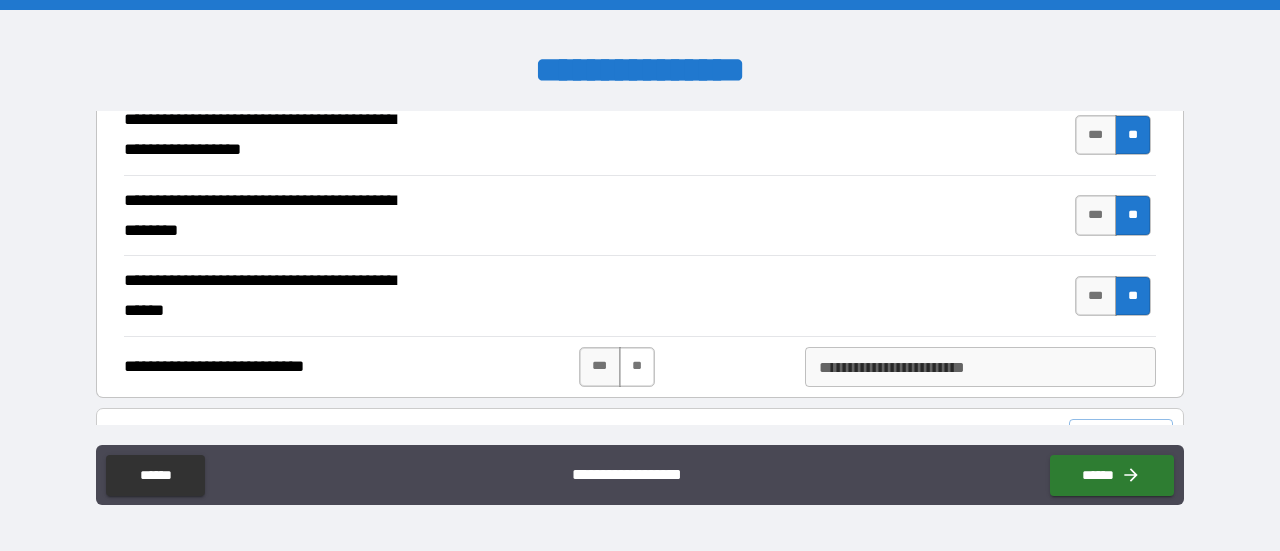 click on "**" at bounding box center [637, 367] 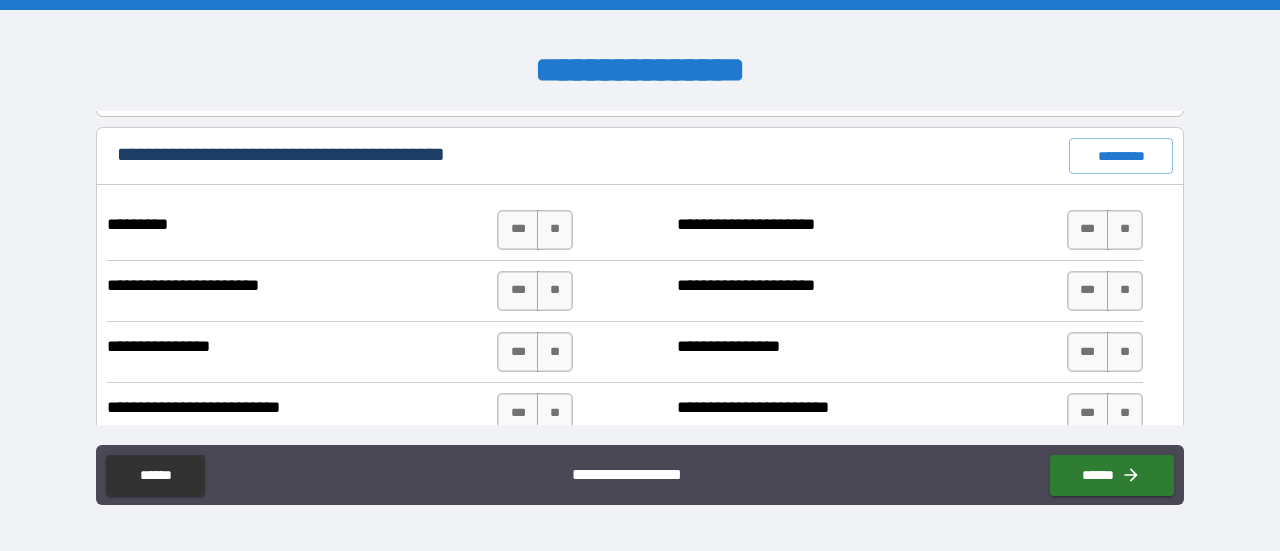 scroll, scrollTop: 869, scrollLeft: 0, axis: vertical 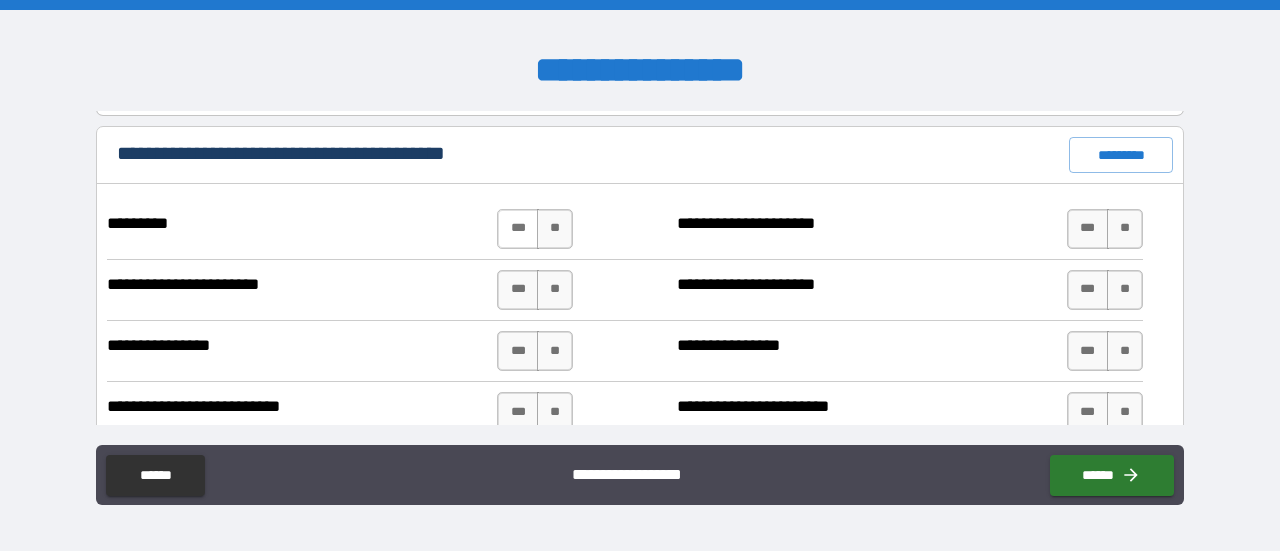 click on "***" at bounding box center [518, 229] 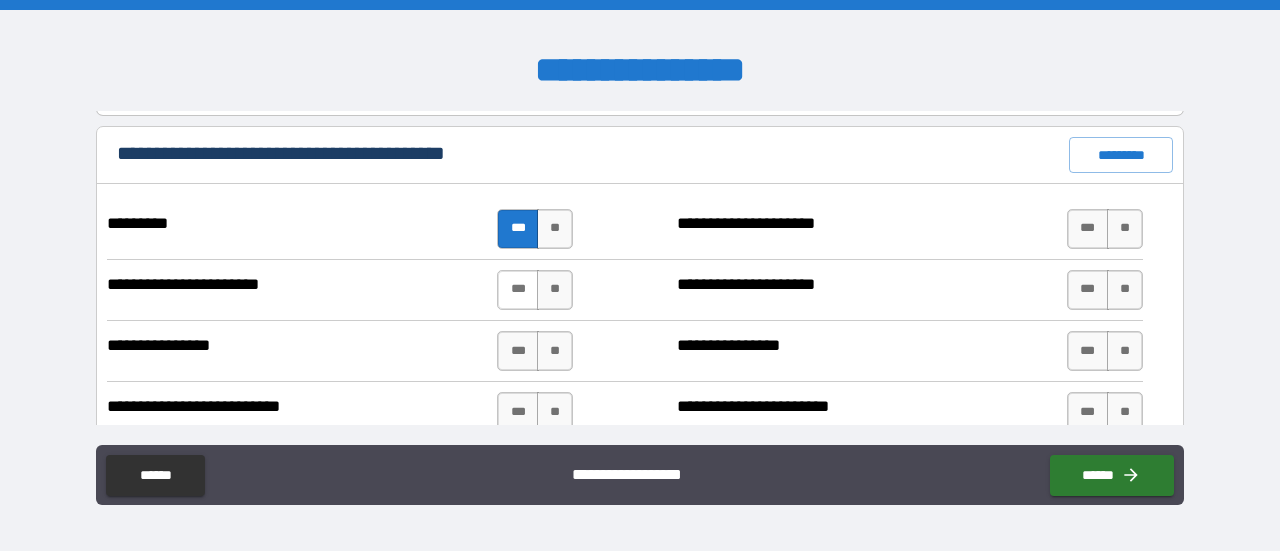 click on "***" at bounding box center [518, 290] 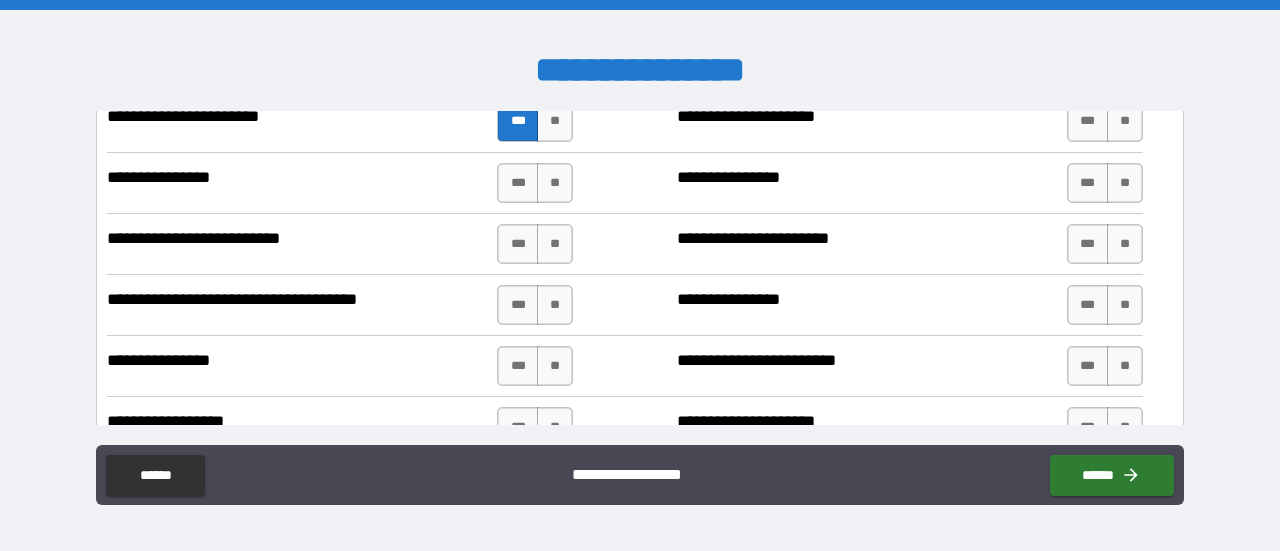 scroll, scrollTop: 1034, scrollLeft: 0, axis: vertical 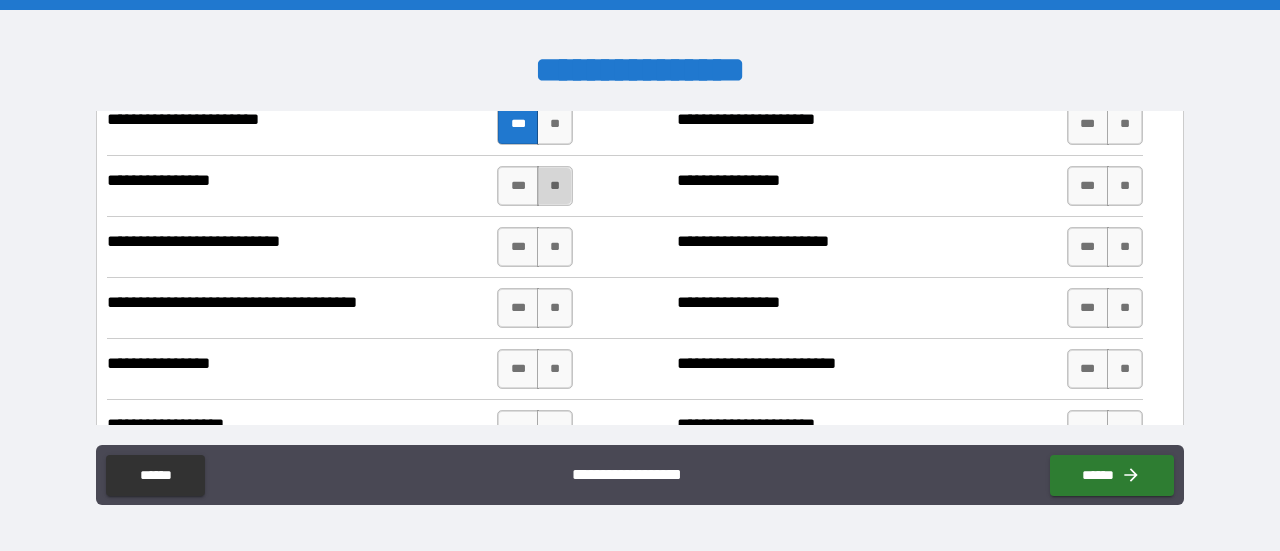 click on "**" at bounding box center (555, 186) 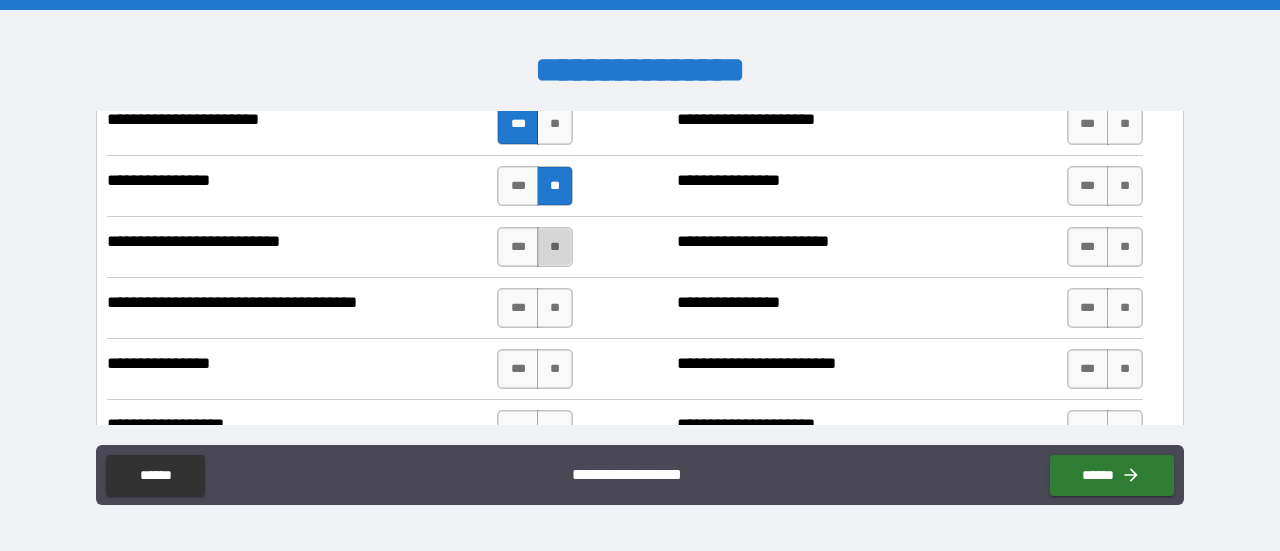 click on "**" at bounding box center [555, 247] 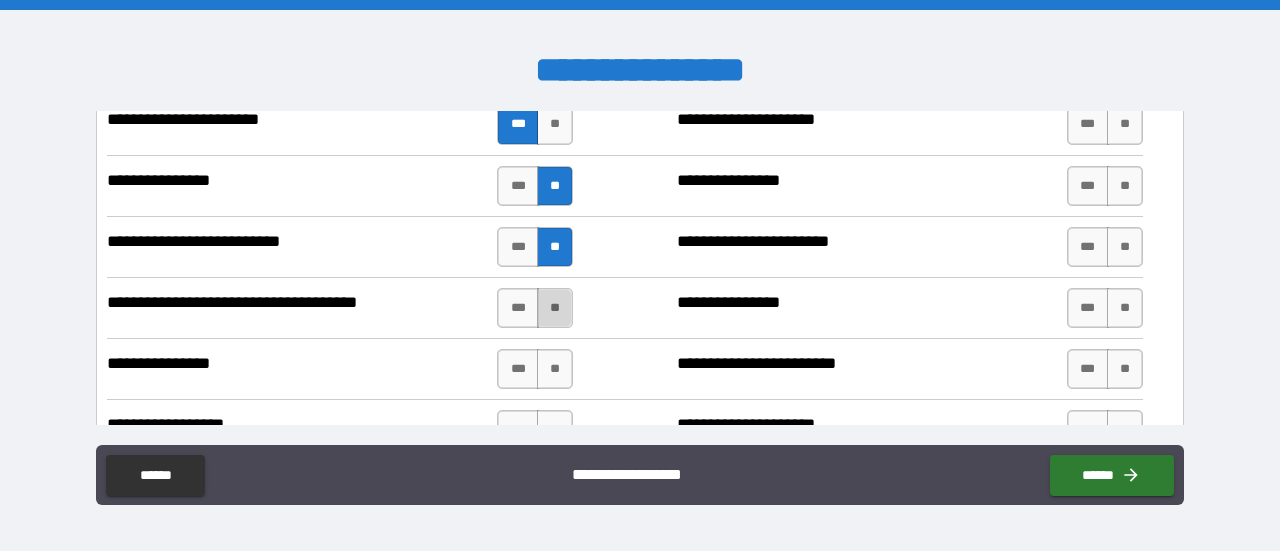 click on "**" at bounding box center (555, 308) 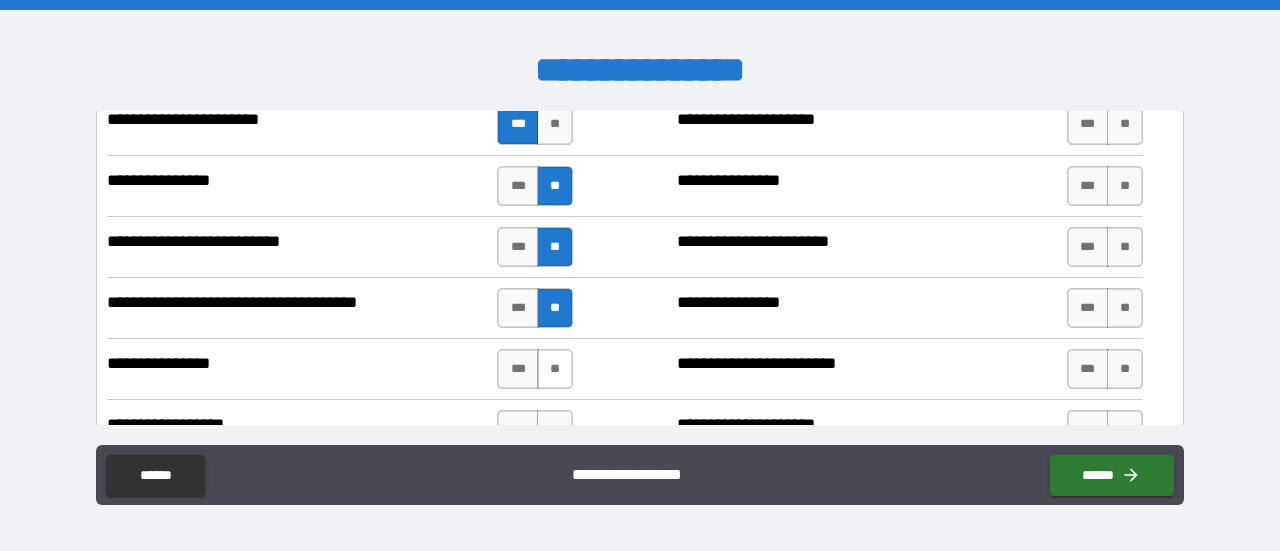 click on "**" at bounding box center [555, 369] 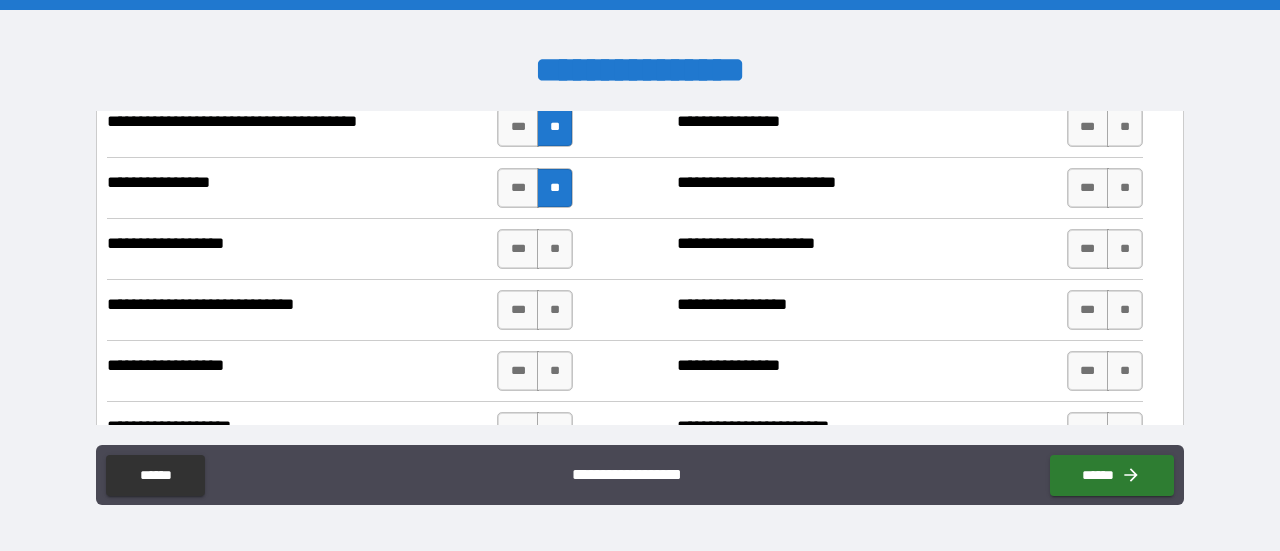 scroll, scrollTop: 1216, scrollLeft: 0, axis: vertical 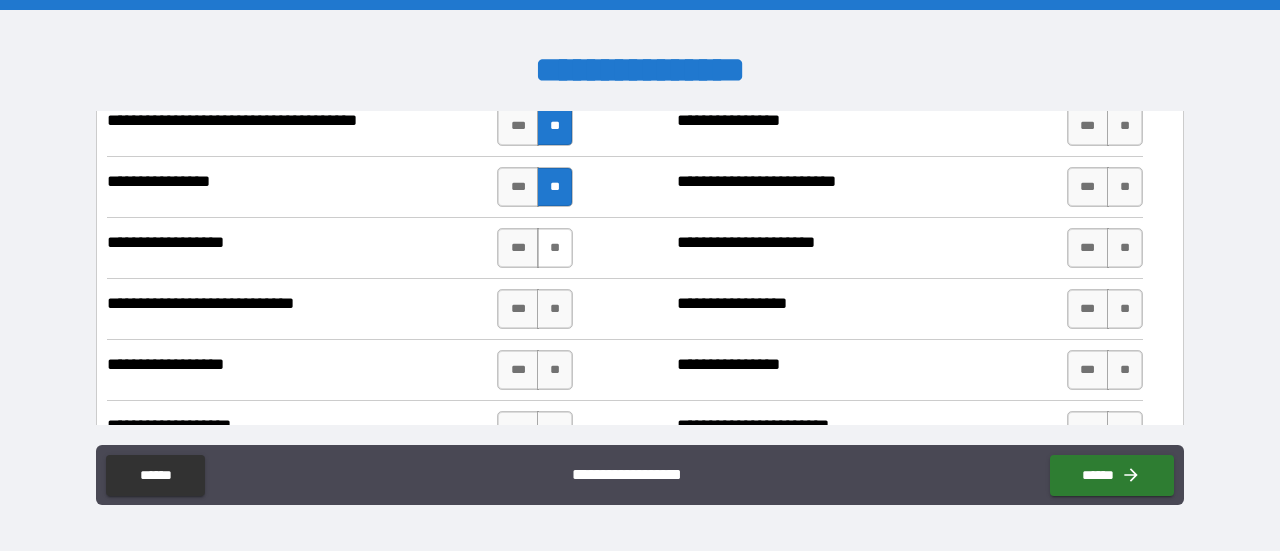 click on "**" at bounding box center [555, 248] 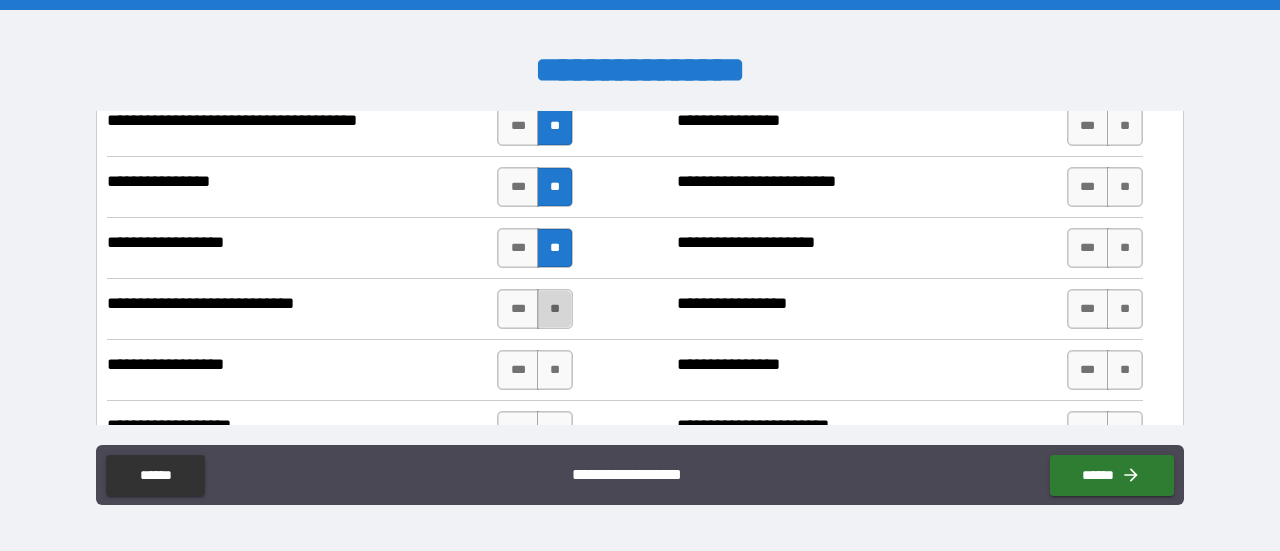 click on "**" at bounding box center [555, 309] 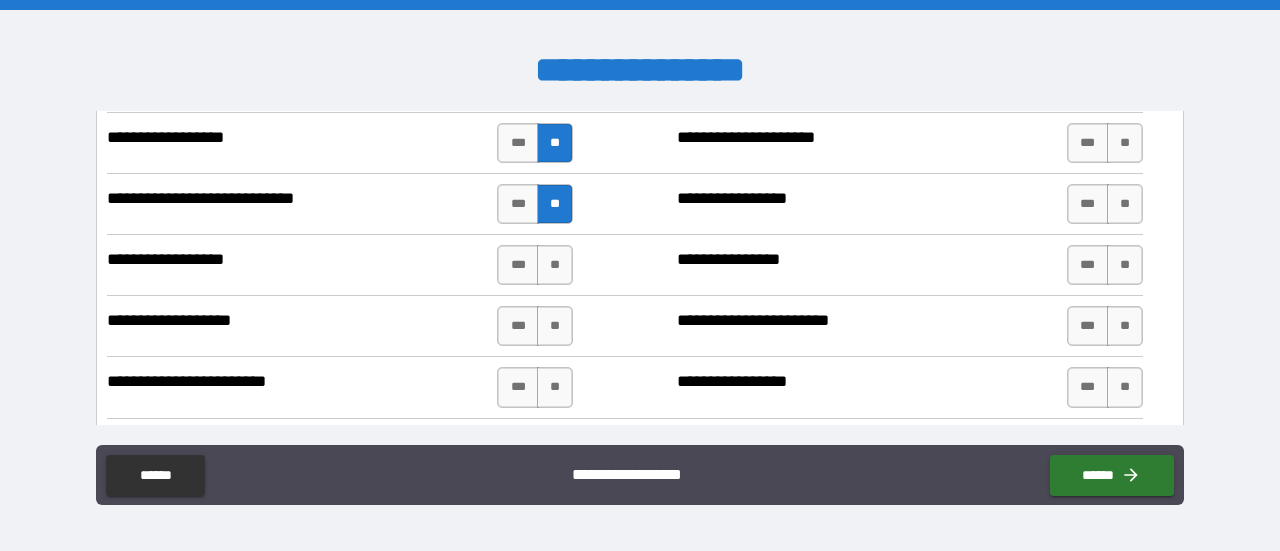 scroll, scrollTop: 1344, scrollLeft: 0, axis: vertical 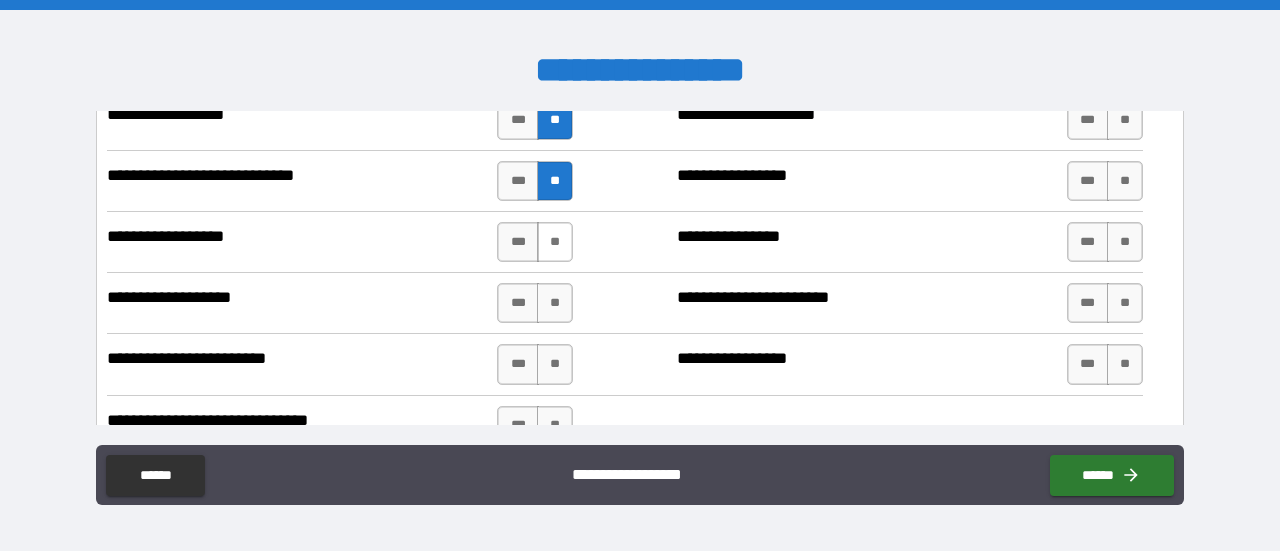 click on "**" at bounding box center (555, 242) 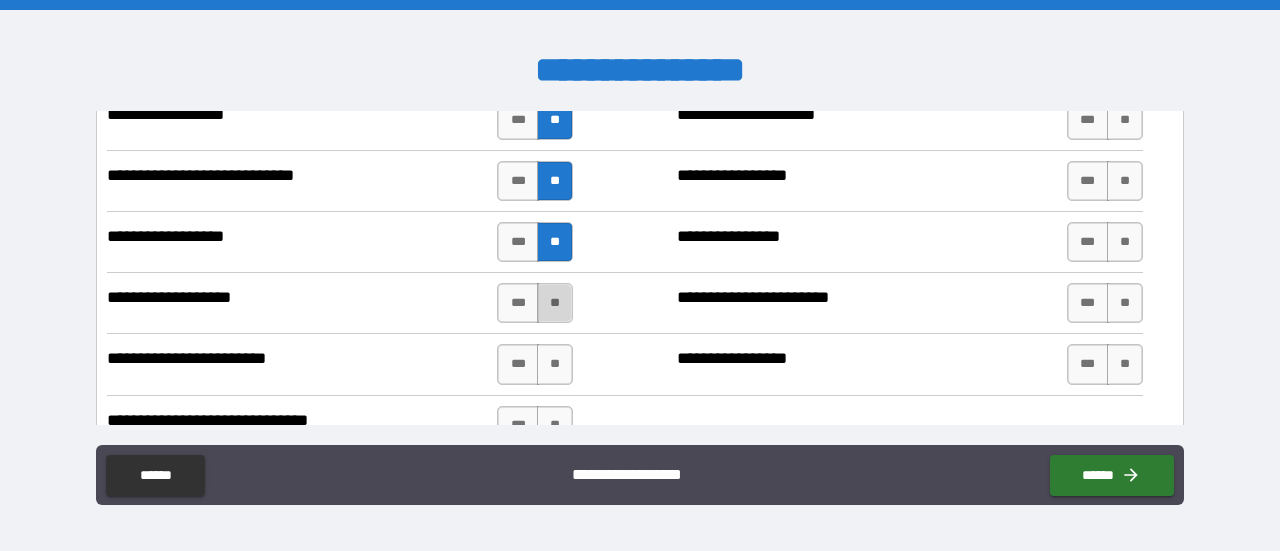 click on "**" at bounding box center (555, 303) 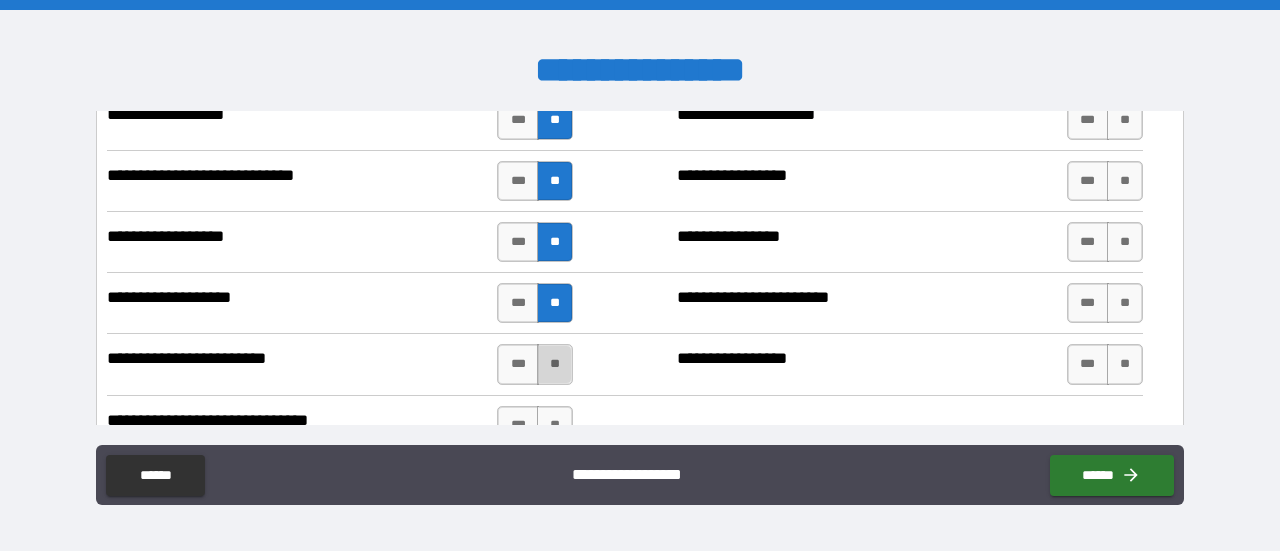 click on "**" at bounding box center (555, 364) 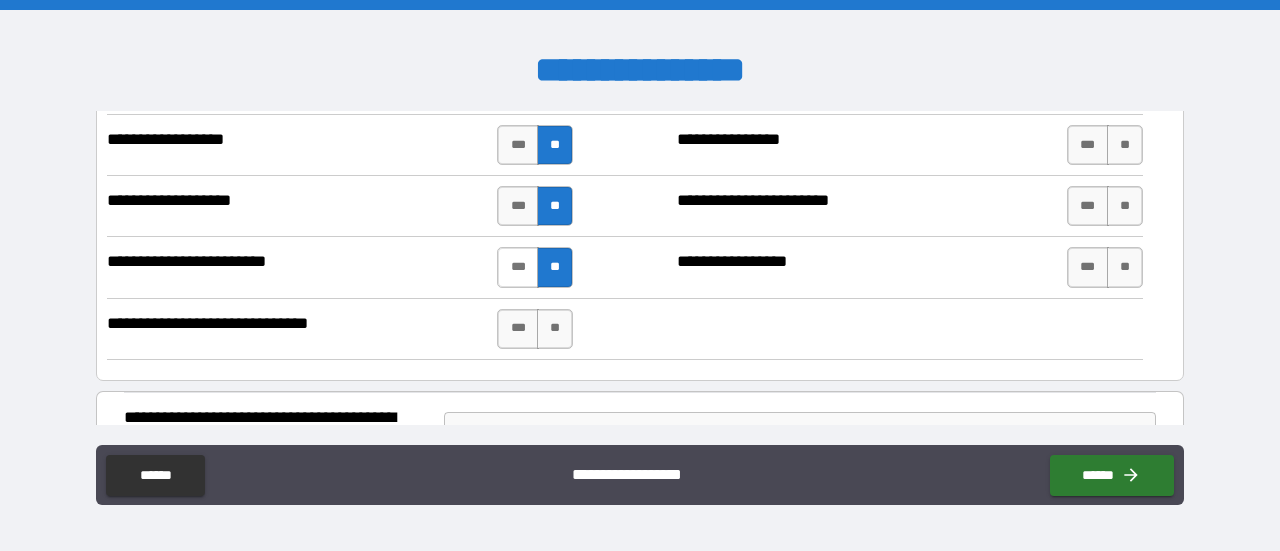 scroll, scrollTop: 1461, scrollLeft: 0, axis: vertical 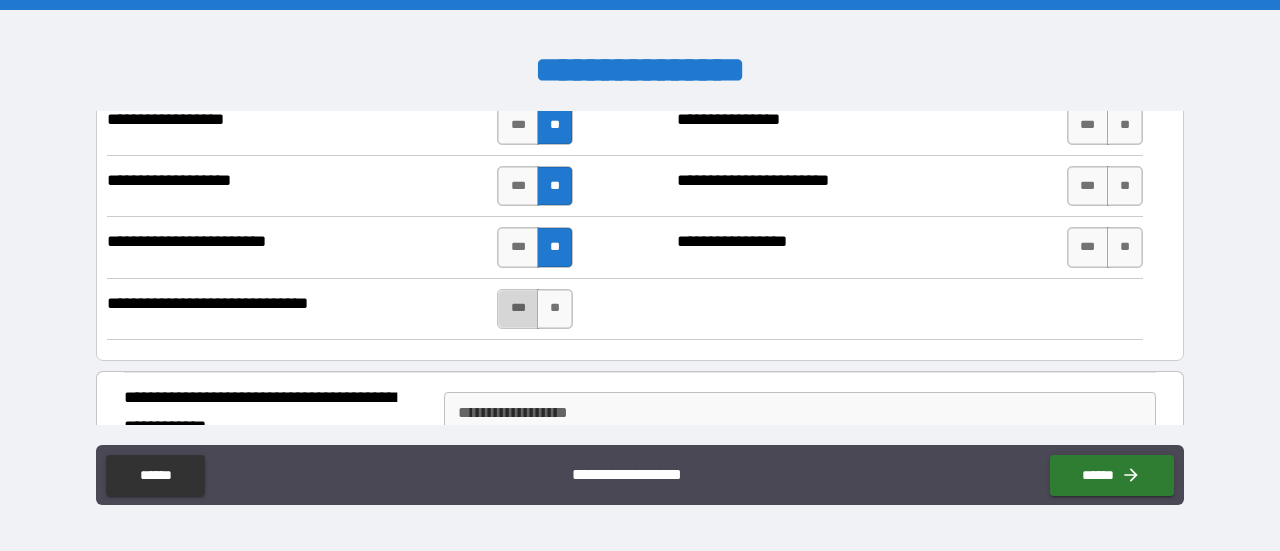 click on "***" at bounding box center [518, 309] 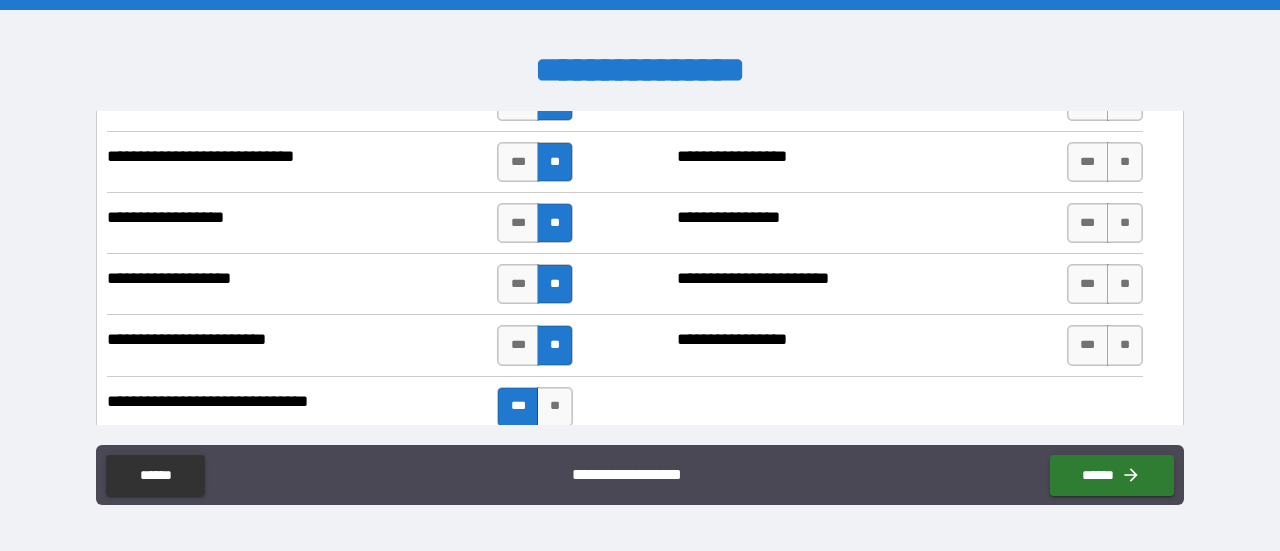 scroll, scrollTop: 1362, scrollLeft: 0, axis: vertical 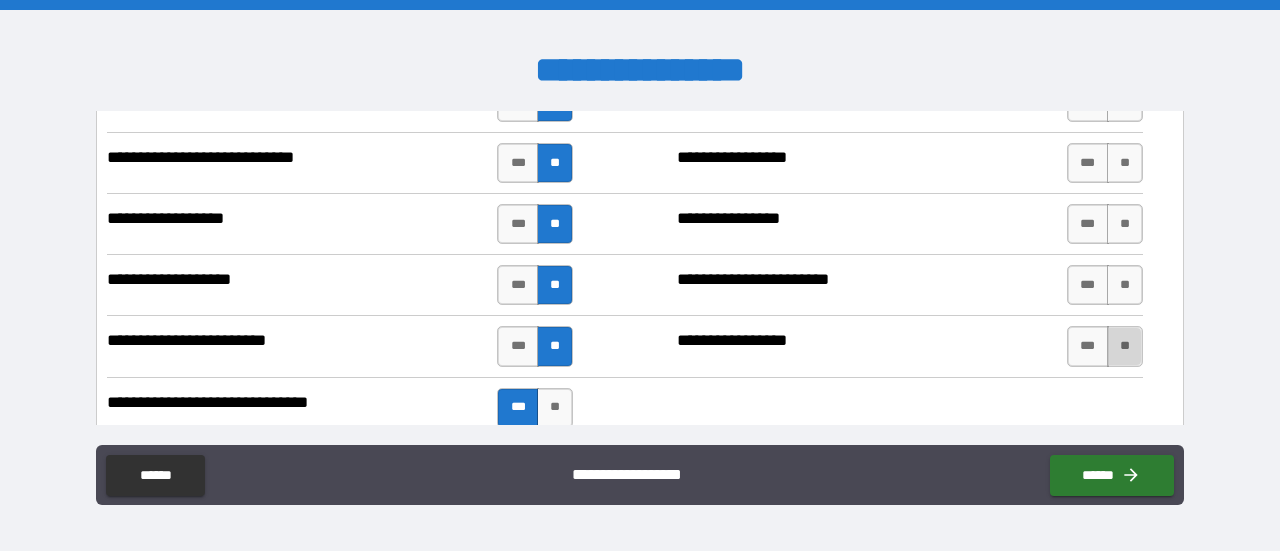 click on "**" at bounding box center (1125, 346) 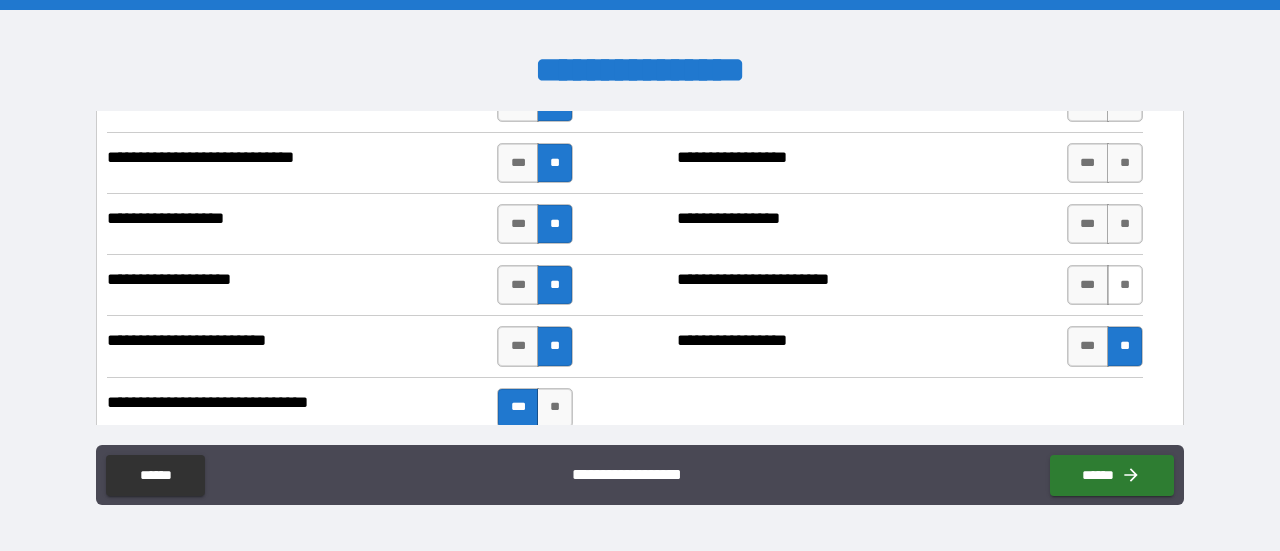 click on "**" at bounding box center [1125, 285] 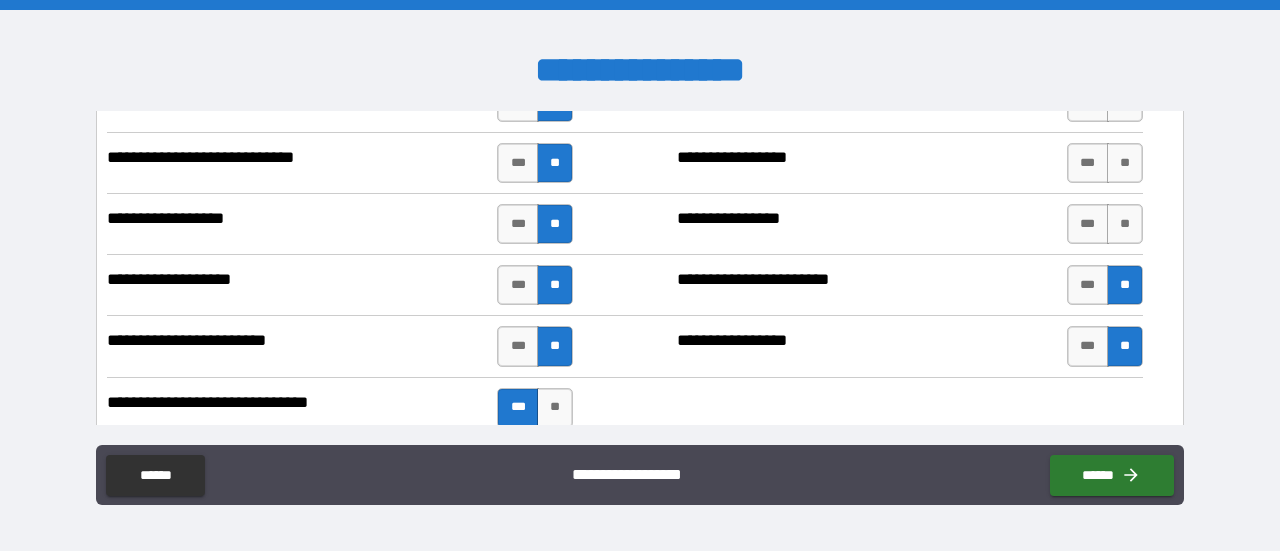 scroll, scrollTop: 1319, scrollLeft: 0, axis: vertical 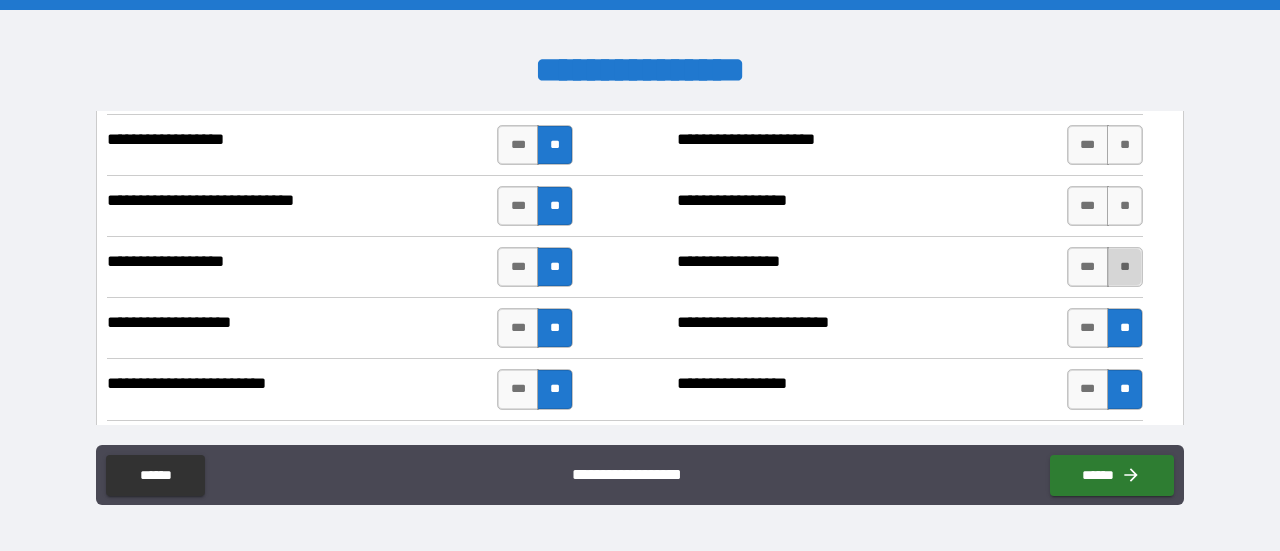 click on "**" at bounding box center [1125, 267] 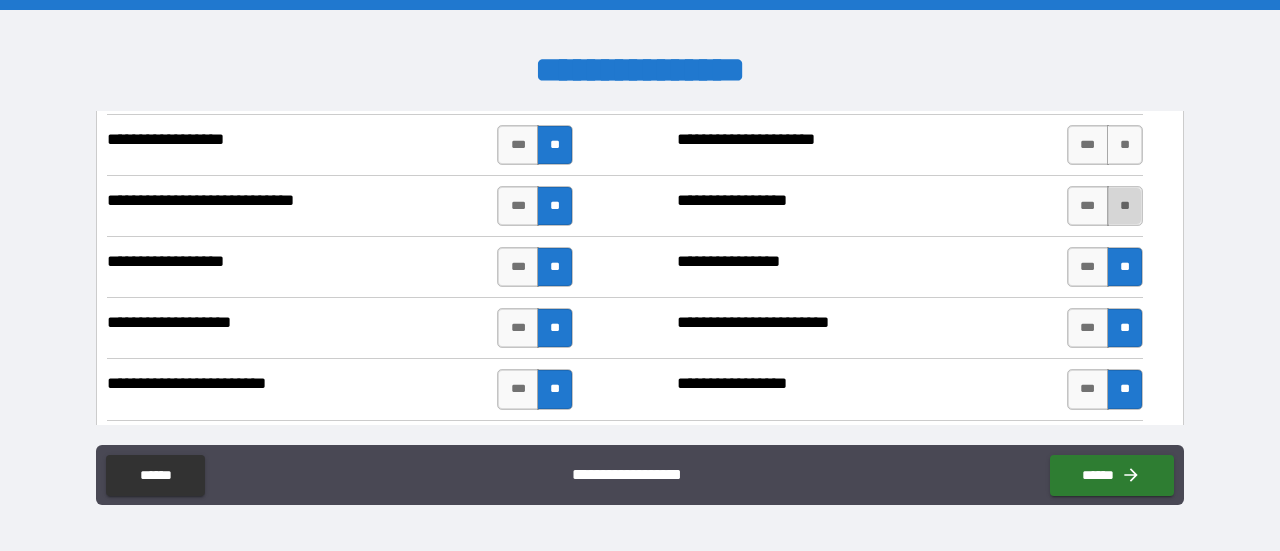 click on "**" at bounding box center (1125, 206) 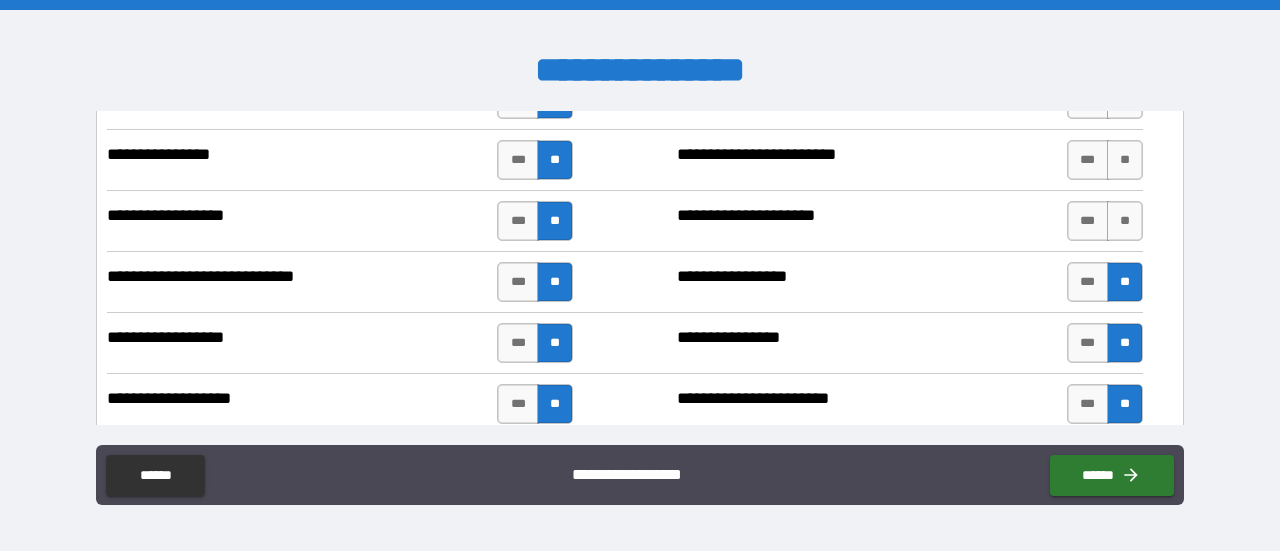 scroll, scrollTop: 1242, scrollLeft: 0, axis: vertical 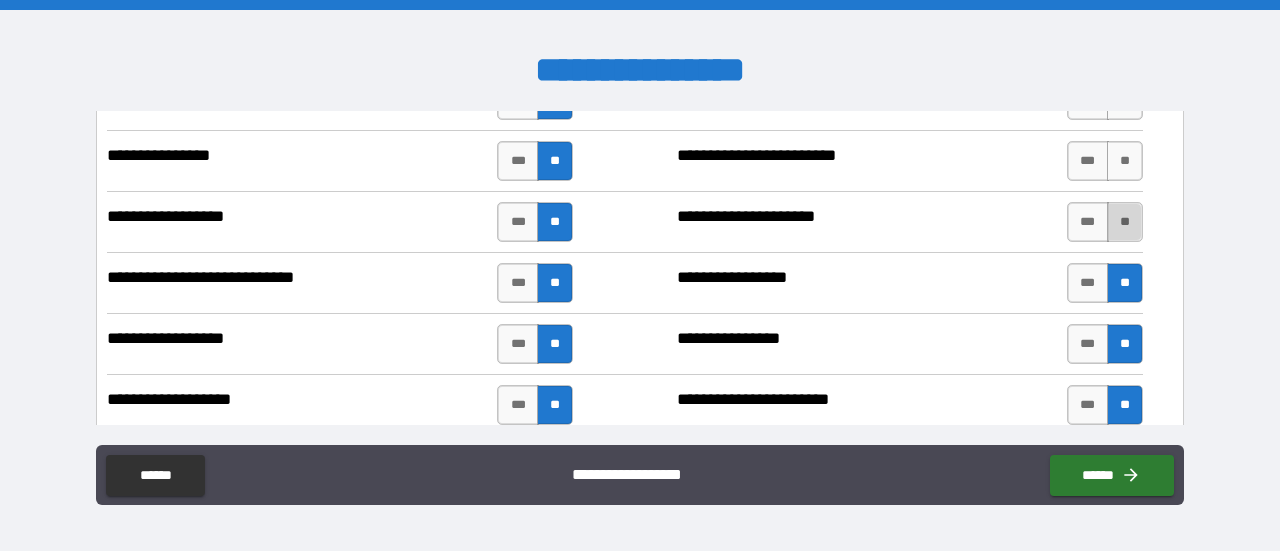 click on "**" at bounding box center [1125, 222] 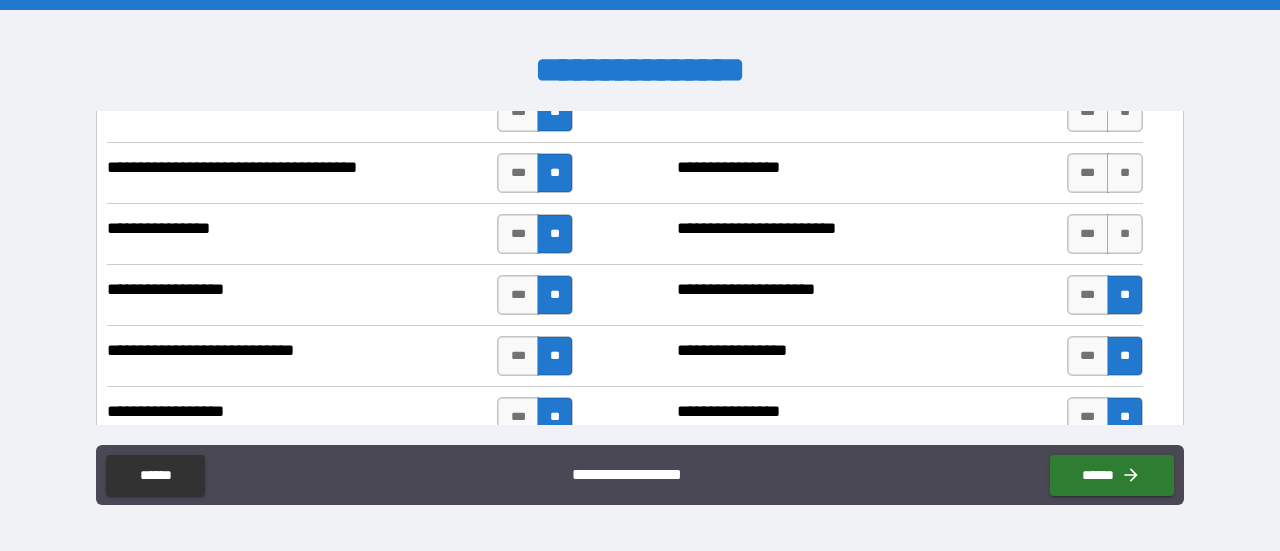 scroll, scrollTop: 1168, scrollLeft: 0, axis: vertical 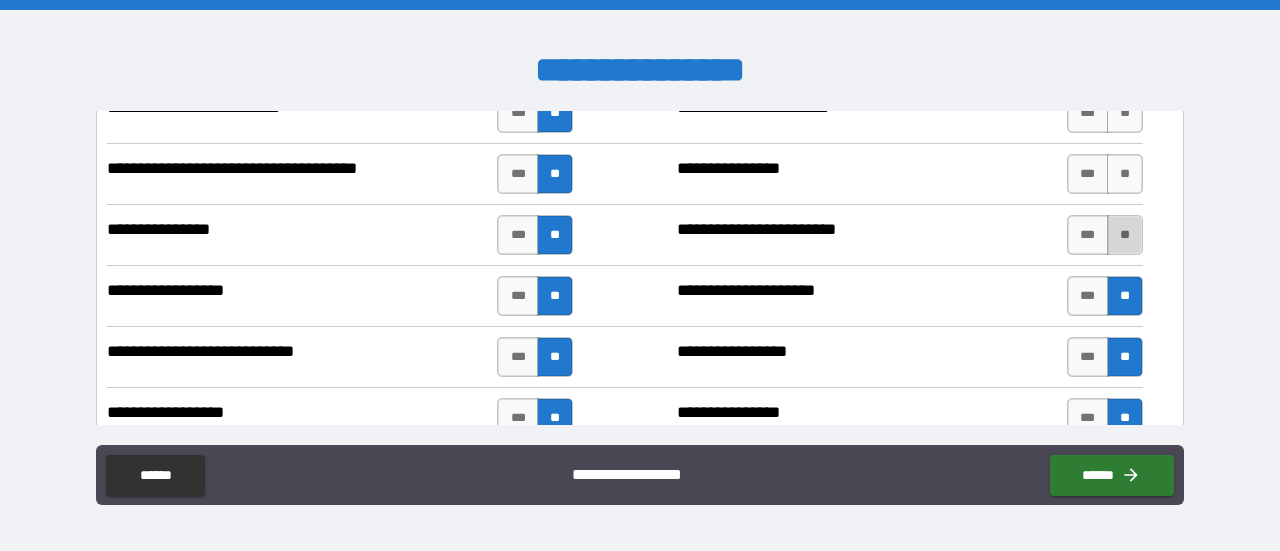 click on "**" at bounding box center [1125, 235] 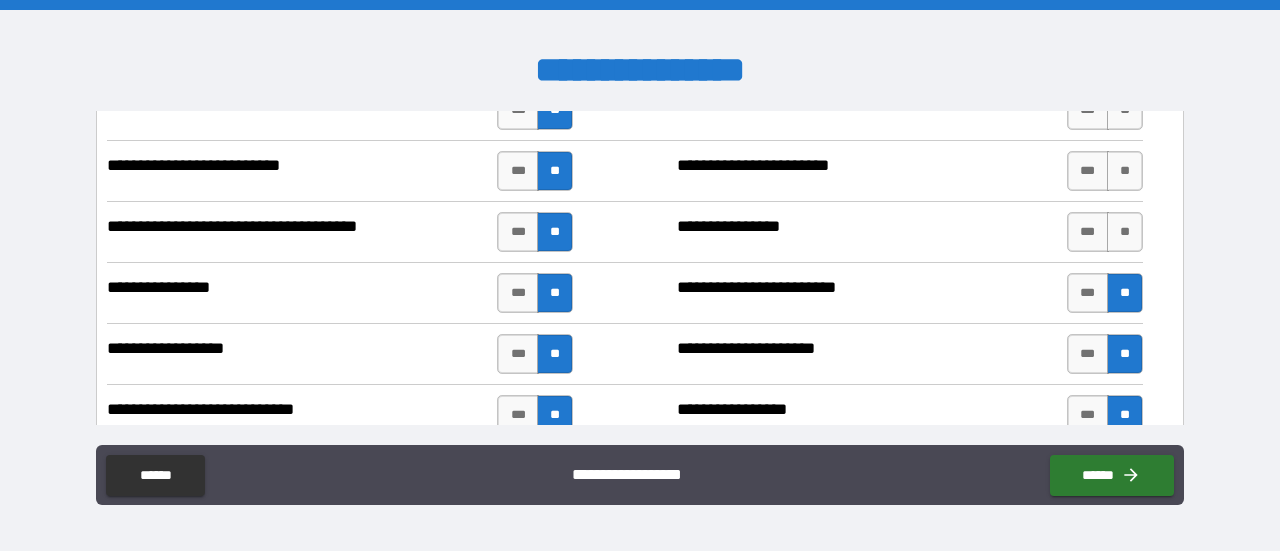 scroll, scrollTop: 1110, scrollLeft: 0, axis: vertical 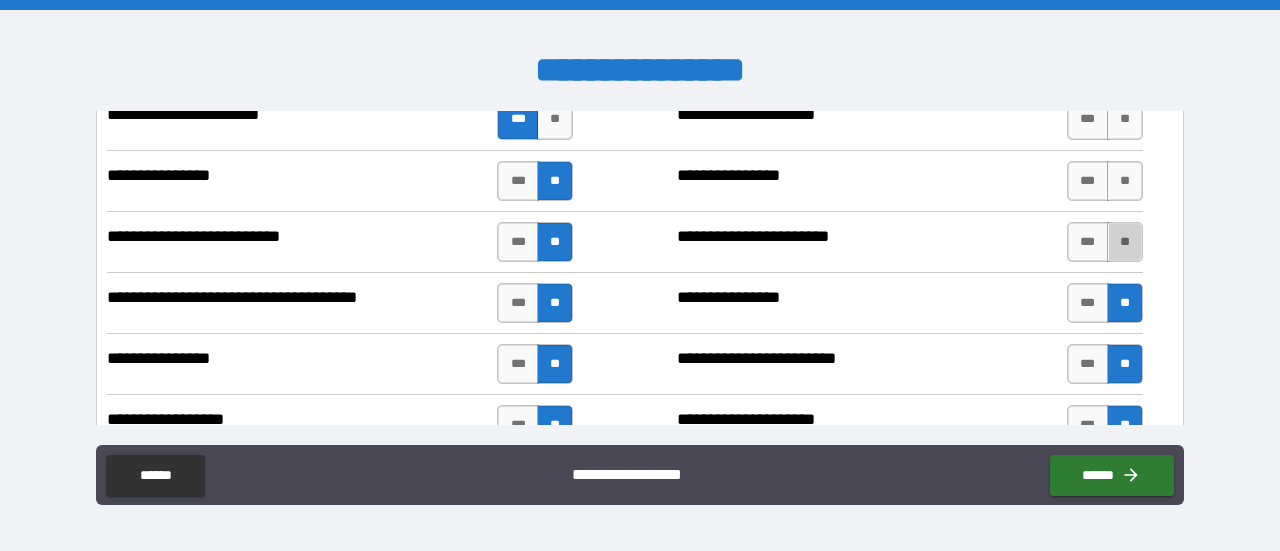 click on "**" at bounding box center (1125, 242) 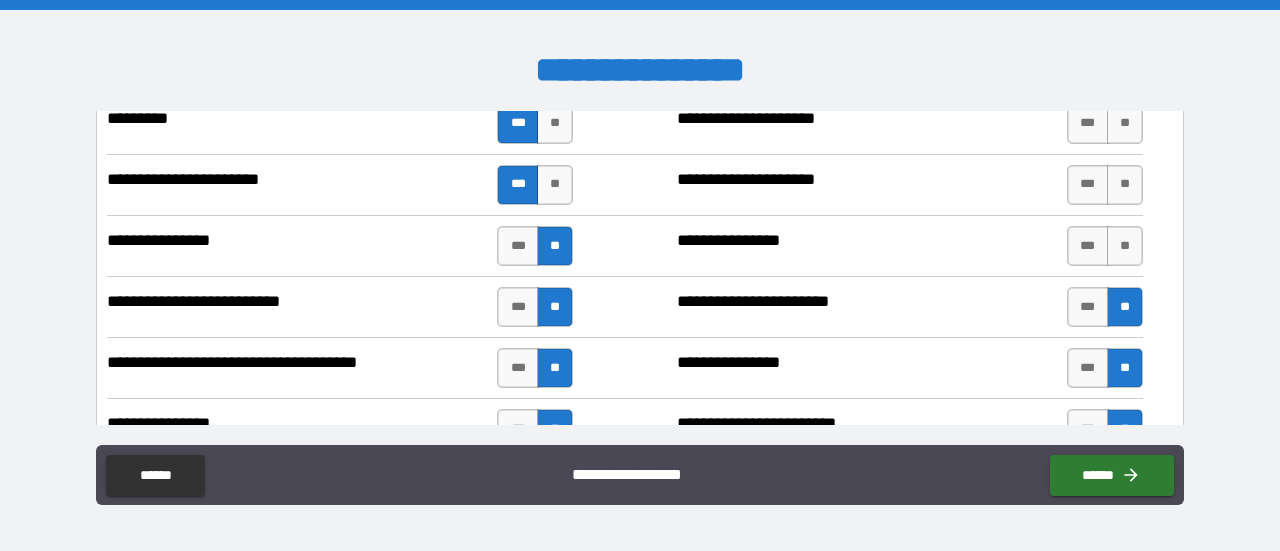scroll, scrollTop: 973, scrollLeft: 0, axis: vertical 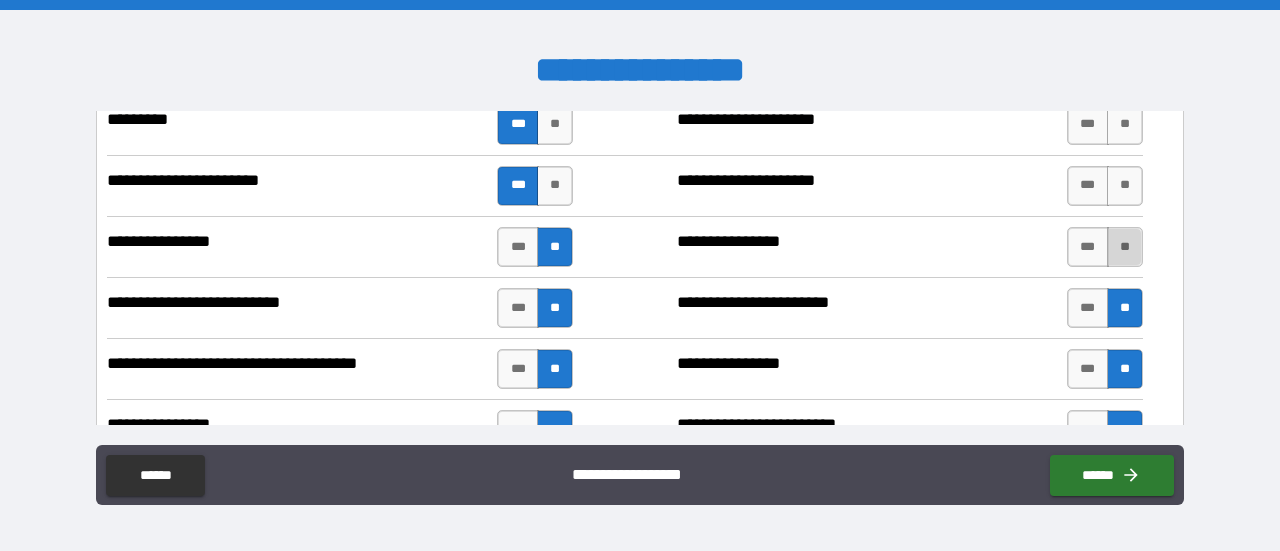click on "**" at bounding box center (1125, 247) 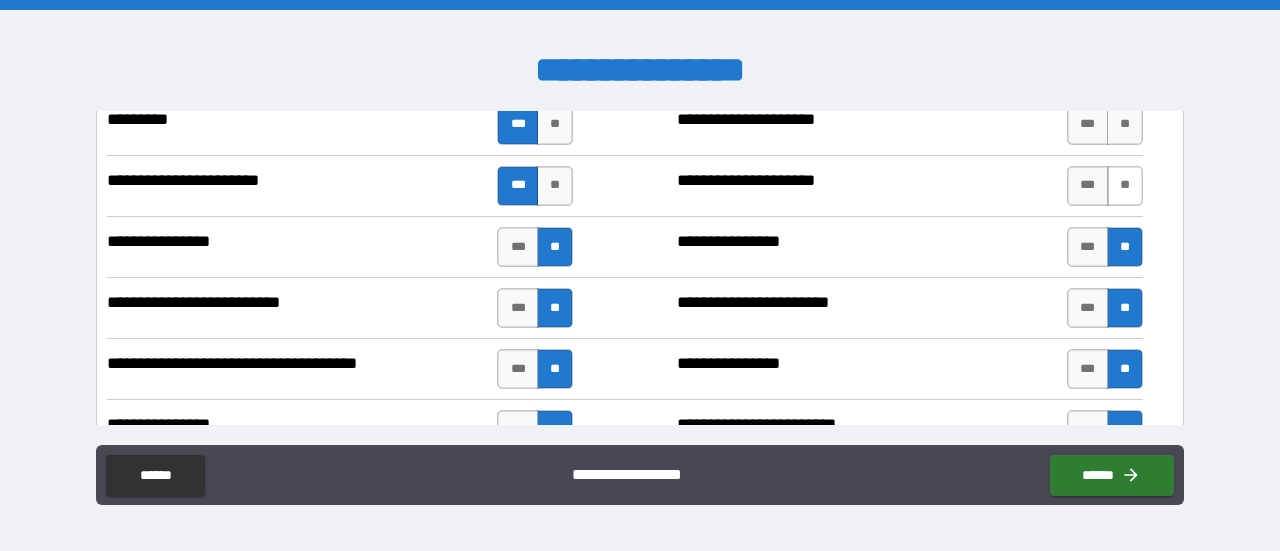 click on "**" at bounding box center (1125, 186) 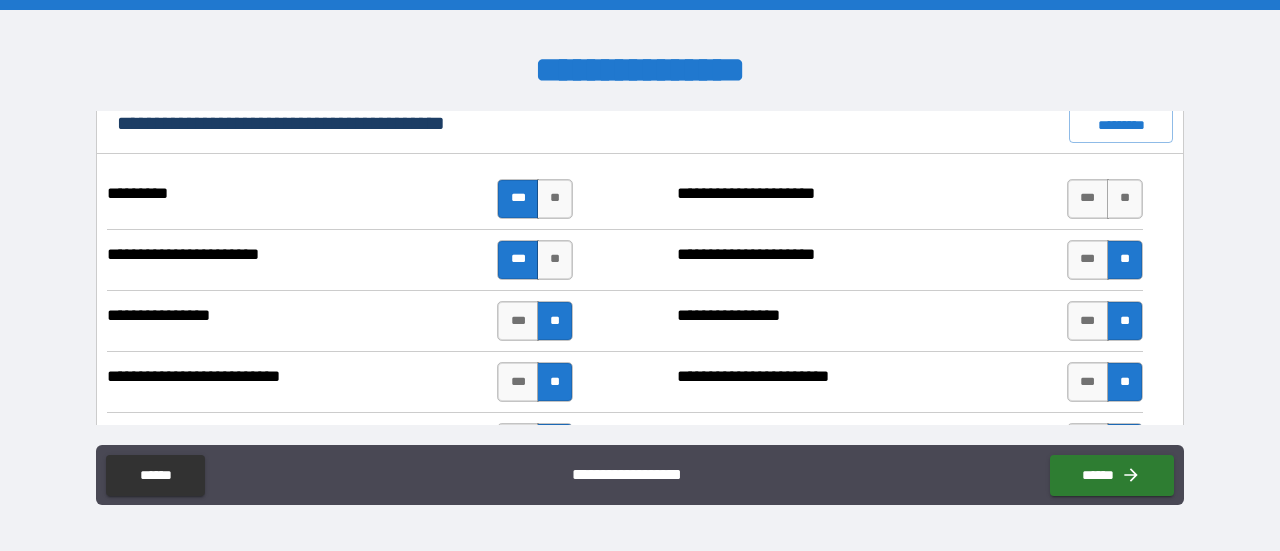 scroll, scrollTop: 899, scrollLeft: 0, axis: vertical 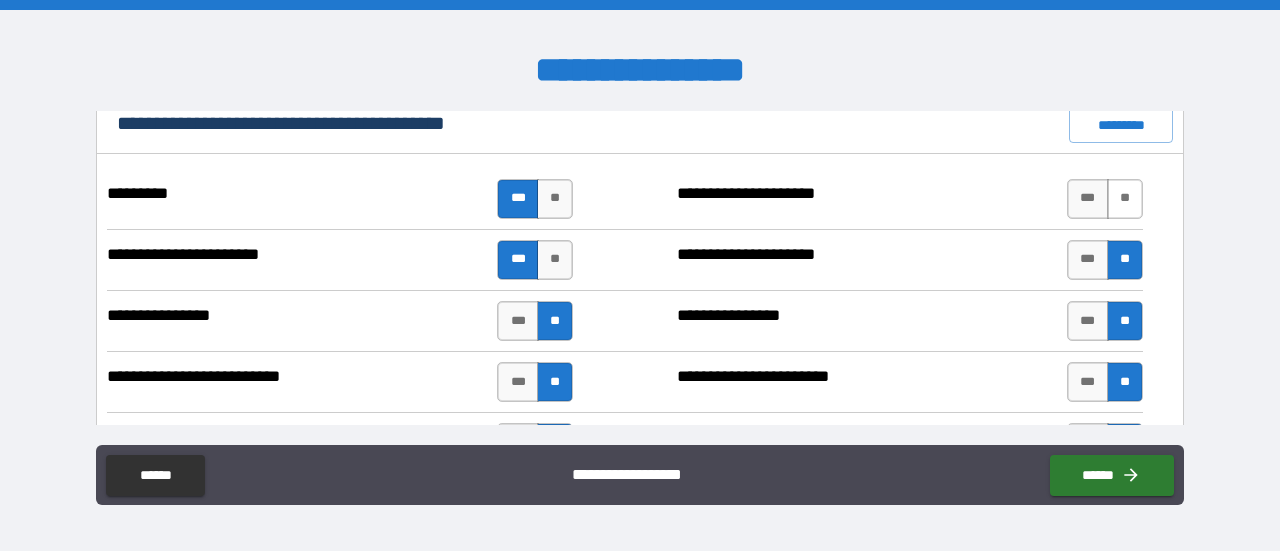 drag, startPoint x: 1104, startPoint y: 195, endPoint x: 1114, endPoint y: 205, distance: 14.142136 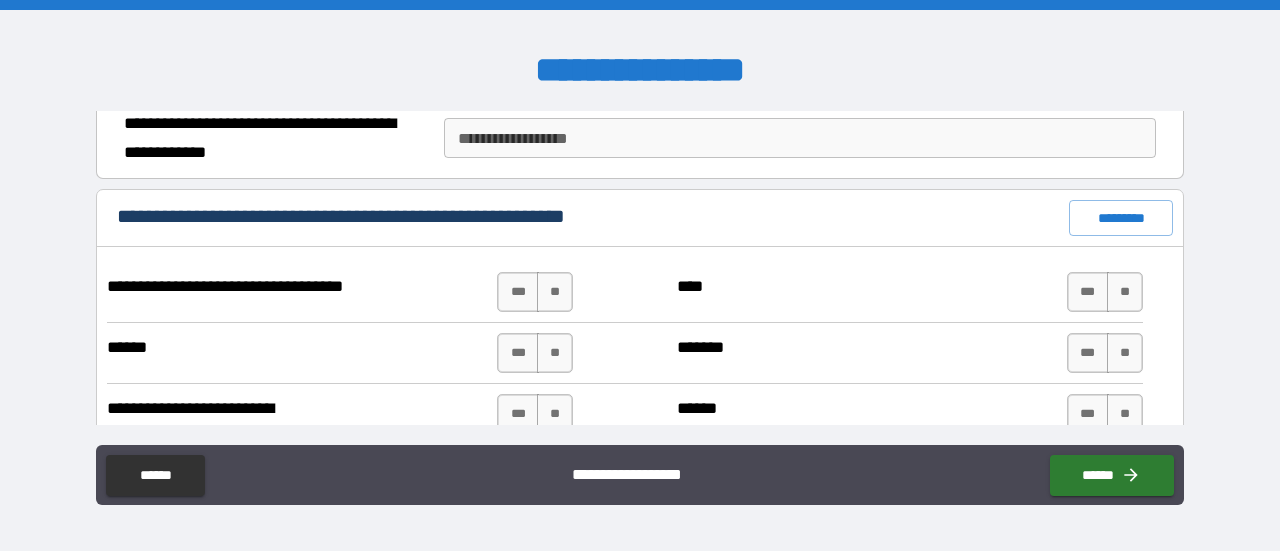 scroll, scrollTop: 1788, scrollLeft: 0, axis: vertical 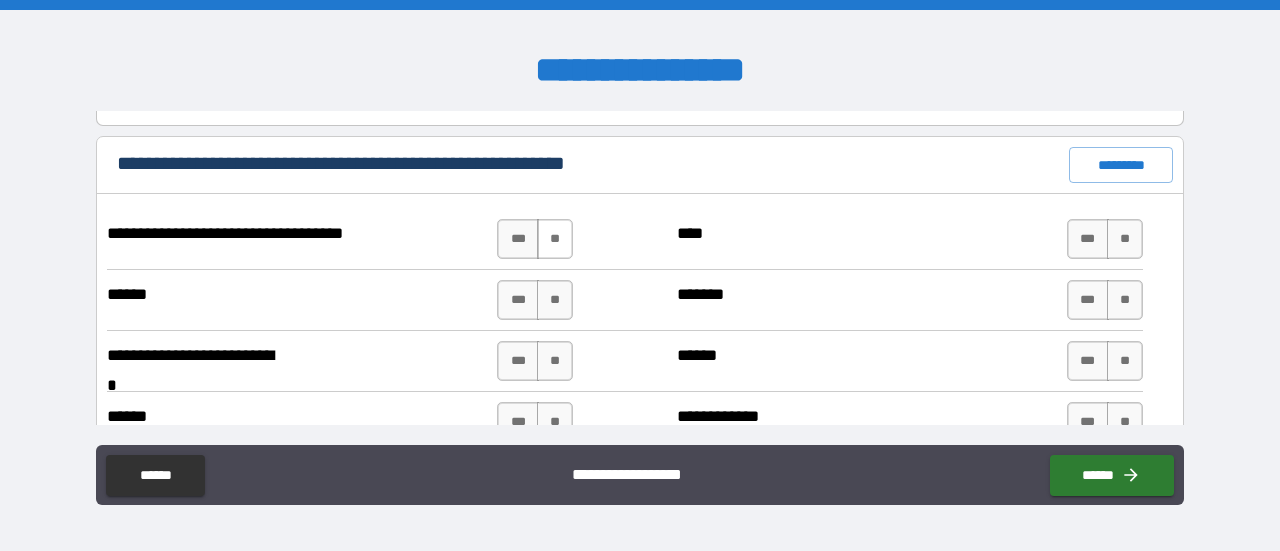 click on "**" at bounding box center [555, 239] 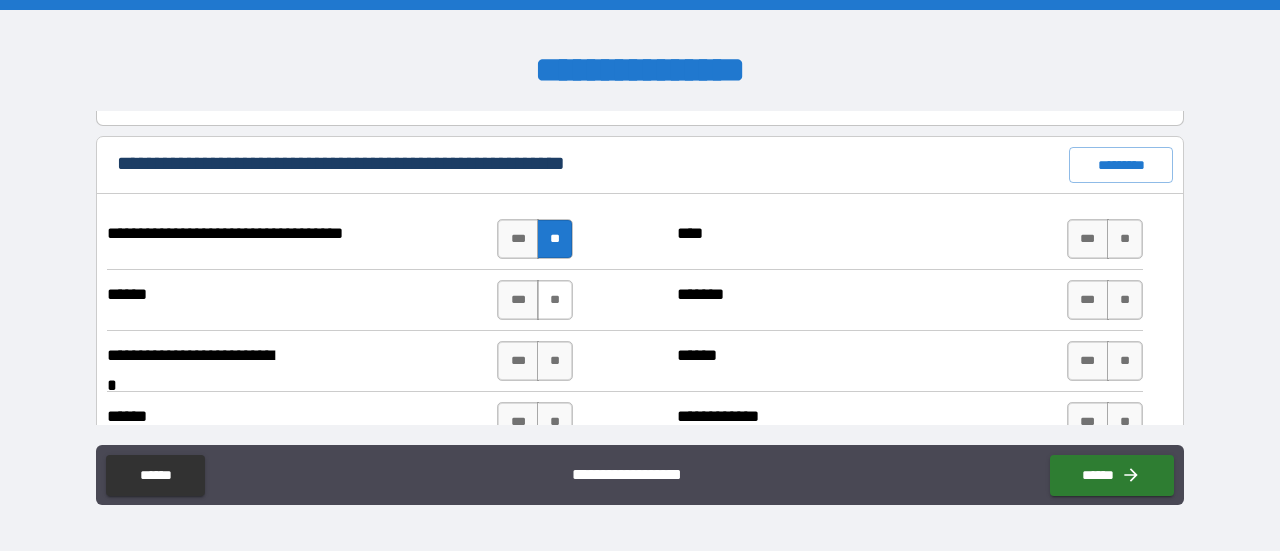 click on "**" at bounding box center [555, 300] 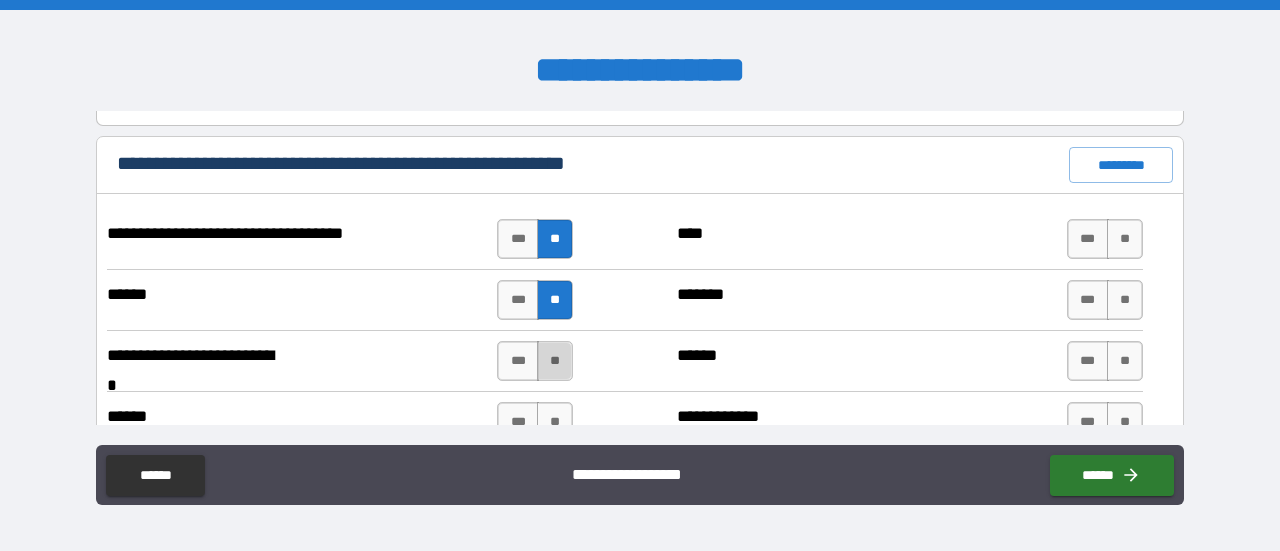 click on "**" at bounding box center [555, 361] 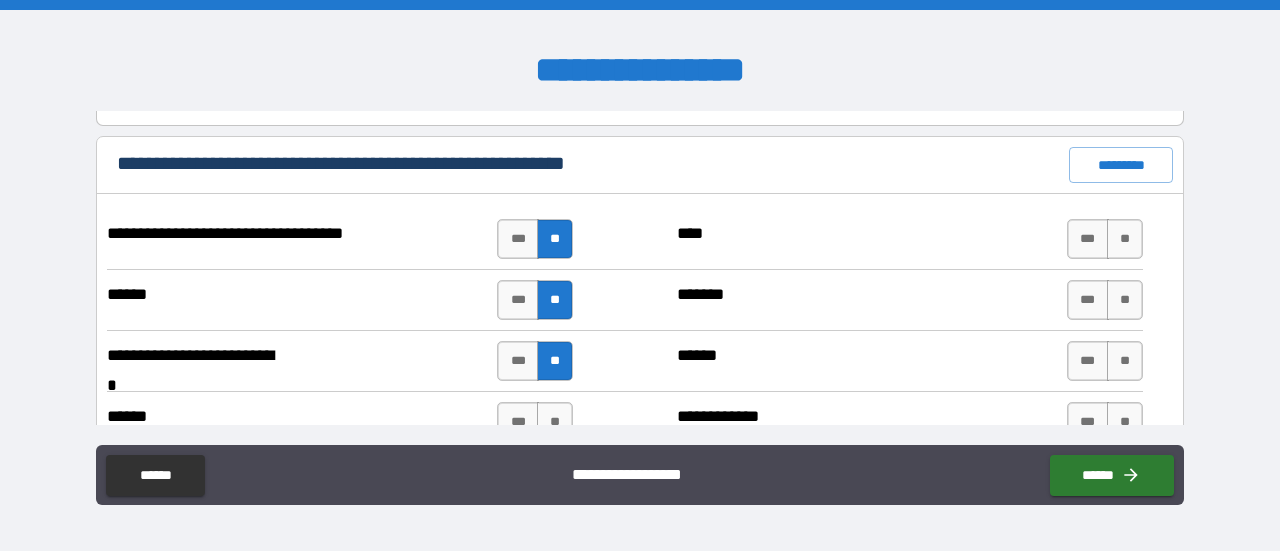 scroll, scrollTop: 1861, scrollLeft: 0, axis: vertical 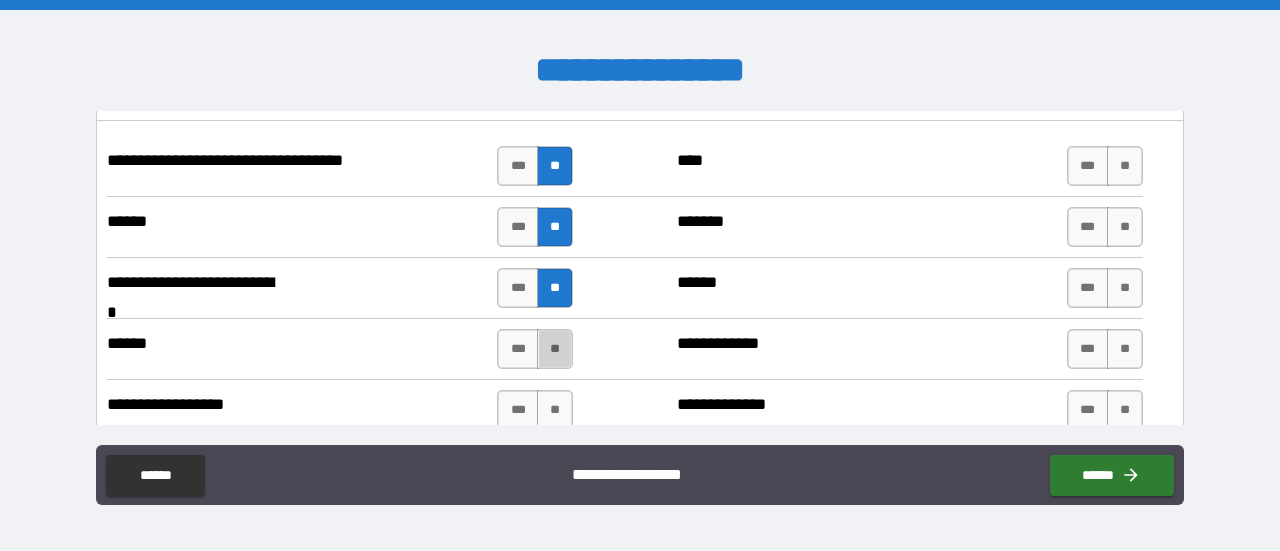 click on "**" at bounding box center [555, 349] 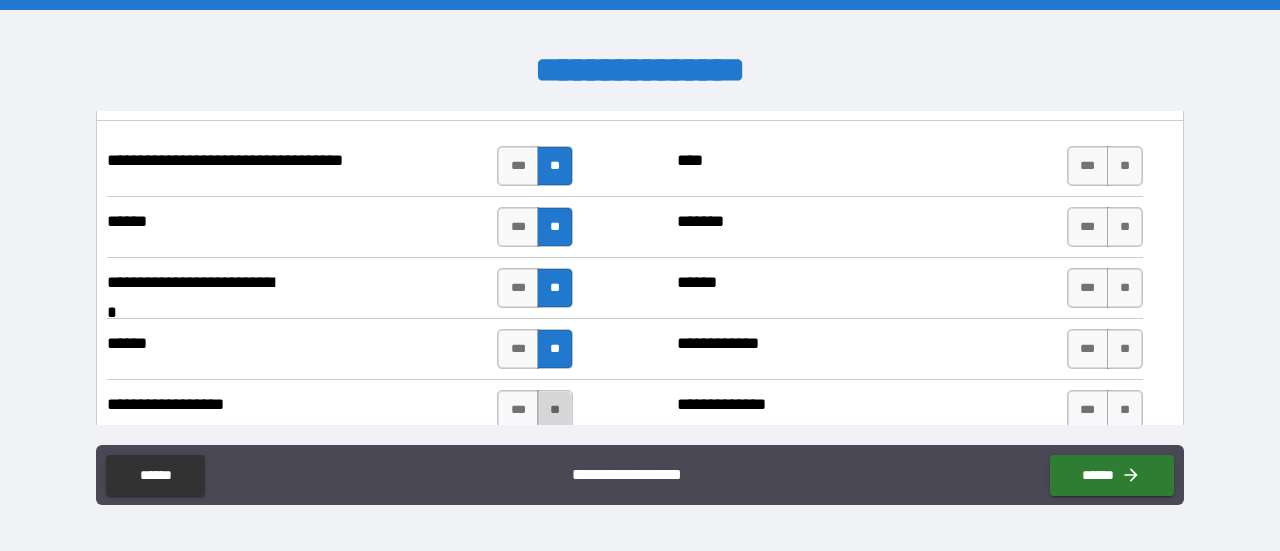 click on "**" at bounding box center (555, 410) 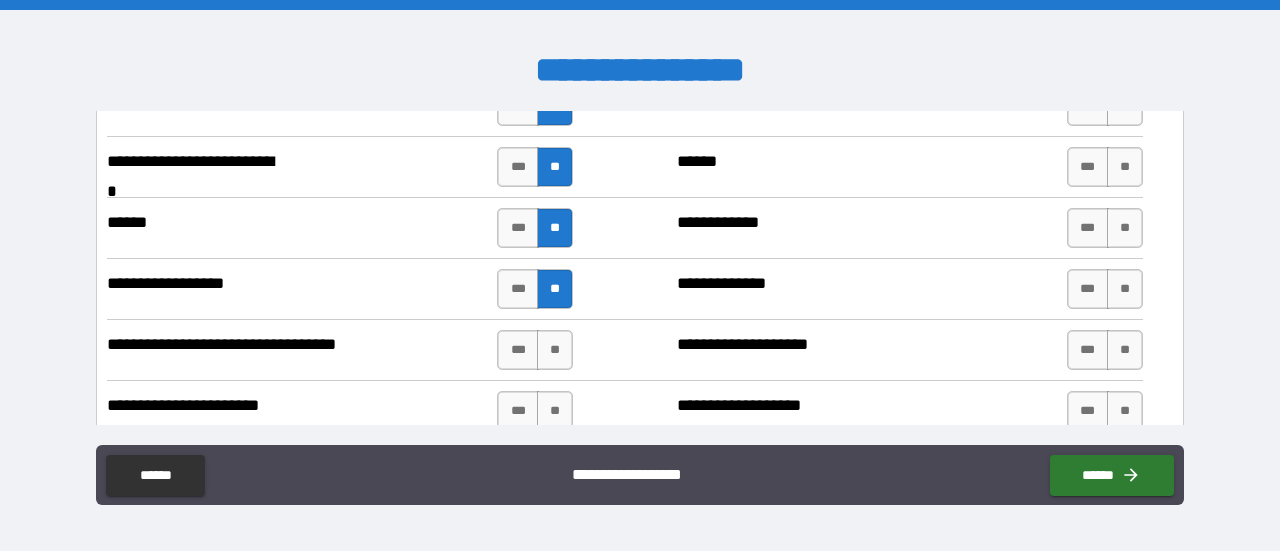 scroll, scrollTop: 1998, scrollLeft: 0, axis: vertical 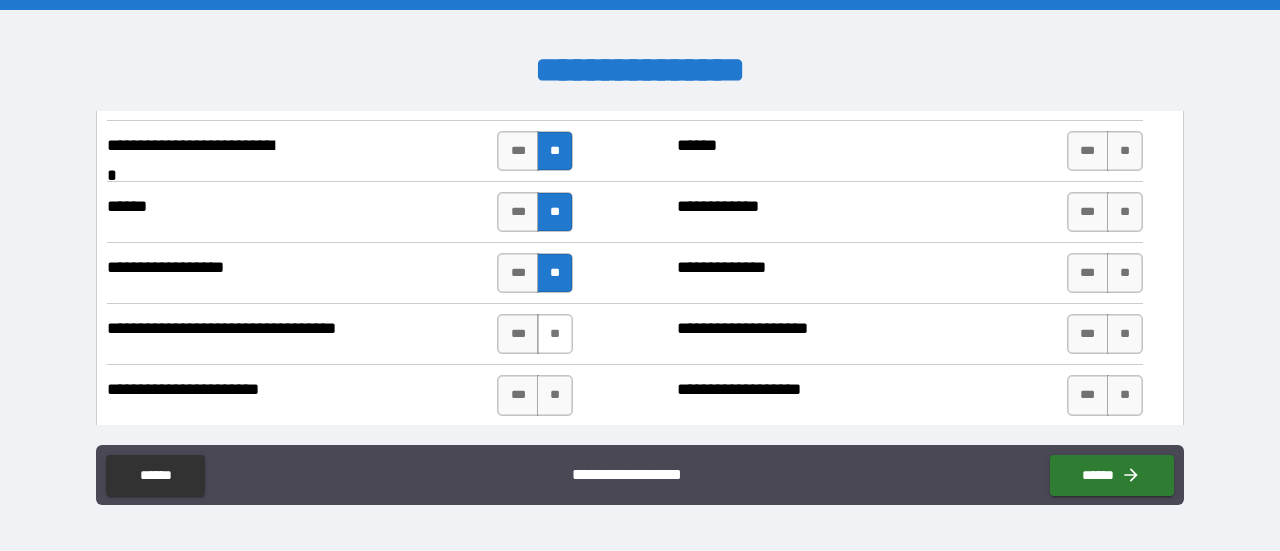 click on "**" at bounding box center (555, 334) 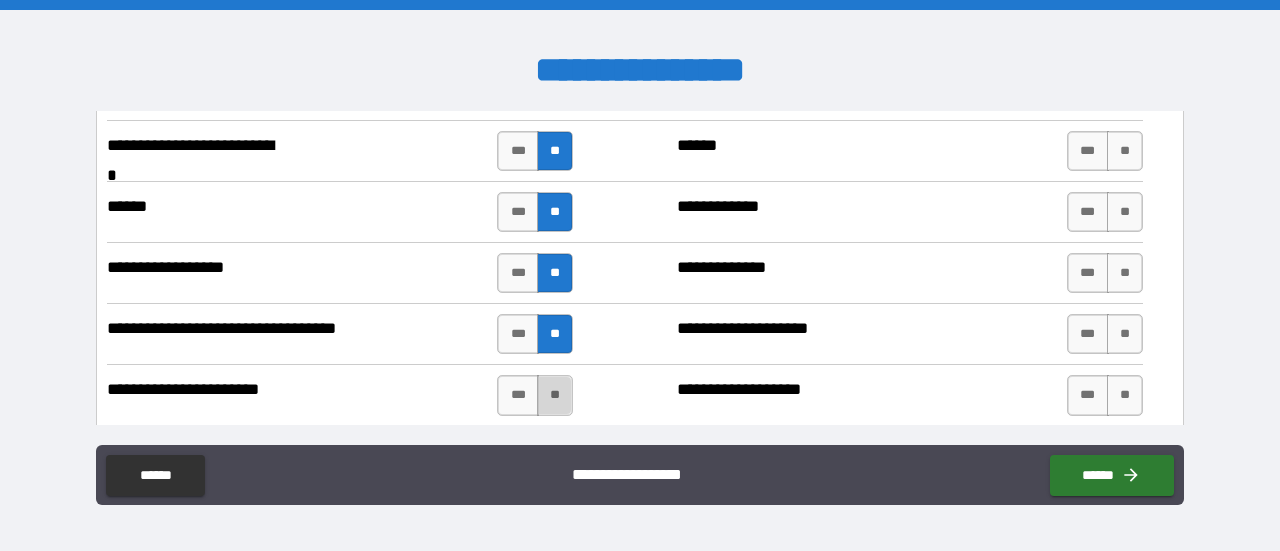 click on "**" at bounding box center [555, 395] 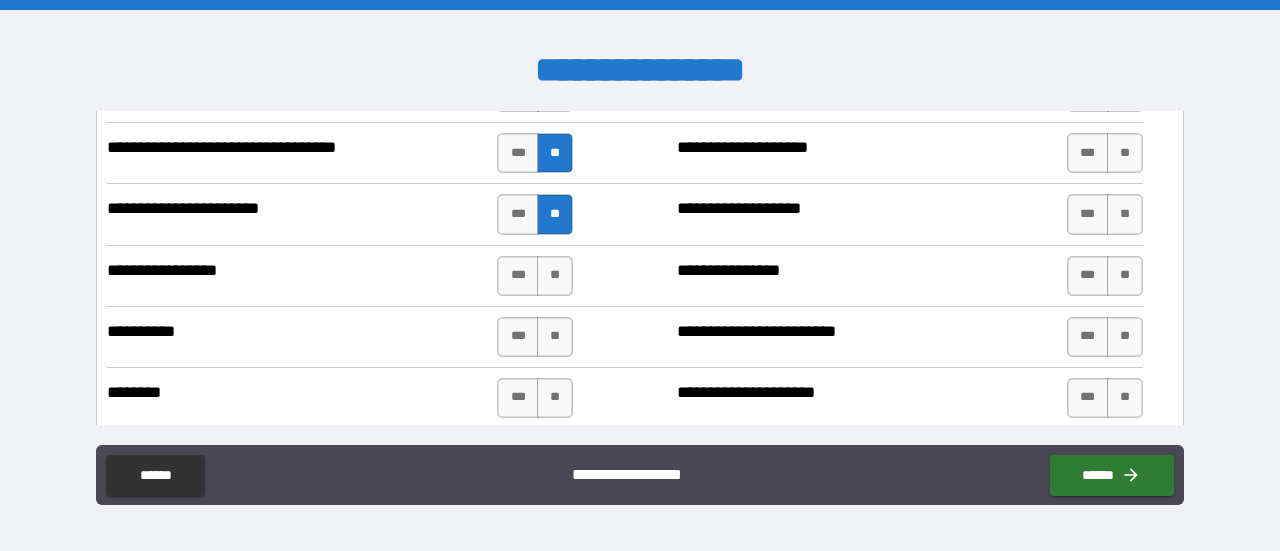 scroll, scrollTop: 2179, scrollLeft: 0, axis: vertical 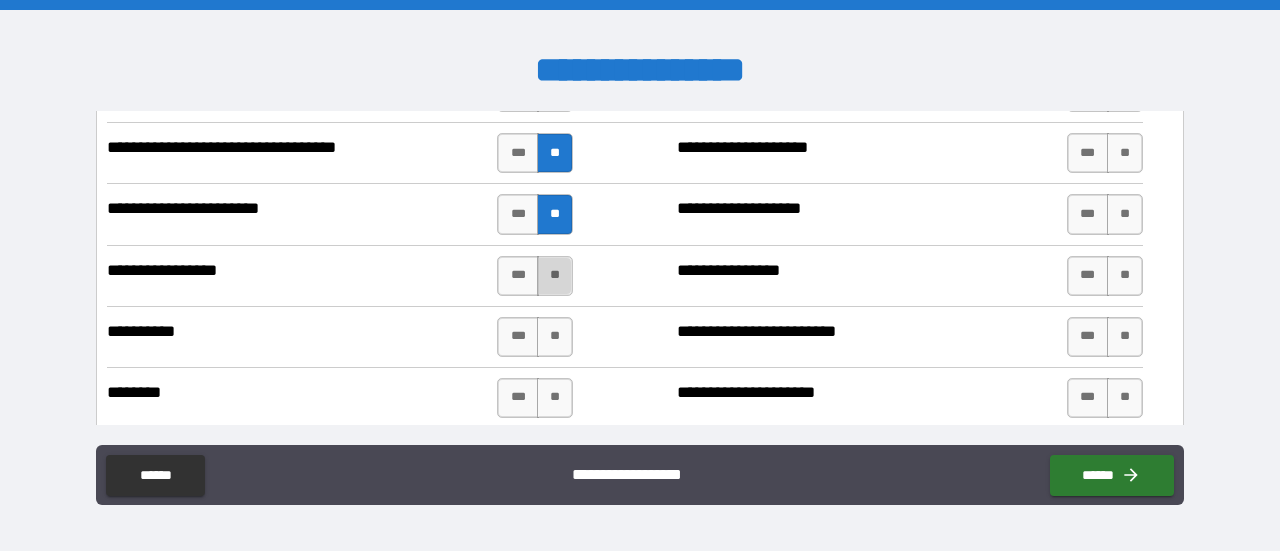 click on "**" at bounding box center (555, 276) 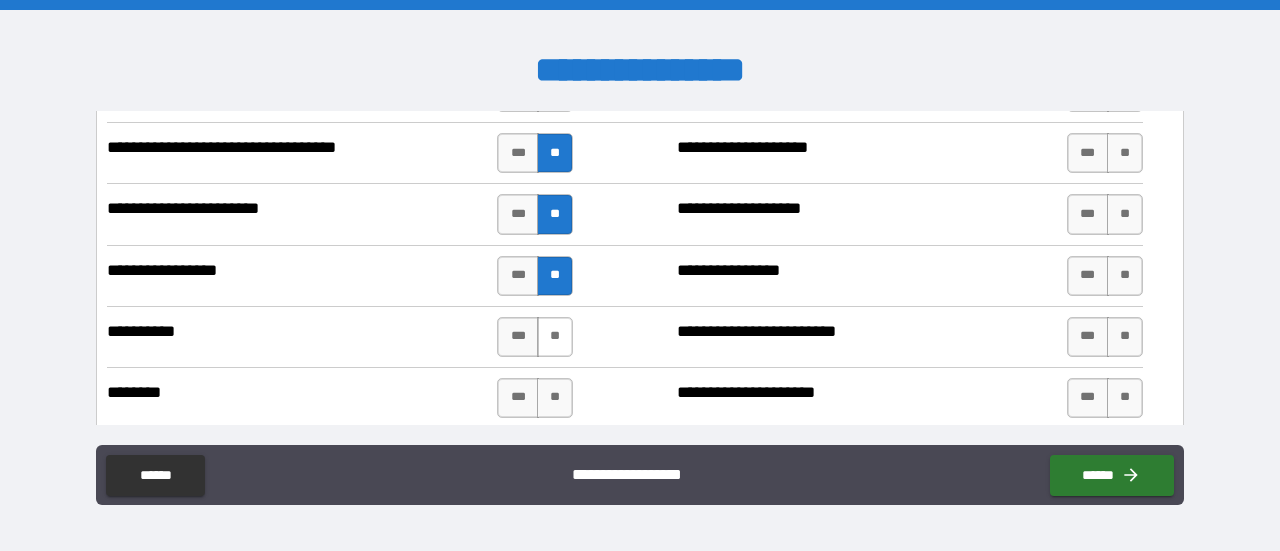 click on "**" at bounding box center (555, 337) 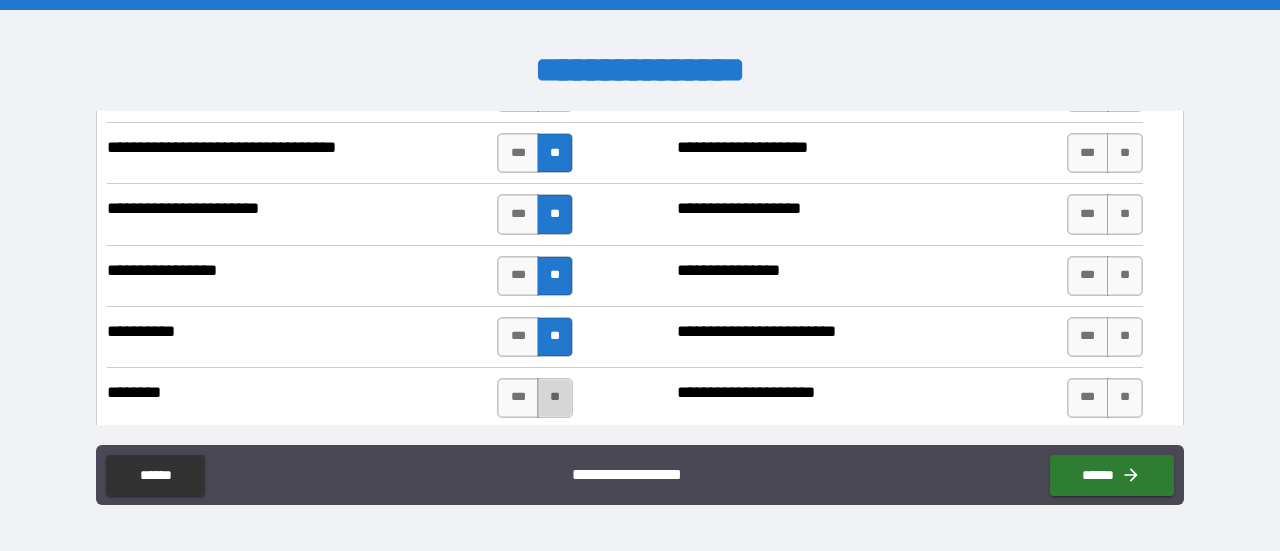 click on "**" at bounding box center [555, 398] 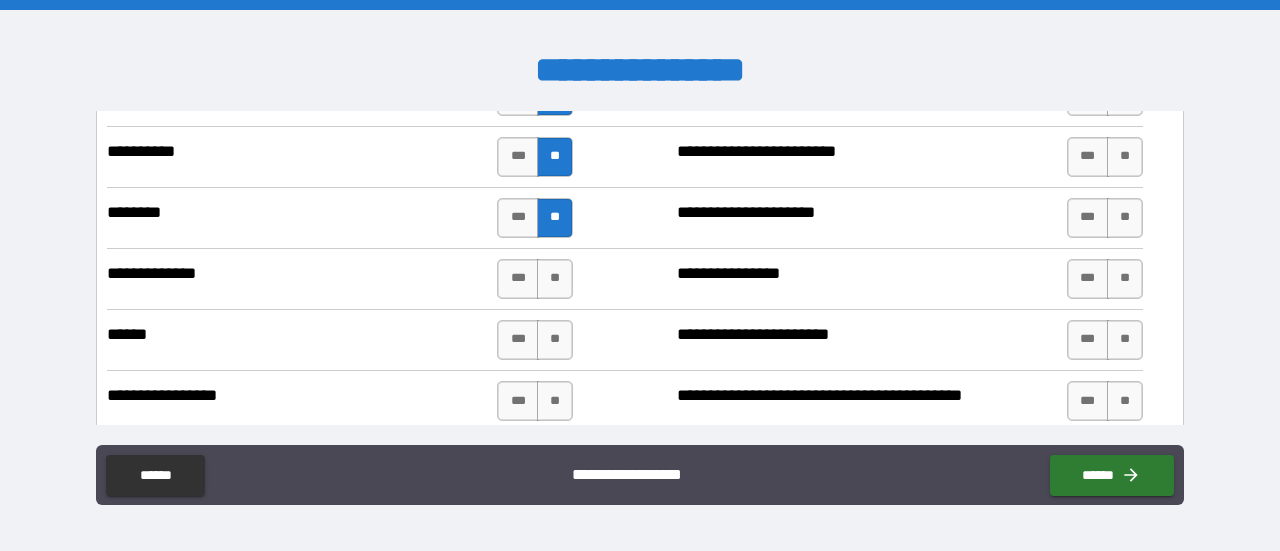scroll, scrollTop: 2363, scrollLeft: 0, axis: vertical 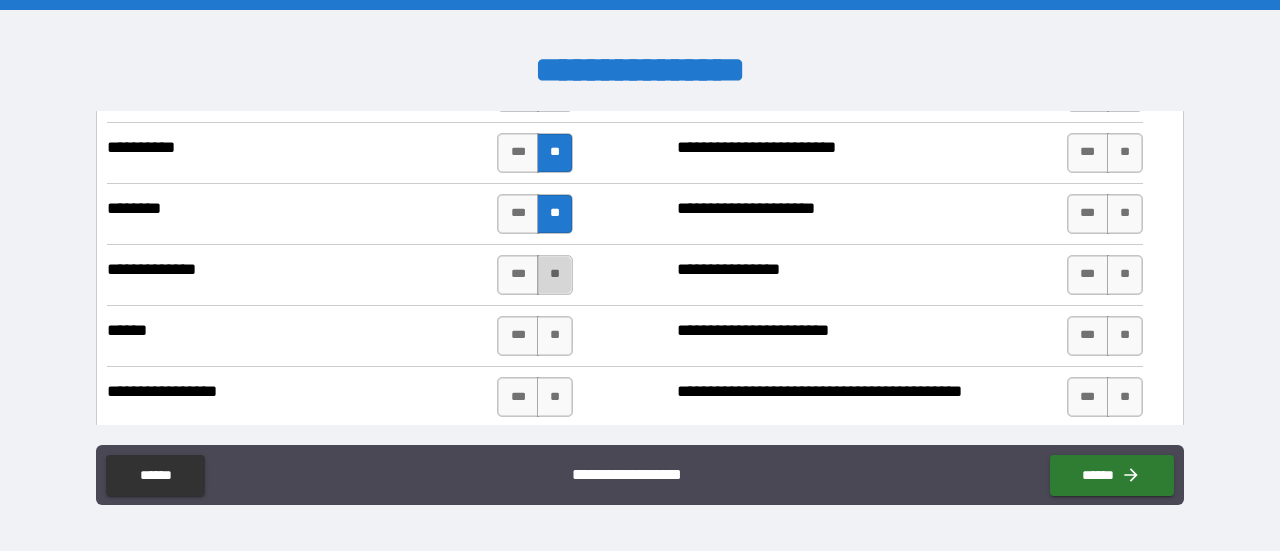click on "**" at bounding box center (555, 275) 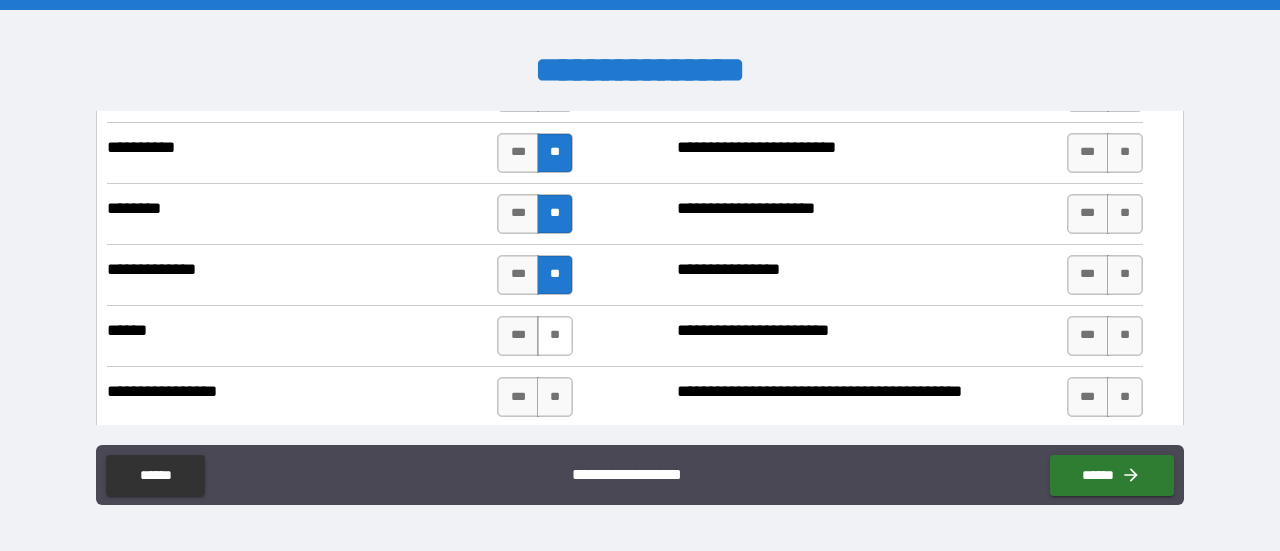 click on "**" at bounding box center (555, 336) 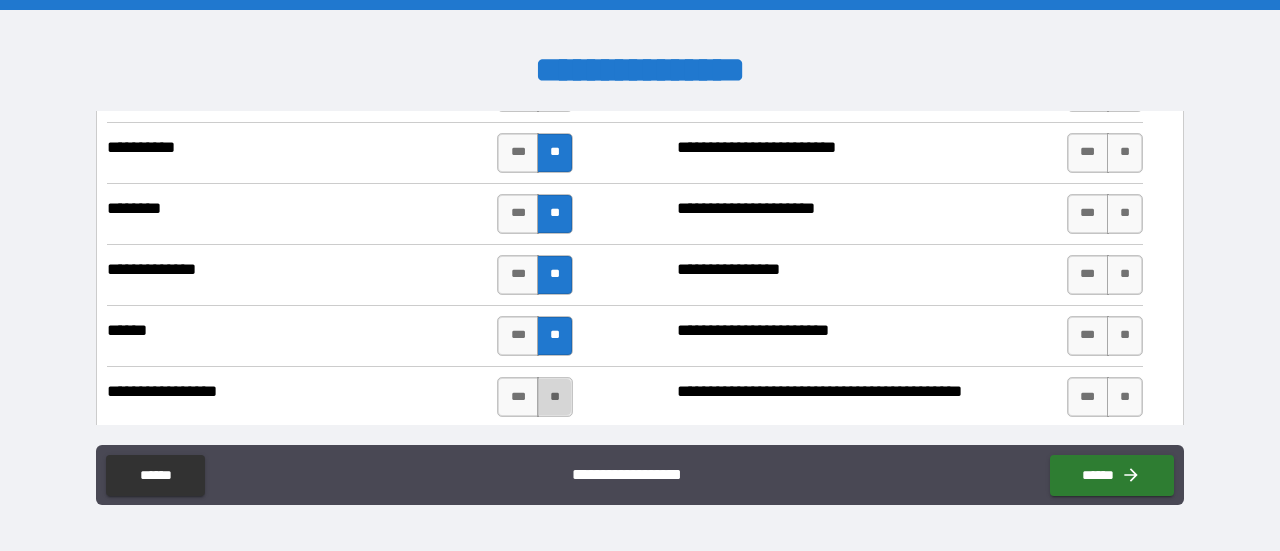 click on "**" at bounding box center (555, 397) 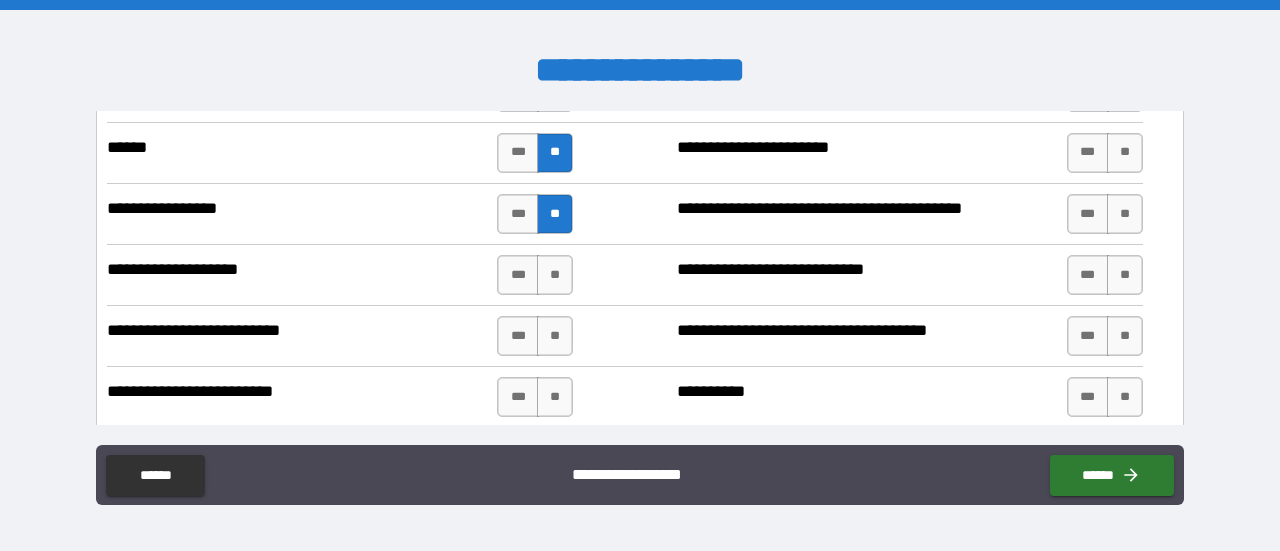 scroll, scrollTop: 2547, scrollLeft: 0, axis: vertical 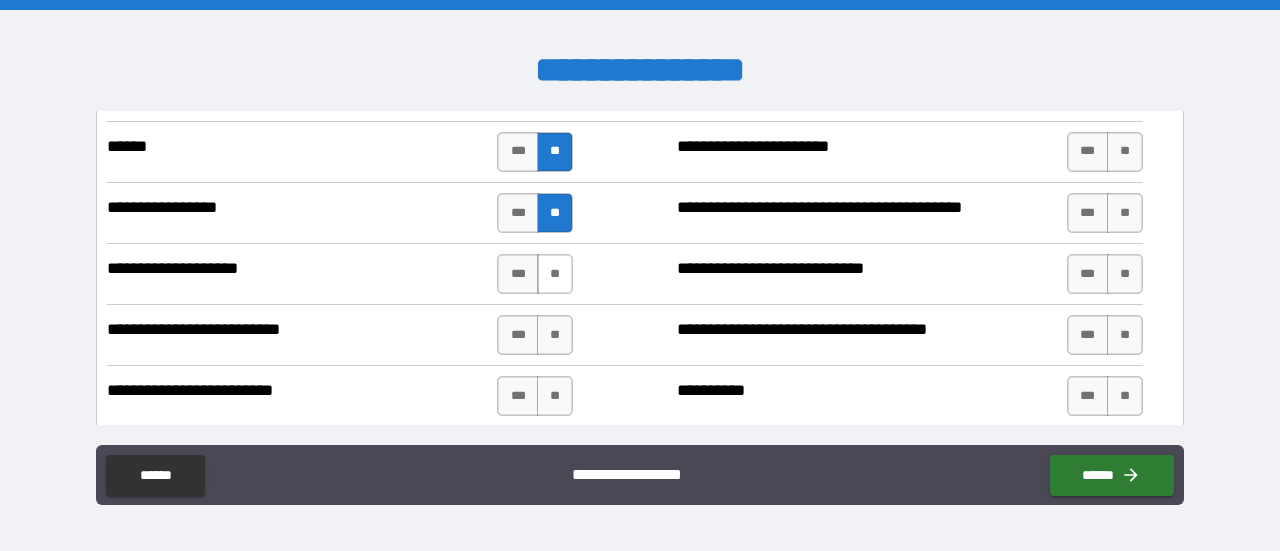 click on "**" at bounding box center (555, 274) 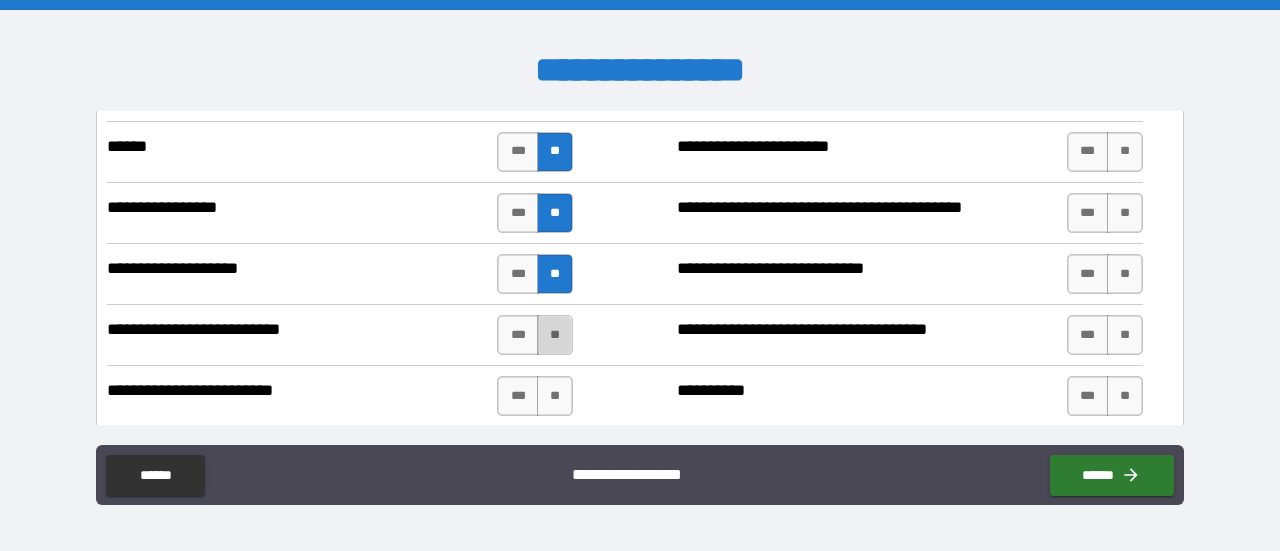 click on "**" at bounding box center (555, 335) 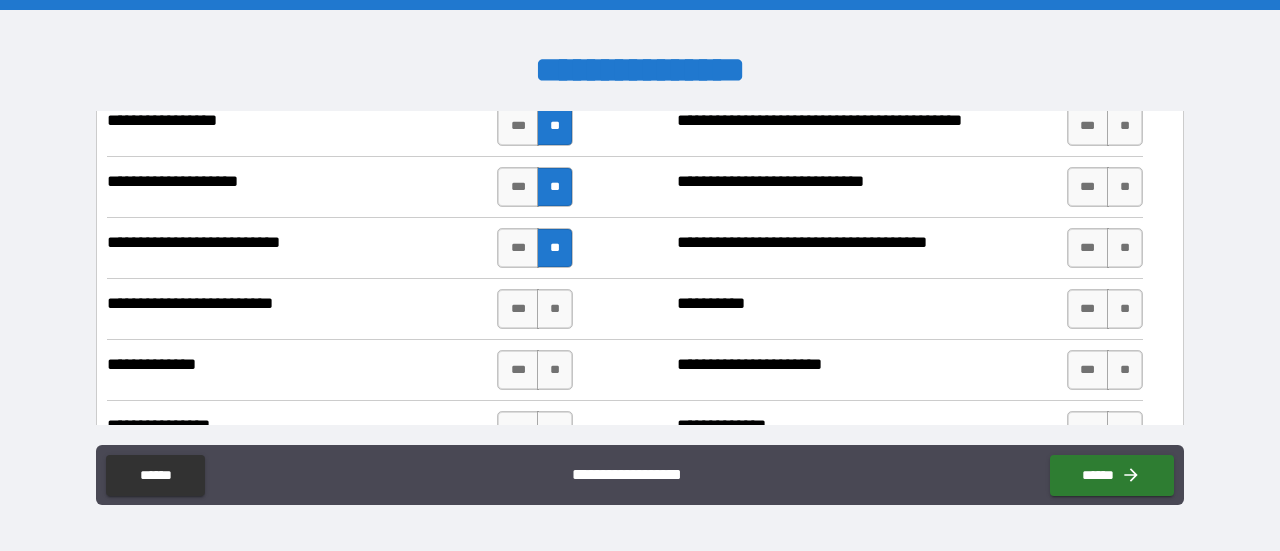 scroll, scrollTop: 2635, scrollLeft: 0, axis: vertical 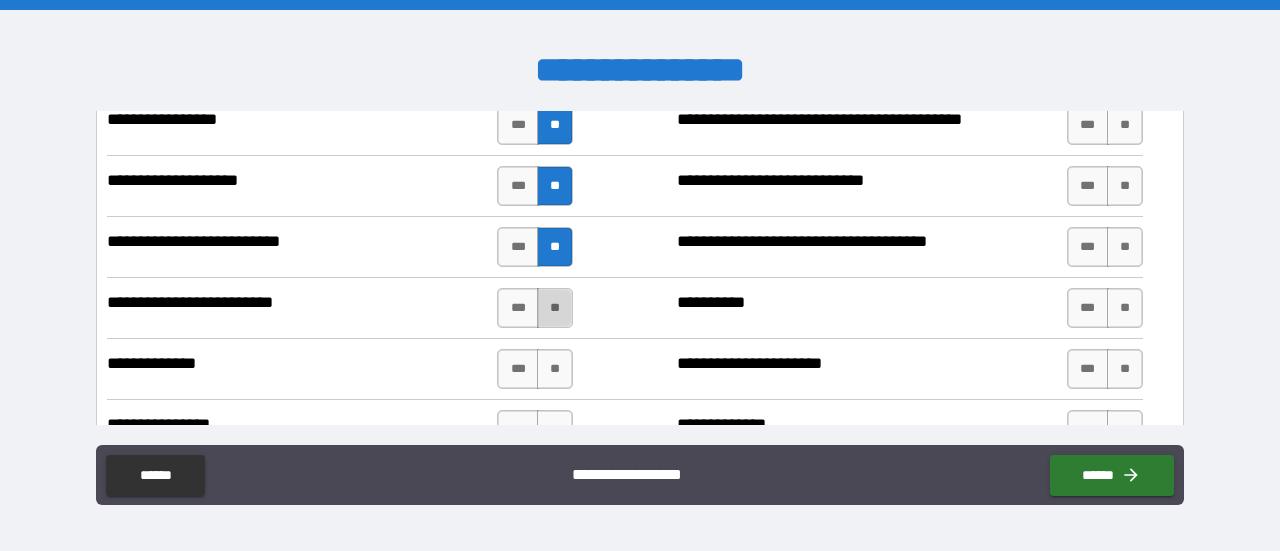 click on "**" at bounding box center [555, 308] 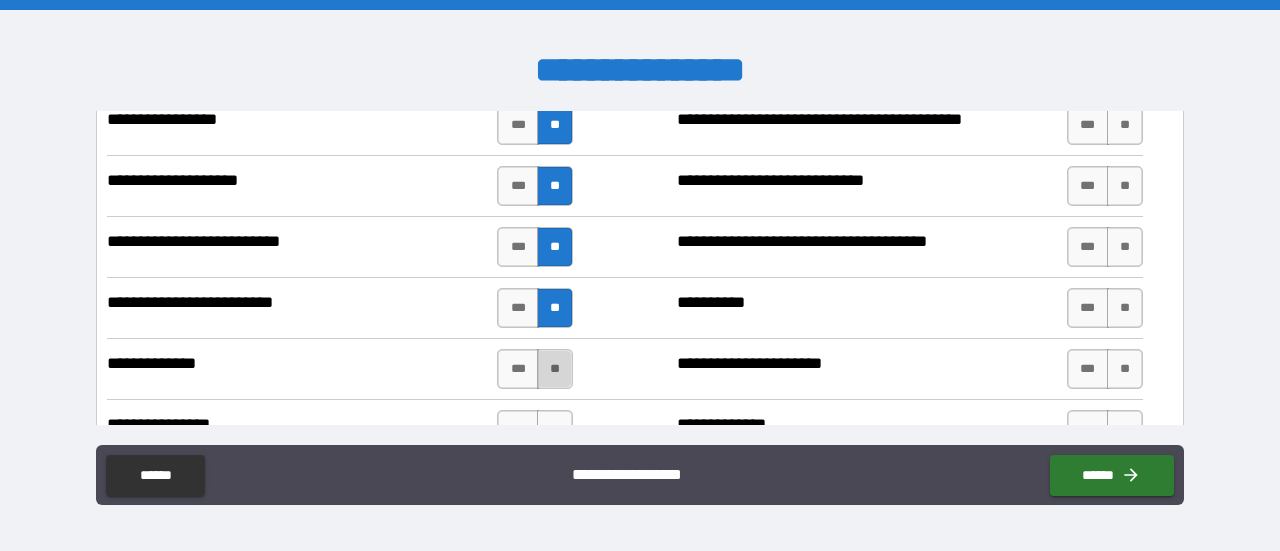 click on "**" at bounding box center [555, 369] 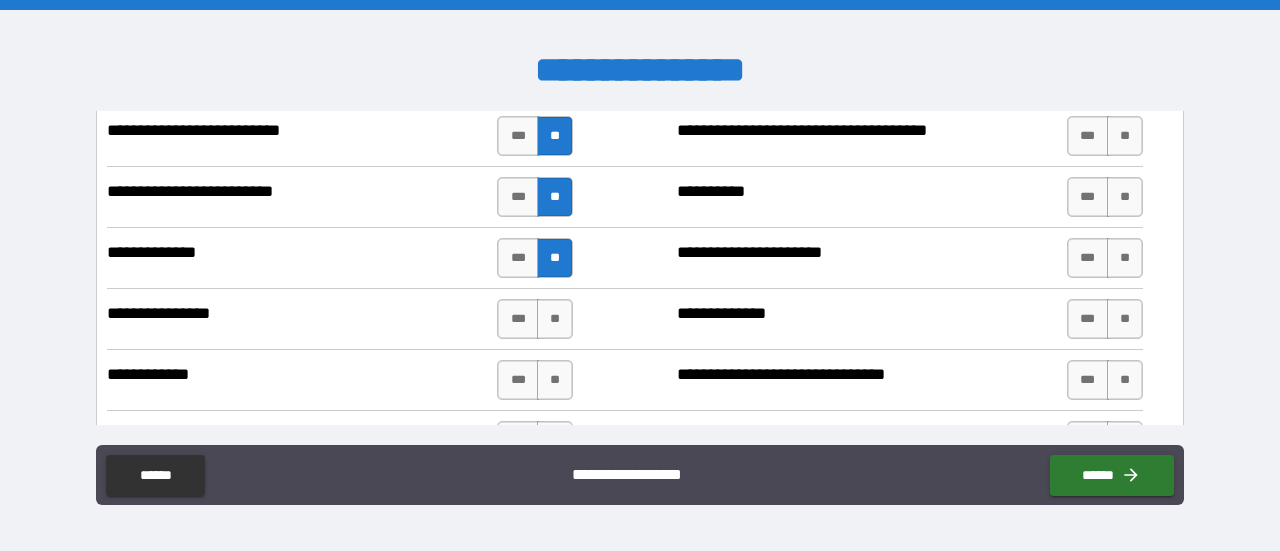 scroll, scrollTop: 2766, scrollLeft: 0, axis: vertical 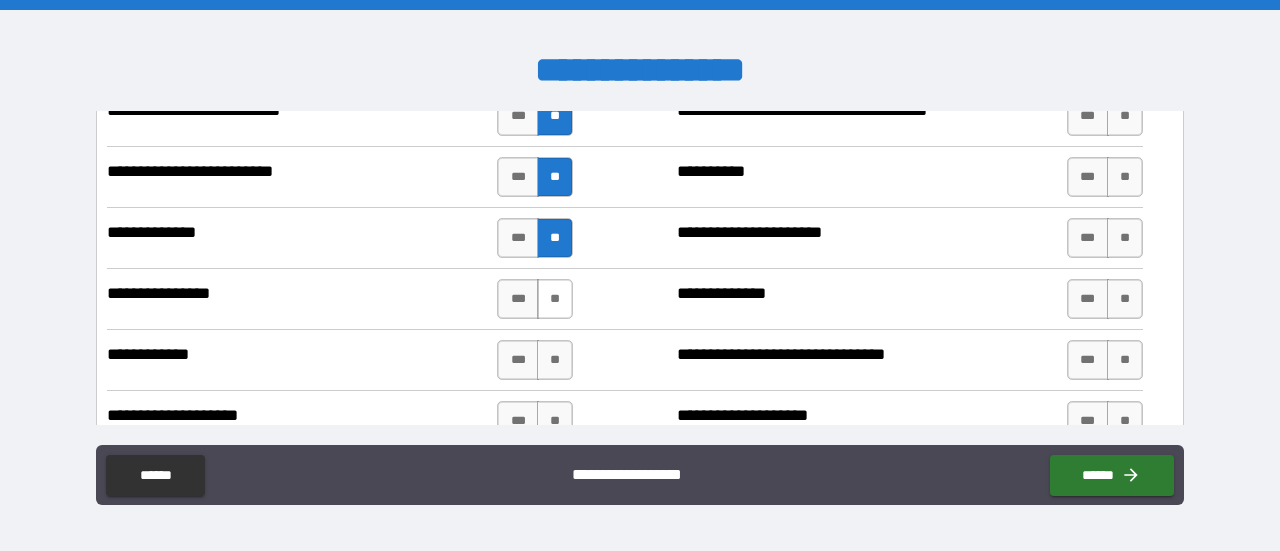 click on "**" at bounding box center (555, 299) 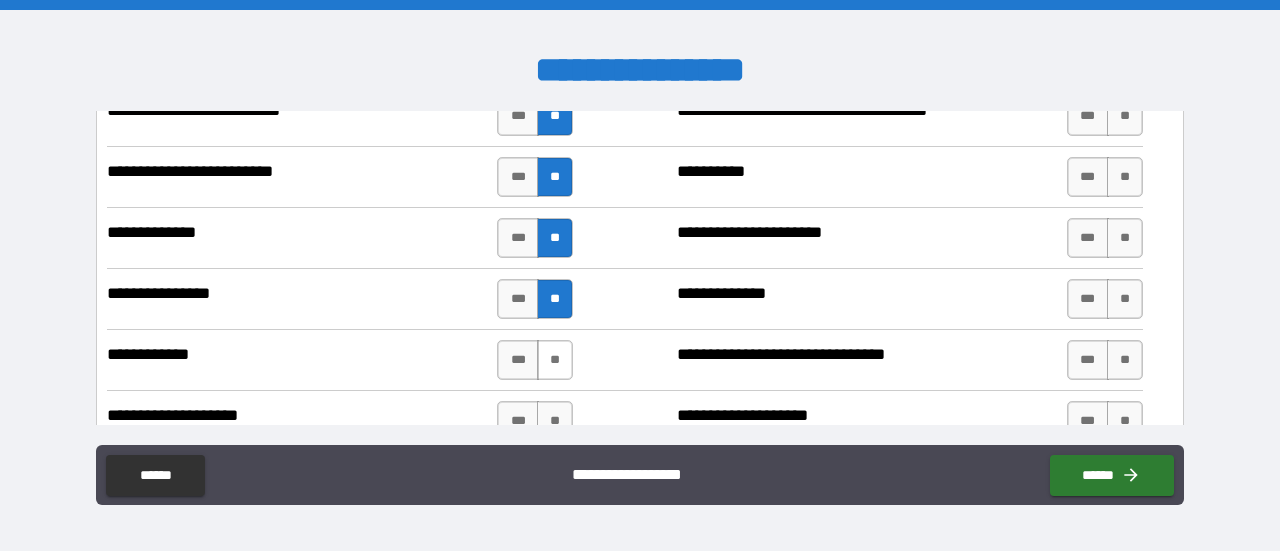 click on "**" at bounding box center [555, 360] 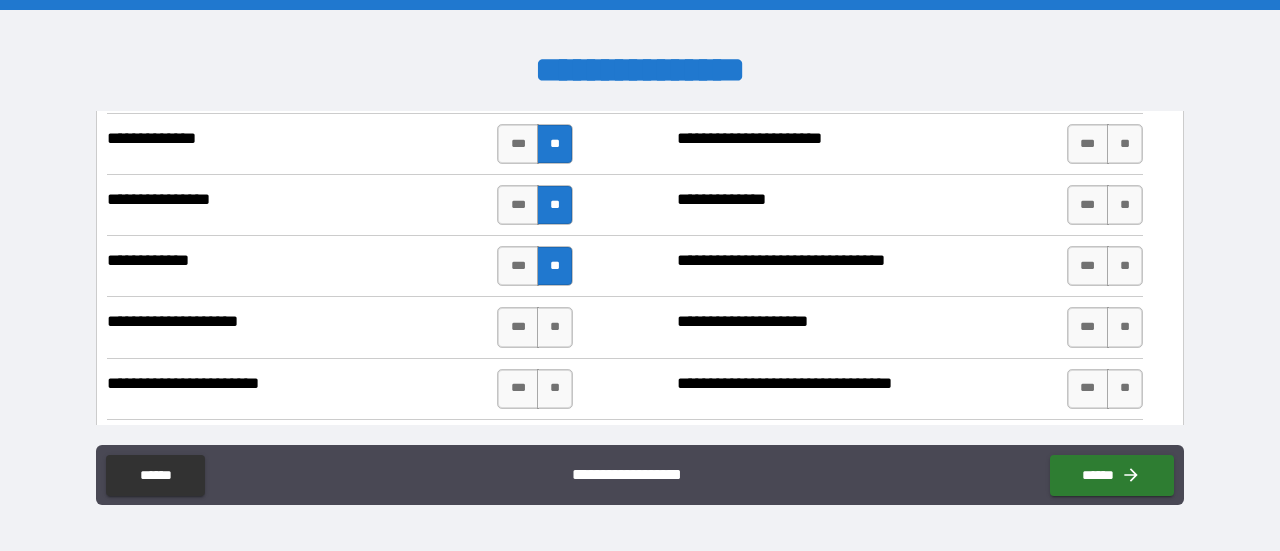 scroll, scrollTop: 2872, scrollLeft: 0, axis: vertical 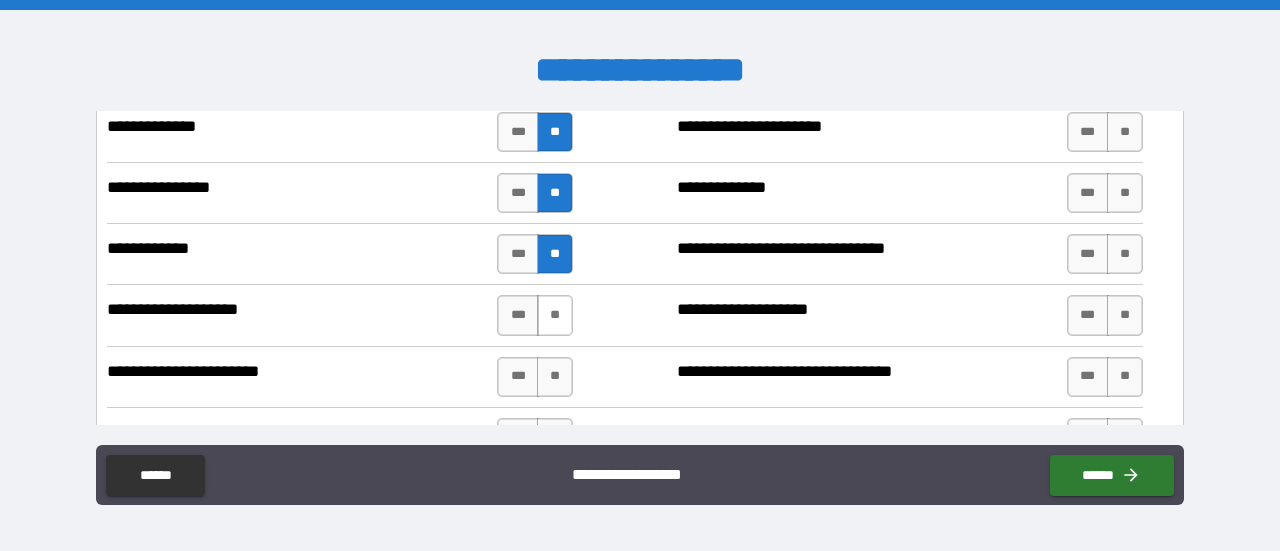click on "**" at bounding box center (555, 315) 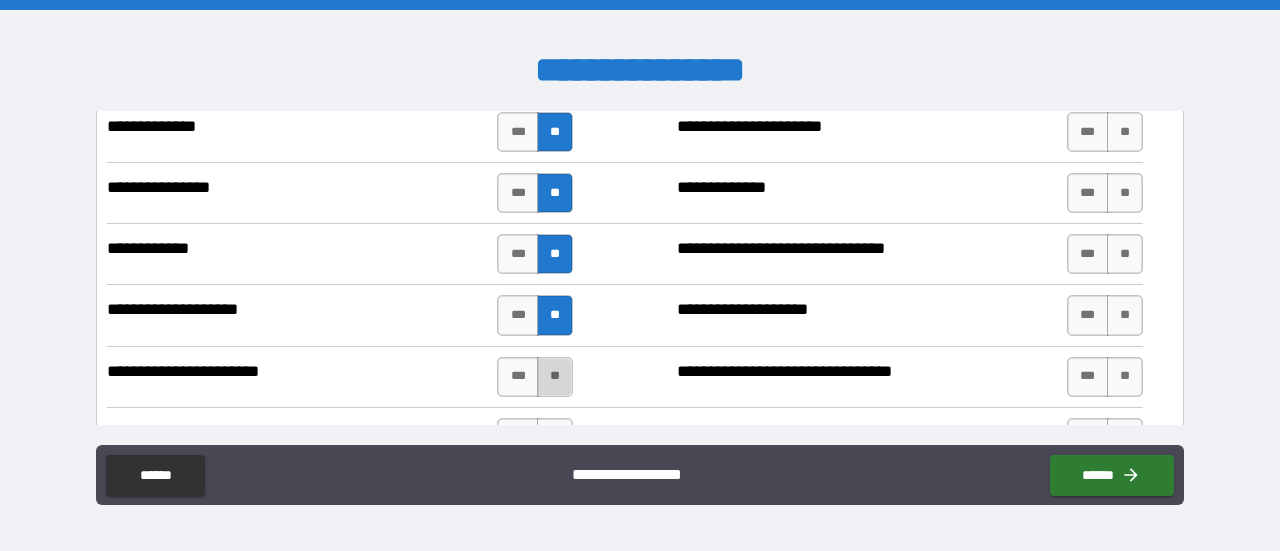 click on "**" at bounding box center (555, 377) 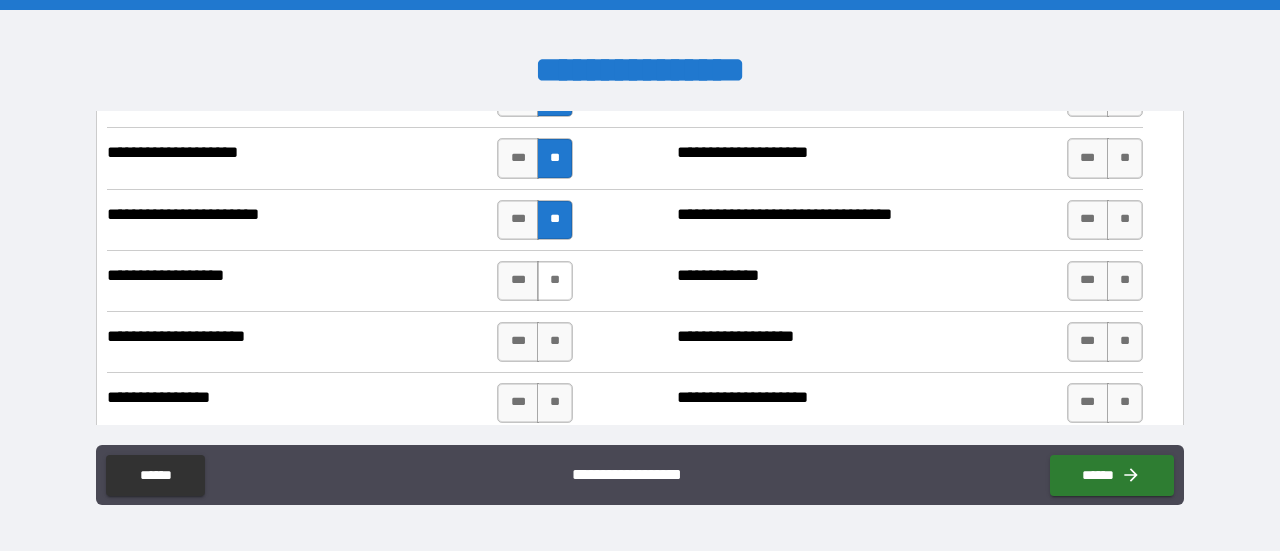 scroll, scrollTop: 3038, scrollLeft: 0, axis: vertical 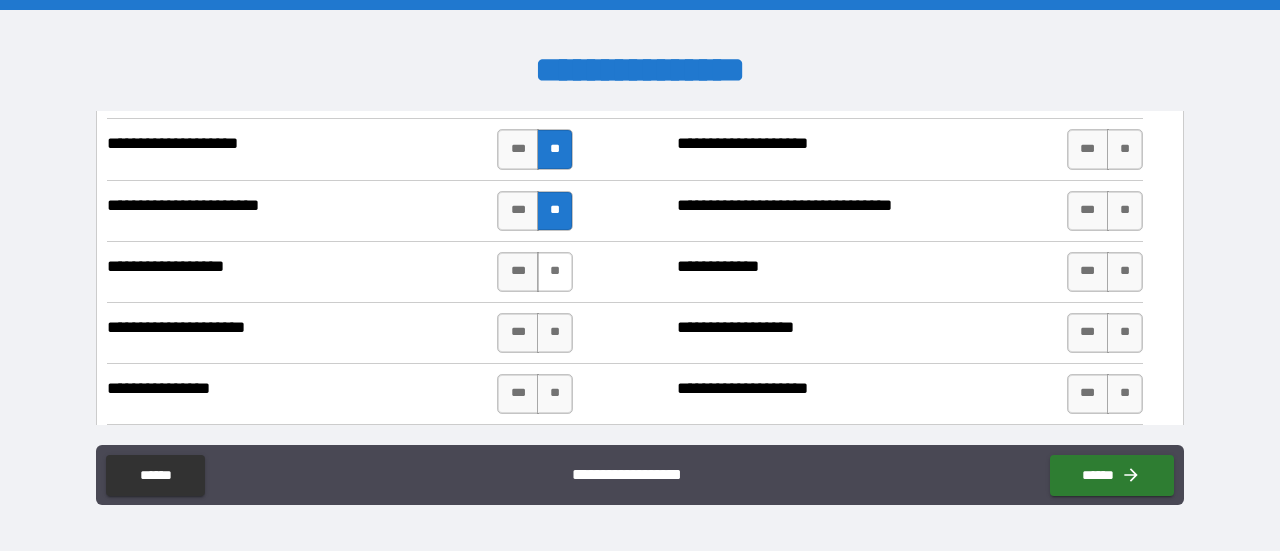 click on "**" at bounding box center (555, 272) 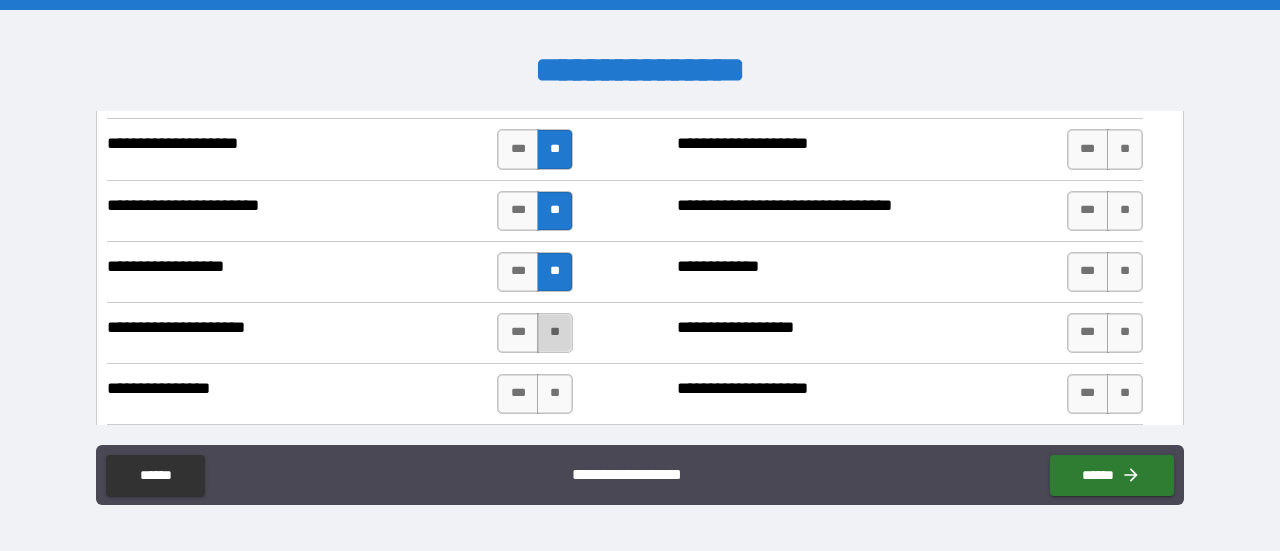 click on "**" at bounding box center [555, 333] 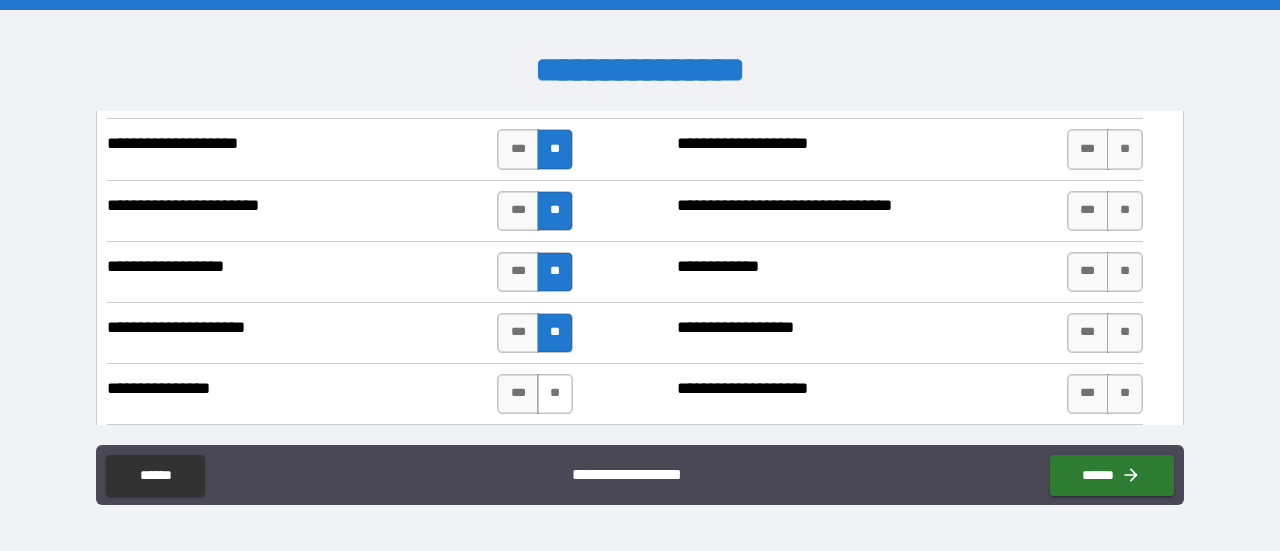click on "**" at bounding box center [555, 394] 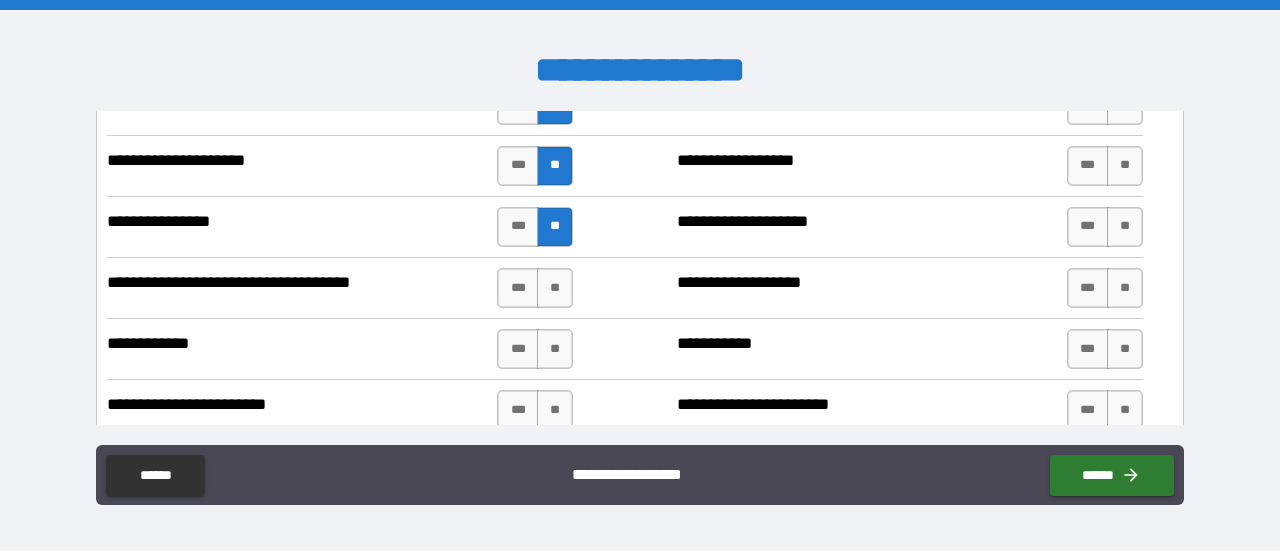 scroll, scrollTop: 3211, scrollLeft: 0, axis: vertical 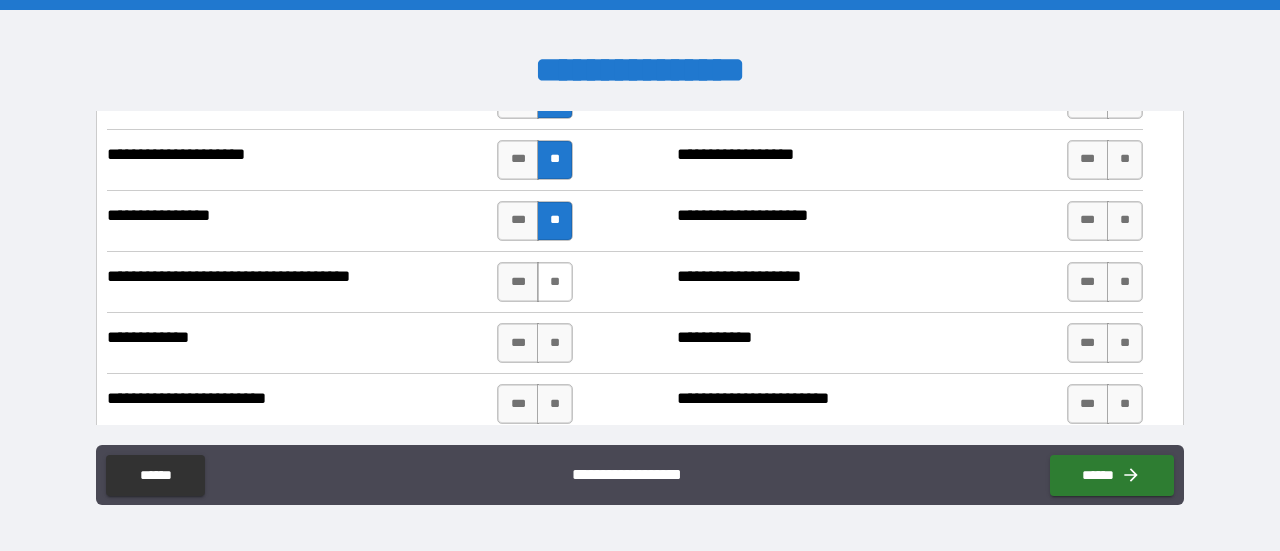 click on "**" at bounding box center (555, 282) 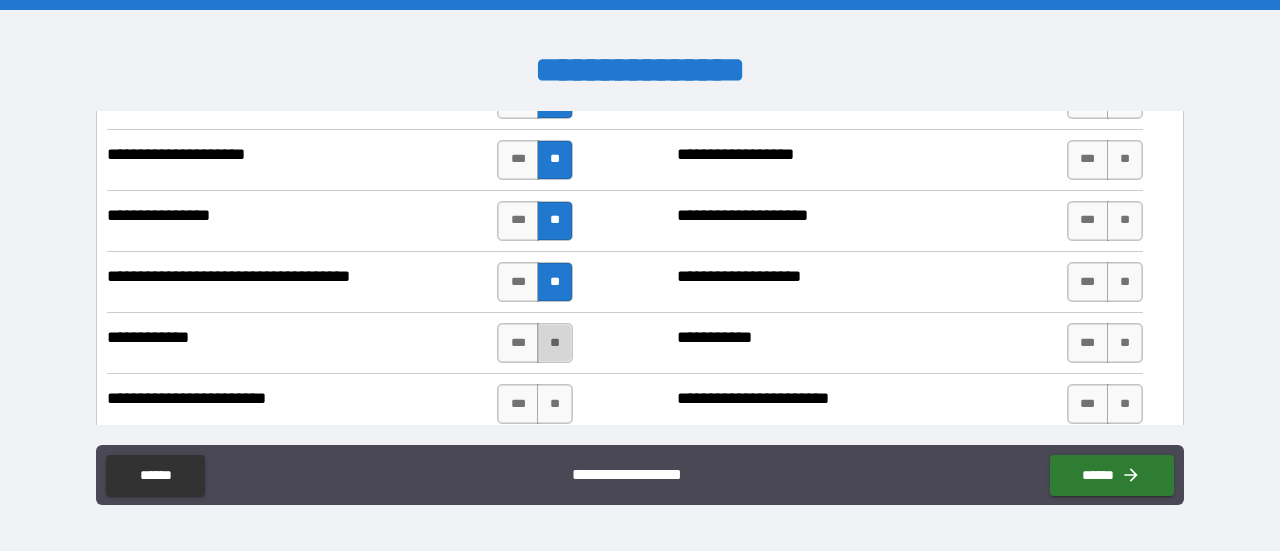 click on "**" at bounding box center [555, 343] 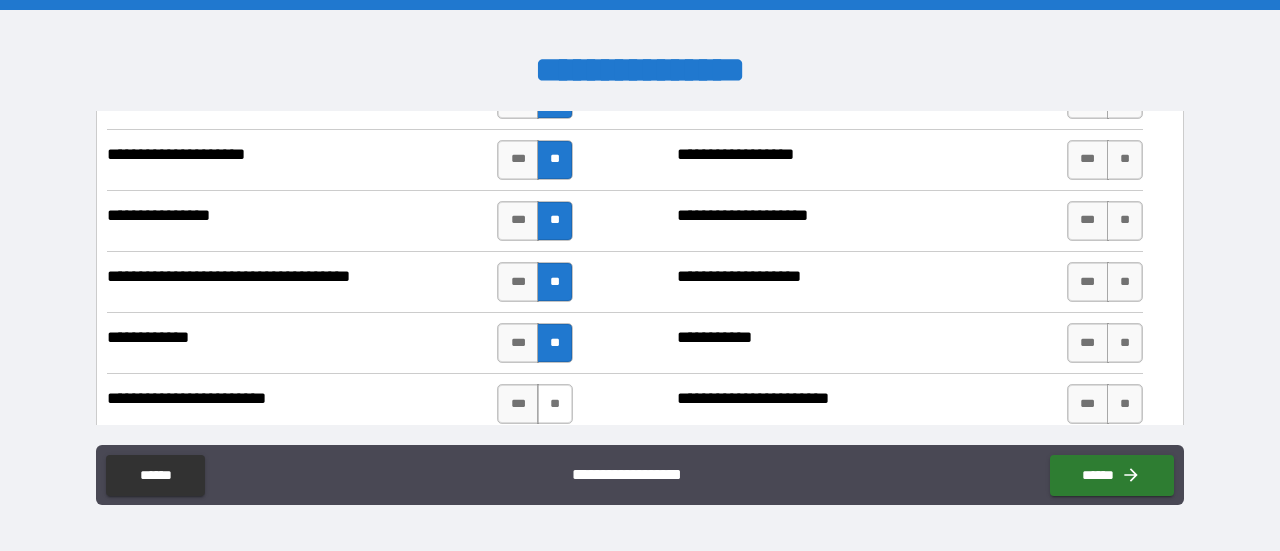 click on "**" at bounding box center (555, 404) 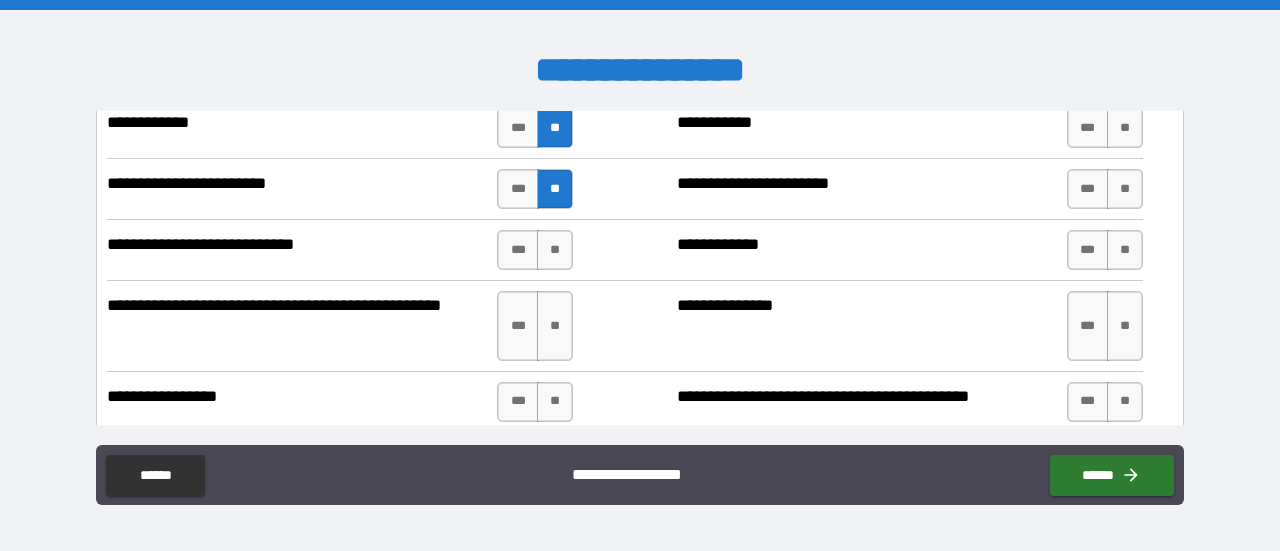 scroll, scrollTop: 3426, scrollLeft: 0, axis: vertical 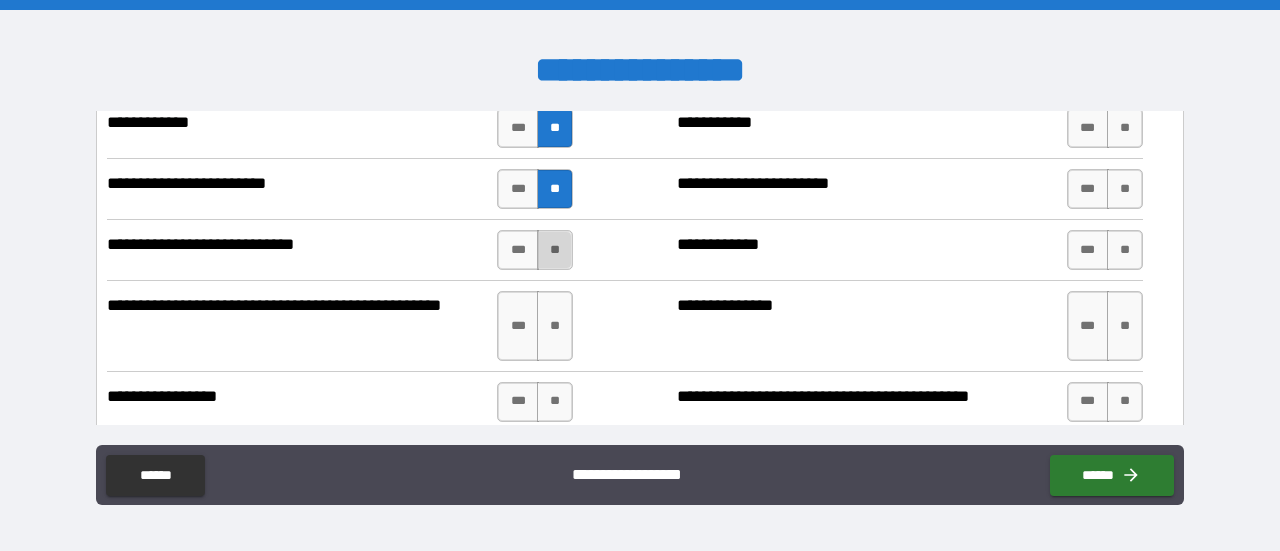click on "**" at bounding box center (555, 250) 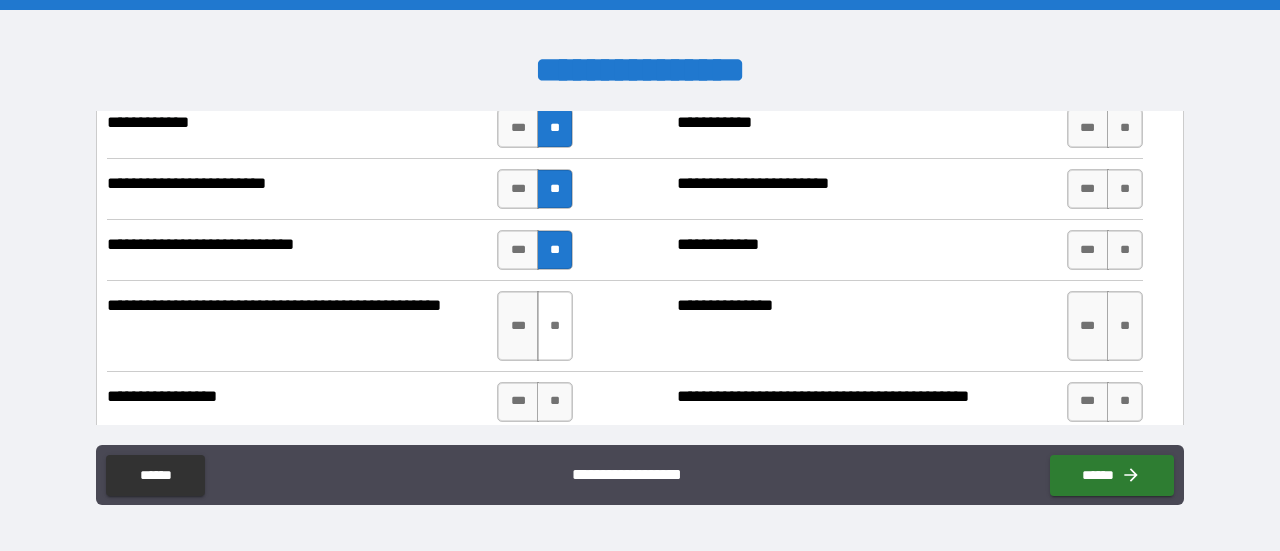 click on "**" at bounding box center [555, 326] 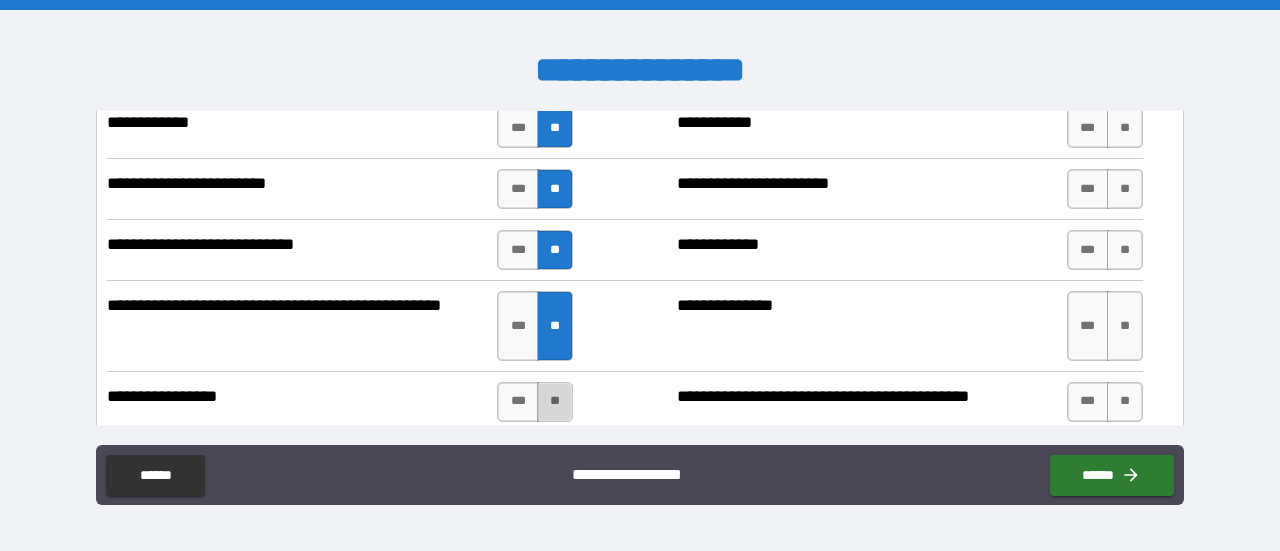 click on "**" at bounding box center (555, 402) 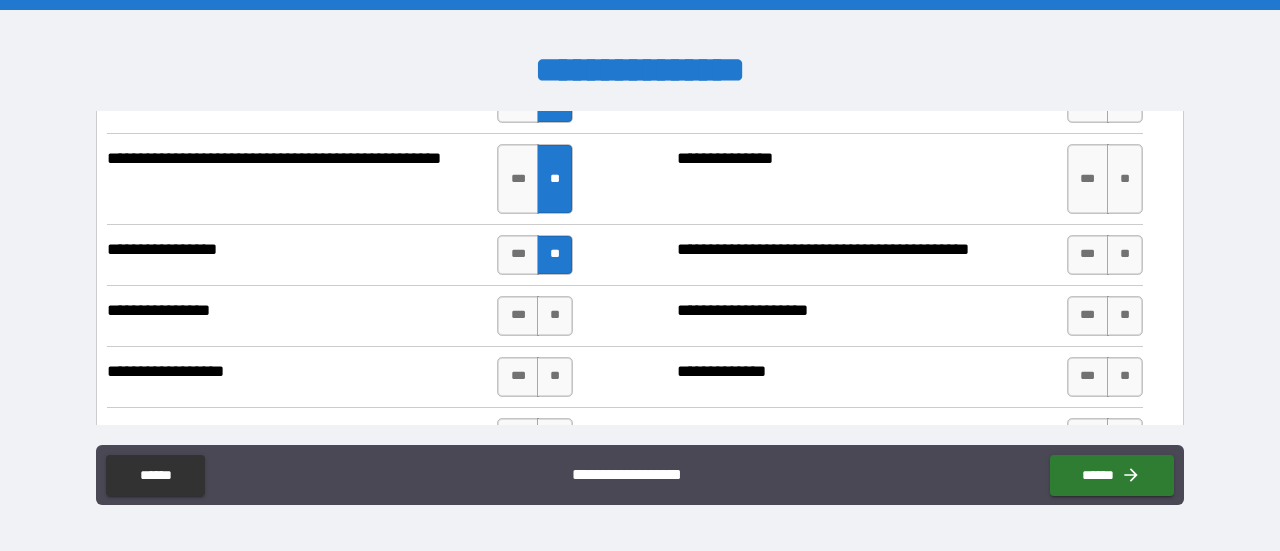 scroll, scrollTop: 3574, scrollLeft: 0, axis: vertical 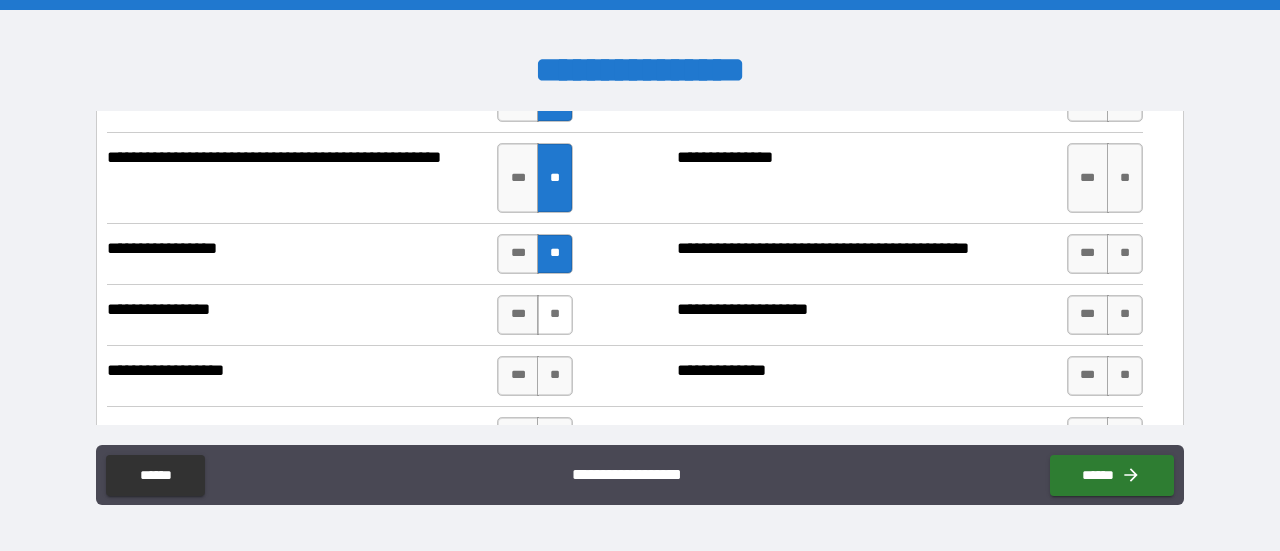 click on "**" at bounding box center [555, 315] 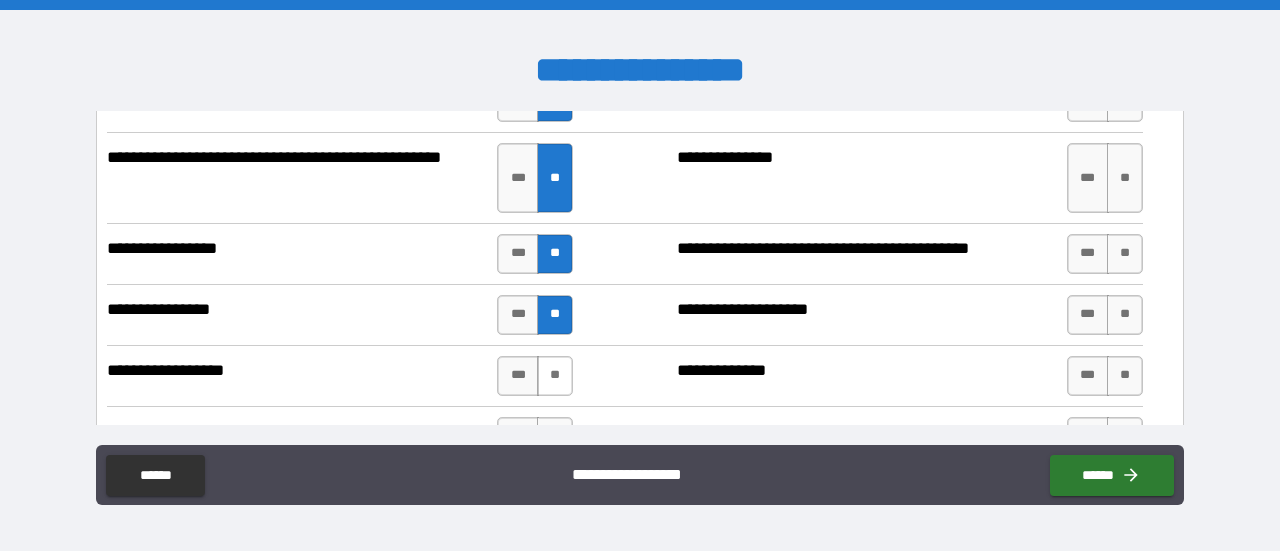 click on "**" at bounding box center (555, 376) 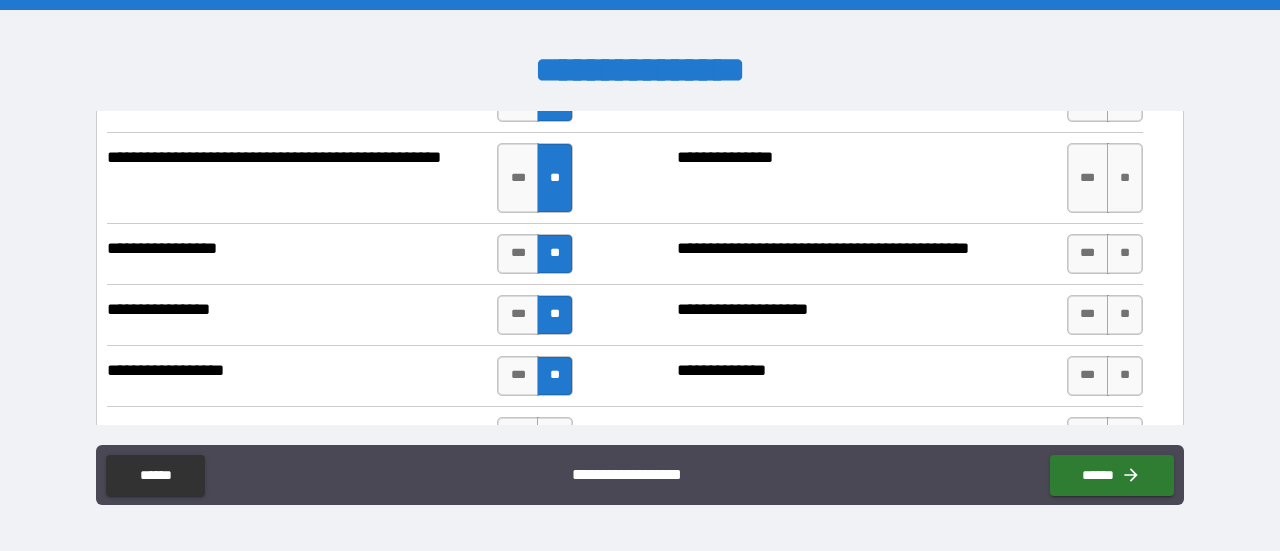 scroll, scrollTop: 3669, scrollLeft: 0, axis: vertical 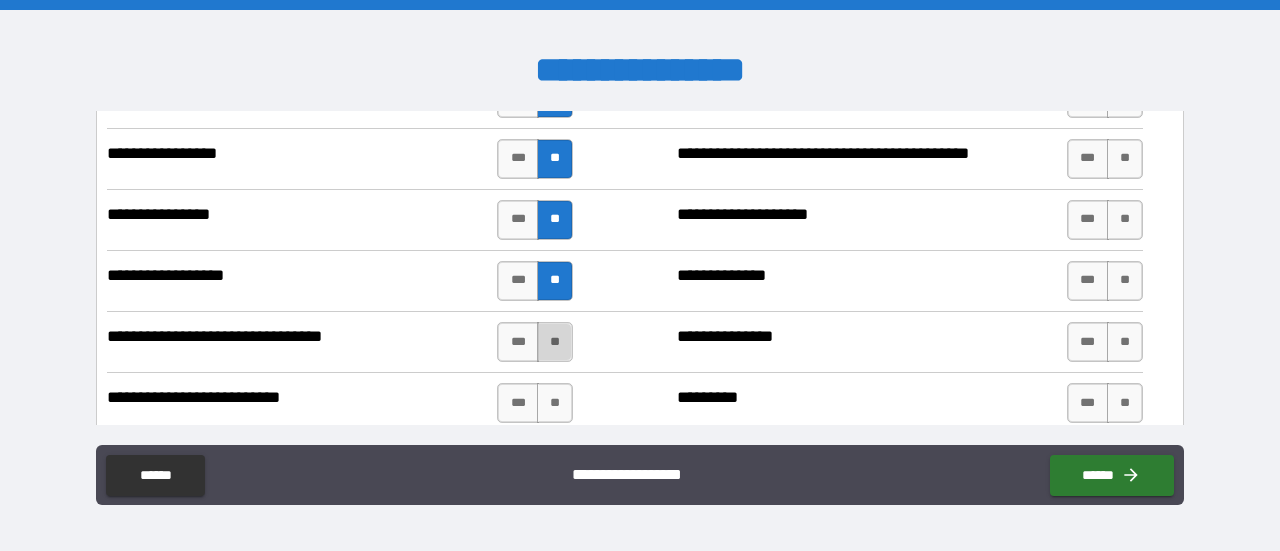 click on "**" at bounding box center (555, 342) 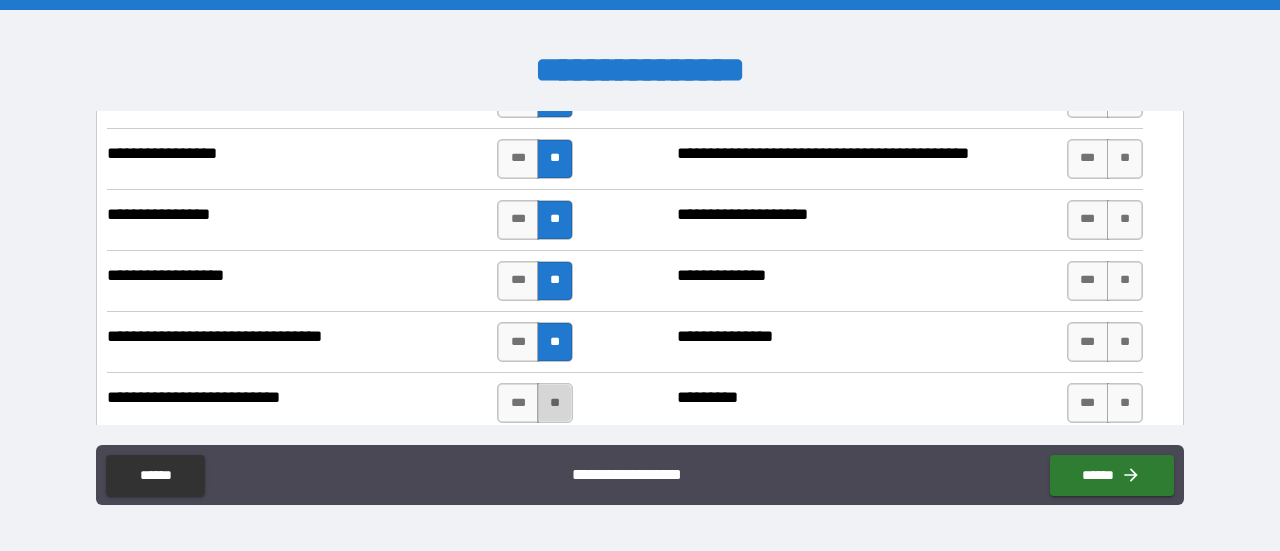 click on "**" at bounding box center (555, 403) 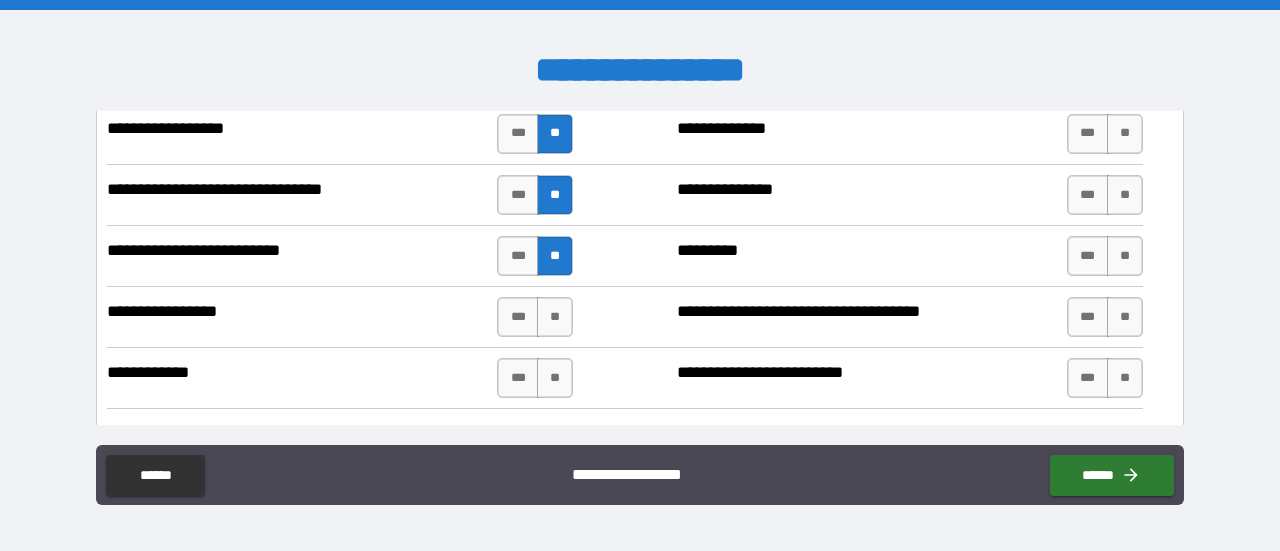 scroll, scrollTop: 3819, scrollLeft: 0, axis: vertical 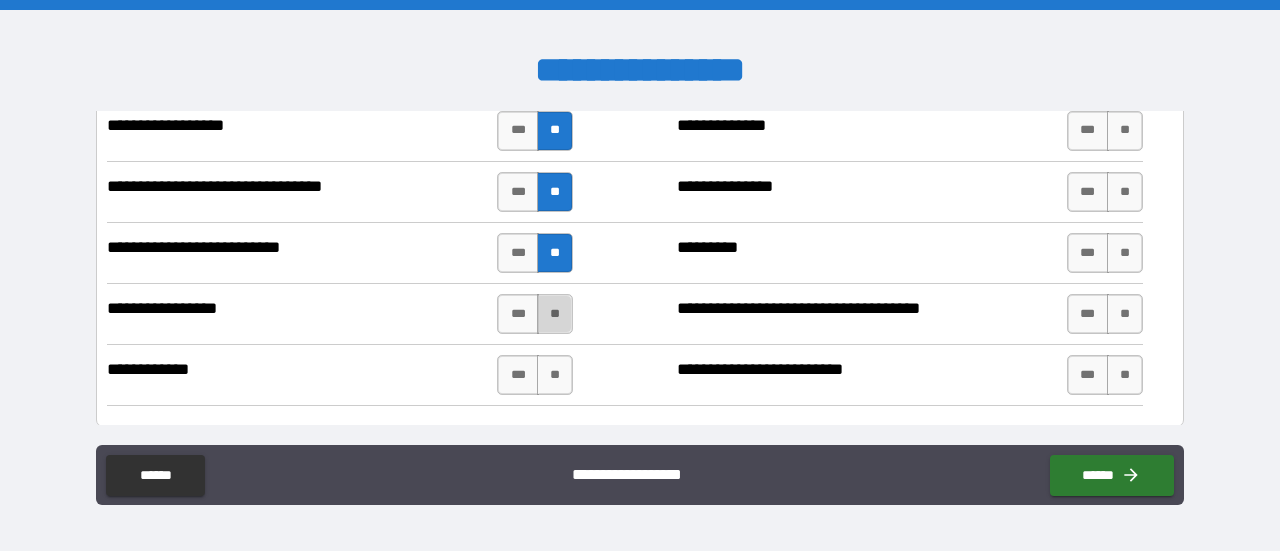 click on "**" at bounding box center [555, 314] 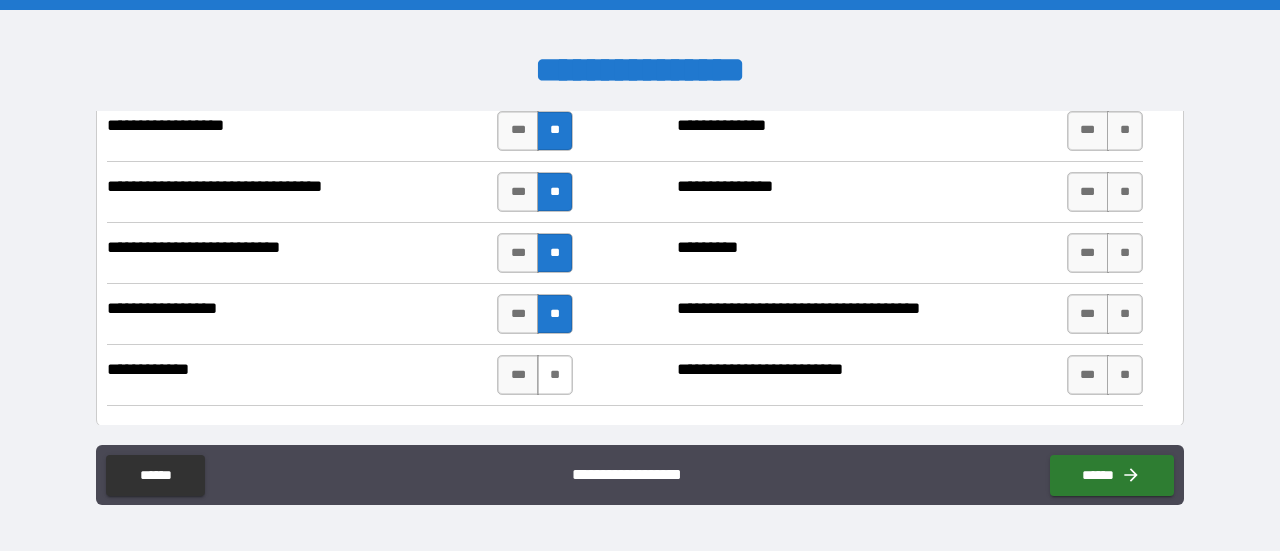 click on "**" at bounding box center [555, 375] 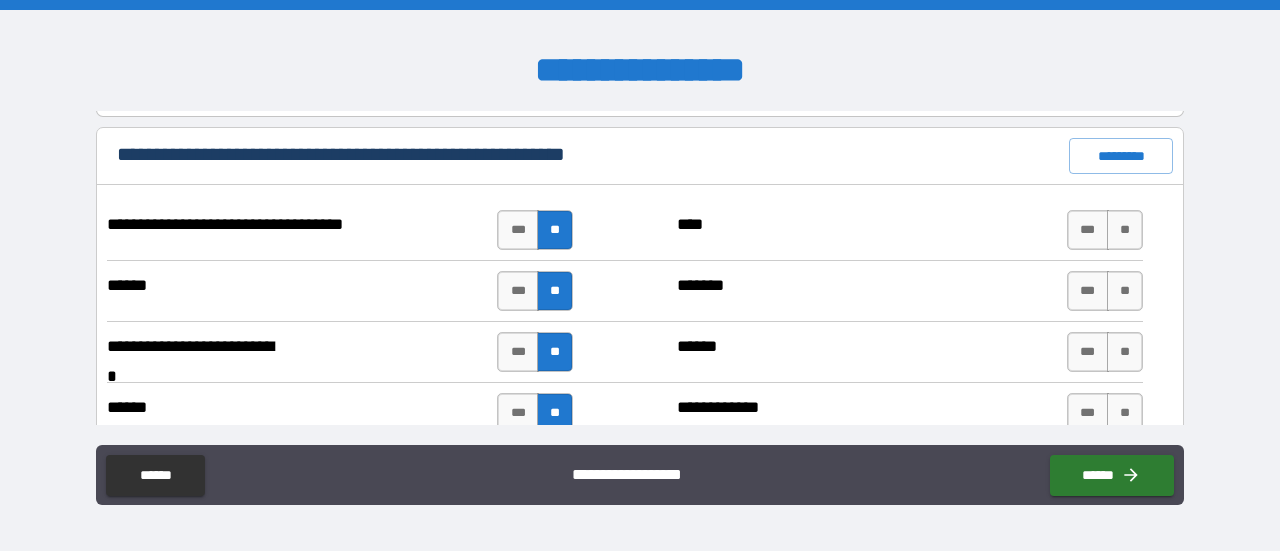 scroll, scrollTop: 1809, scrollLeft: 0, axis: vertical 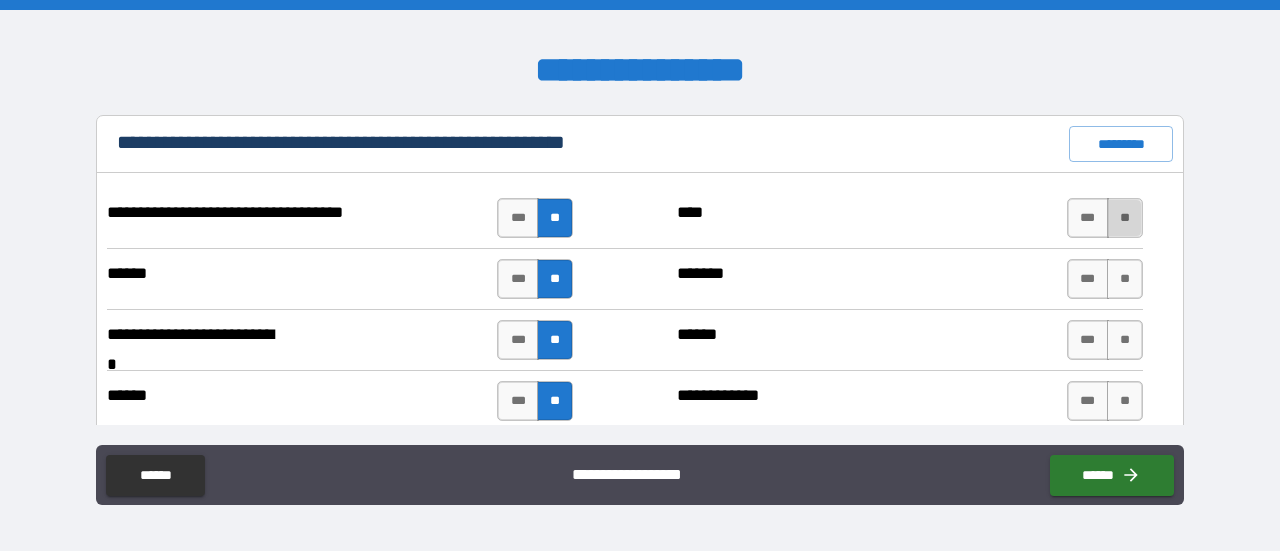 click on "**" at bounding box center [1125, 218] 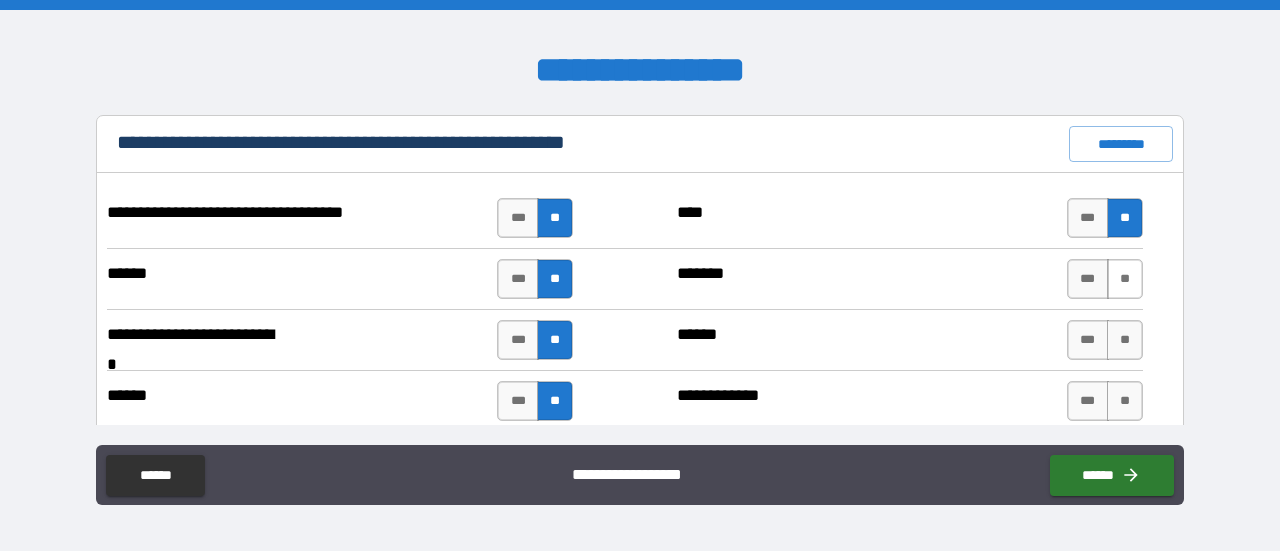 click on "**" at bounding box center (1125, 279) 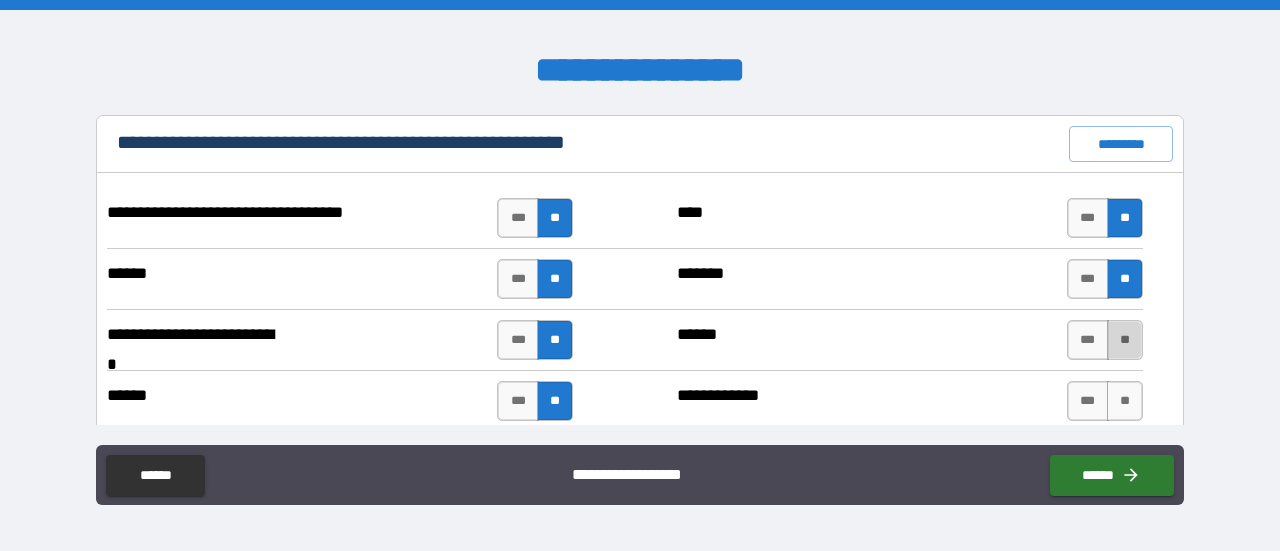 click on "**" at bounding box center [1125, 340] 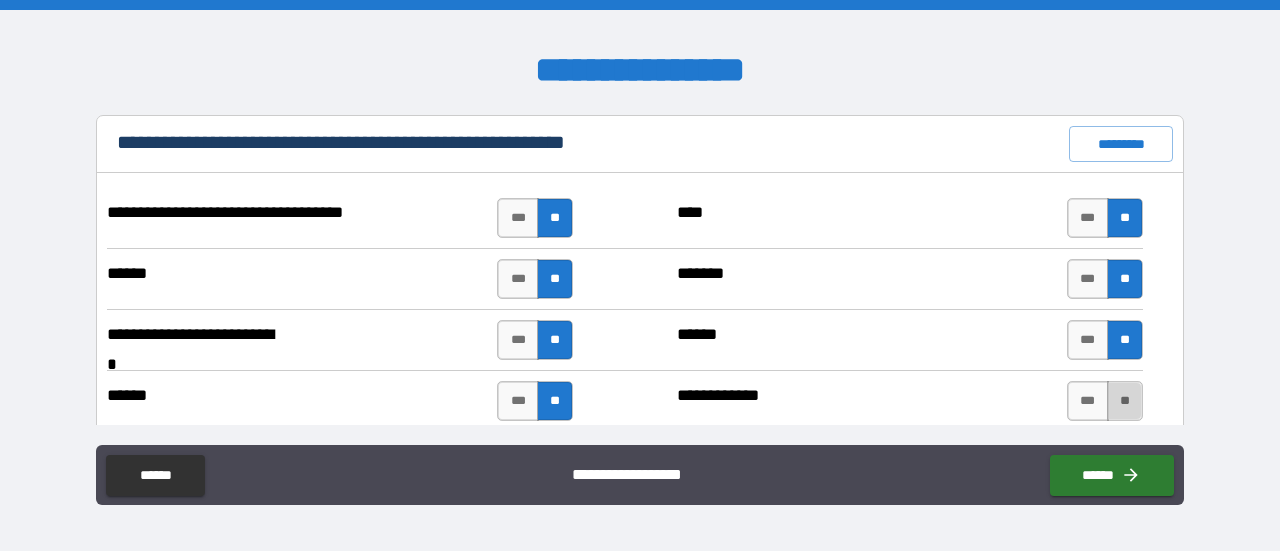 click on "**" at bounding box center [1125, 401] 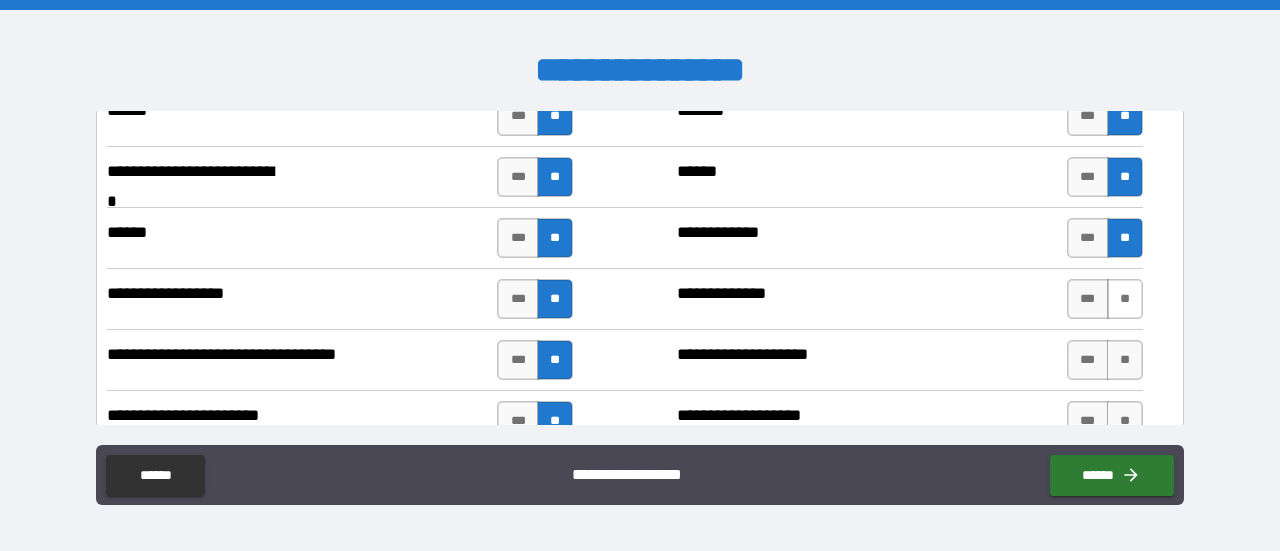 scroll, scrollTop: 1973, scrollLeft: 0, axis: vertical 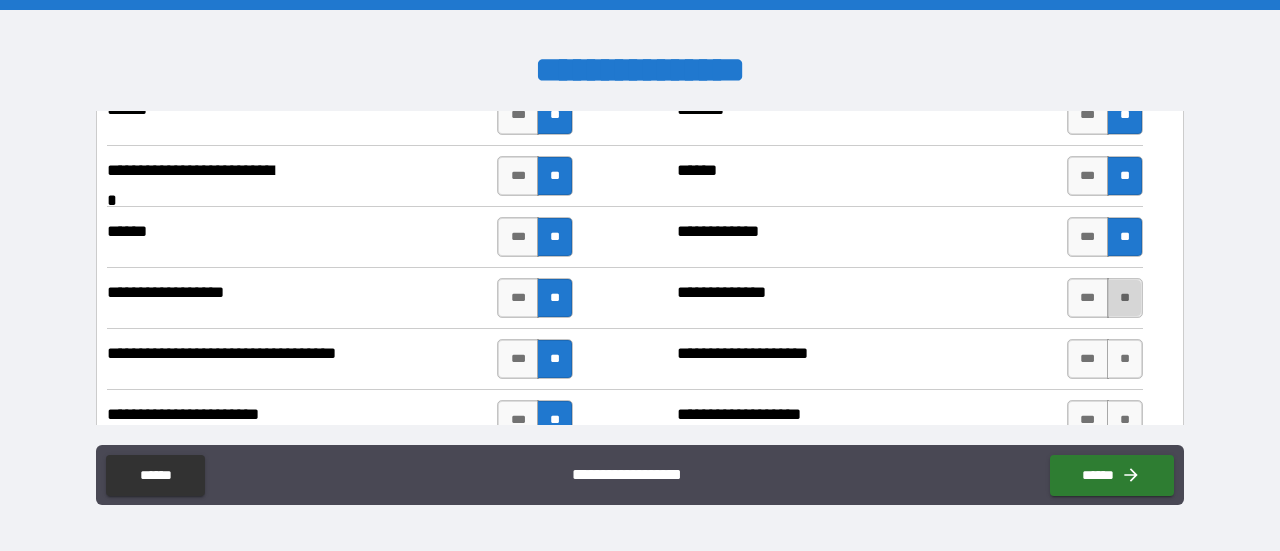click on "**" at bounding box center [1125, 298] 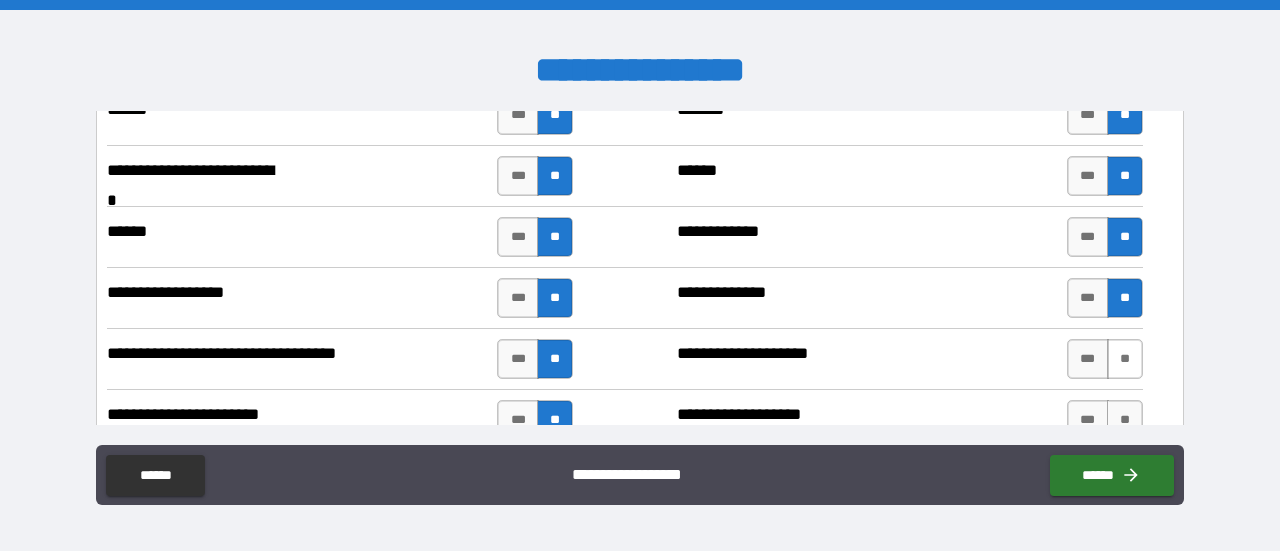 click on "**" at bounding box center (1125, 359) 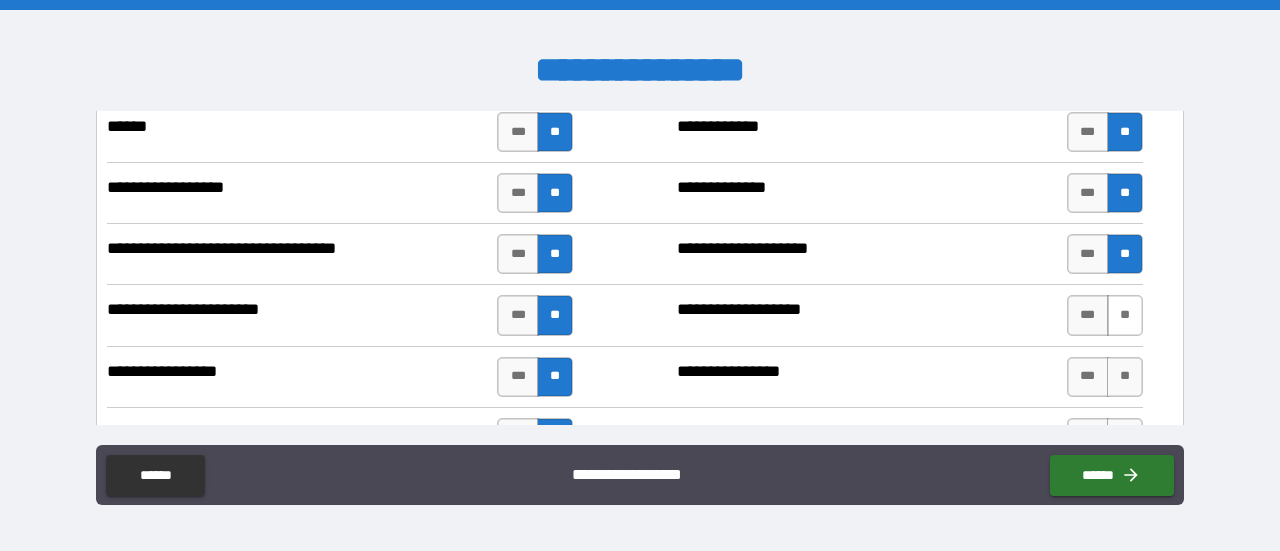 scroll, scrollTop: 2079, scrollLeft: 0, axis: vertical 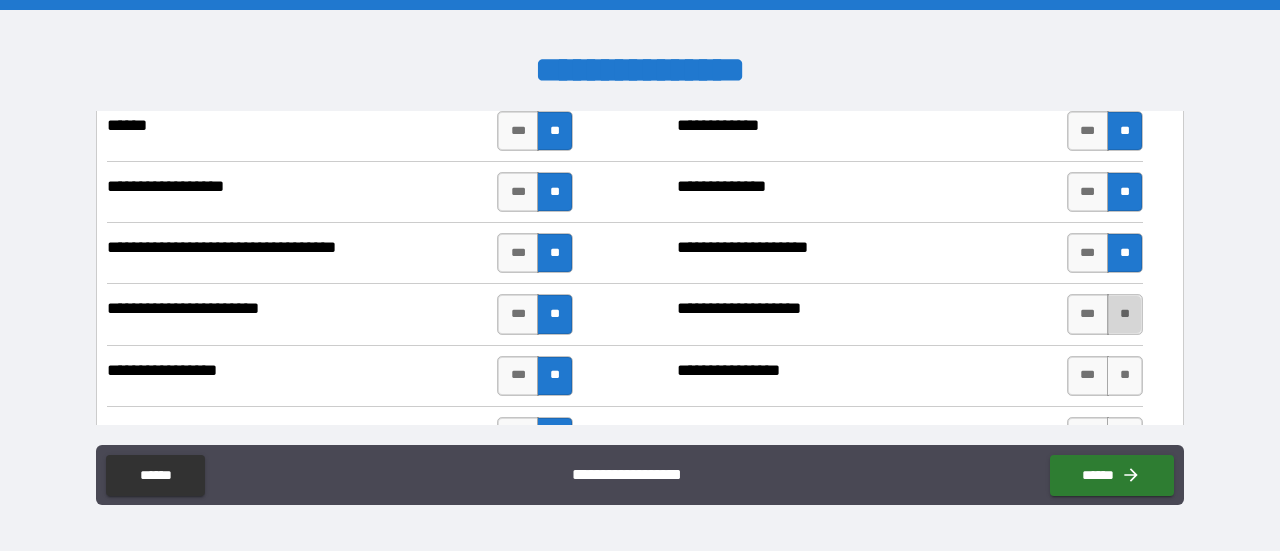 click on "**" at bounding box center (1125, 314) 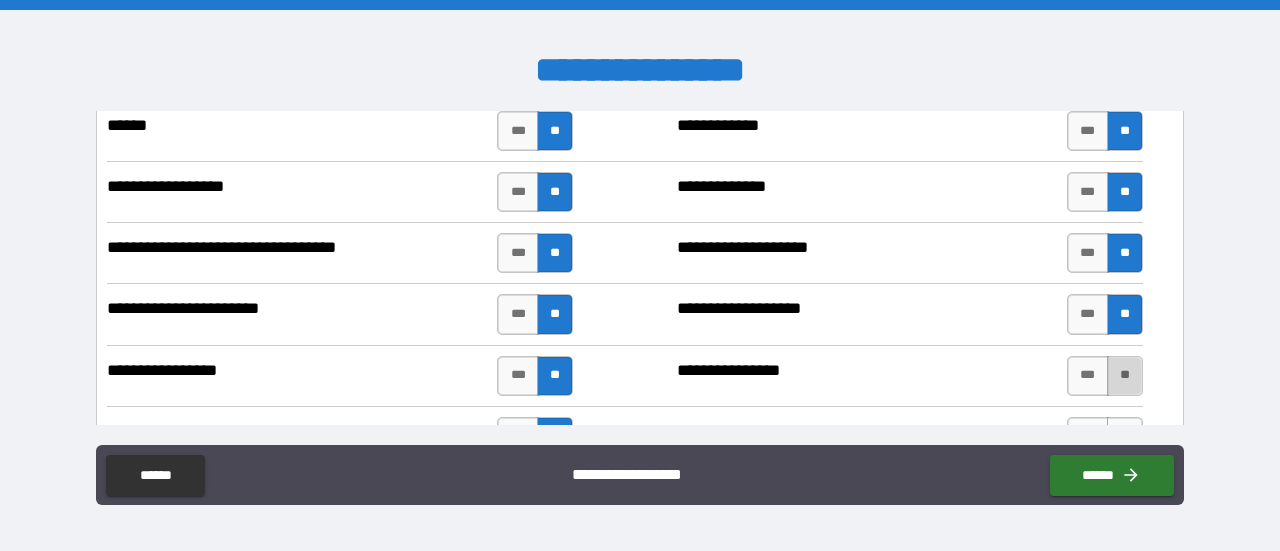 click on "**" at bounding box center [1125, 376] 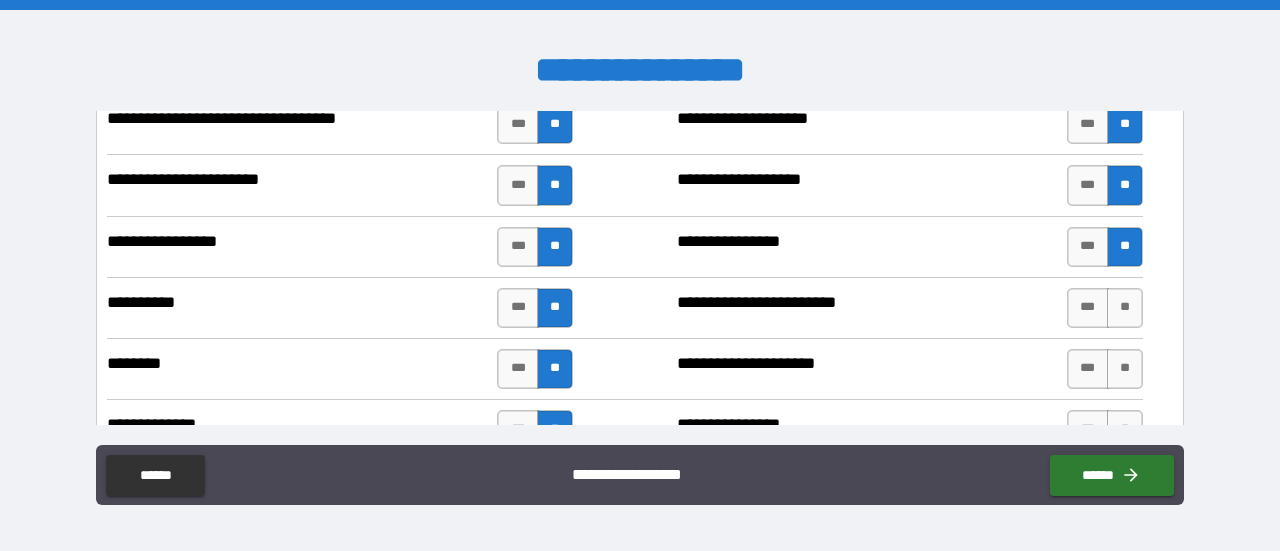 scroll, scrollTop: 2209, scrollLeft: 0, axis: vertical 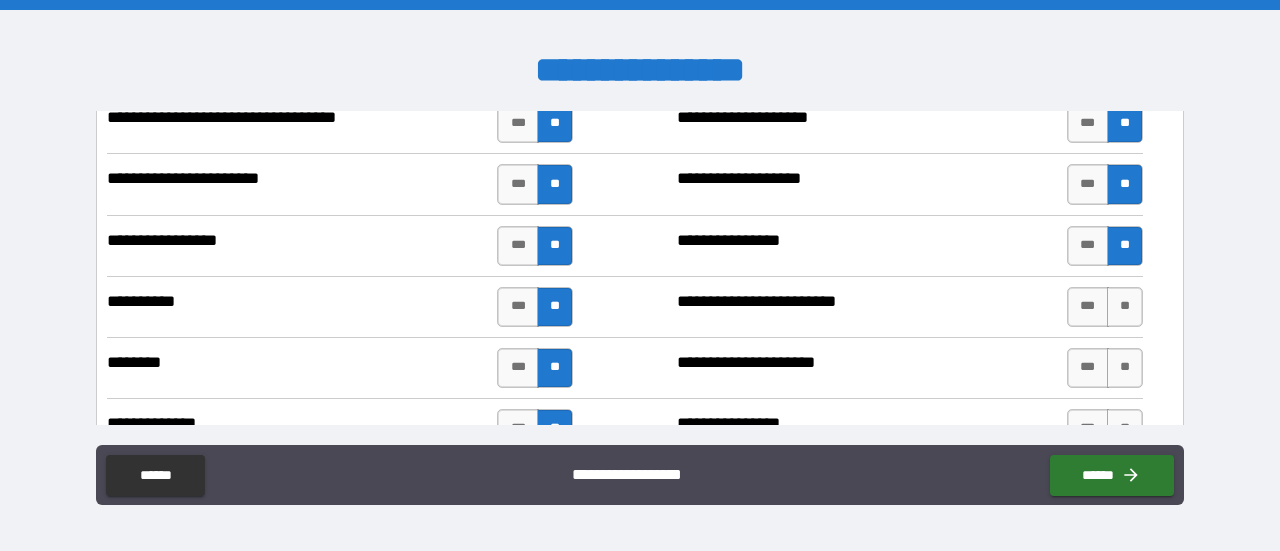 click on "**********" at bounding box center (625, 307) 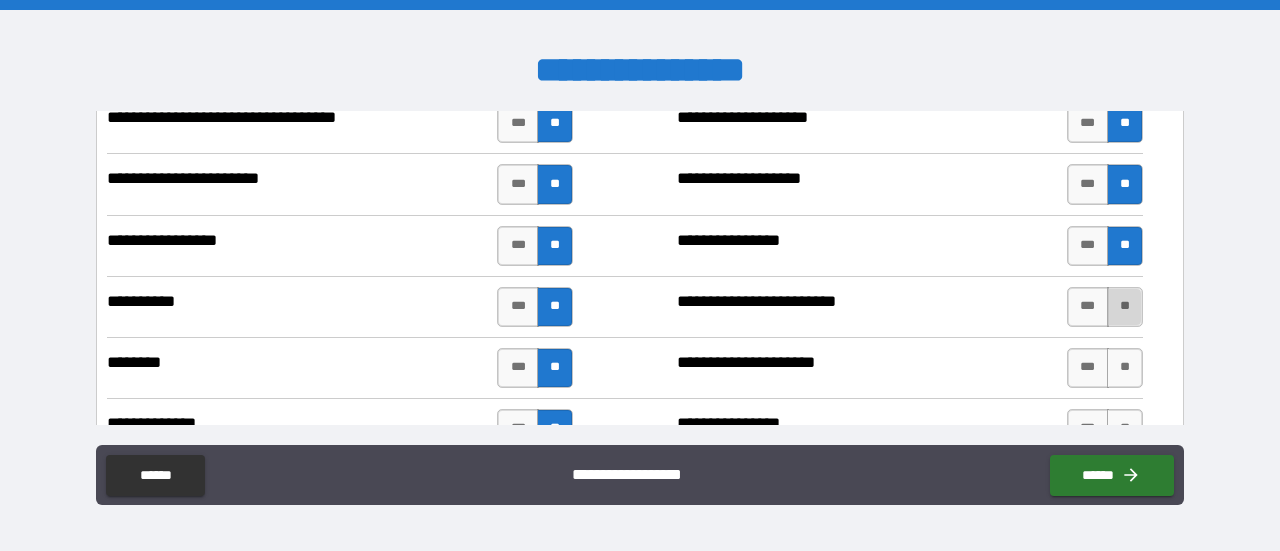click on "**" at bounding box center (1125, 307) 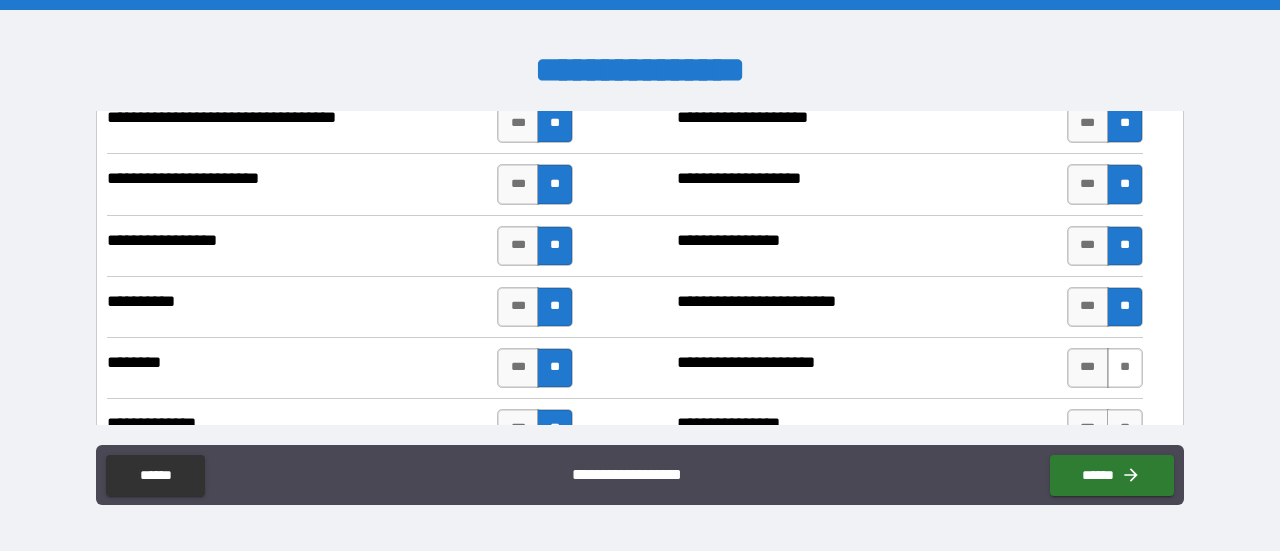 click on "**" at bounding box center (1125, 368) 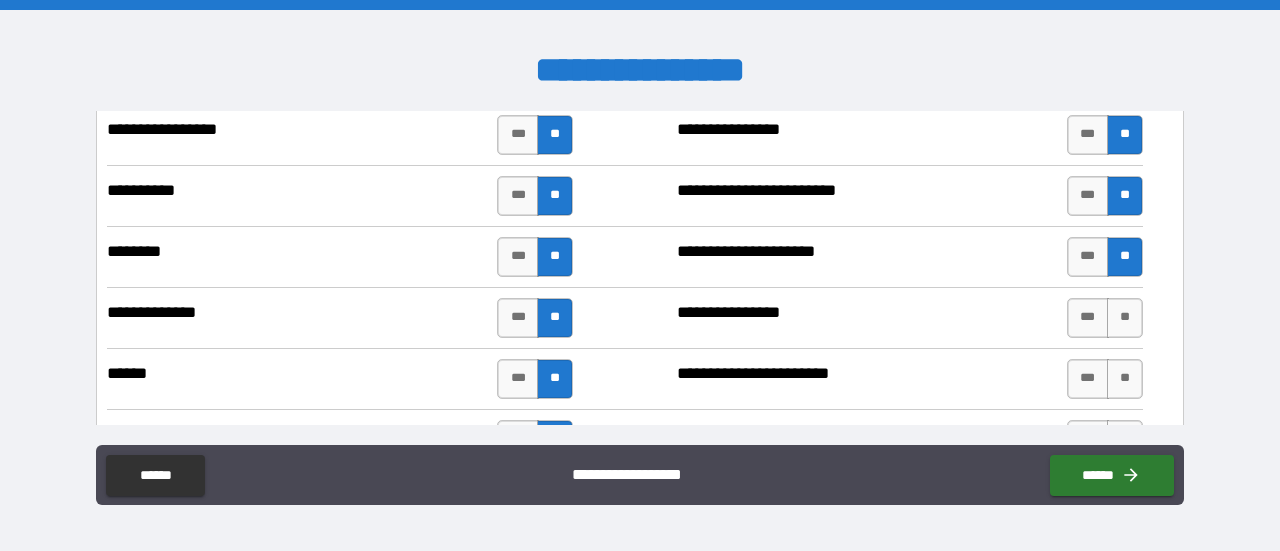 scroll, scrollTop: 2321, scrollLeft: 0, axis: vertical 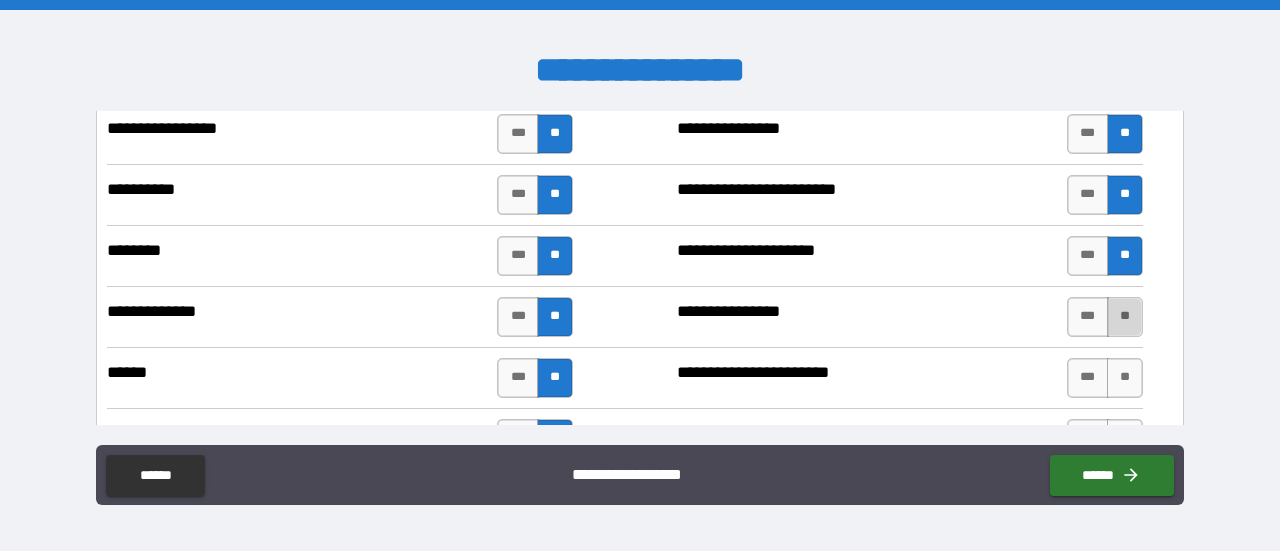 click on "**" at bounding box center (1125, 317) 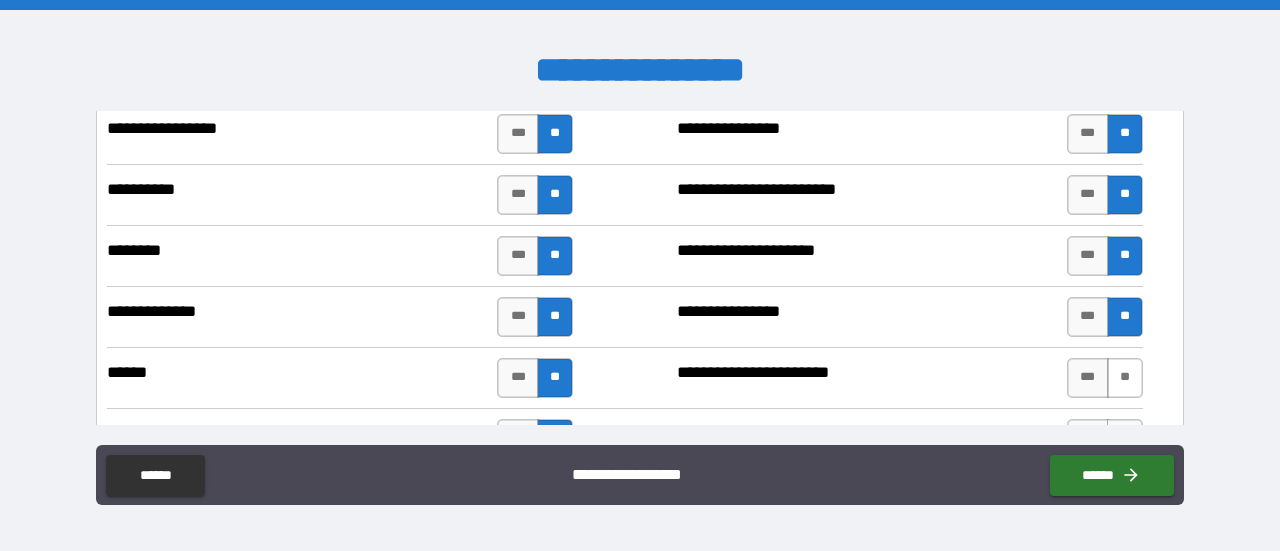 click on "**" at bounding box center [1125, 378] 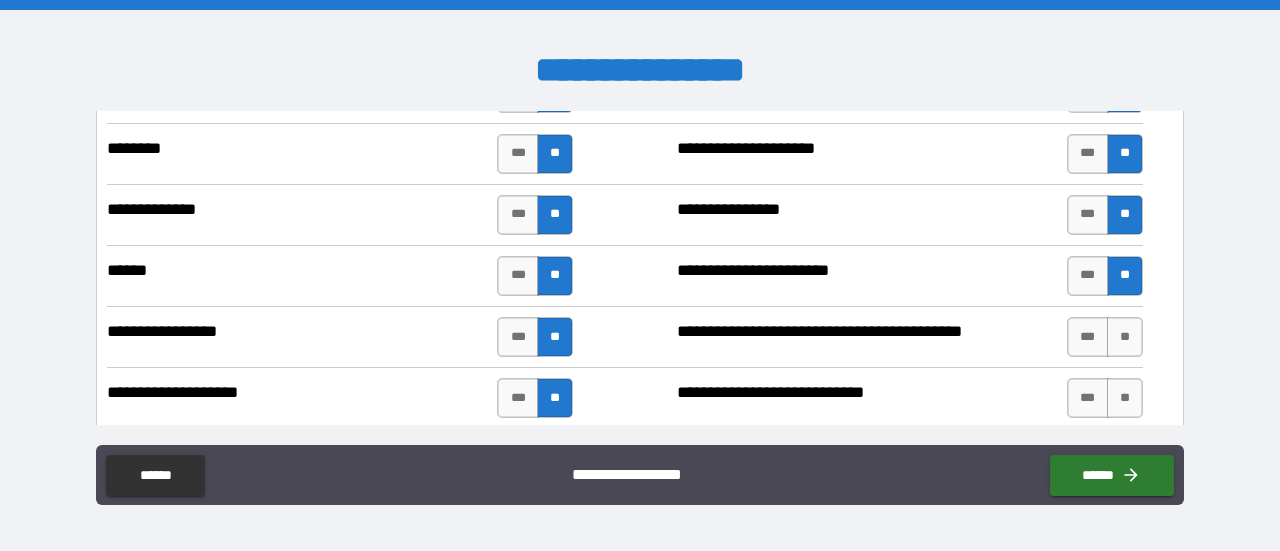 scroll, scrollTop: 2426, scrollLeft: 0, axis: vertical 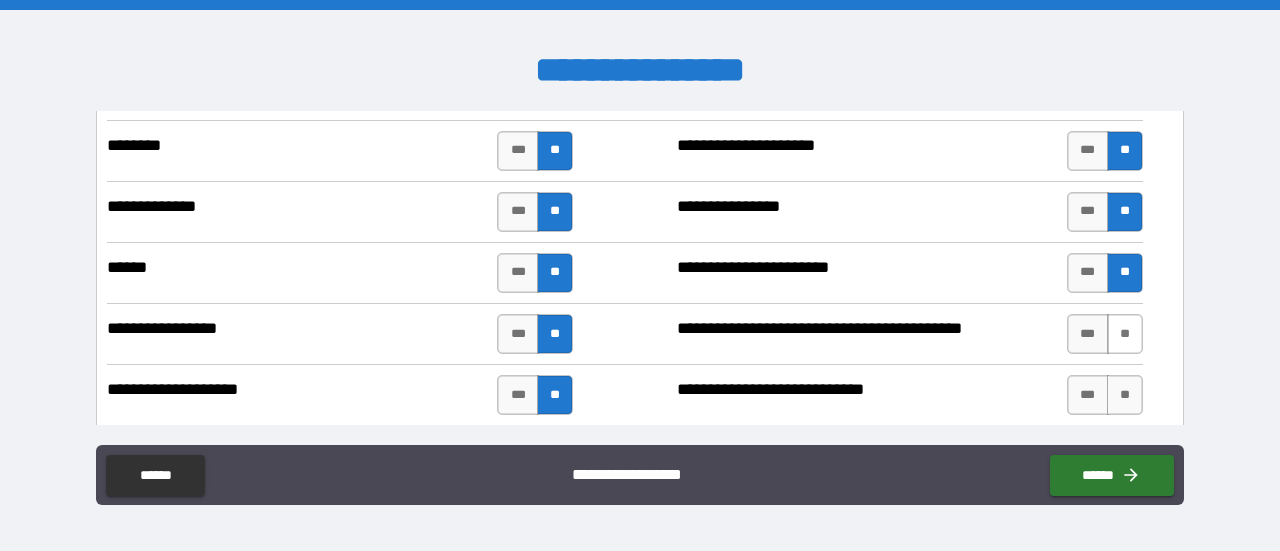 click on "**" at bounding box center (1125, 334) 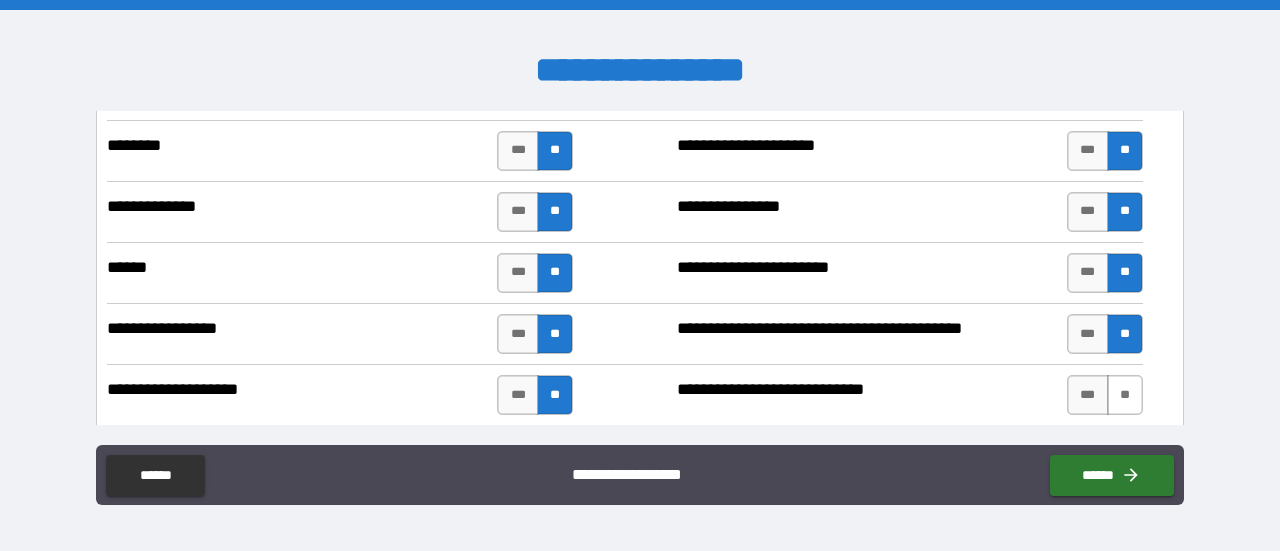 click on "**" at bounding box center [1125, 395] 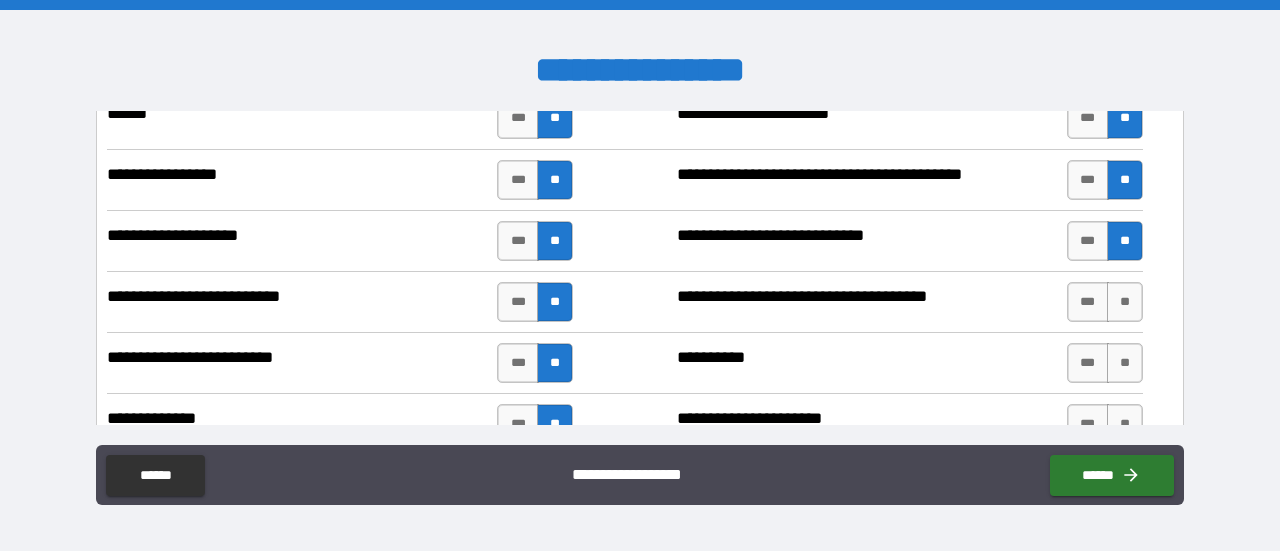 scroll, scrollTop: 2584, scrollLeft: 0, axis: vertical 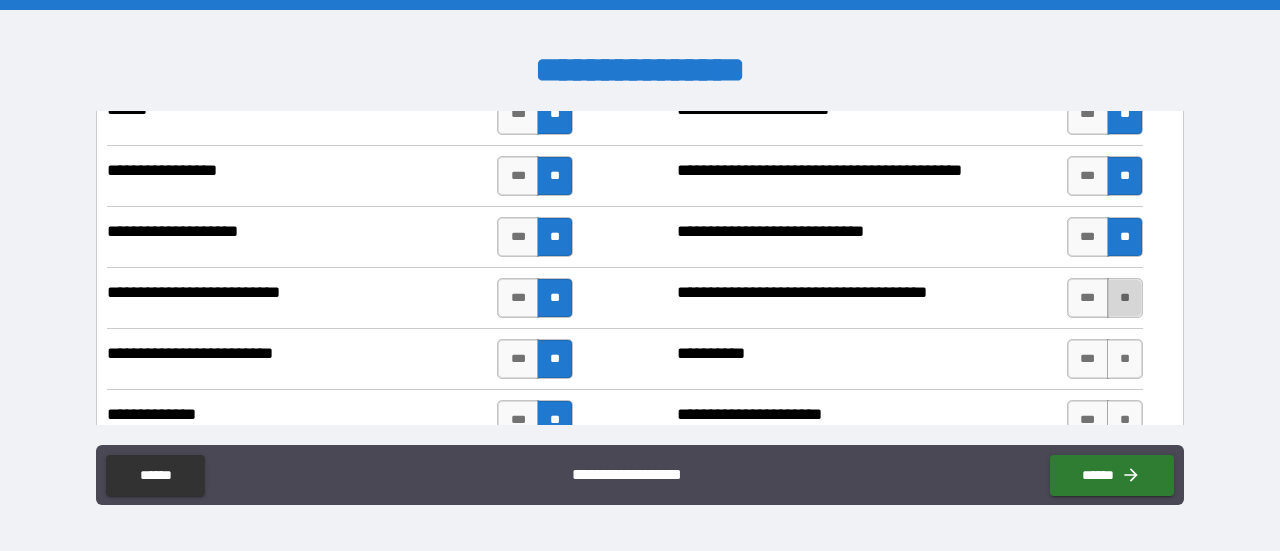 click on "**" at bounding box center [1125, 298] 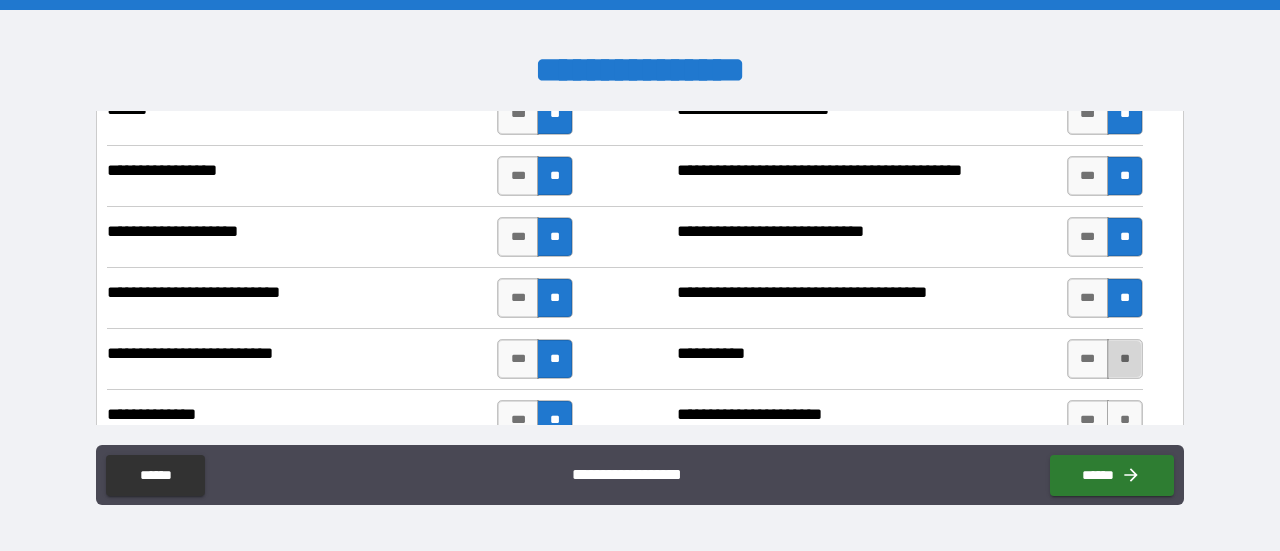 click on "**" at bounding box center (1125, 359) 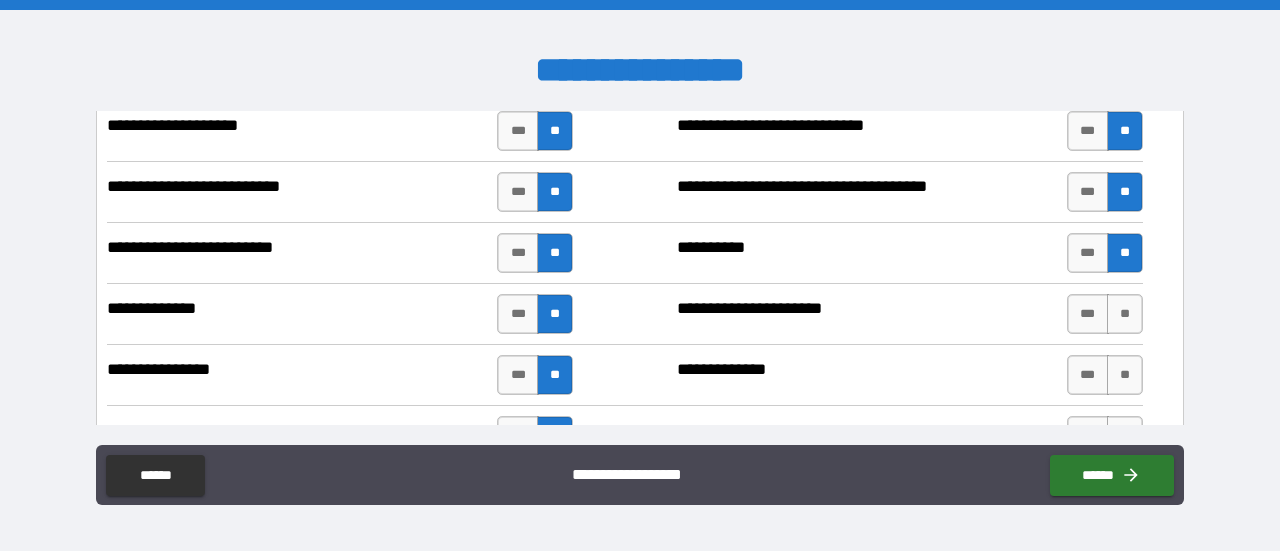 scroll, scrollTop: 2702, scrollLeft: 0, axis: vertical 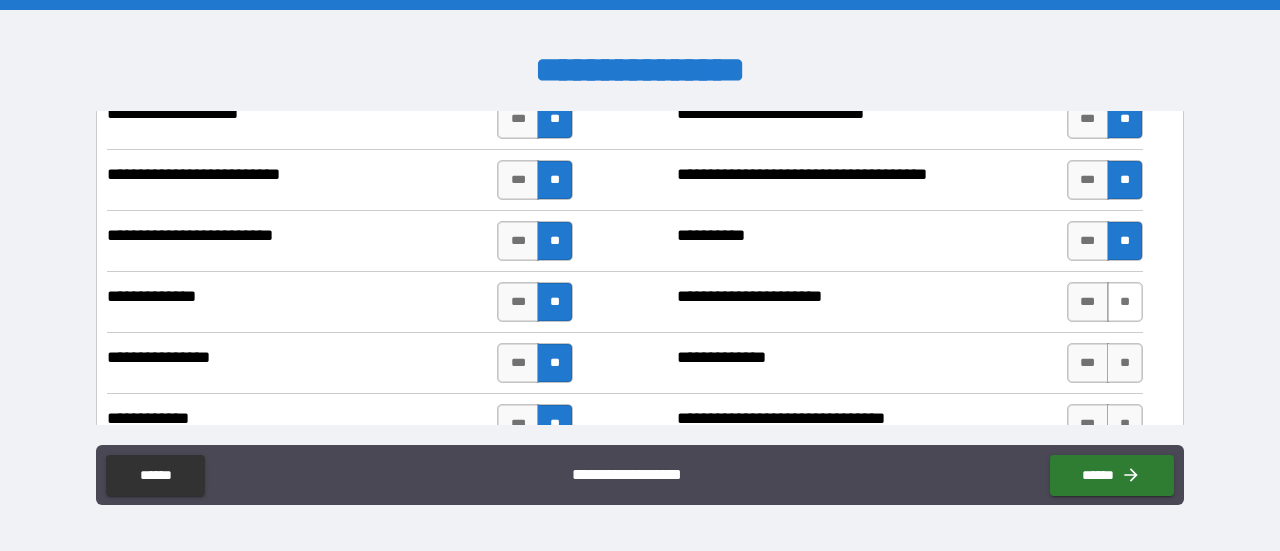 click on "**" at bounding box center (1125, 302) 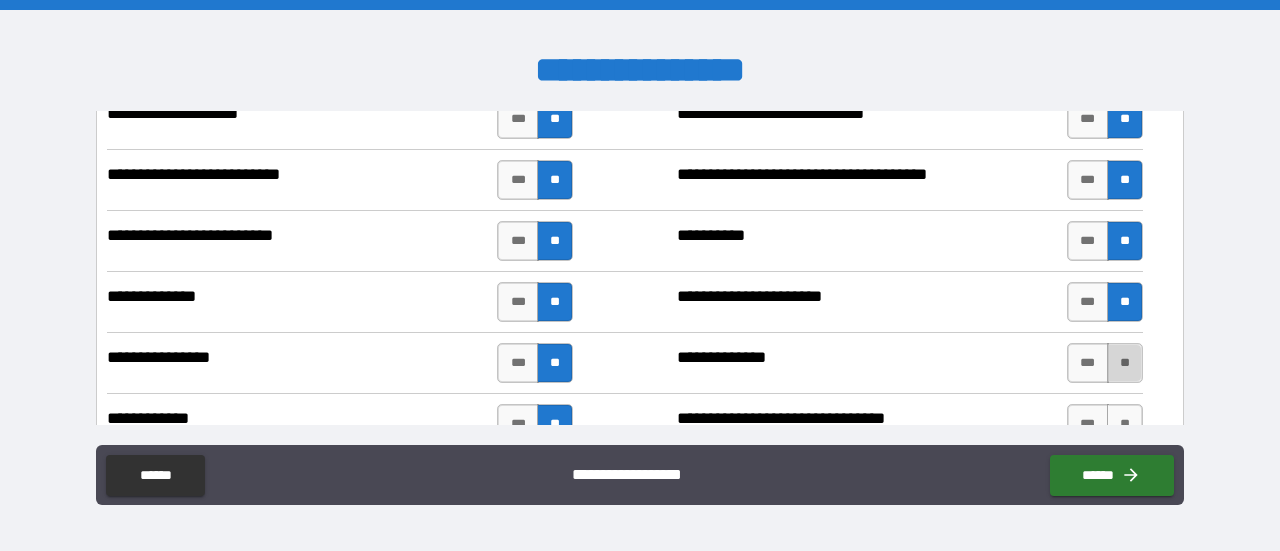 click on "**" at bounding box center (1125, 363) 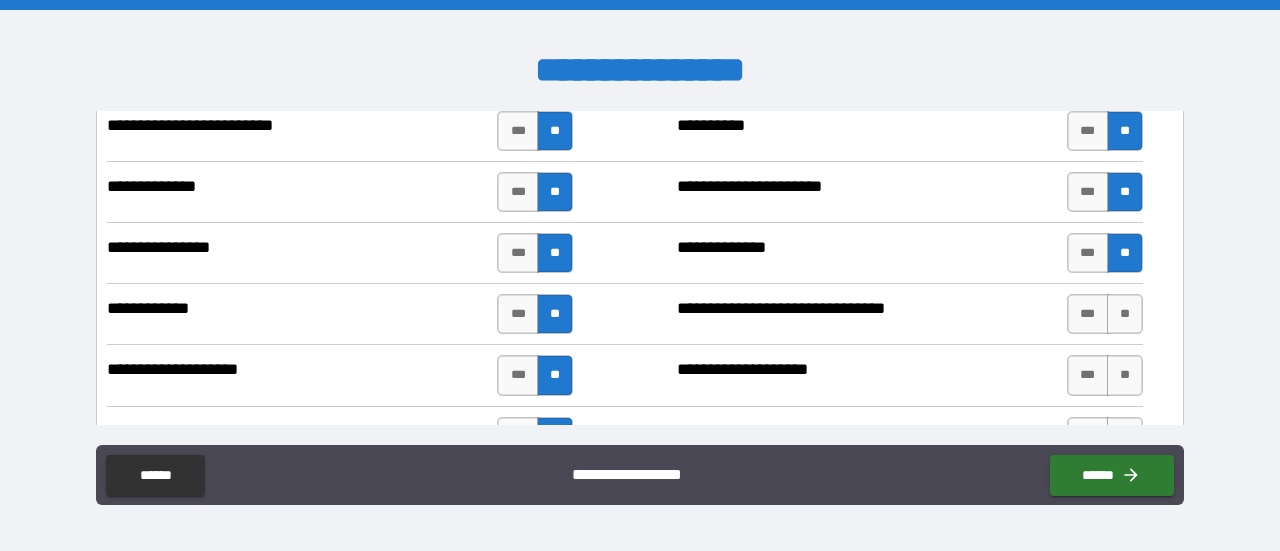 scroll, scrollTop: 2814, scrollLeft: 0, axis: vertical 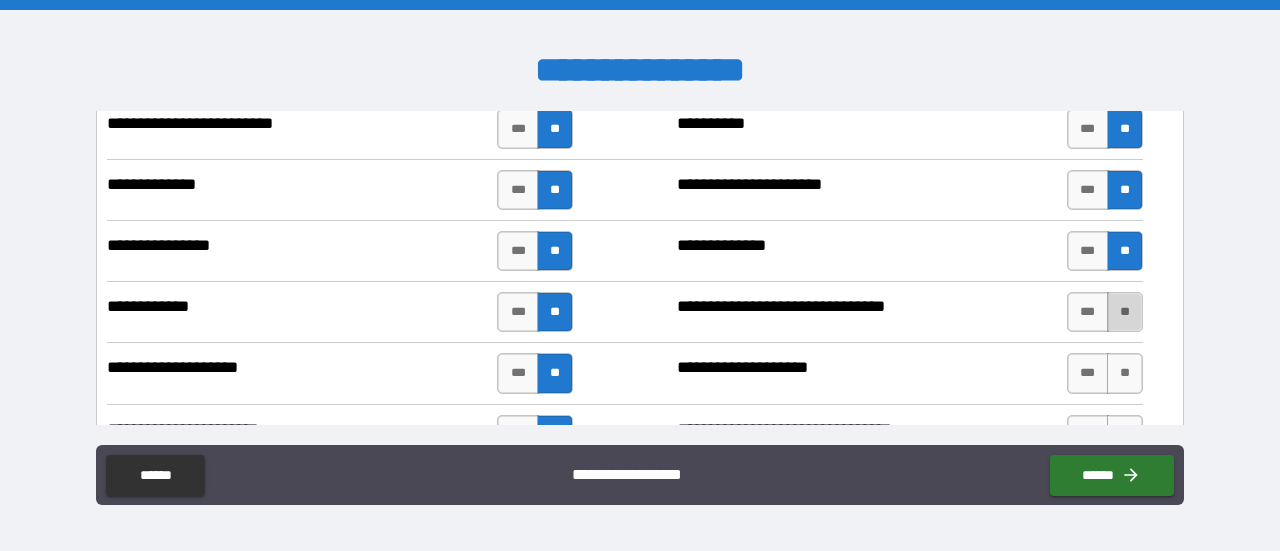 click on "**" at bounding box center [1125, 312] 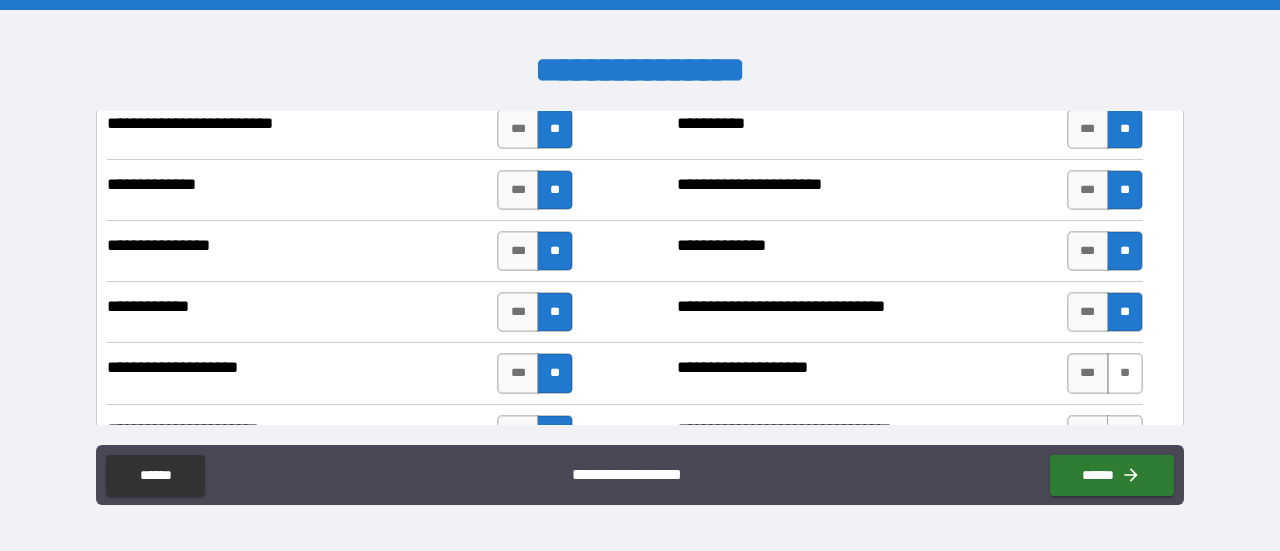 click on "**" at bounding box center (1125, 373) 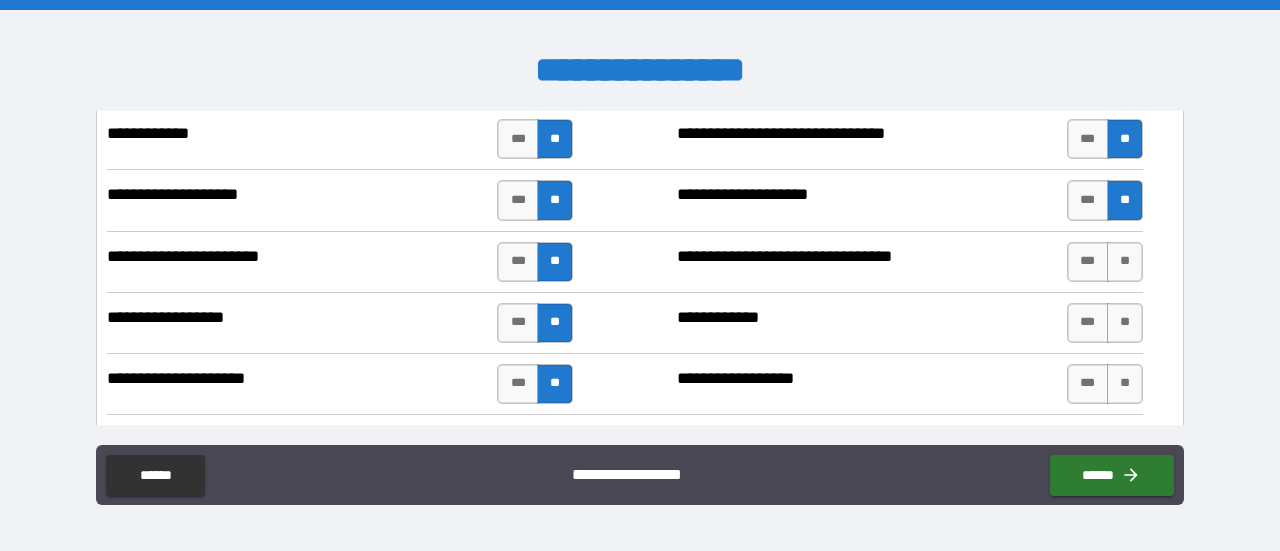 scroll, scrollTop: 3003, scrollLeft: 0, axis: vertical 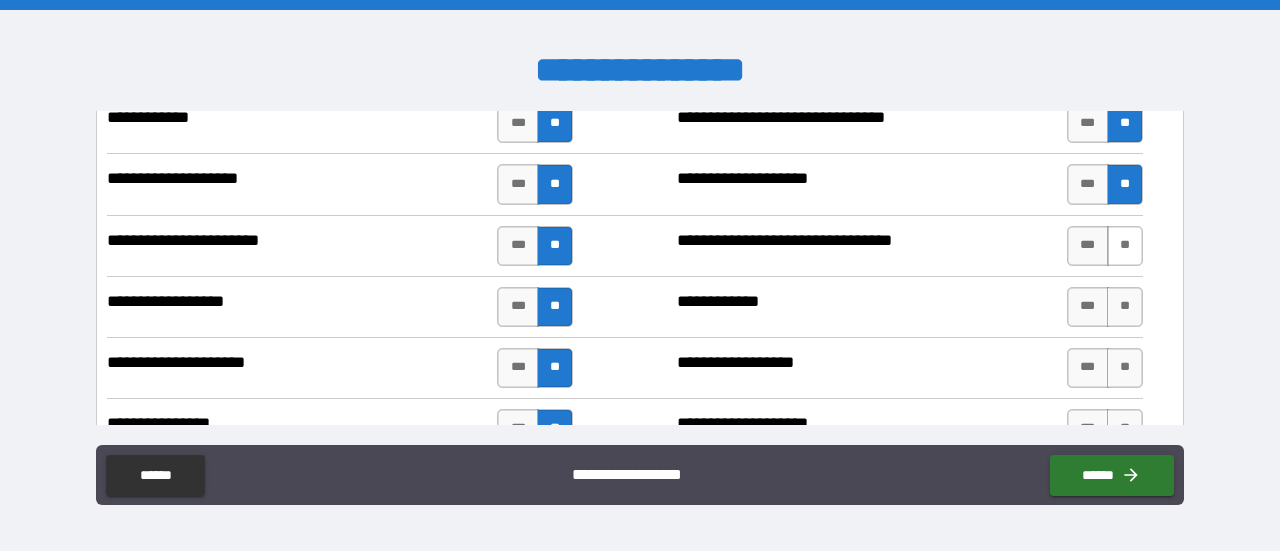 click on "**" at bounding box center (1125, 246) 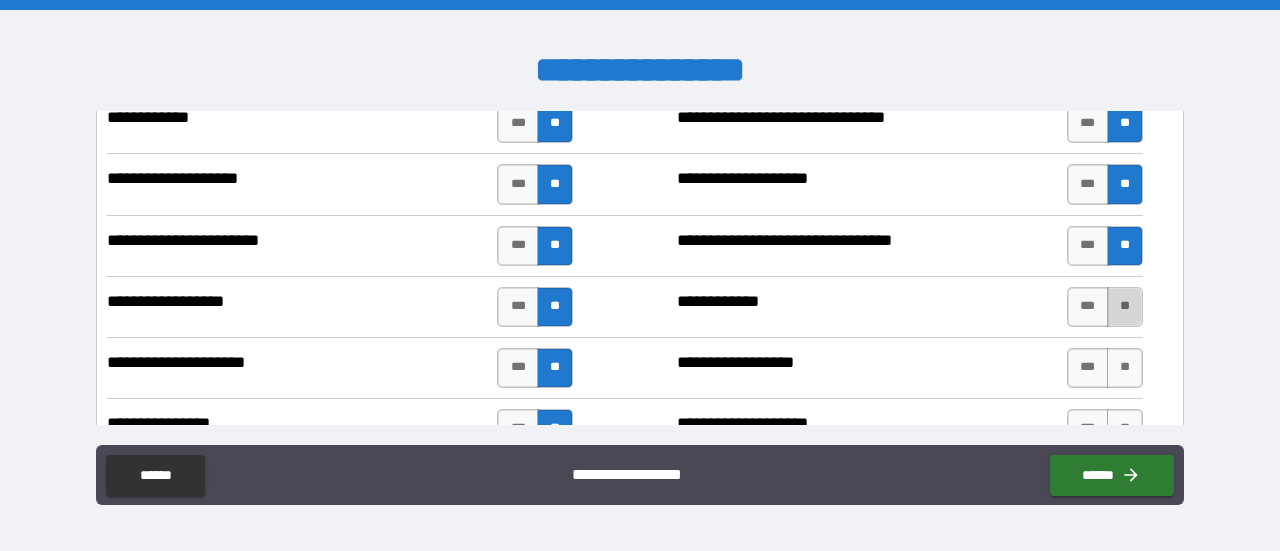 click on "**" at bounding box center (1125, 307) 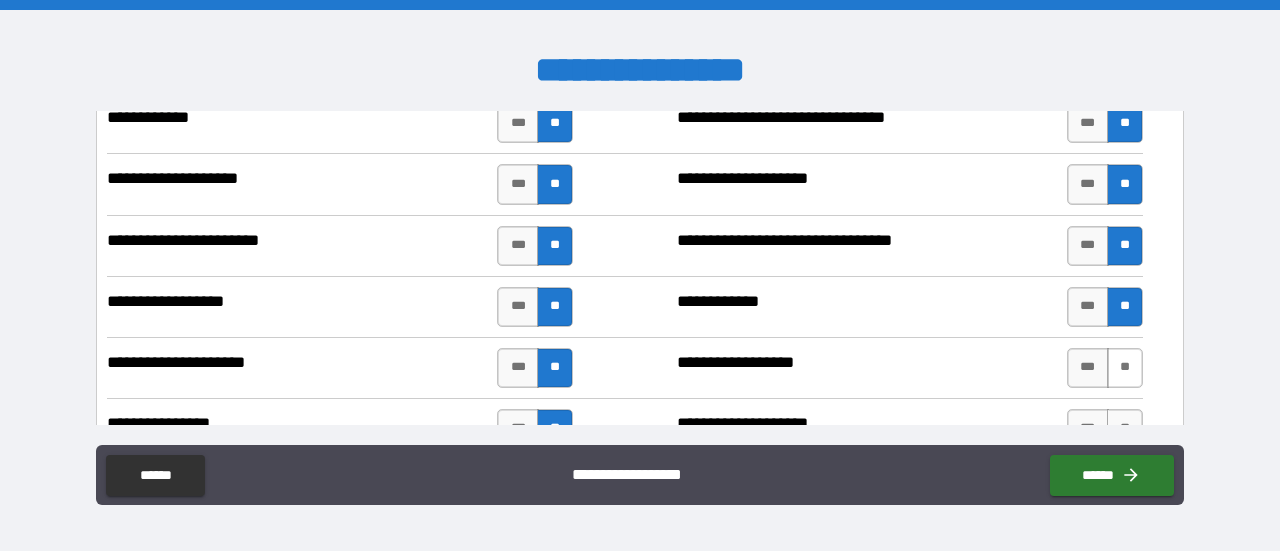 click on "**" at bounding box center (1125, 368) 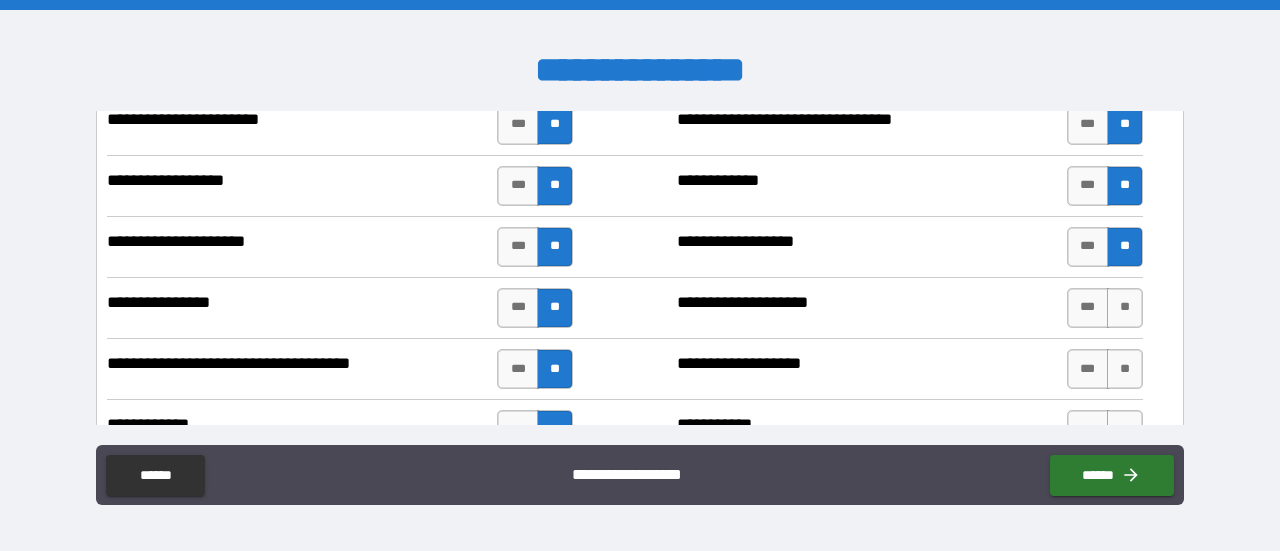 scroll, scrollTop: 3130, scrollLeft: 0, axis: vertical 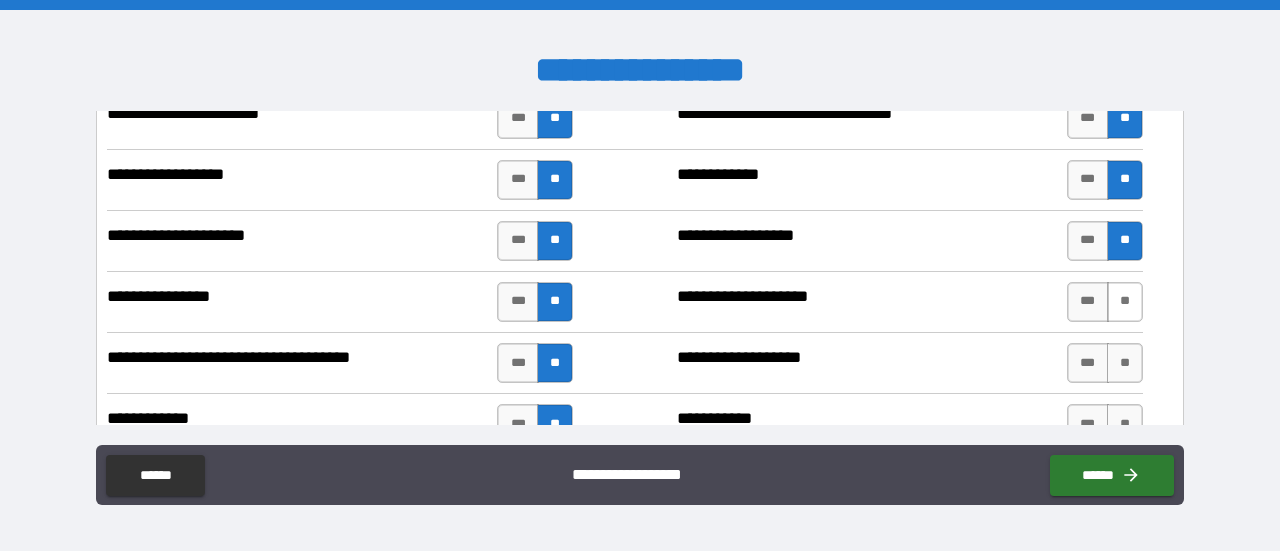 click on "**" at bounding box center [1125, 302] 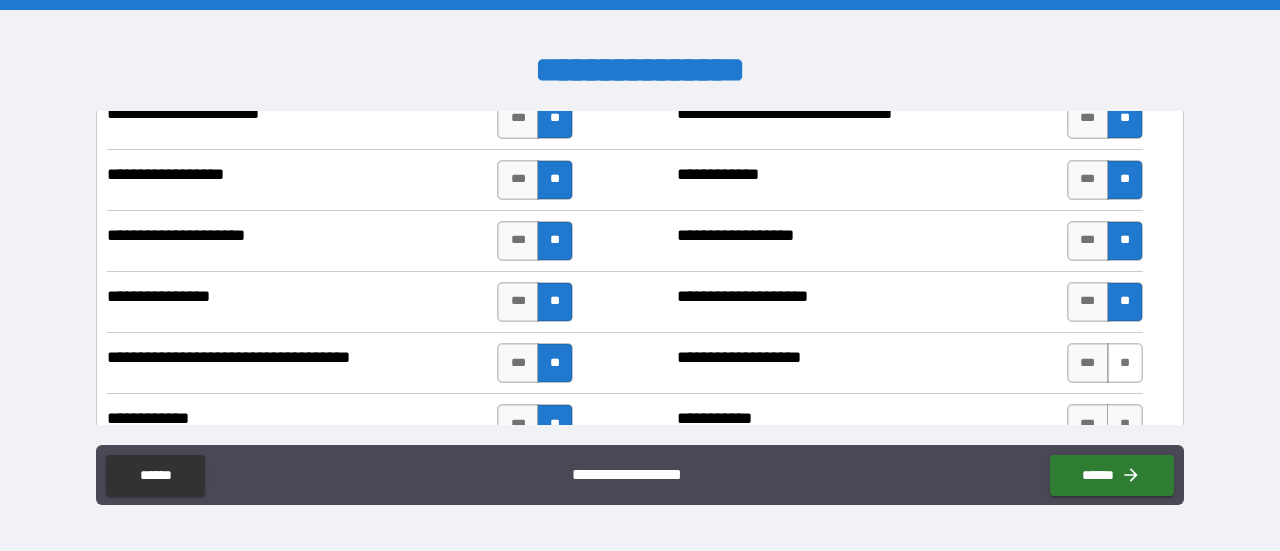 click on "**" at bounding box center (1125, 363) 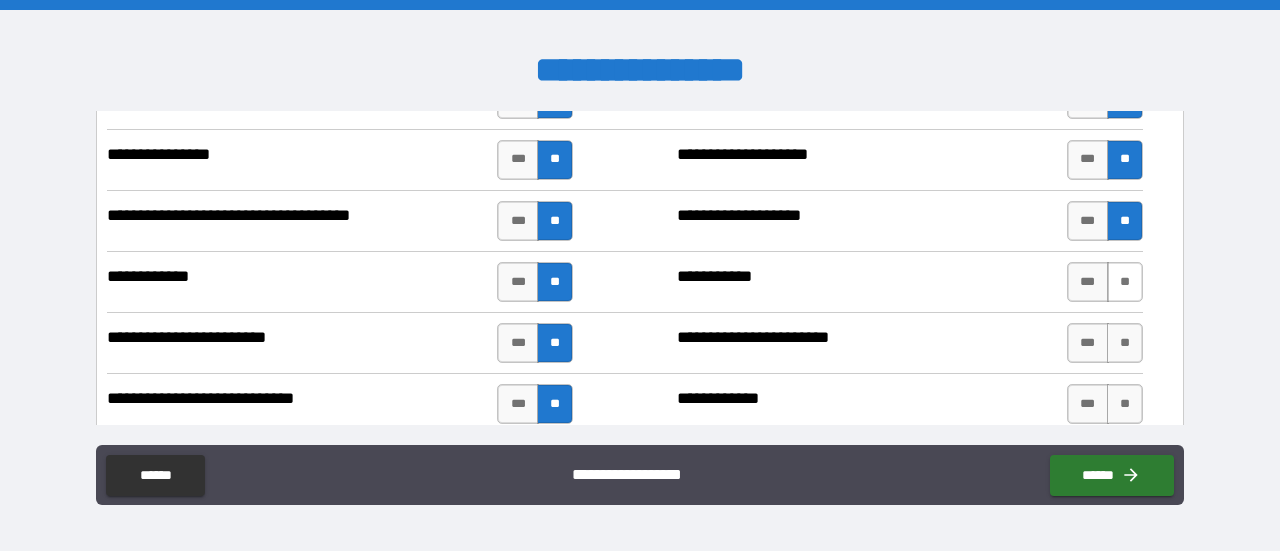 scroll, scrollTop: 3273, scrollLeft: 0, axis: vertical 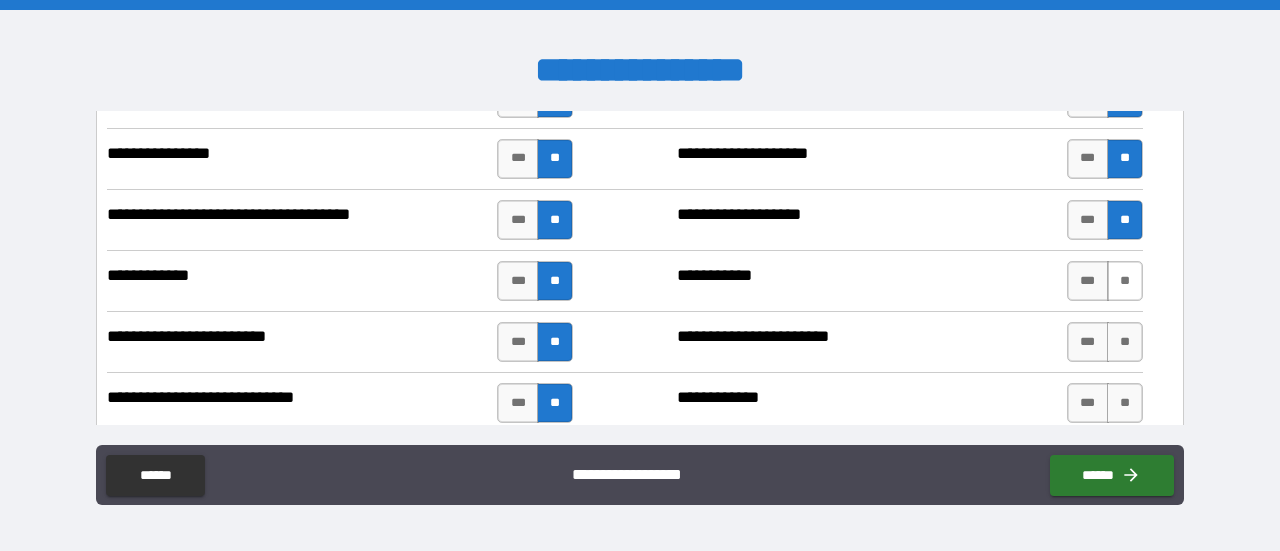 click on "**" at bounding box center [1125, 281] 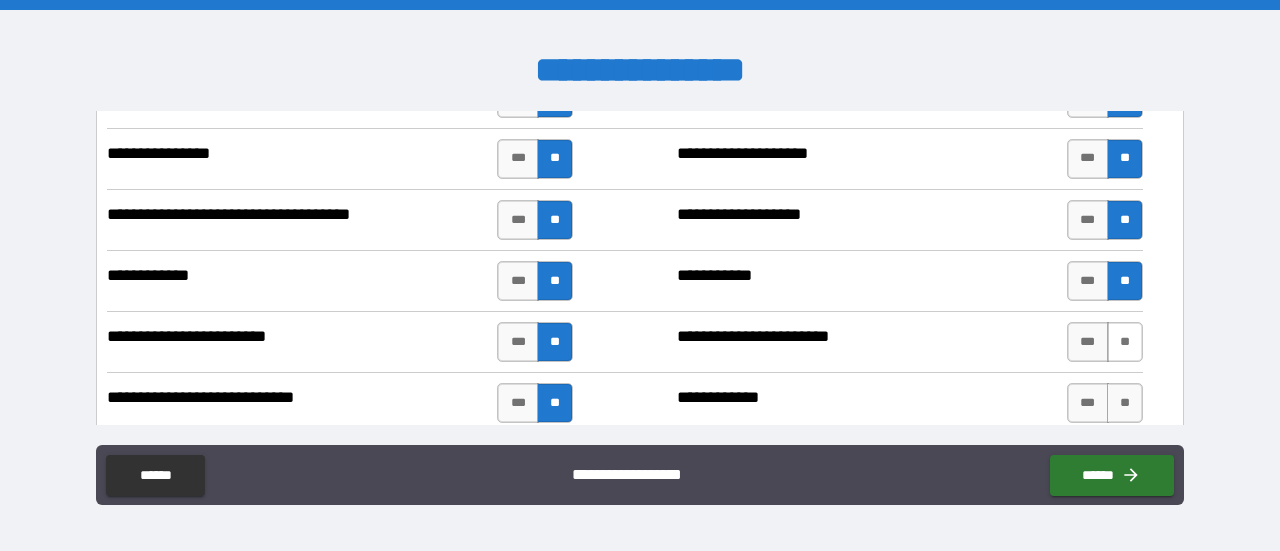click on "**" at bounding box center (1125, 342) 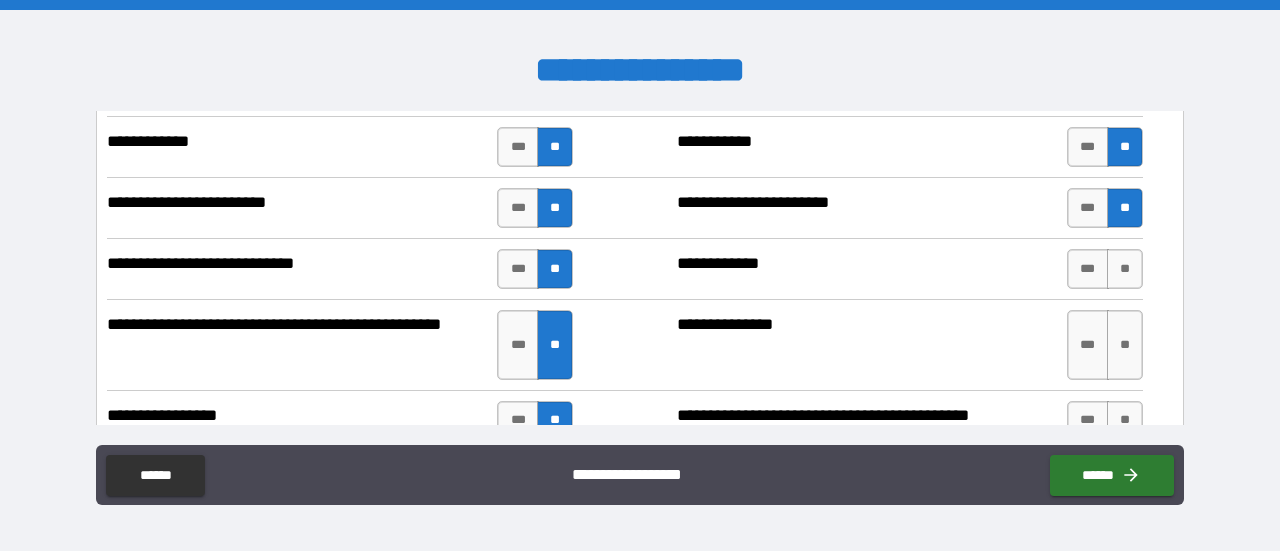 scroll, scrollTop: 3410, scrollLeft: 0, axis: vertical 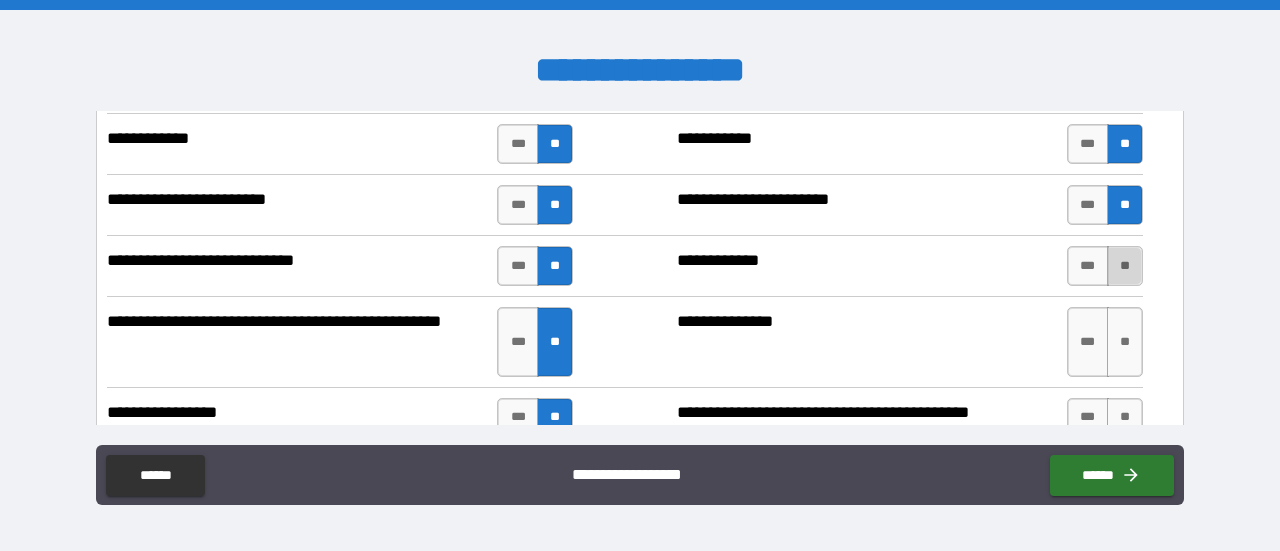 click on "**" at bounding box center (1125, 266) 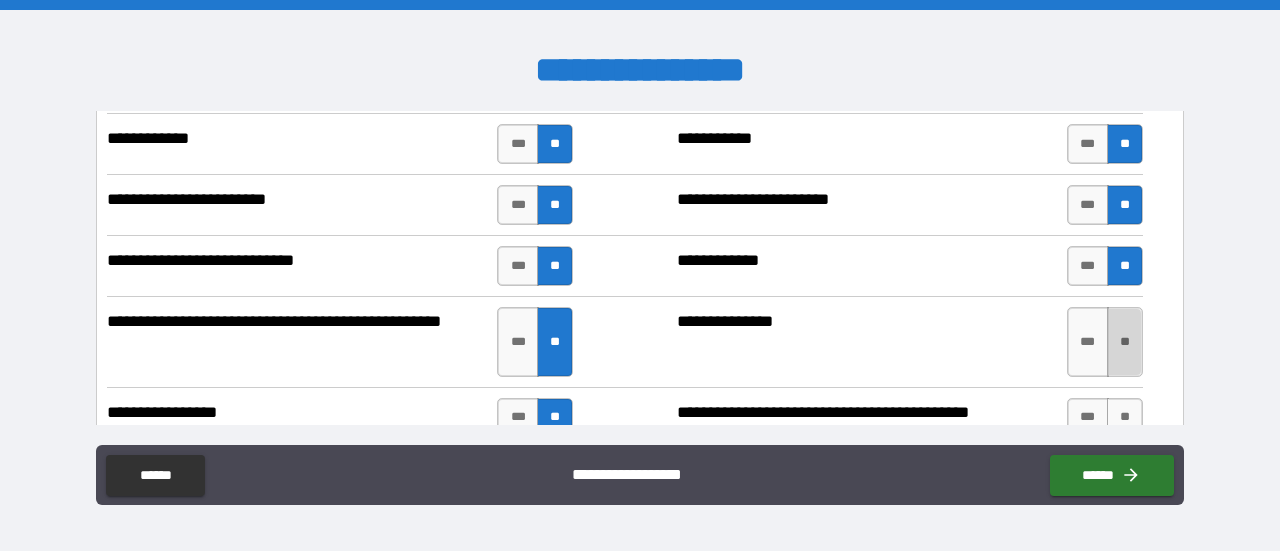 click on "**" at bounding box center [1125, 342] 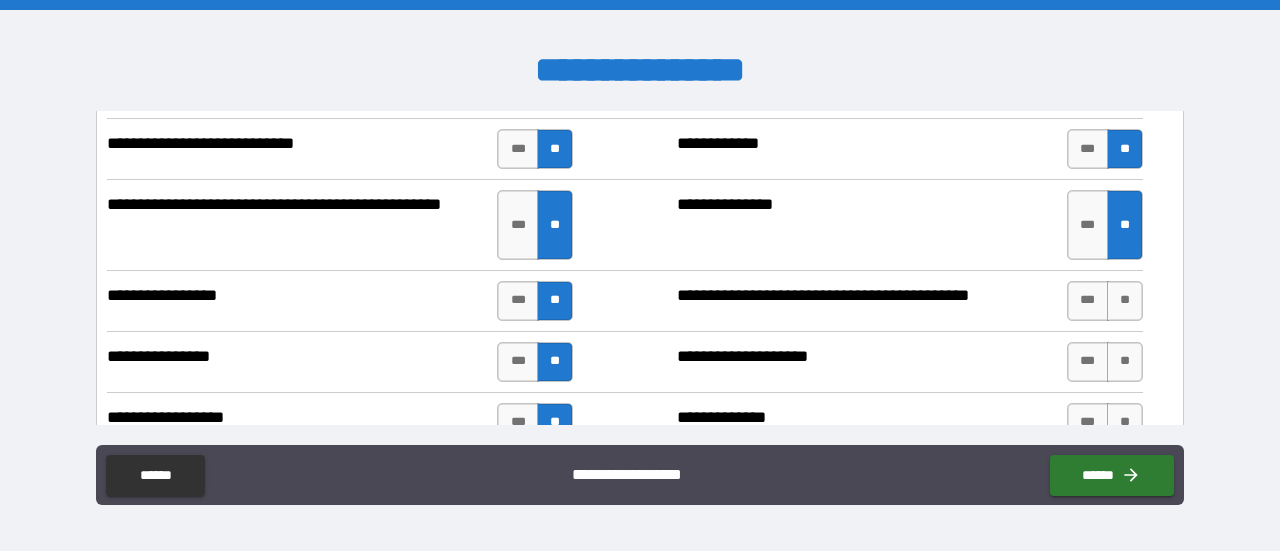scroll, scrollTop: 3536, scrollLeft: 0, axis: vertical 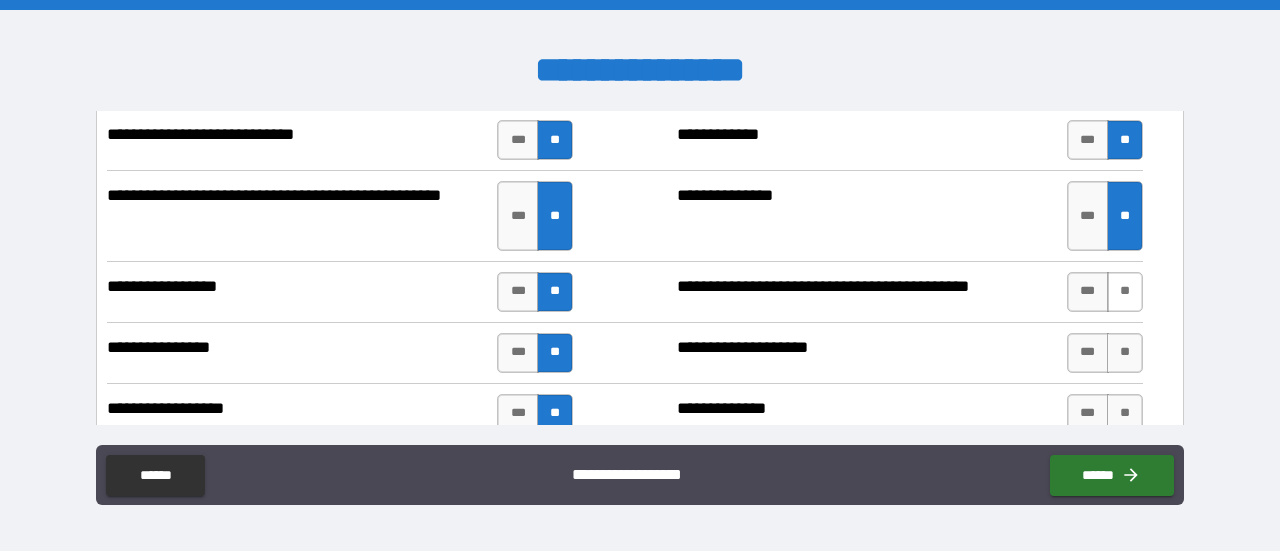click on "**" at bounding box center [1125, 292] 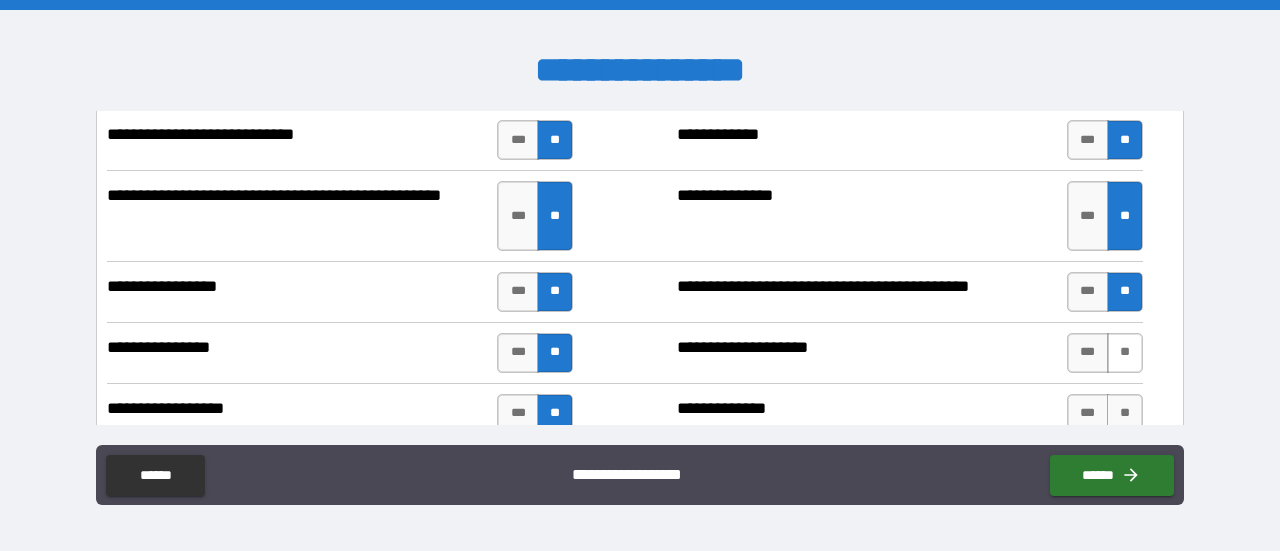click on "**" at bounding box center [1125, 353] 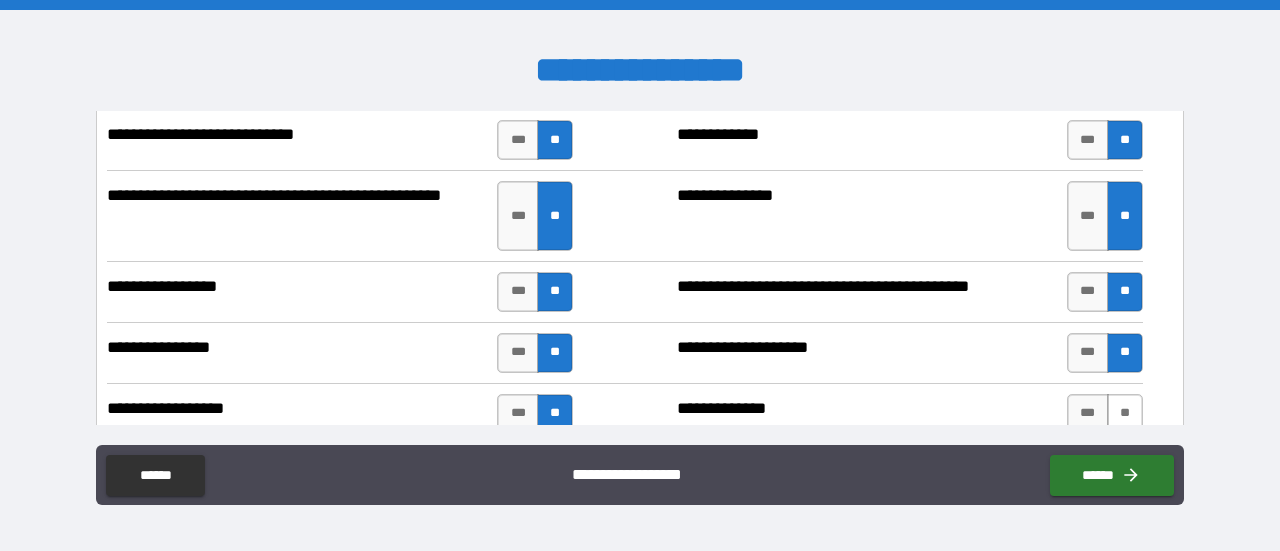 drag, startPoint x: 1110, startPoint y: 390, endPoint x: 1129, endPoint y: 399, distance: 21.023796 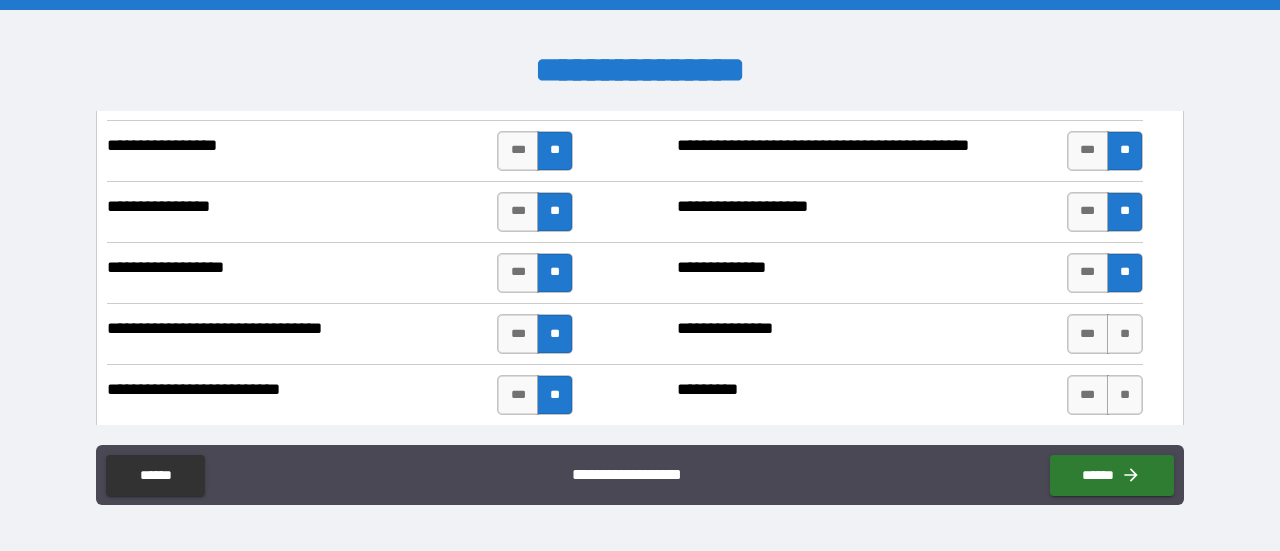 scroll, scrollTop: 3678, scrollLeft: 0, axis: vertical 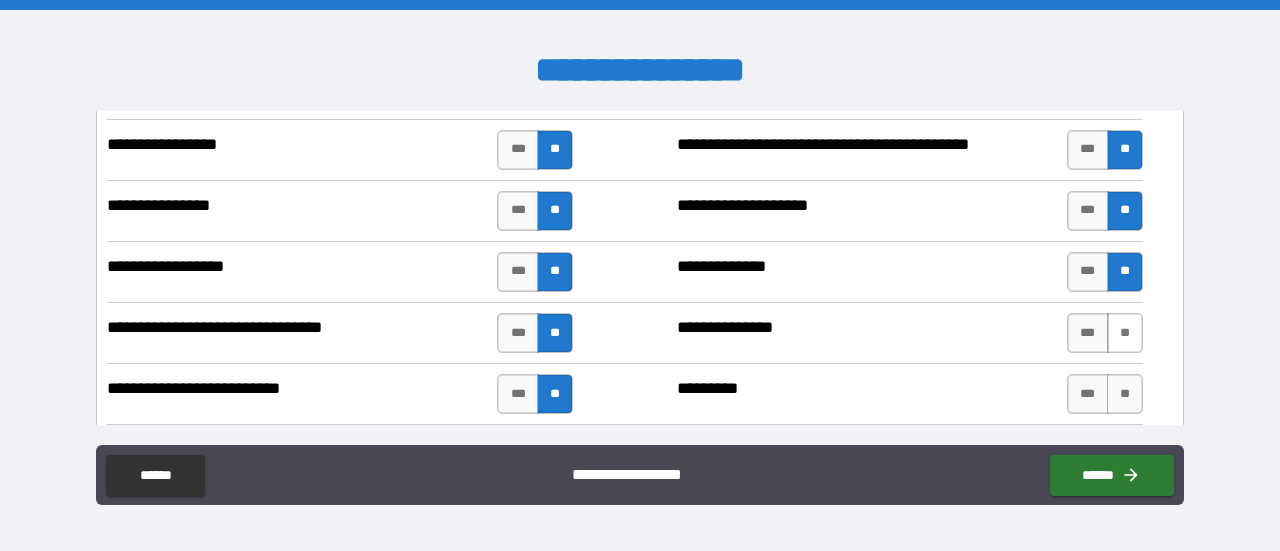 click on "**" at bounding box center (1125, 333) 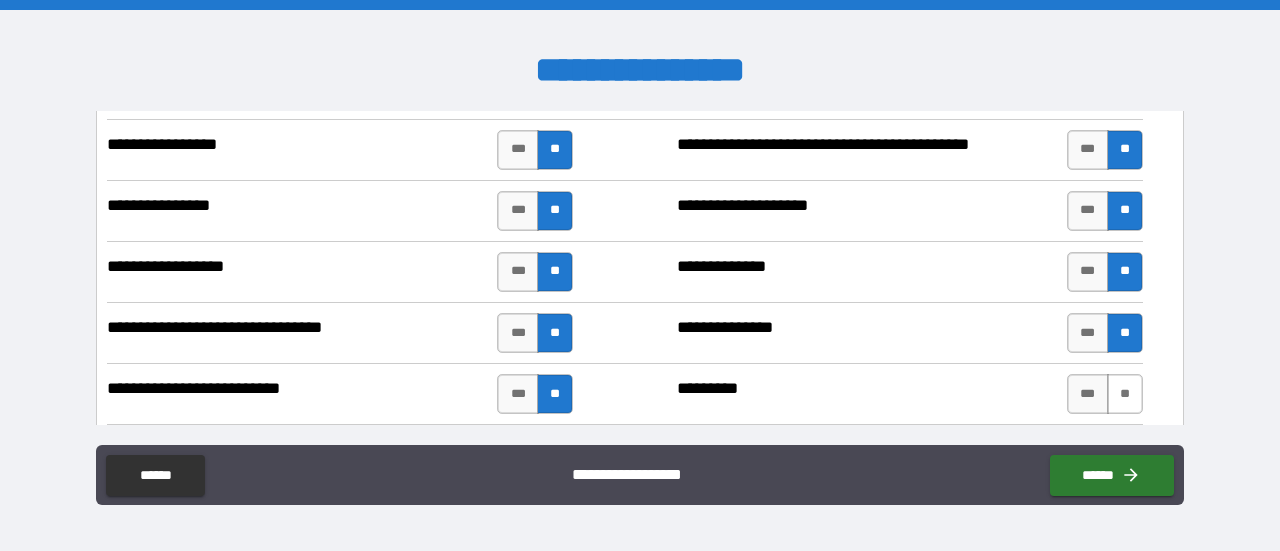 click on "**" at bounding box center [1125, 394] 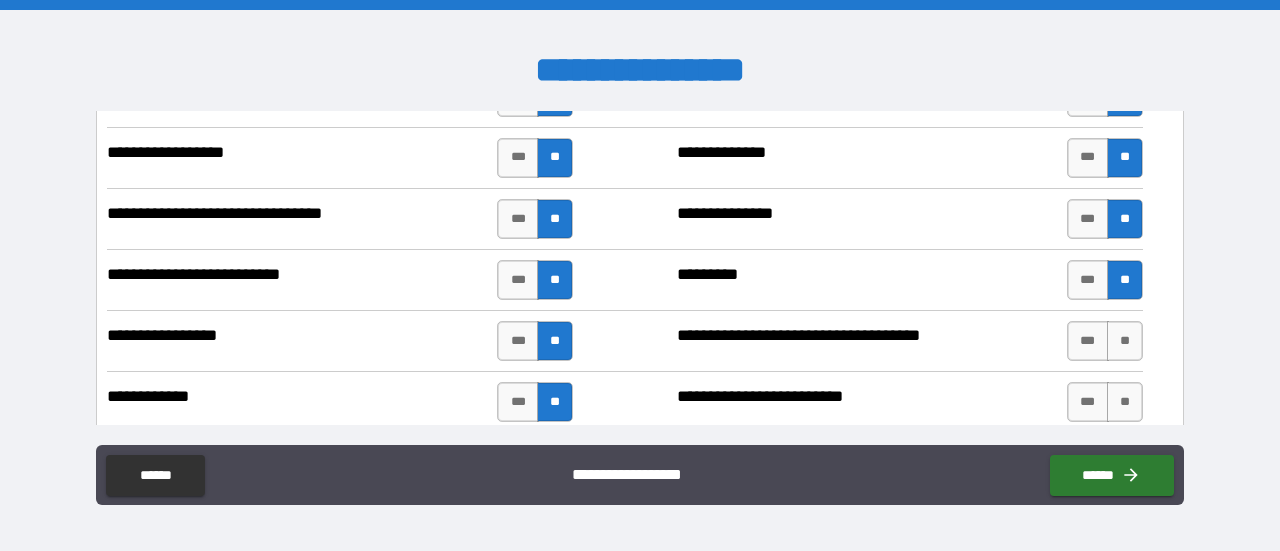 scroll, scrollTop: 3818, scrollLeft: 0, axis: vertical 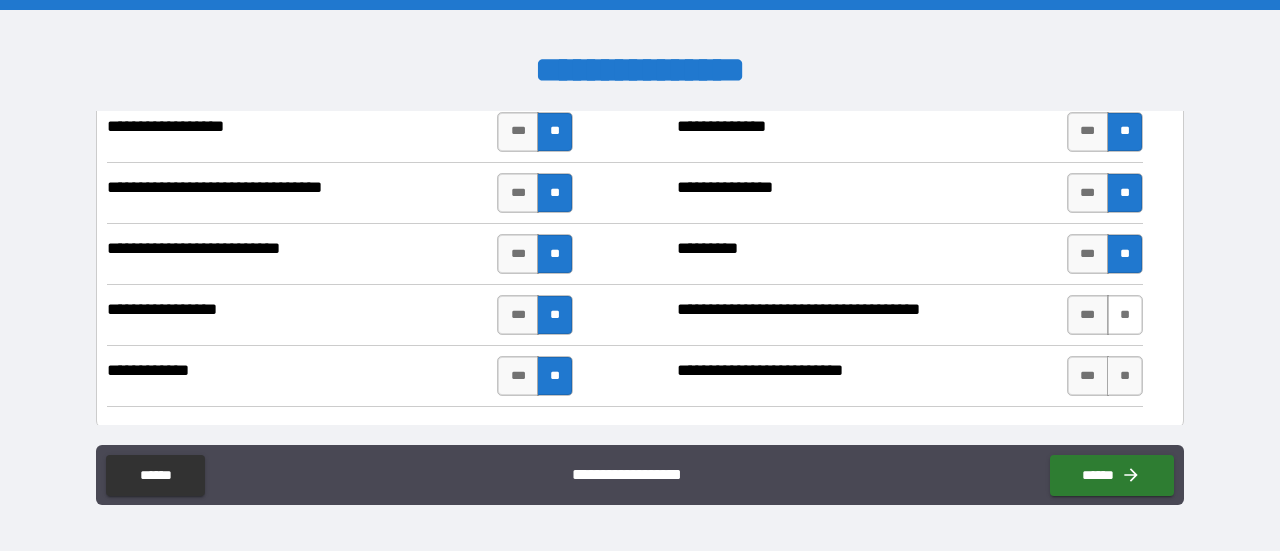 click on "**" at bounding box center [1125, 315] 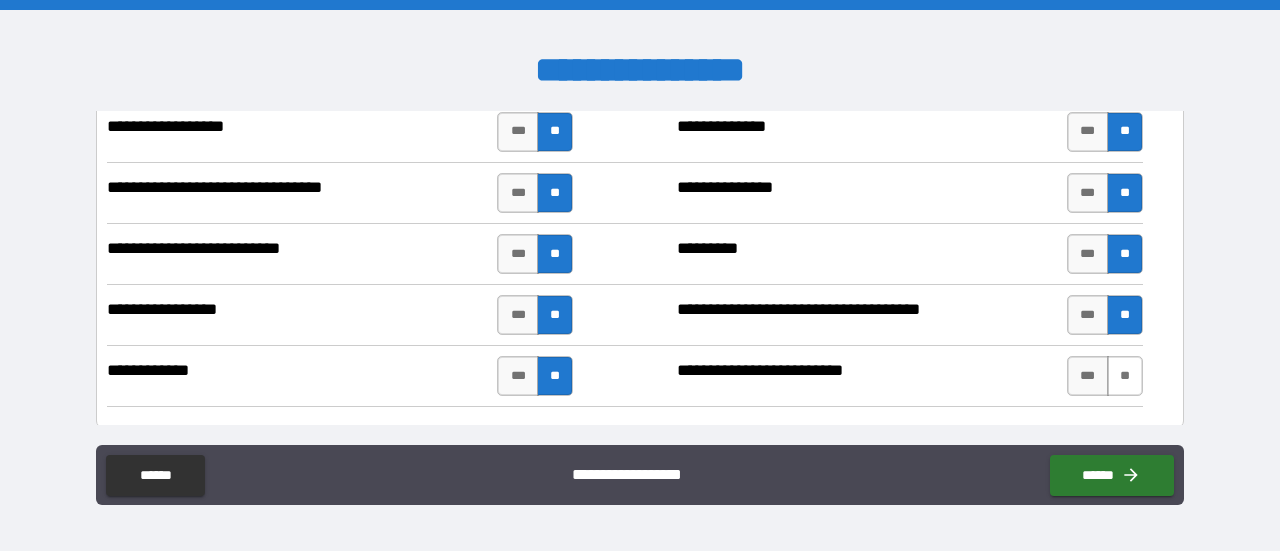 click on "**" at bounding box center (1125, 376) 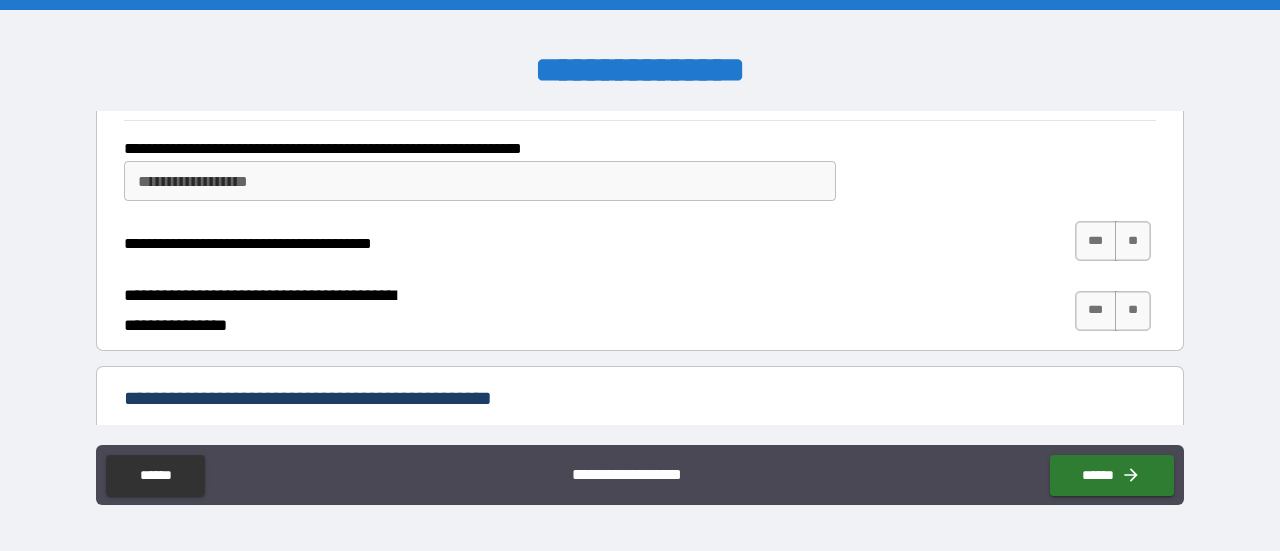 scroll, scrollTop: 4261, scrollLeft: 0, axis: vertical 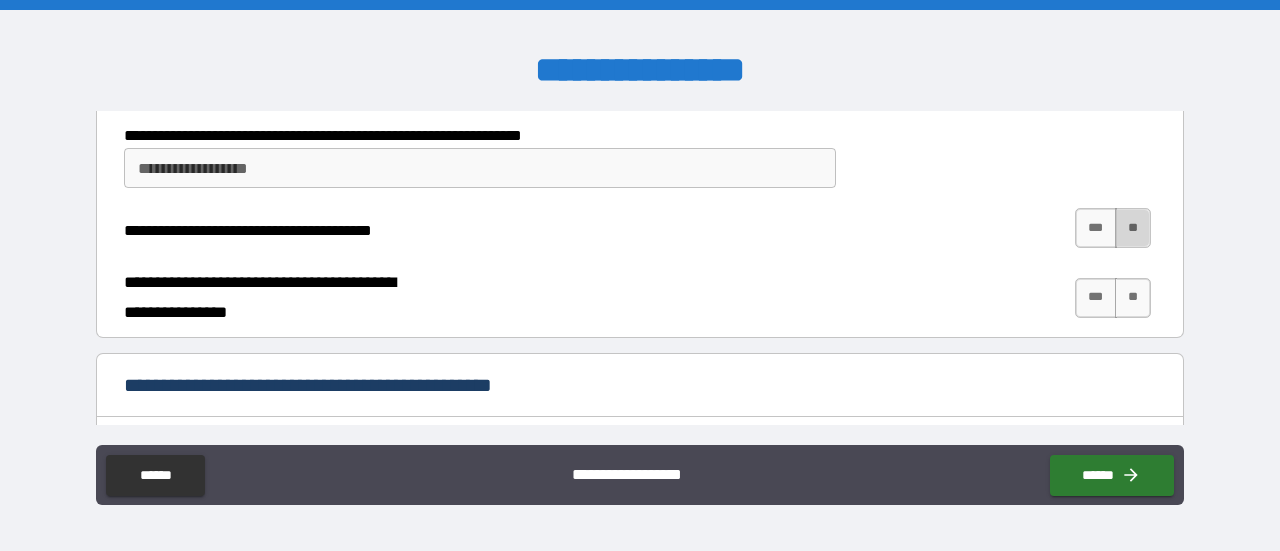 click on "**" at bounding box center [1133, 228] 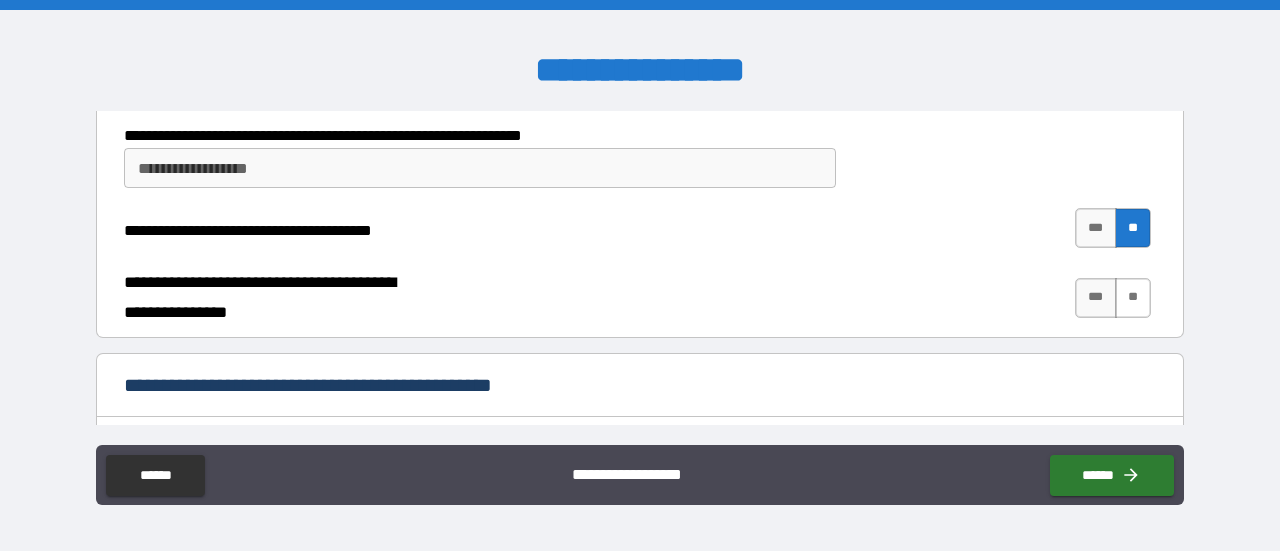 click on "**" at bounding box center (1133, 298) 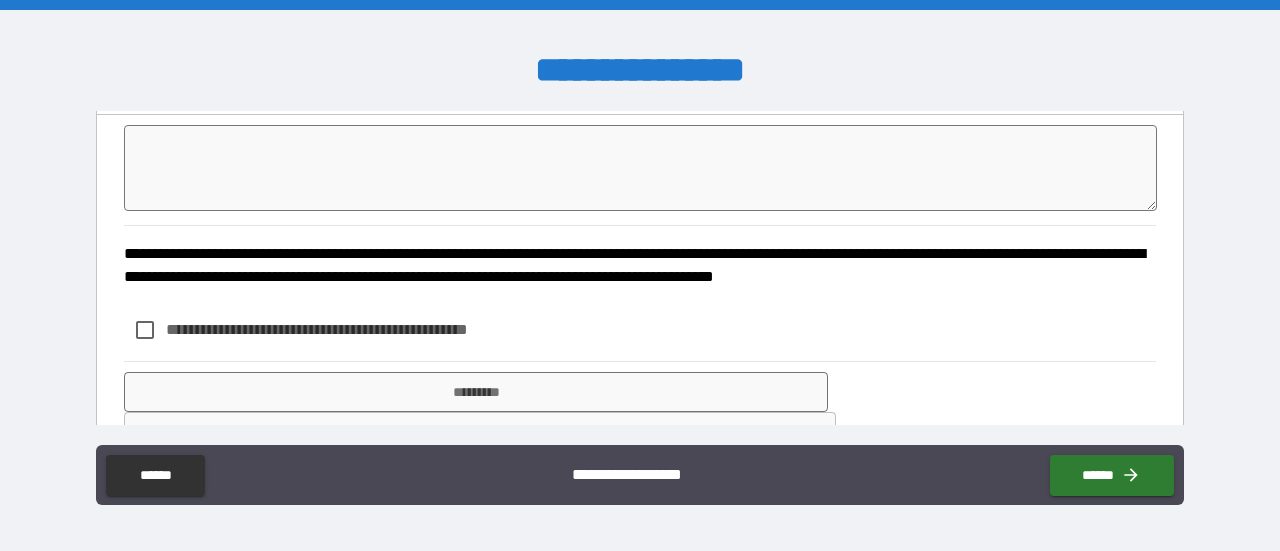 scroll, scrollTop: 4742, scrollLeft: 0, axis: vertical 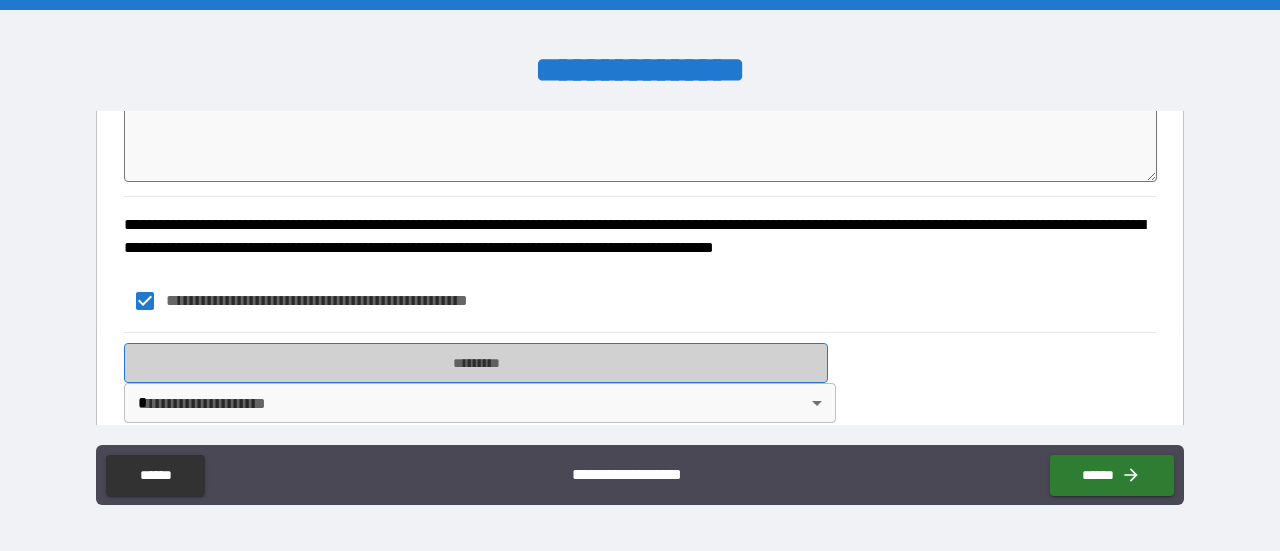 click on "*********" at bounding box center [476, 363] 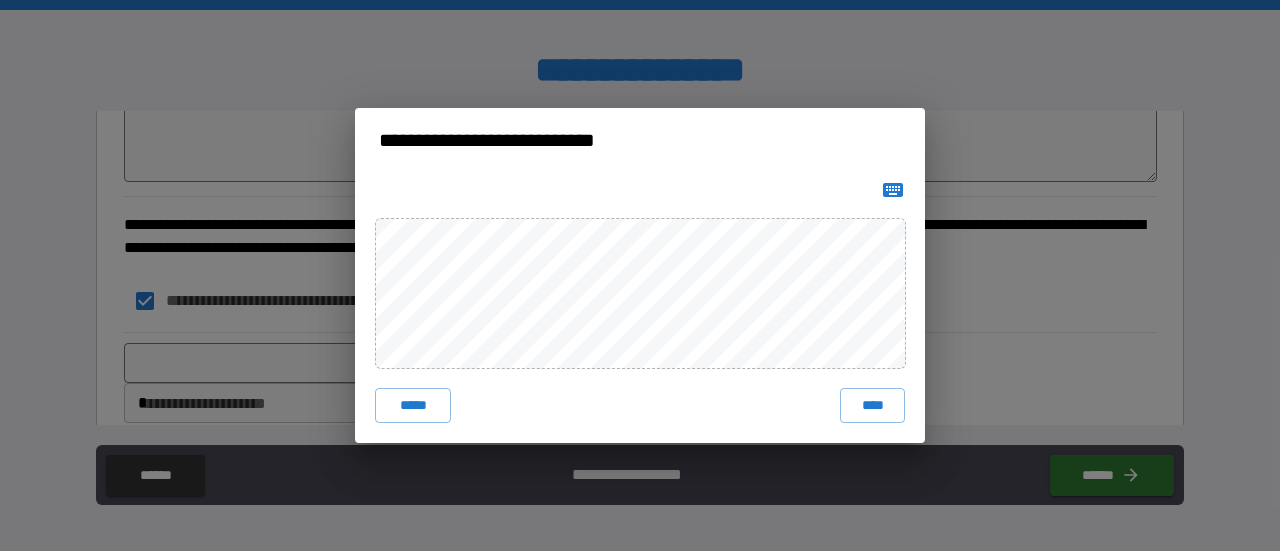 click on "***** ****" at bounding box center (640, 308) 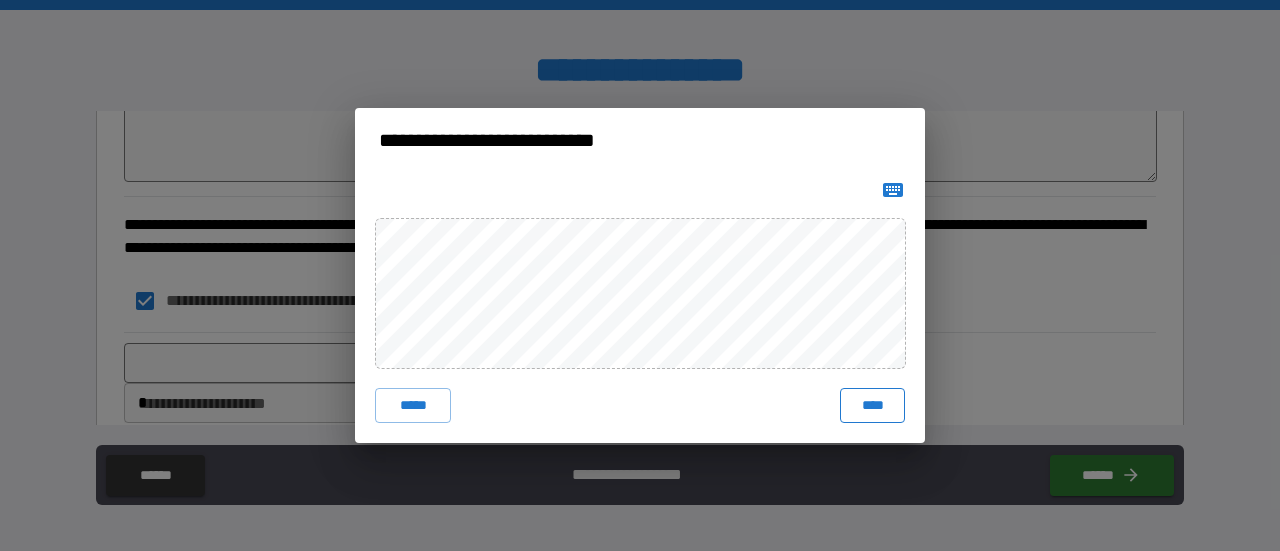 click on "****" at bounding box center [872, 406] 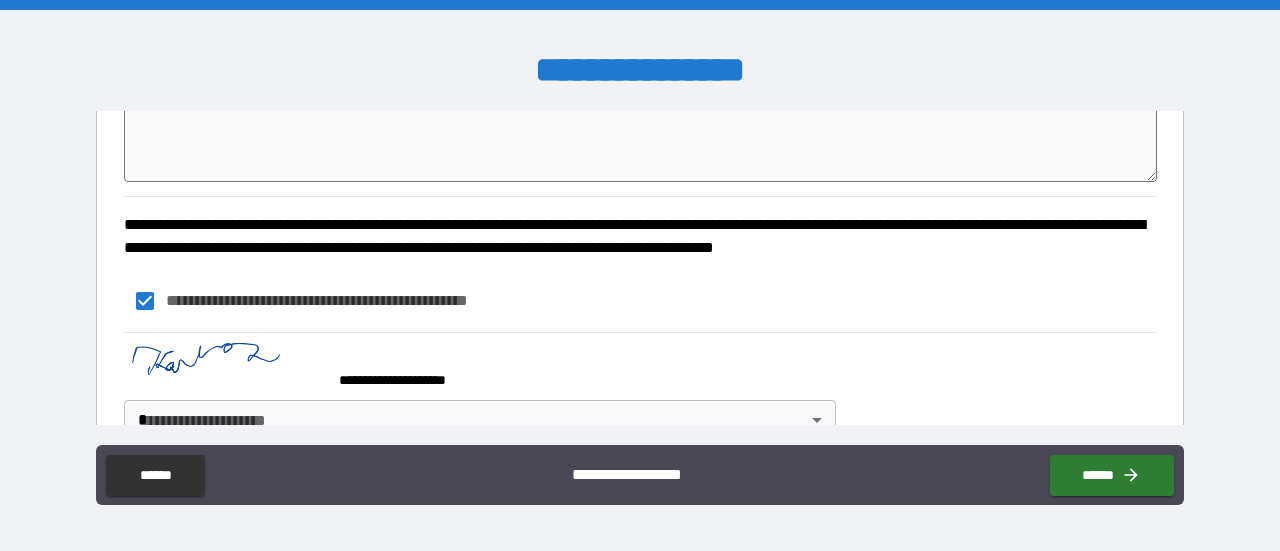 click on "**********" at bounding box center [640, 275] 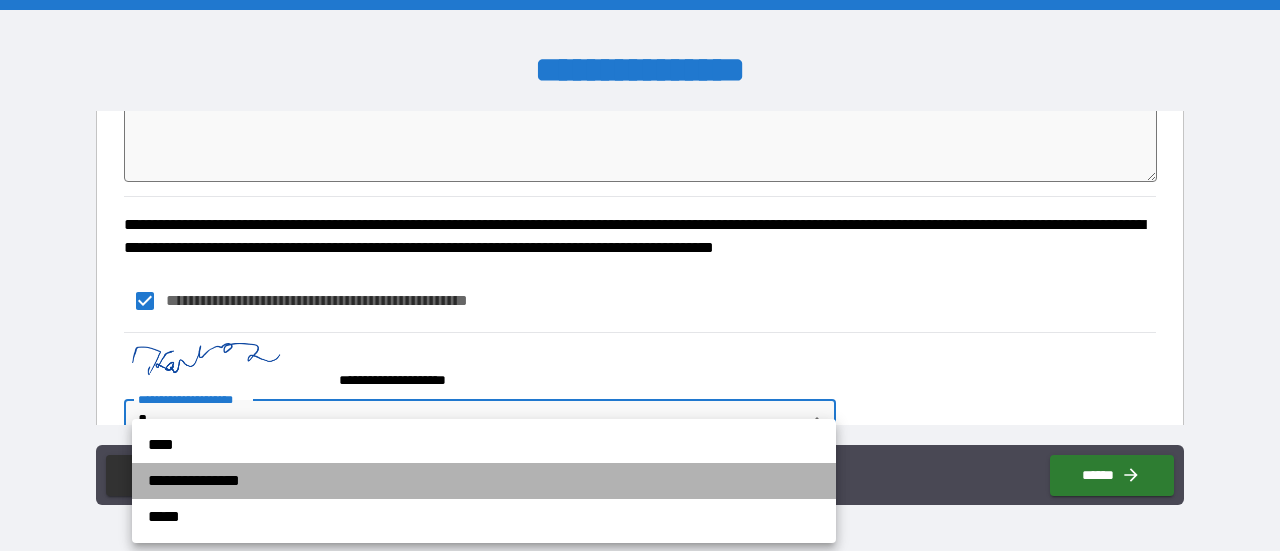 click on "**********" at bounding box center (484, 481) 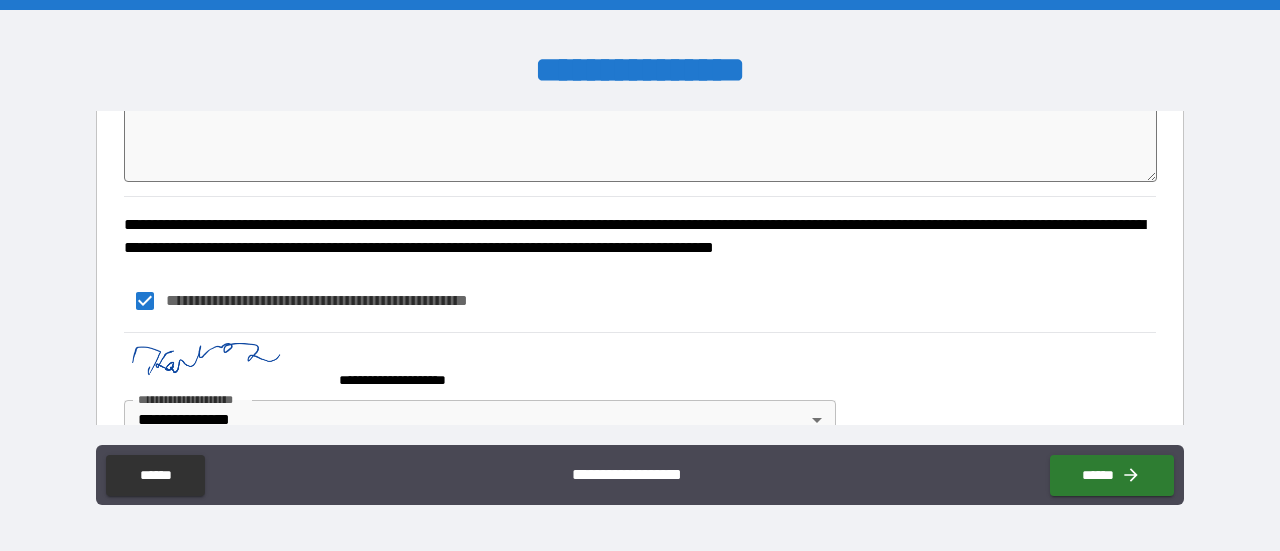 click on "**********" at bounding box center (640, 391) 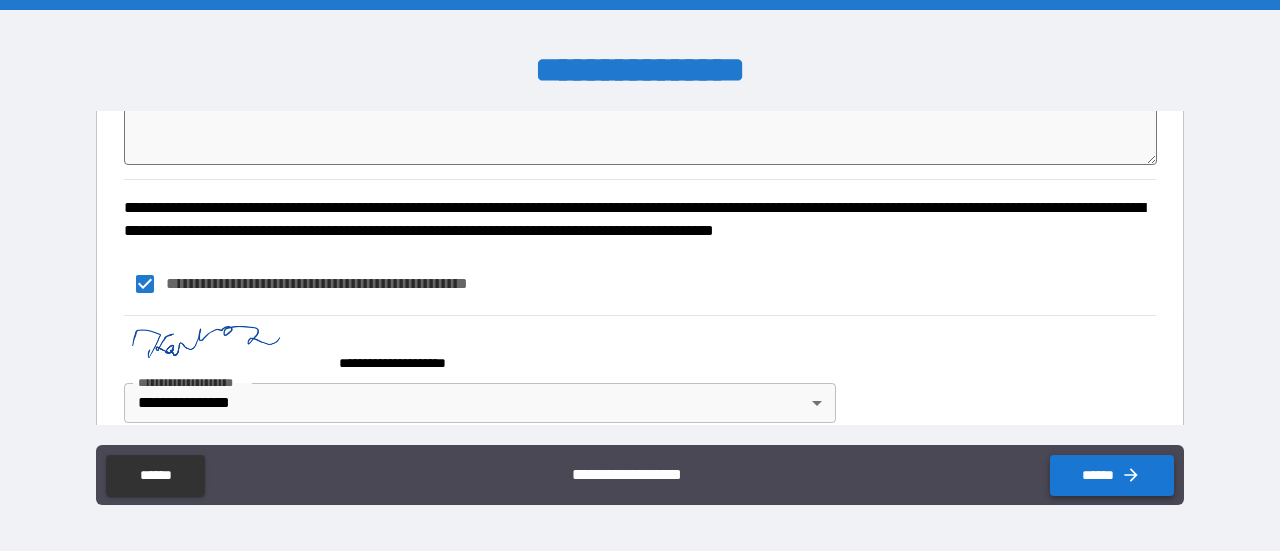 click on "******" at bounding box center [1112, 475] 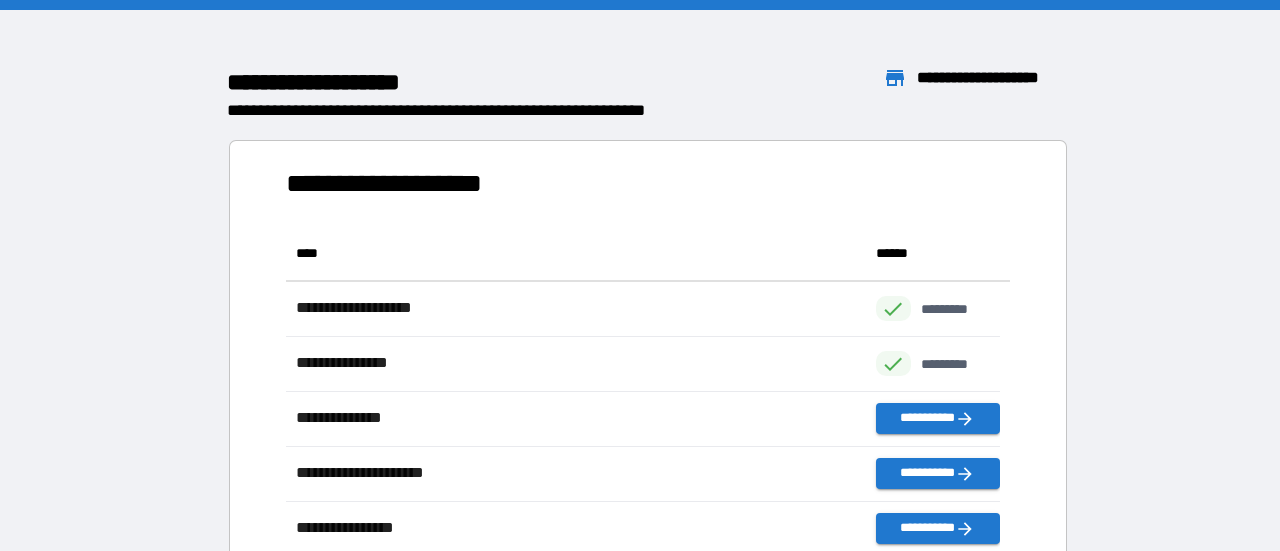 scroll, scrollTop: 425, scrollLeft: 698, axis: both 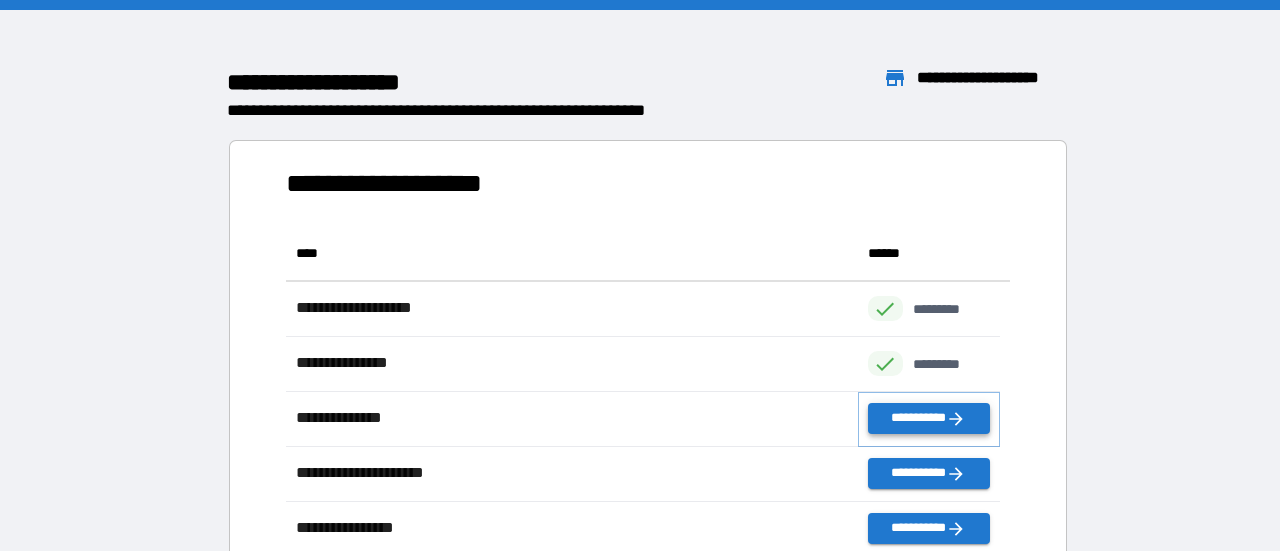 click on "**********" at bounding box center (929, 418) 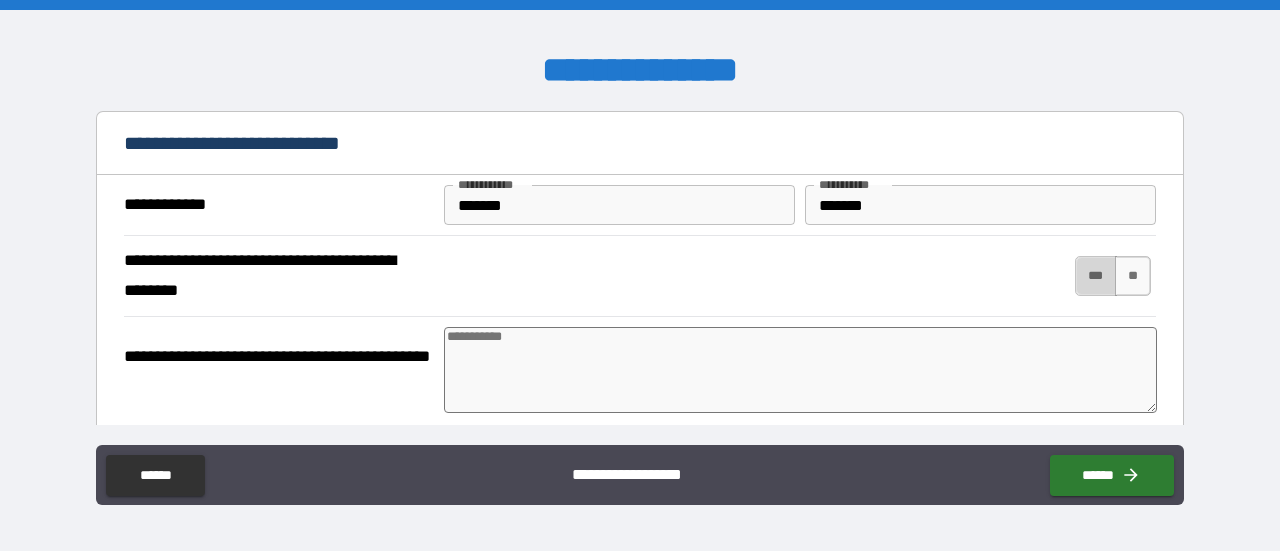 click on "***" at bounding box center [1096, 276] 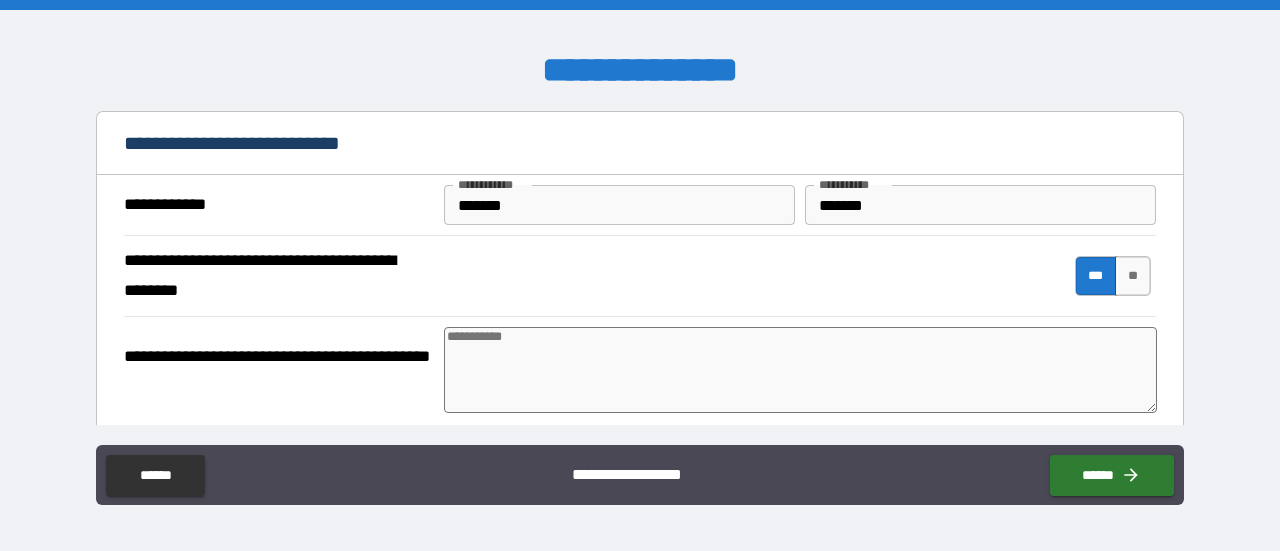click at bounding box center [800, 370] 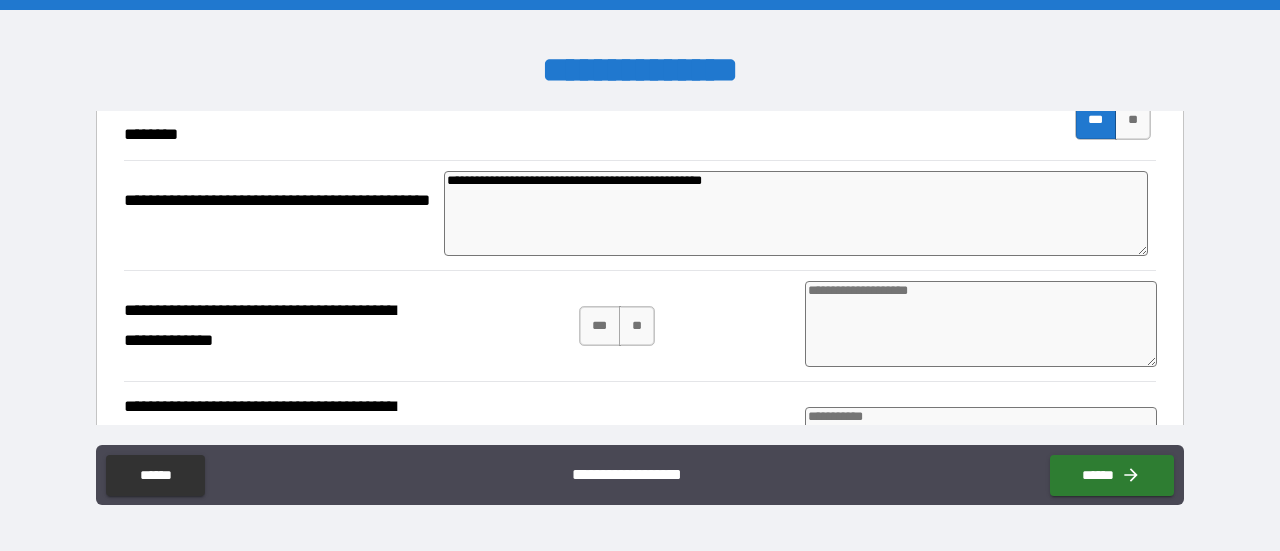scroll, scrollTop: 157, scrollLeft: 0, axis: vertical 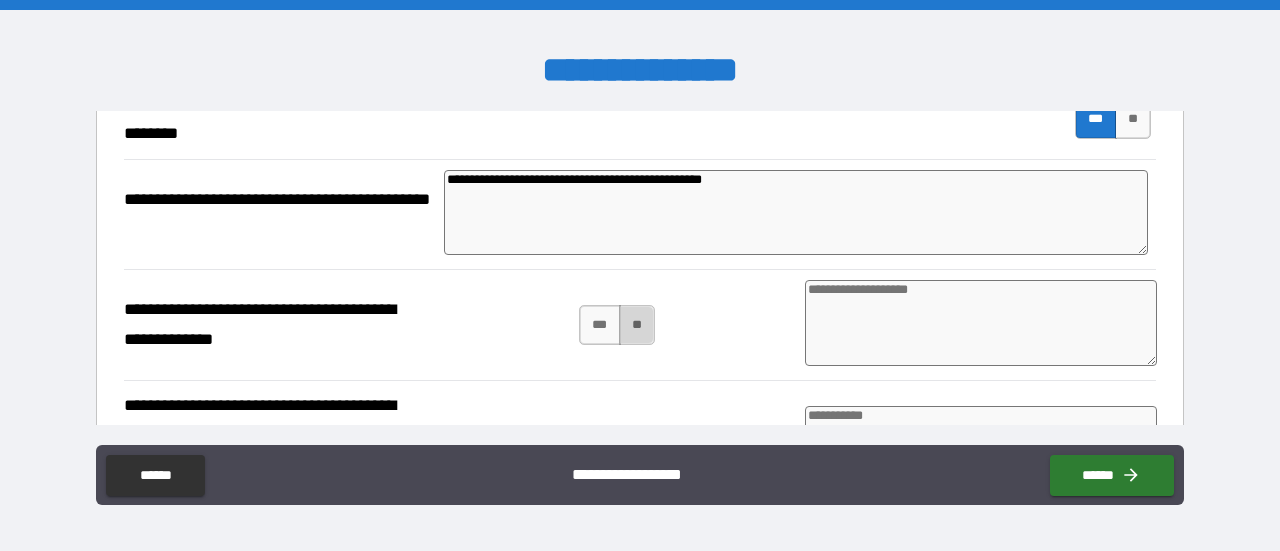 click on "**" at bounding box center [637, 325] 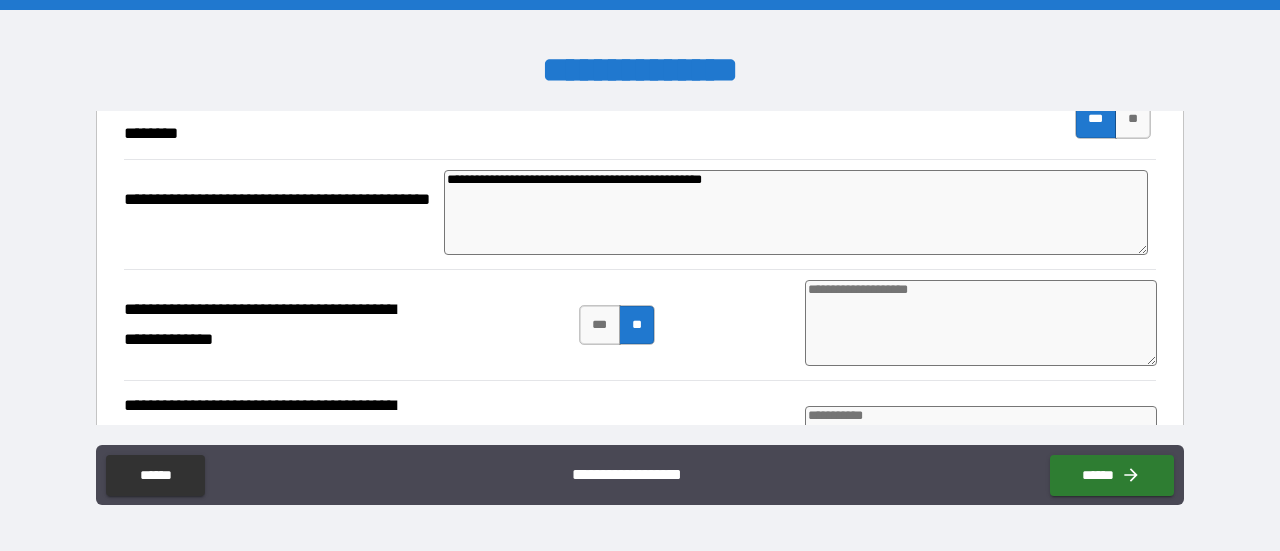 click on "**********" at bounding box center (640, 325) 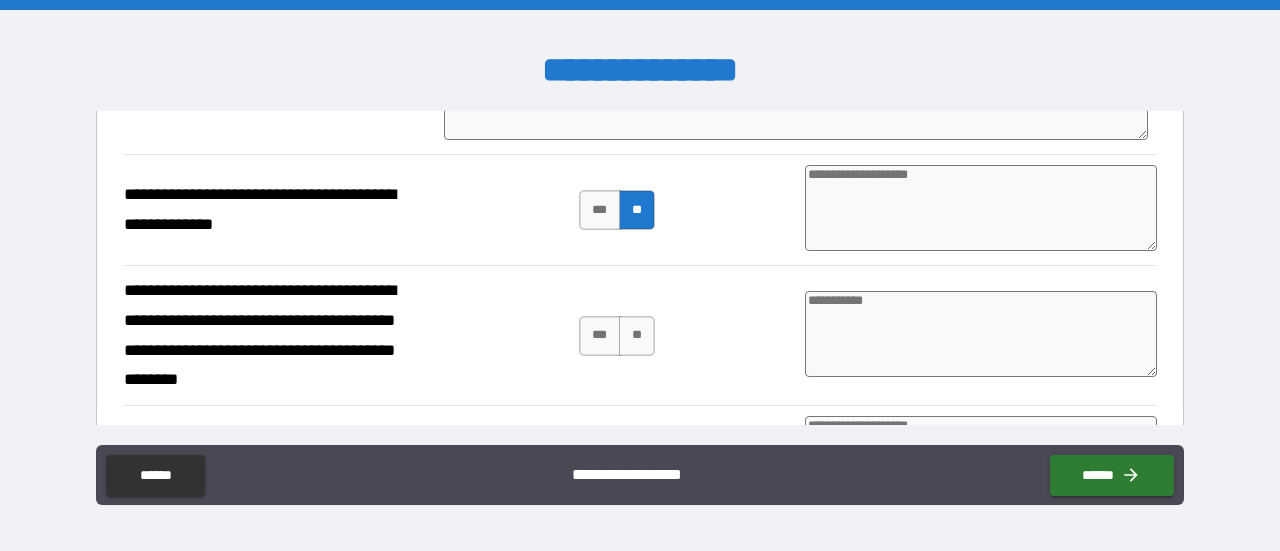 scroll, scrollTop: 276, scrollLeft: 0, axis: vertical 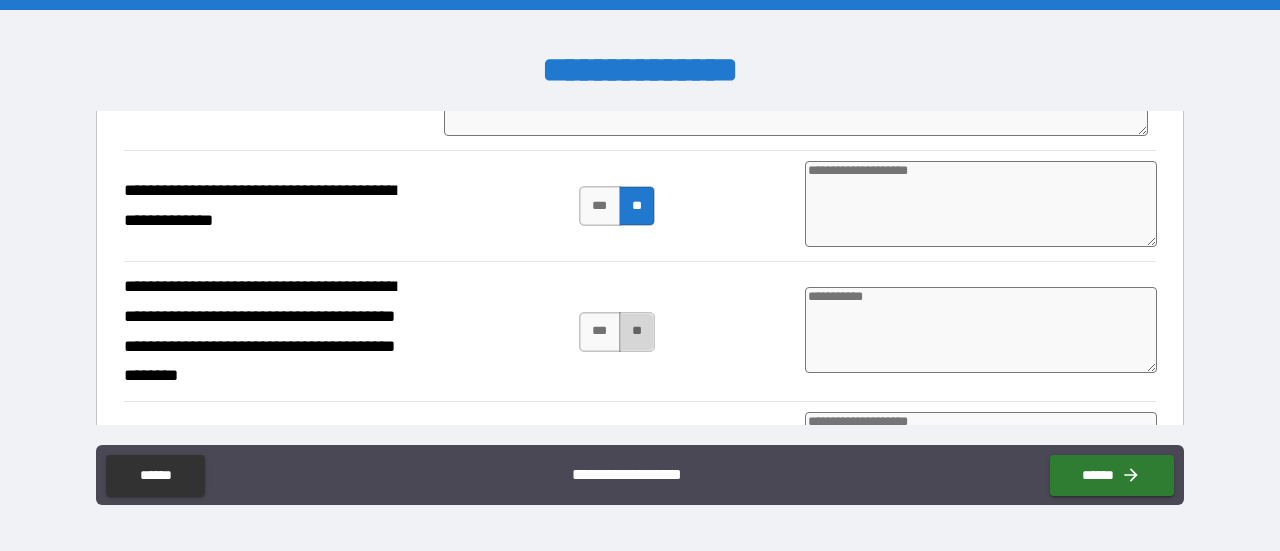 click on "**" at bounding box center [637, 332] 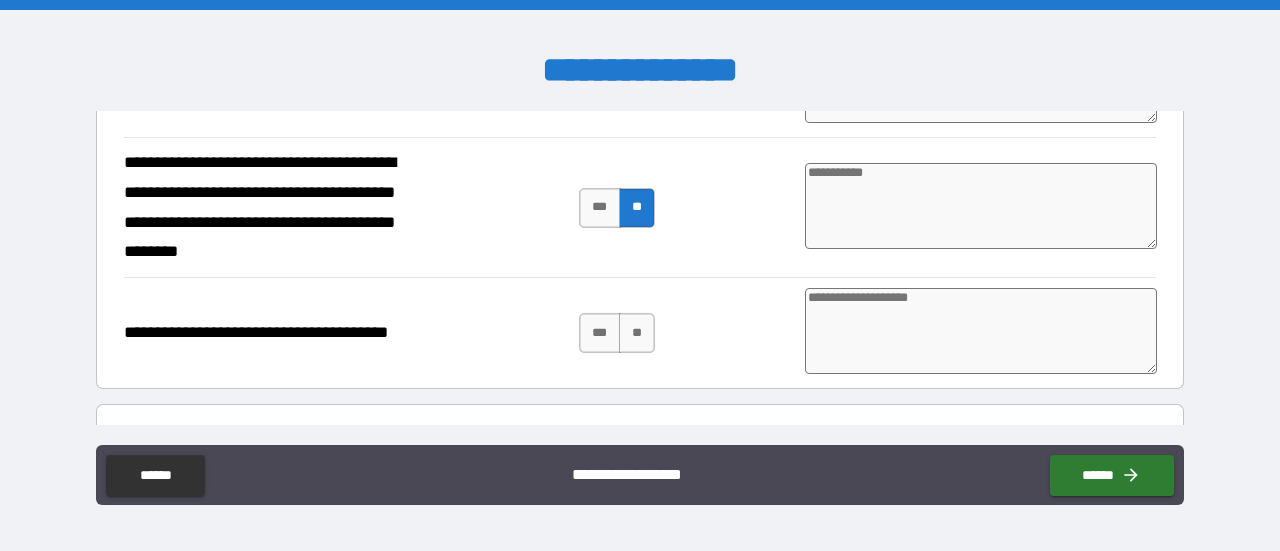 scroll, scrollTop: 401, scrollLeft: 0, axis: vertical 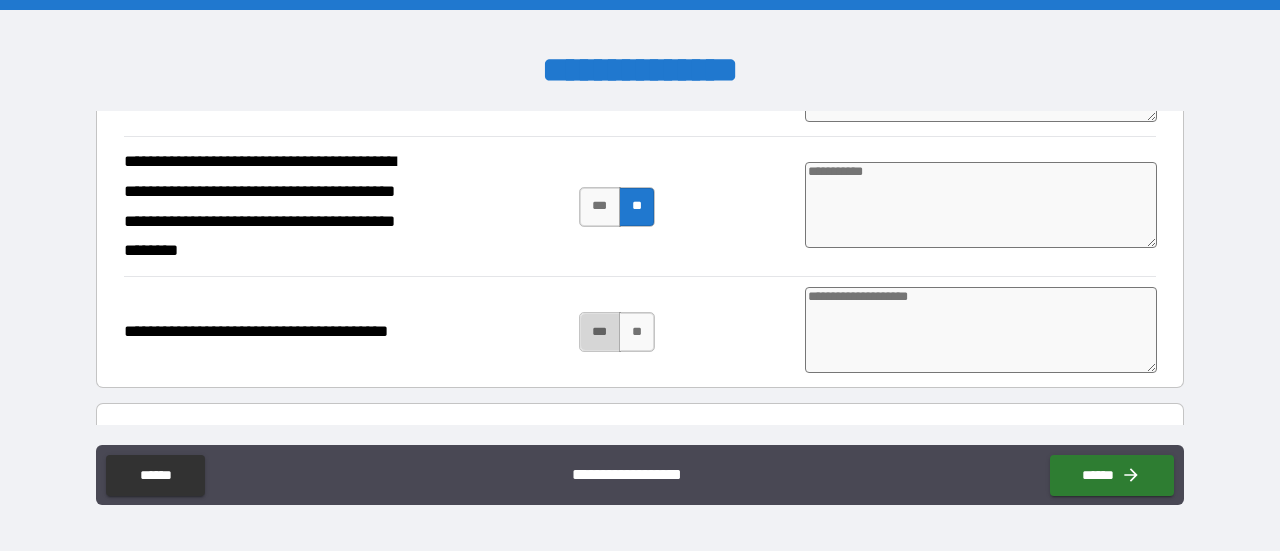 click on "***" at bounding box center [600, 332] 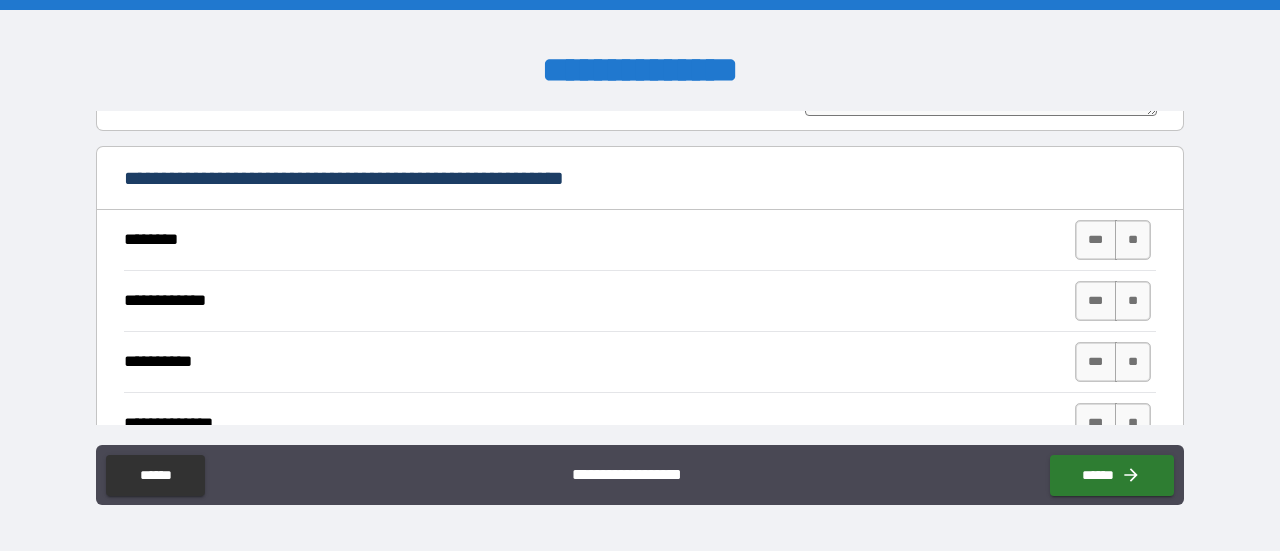 scroll, scrollTop: 660, scrollLeft: 0, axis: vertical 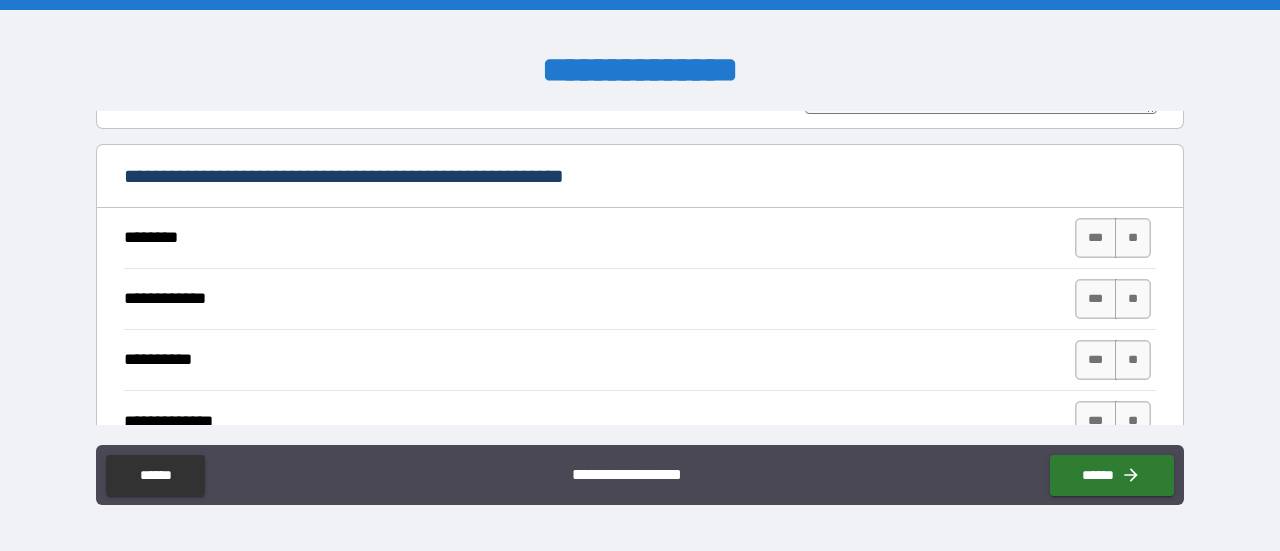 click on "*** **" at bounding box center [1115, 238] 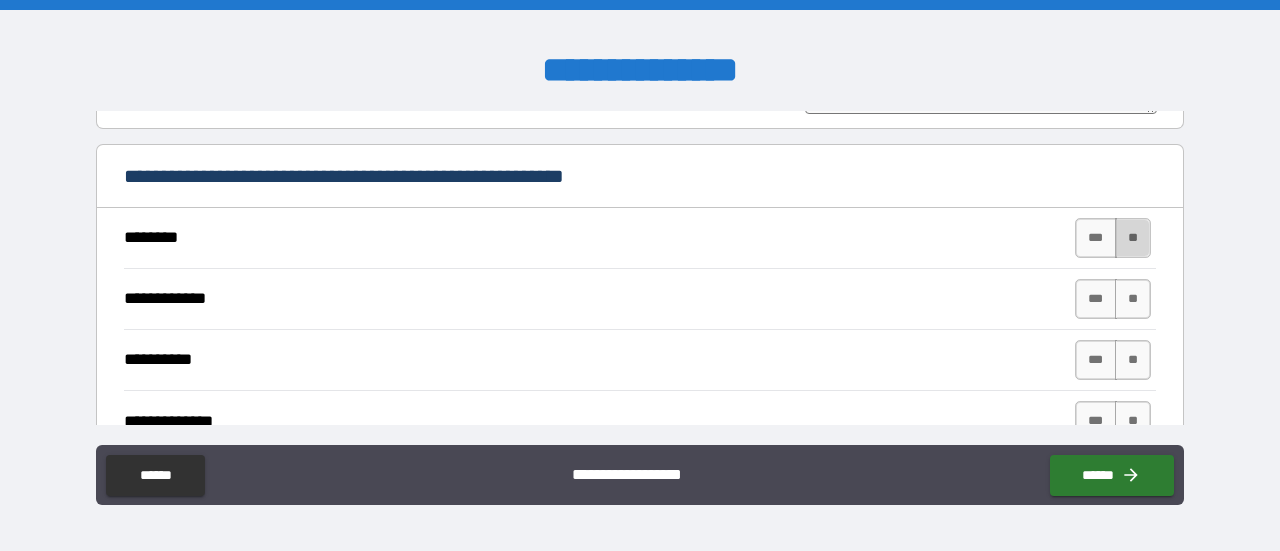 click on "**" at bounding box center (1133, 238) 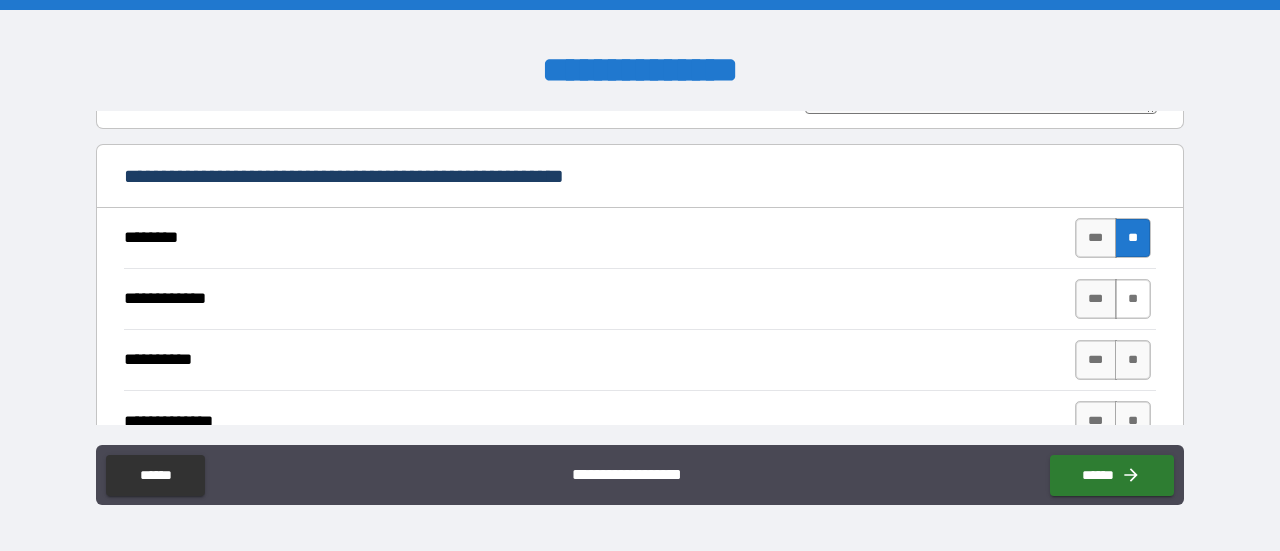 click on "**" at bounding box center (1133, 299) 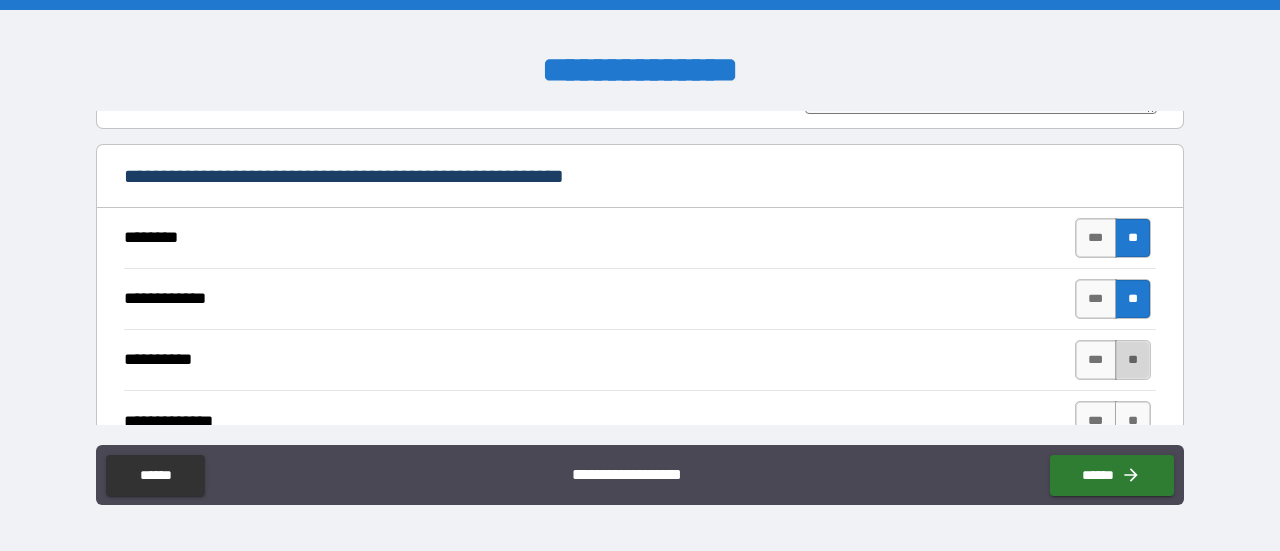 click on "**" at bounding box center [1133, 360] 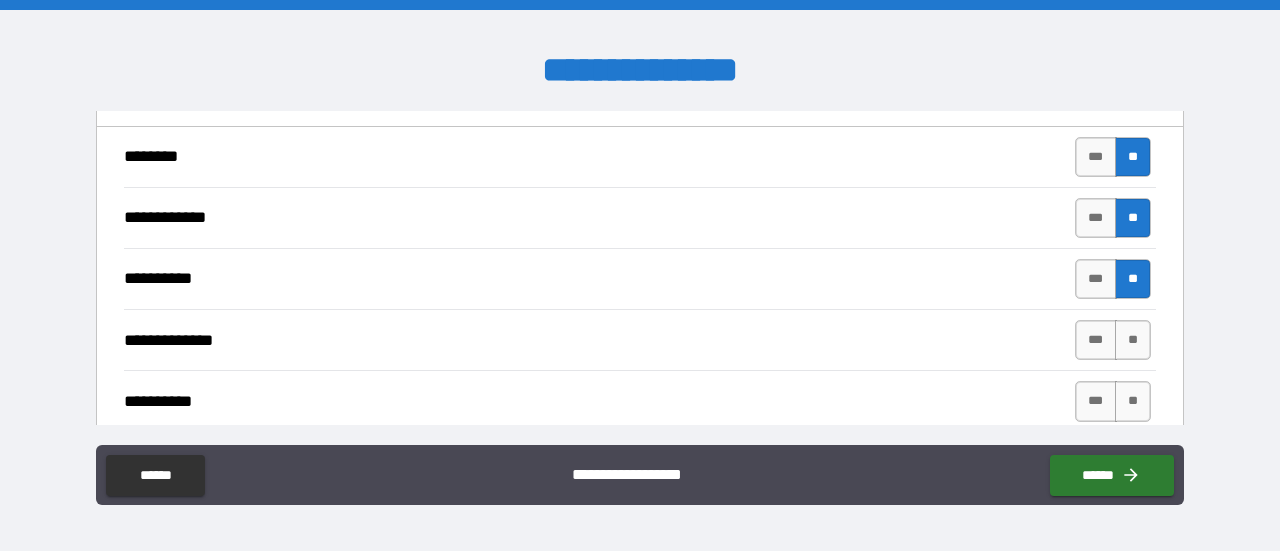 scroll, scrollTop: 750, scrollLeft: 0, axis: vertical 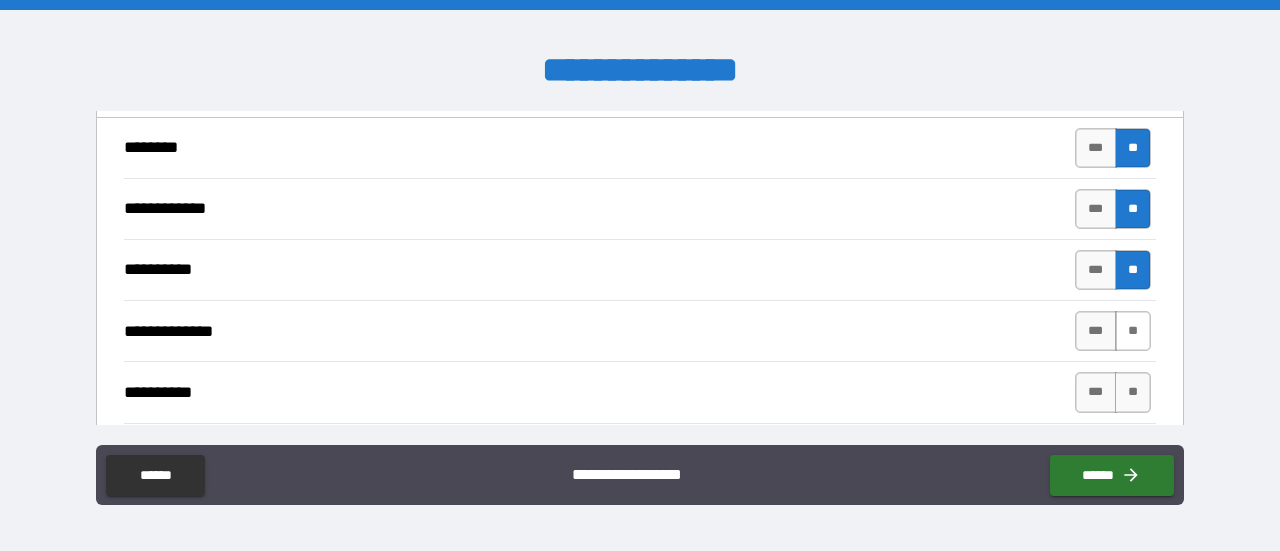 click on "**" at bounding box center (1133, 331) 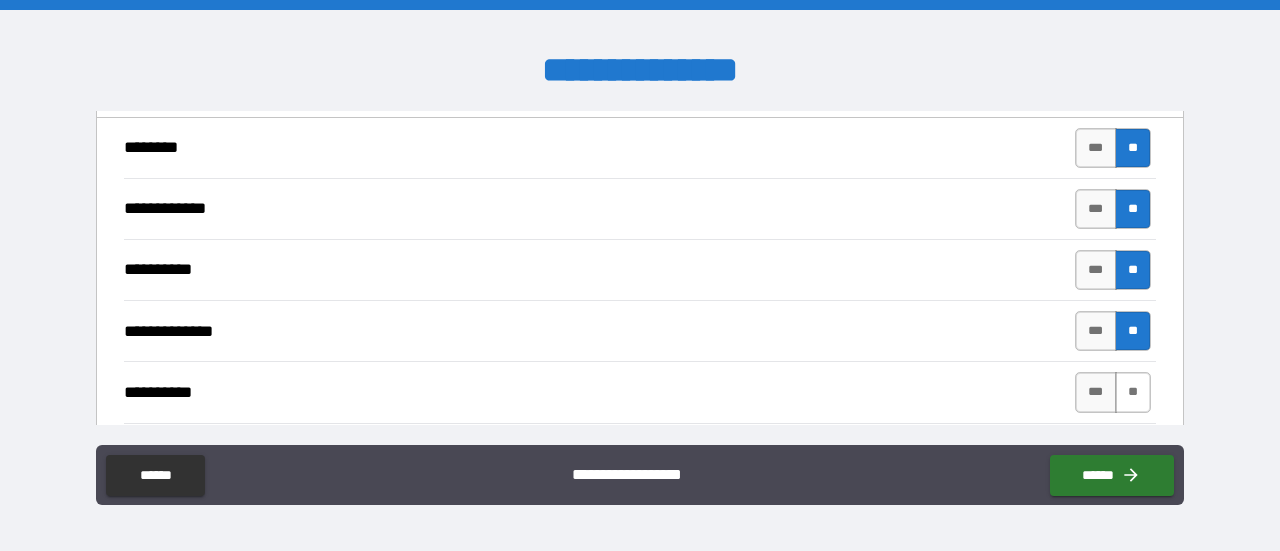 click on "**" at bounding box center (1133, 392) 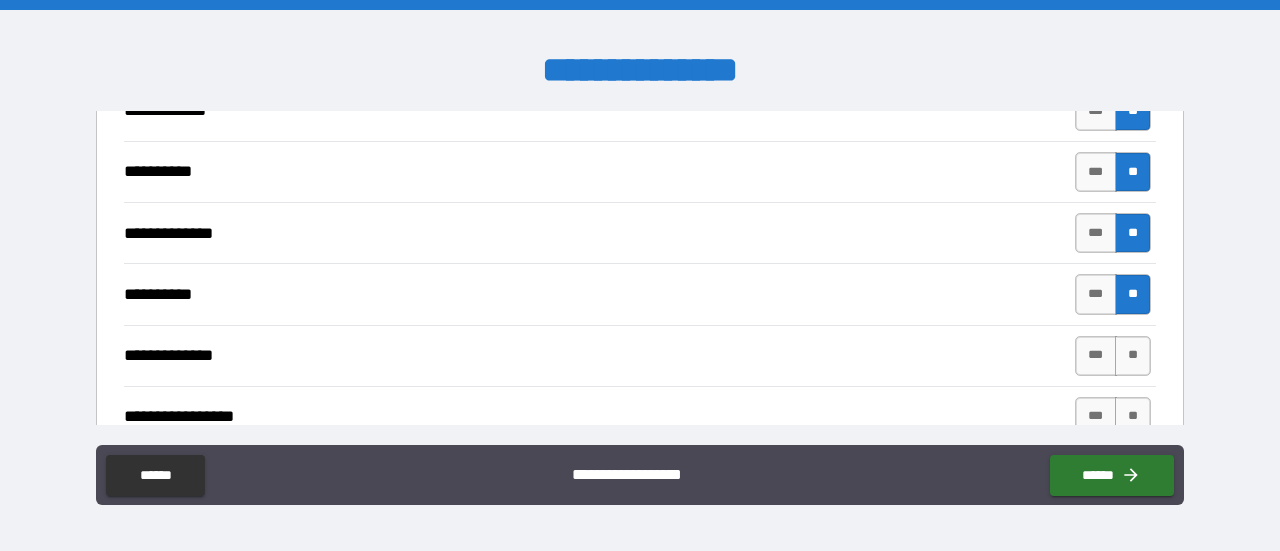 scroll, scrollTop: 880, scrollLeft: 0, axis: vertical 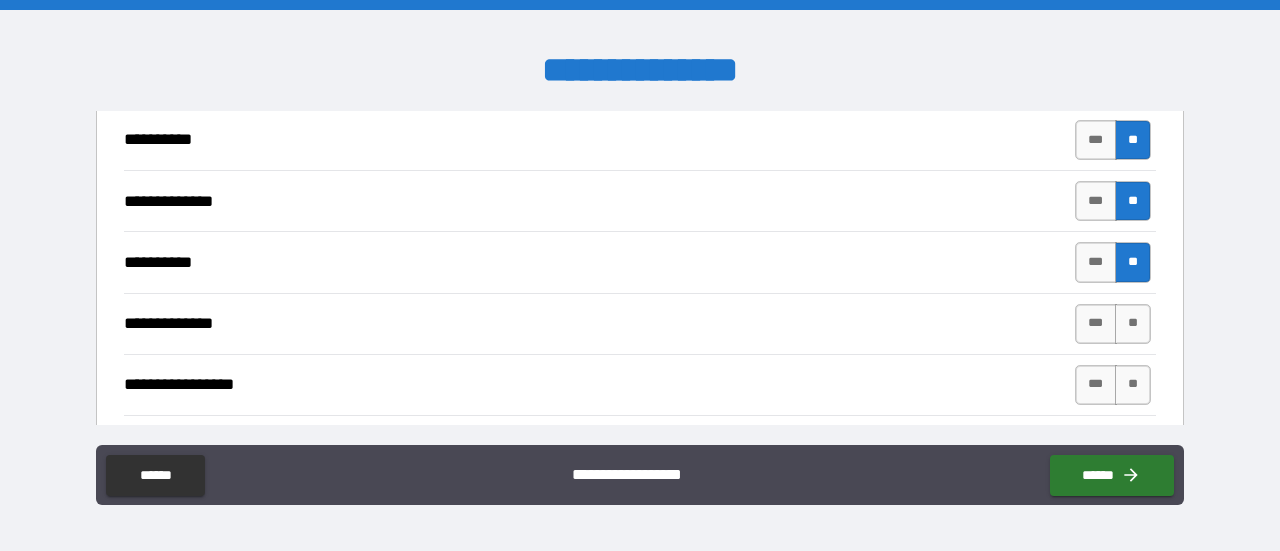 click on "**********" at bounding box center [640, 323] 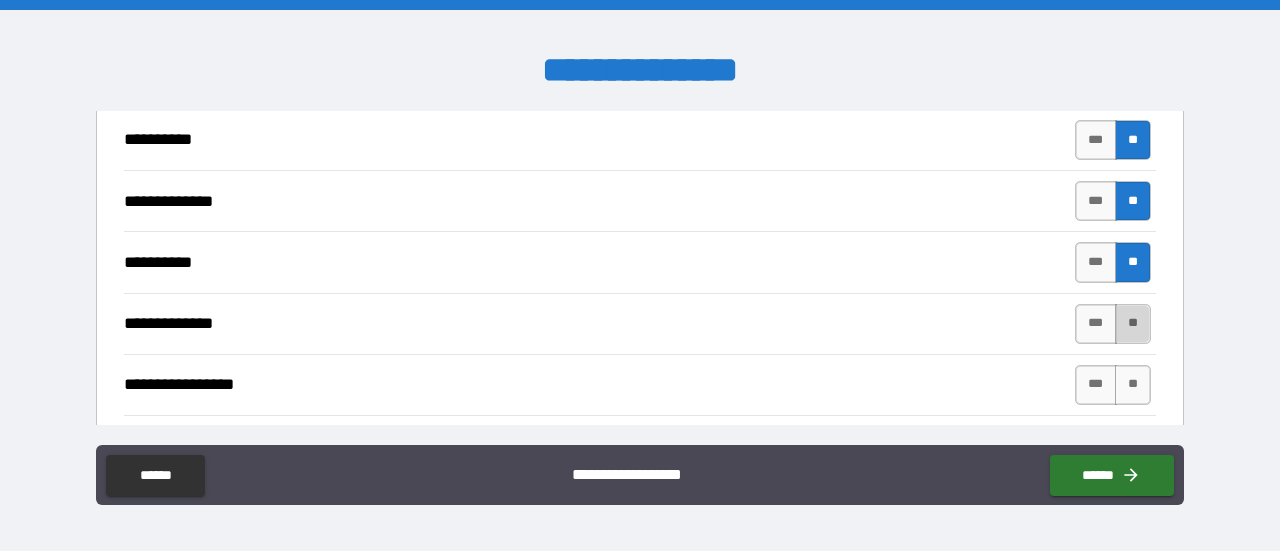 click on "**" at bounding box center (1133, 324) 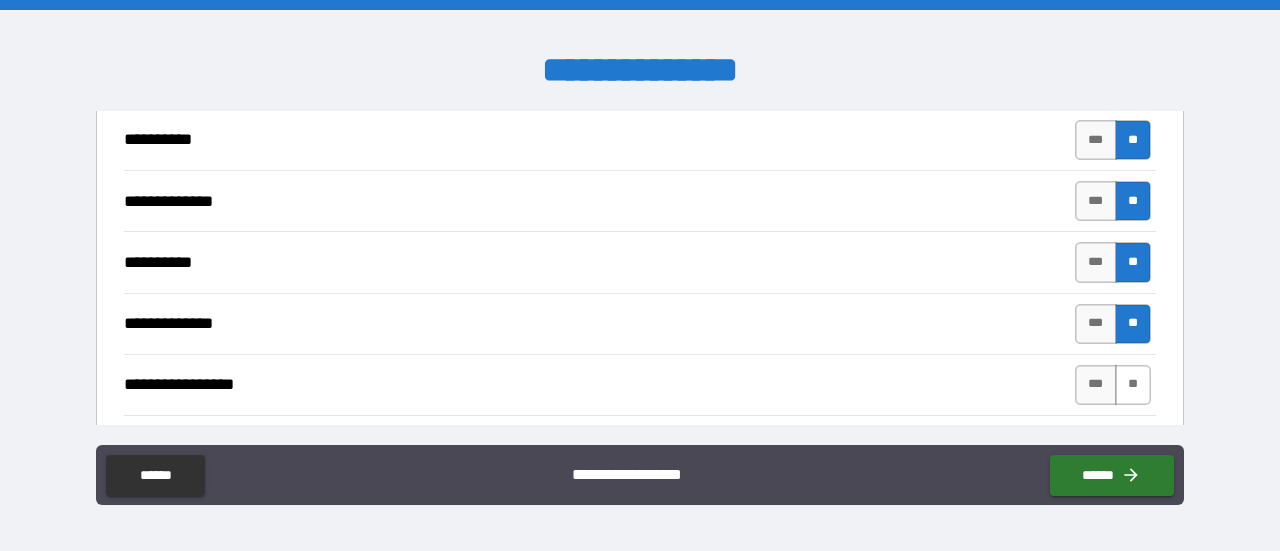 click on "**" at bounding box center (1133, 385) 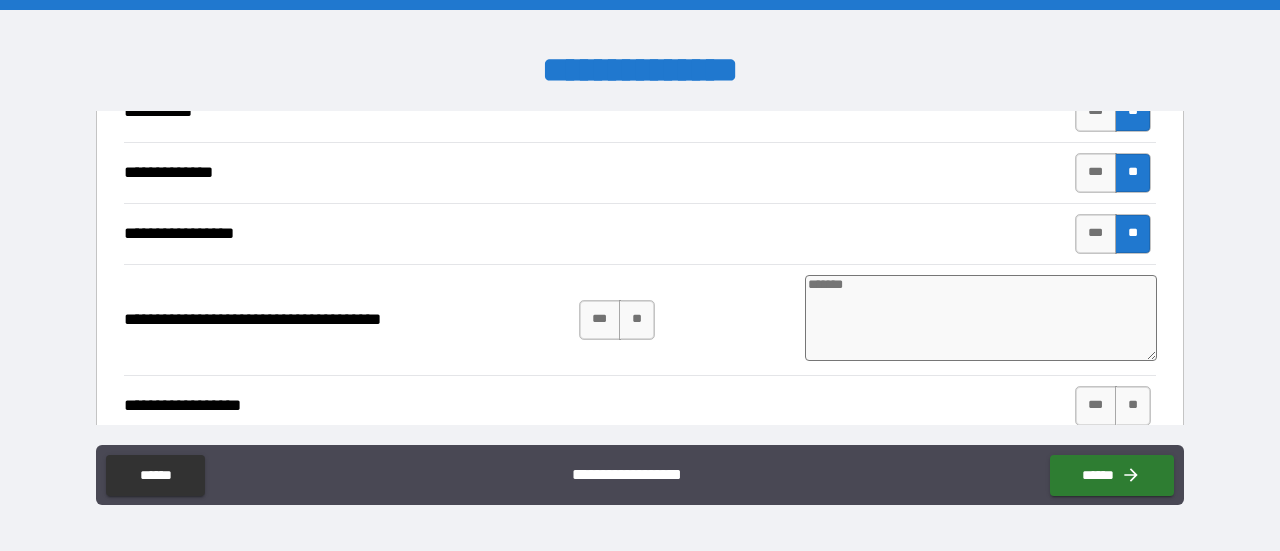 scroll, scrollTop: 1054, scrollLeft: 0, axis: vertical 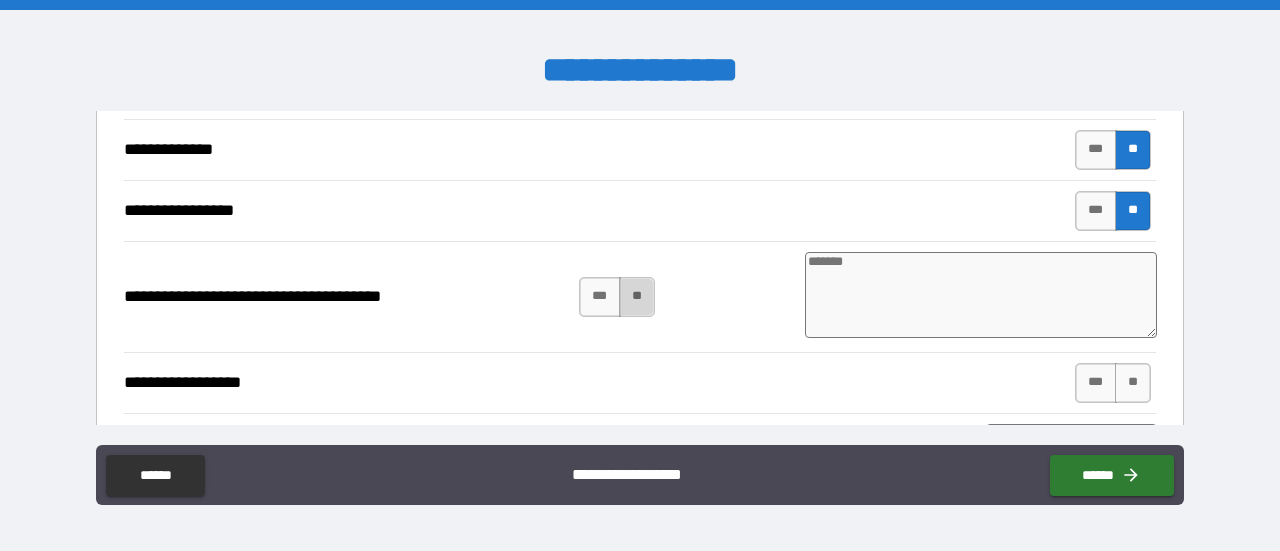 click on "**" at bounding box center [637, 297] 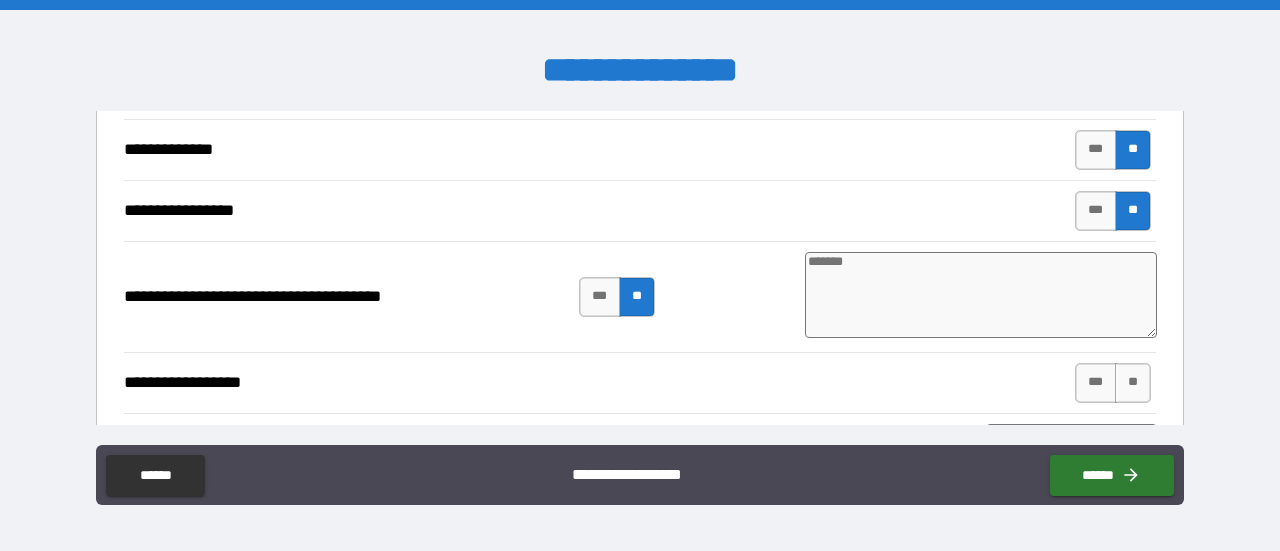 scroll, scrollTop: 1176, scrollLeft: 0, axis: vertical 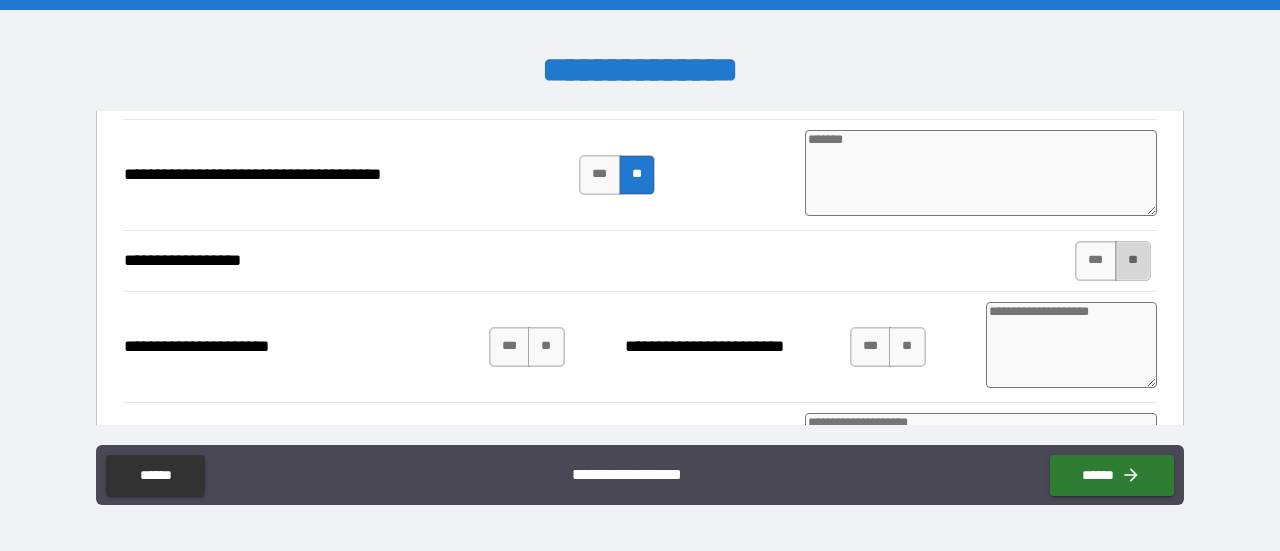 click on "**" at bounding box center (1133, 261) 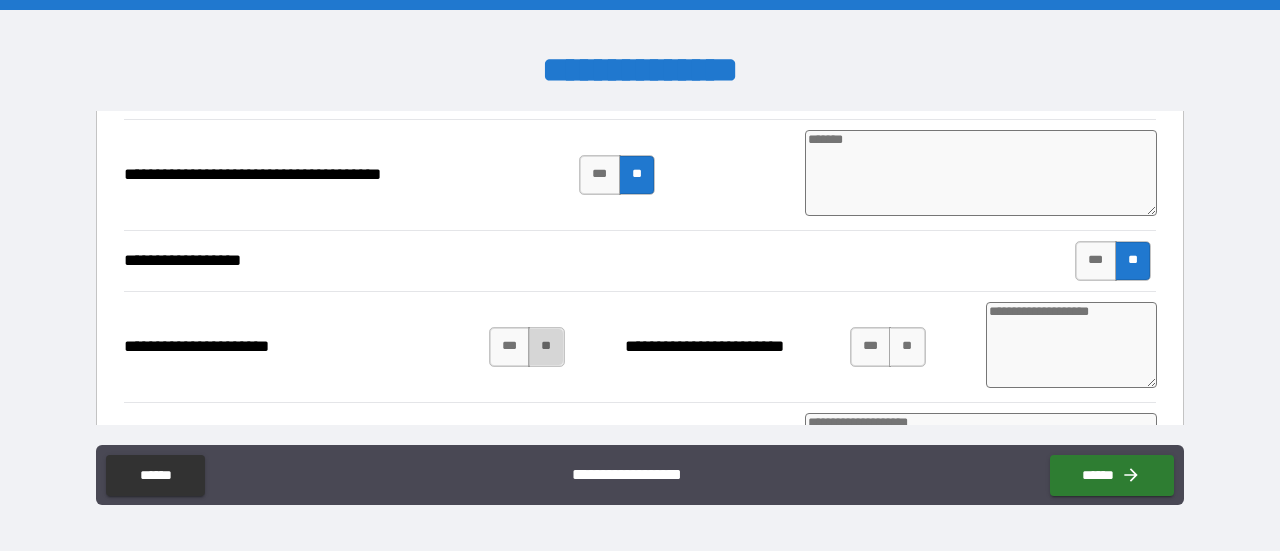 click on "**" at bounding box center [546, 347] 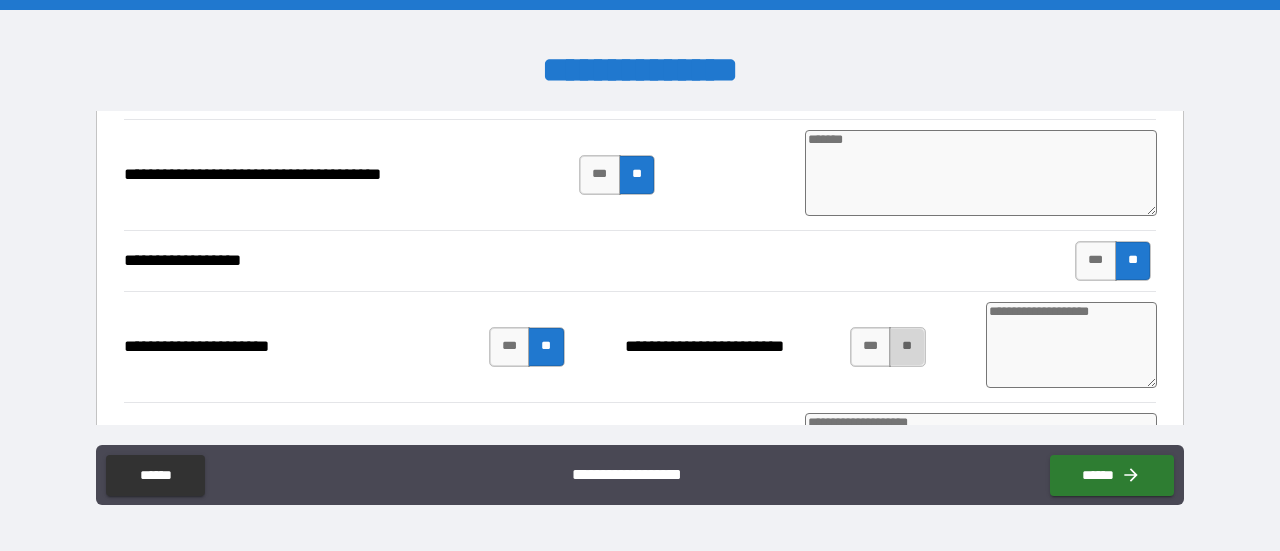 click on "**" at bounding box center [907, 347] 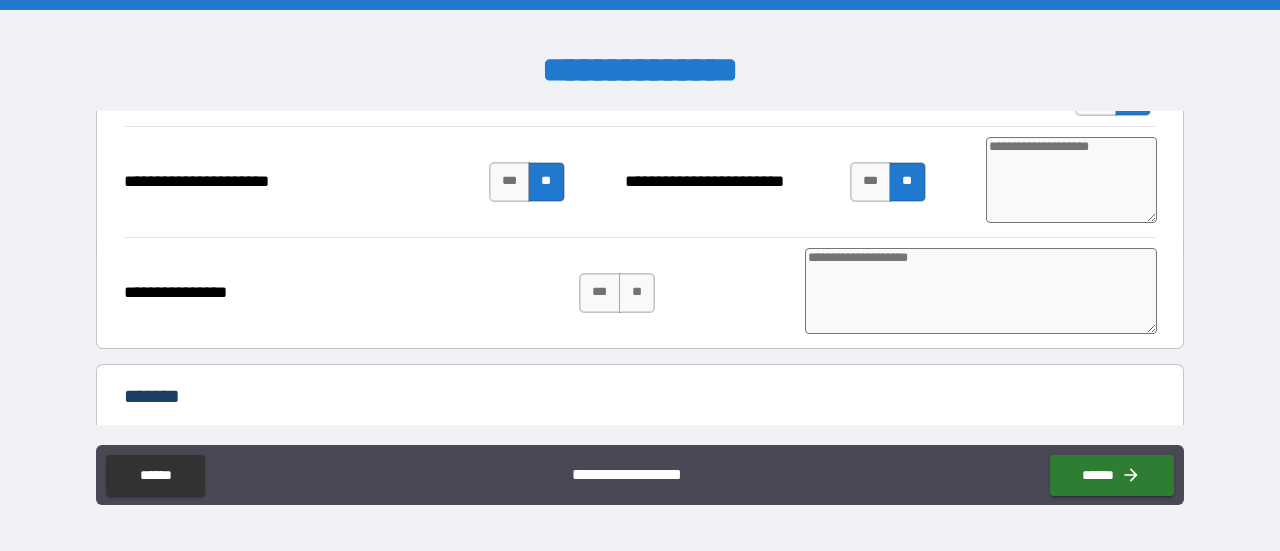 scroll, scrollTop: 1342, scrollLeft: 0, axis: vertical 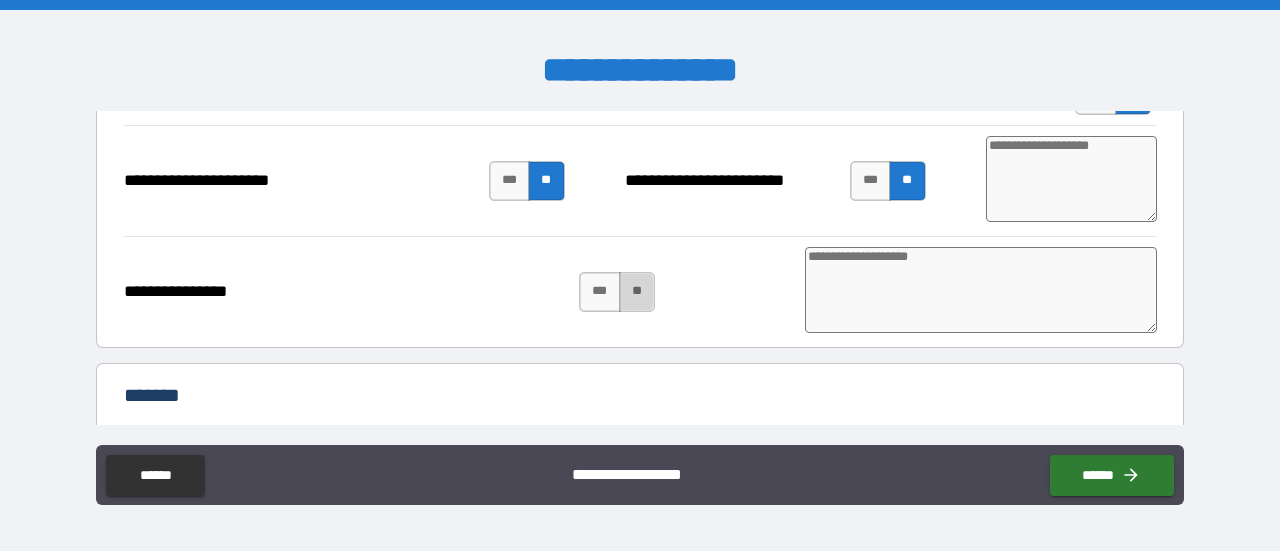 click on "**" at bounding box center (637, 292) 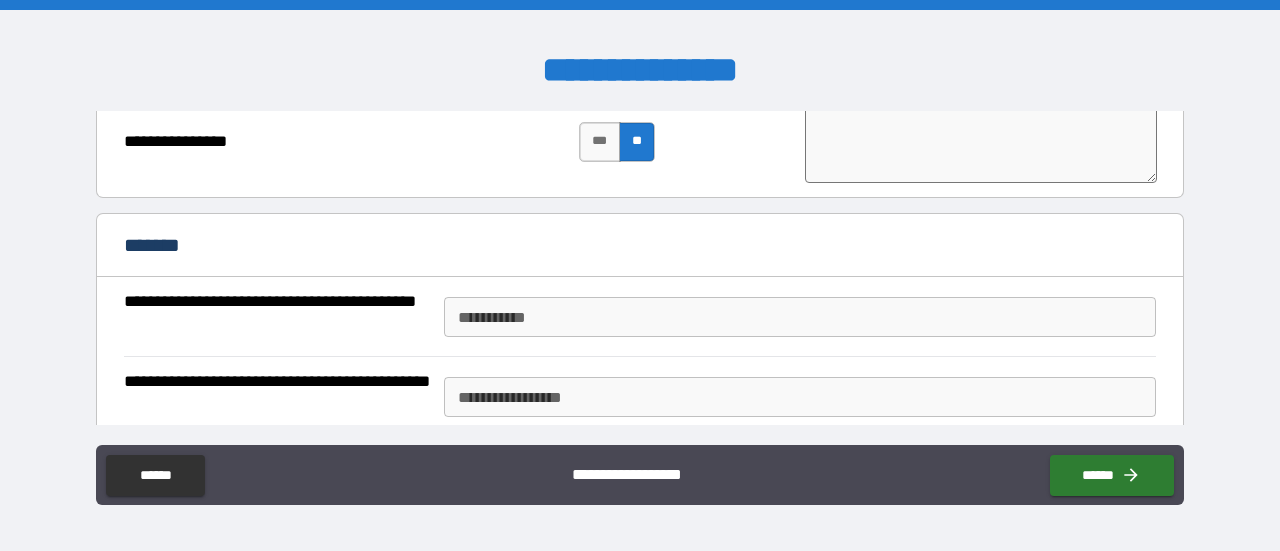 scroll, scrollTop: 1493, scrollLeft: 0, axis: vertical 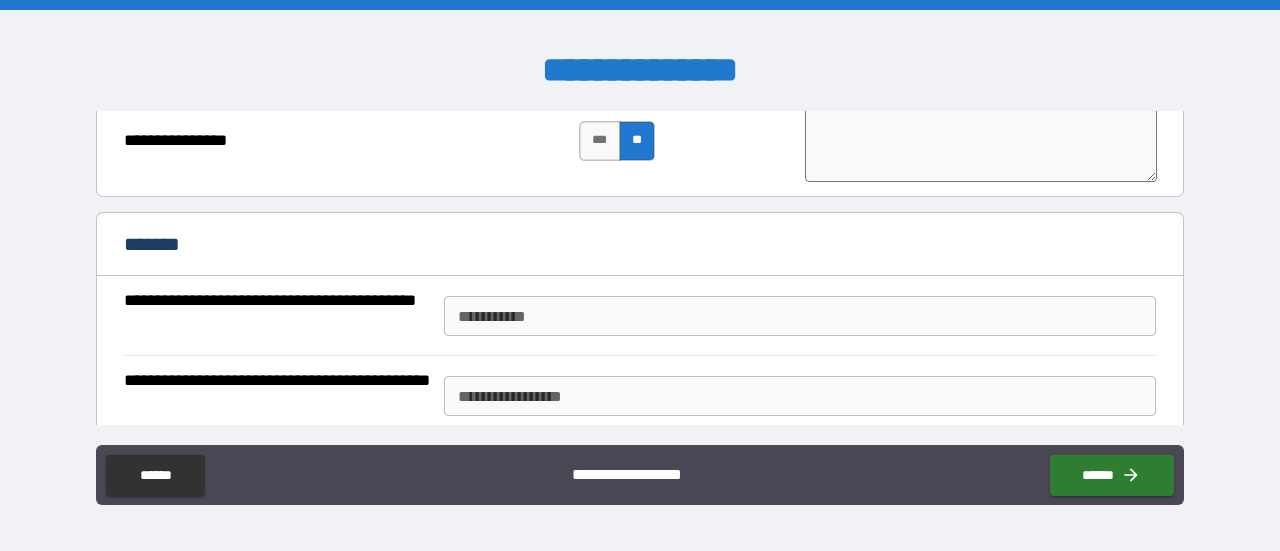 click on "*********   *" at bounding box center (800, 316) 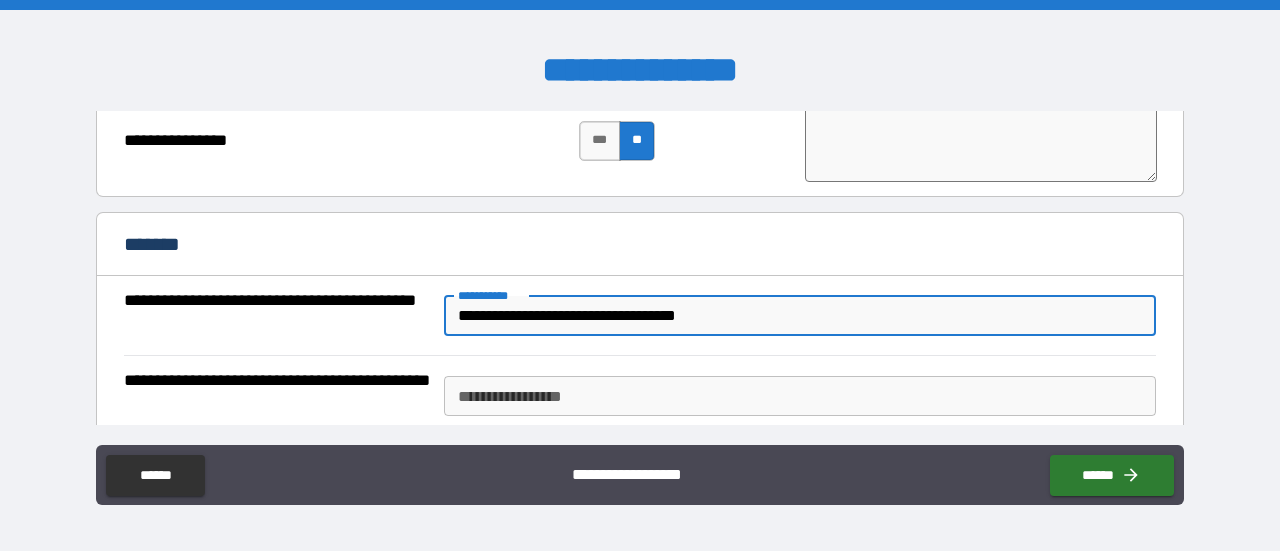 click on "**********" at bounding box center [800, 396] 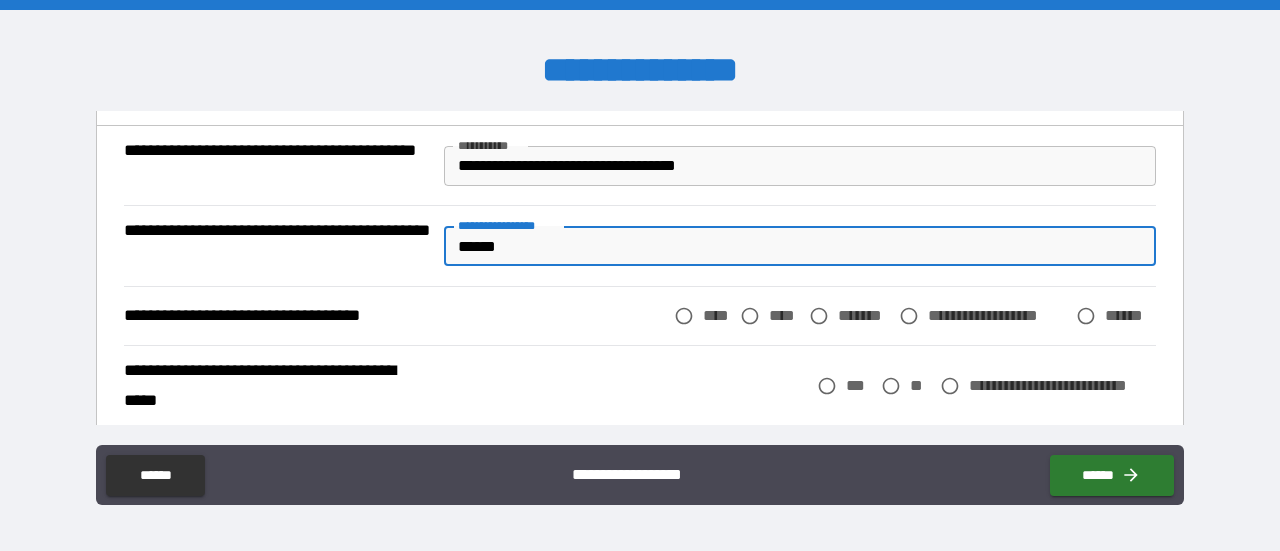 scroll, scrollTop: 1672, scrollLeft: 0, axis: vertical 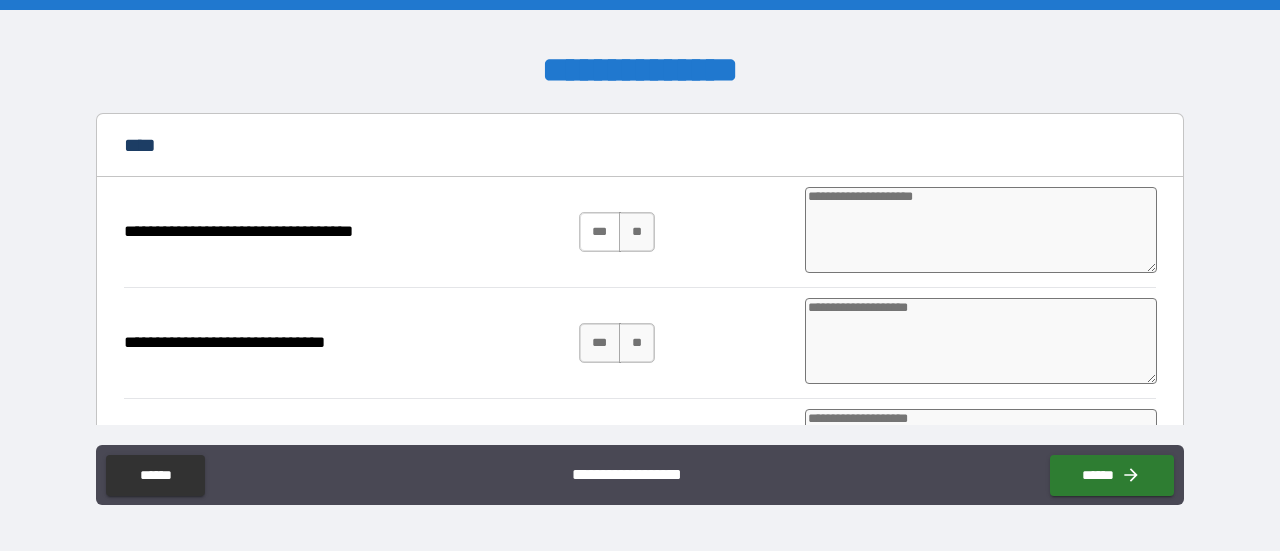 click on "***" at bounding box center (600, 232) 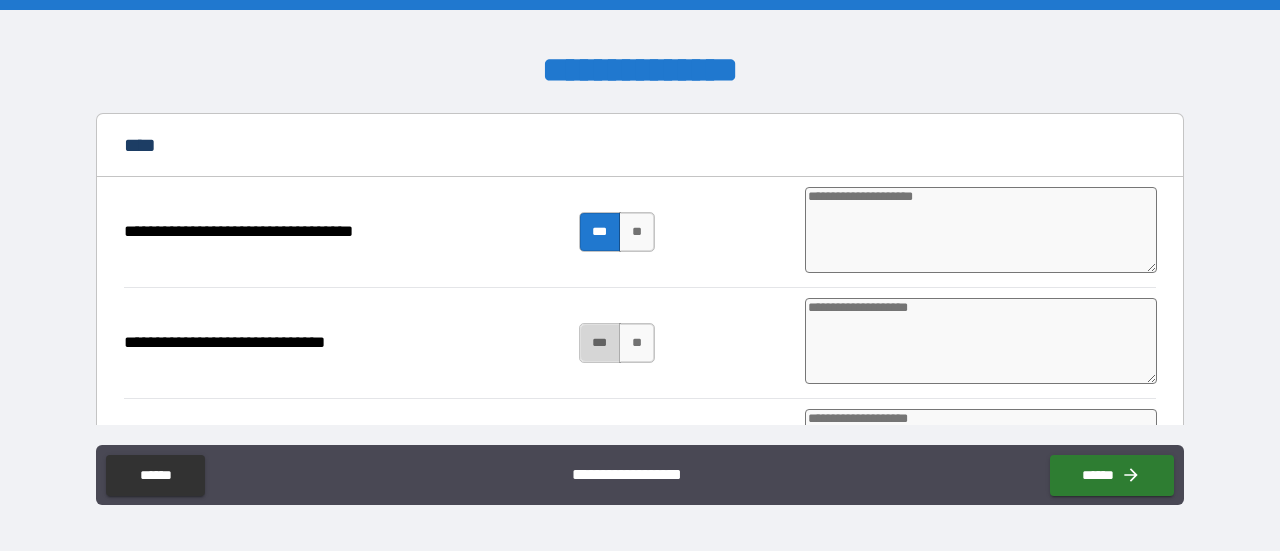 click on "***" at bounding box center [600, 343] 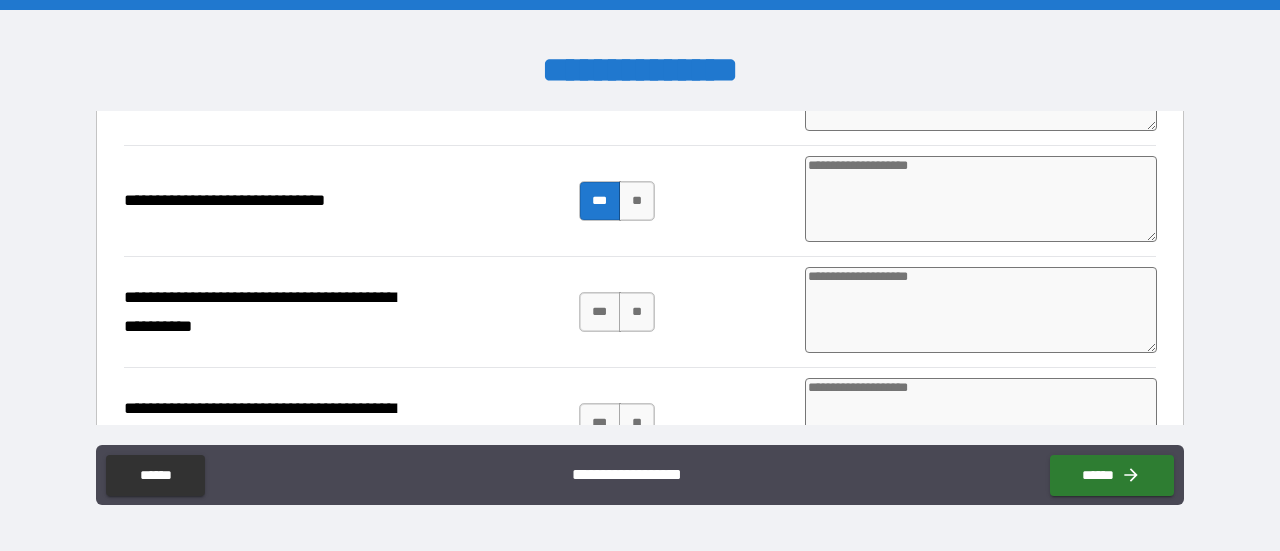 scroll, scrollTop: 2239, scrollLeft: 0, axis: vertical 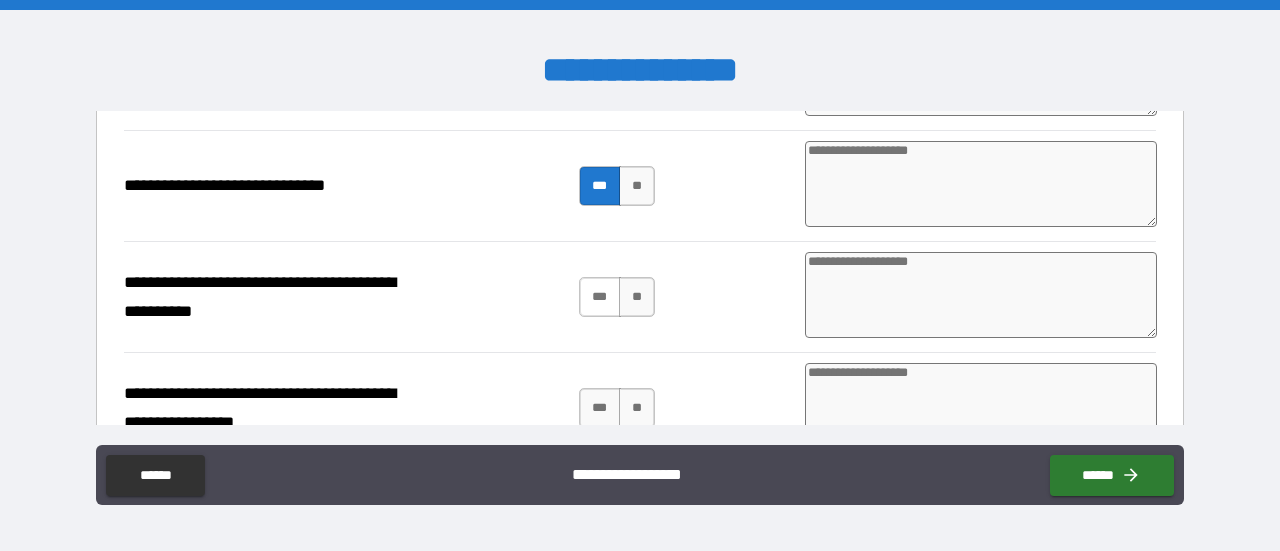 click on "***" at bounding box center (600, 297) 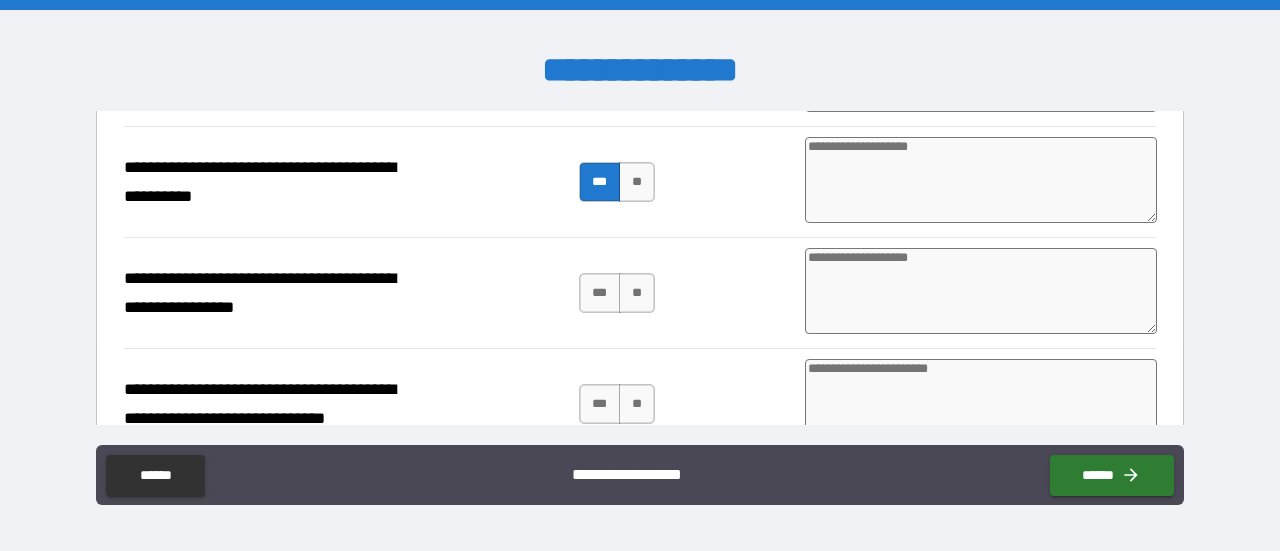 scroll, scrollTop: 2359, scrollLeft: 0, axis: vertical 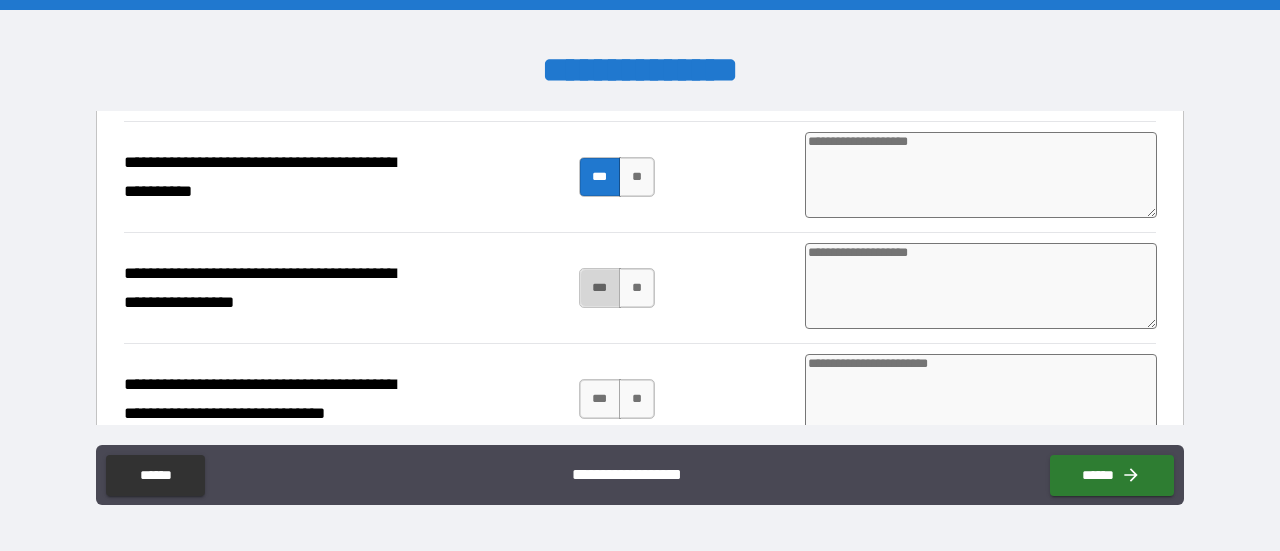 click on "***" at bounding box center [600, 288] 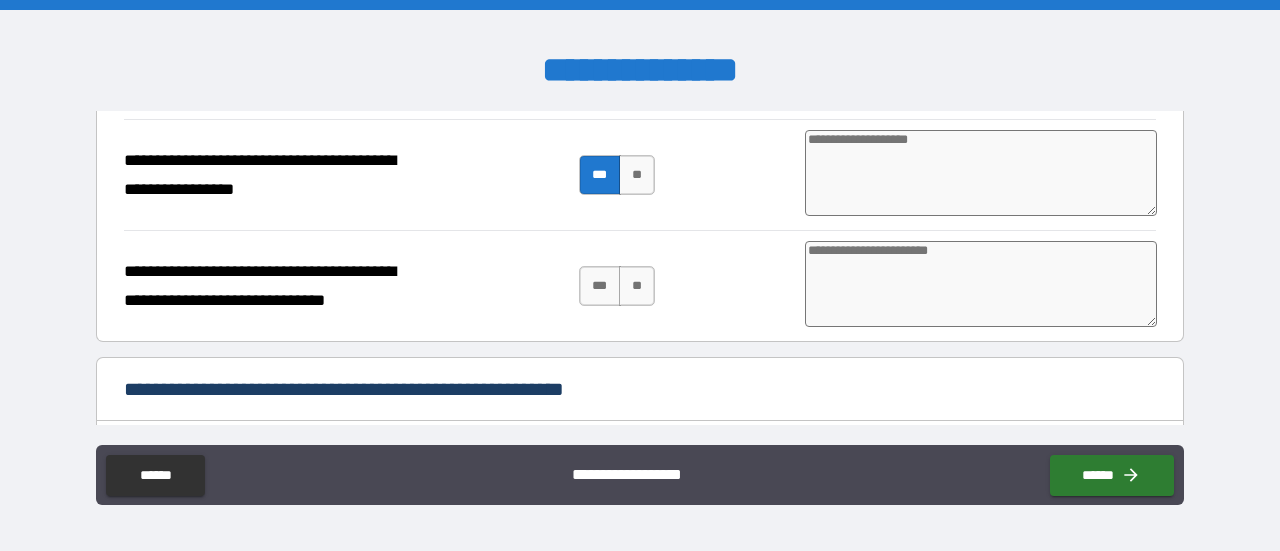 scroll, scrollTop: 2477, scrollLeft: 0, axis: vertical 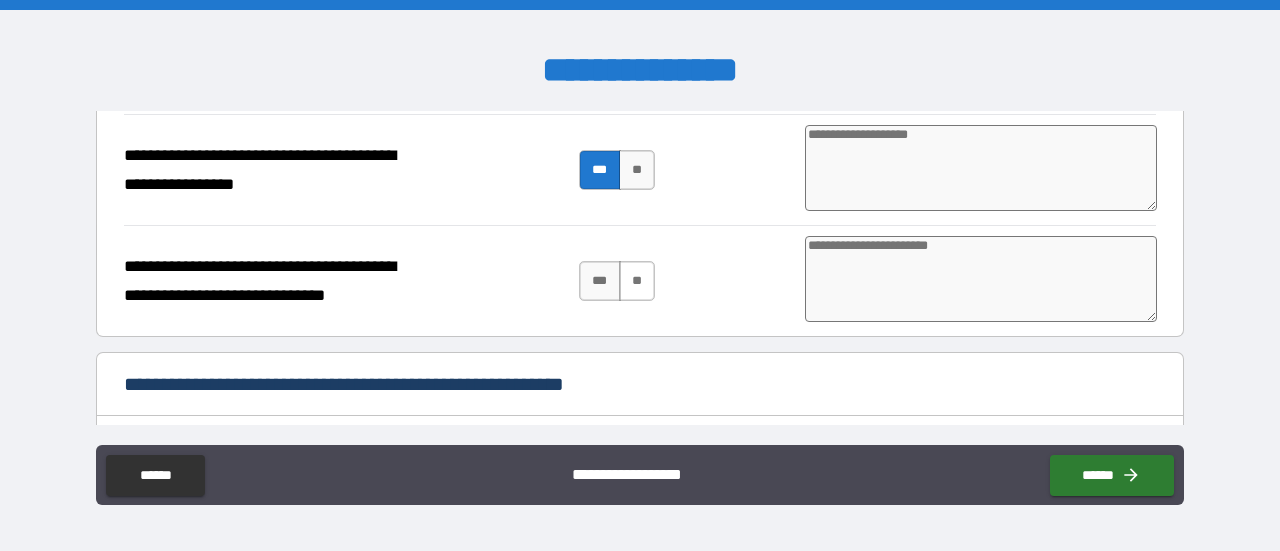 click on "**" at bounding box center [637, 281] 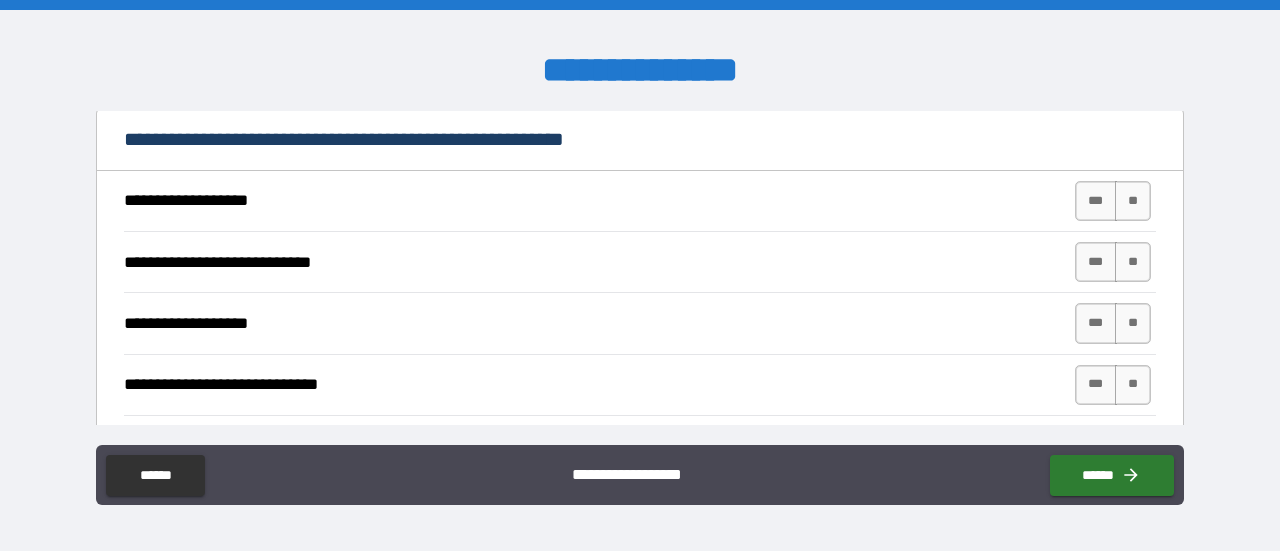 scroll, scrollTop: 2691, scrollLeft: 0, axis: vertical 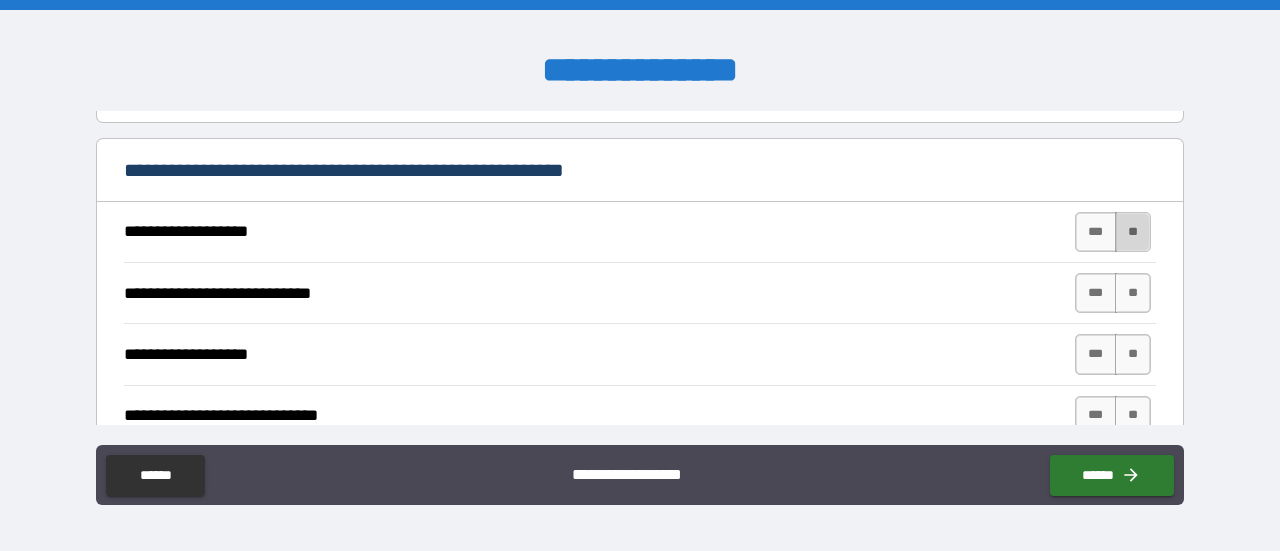 click on "**" at bounding box center (1133, 232) 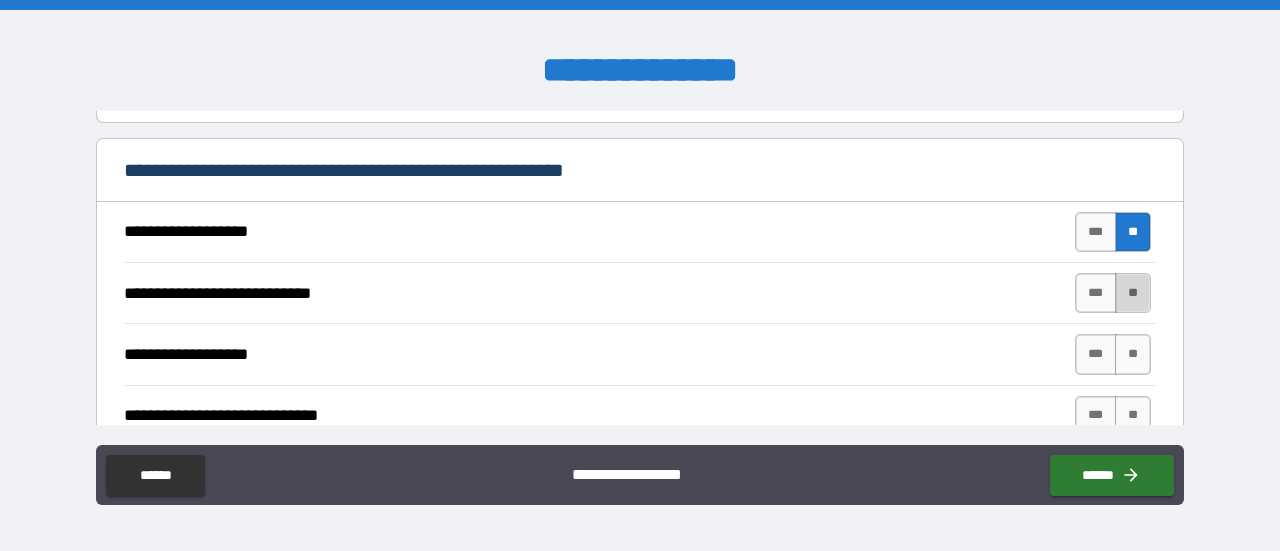 click on "**" at bounding box center [1133, 293] 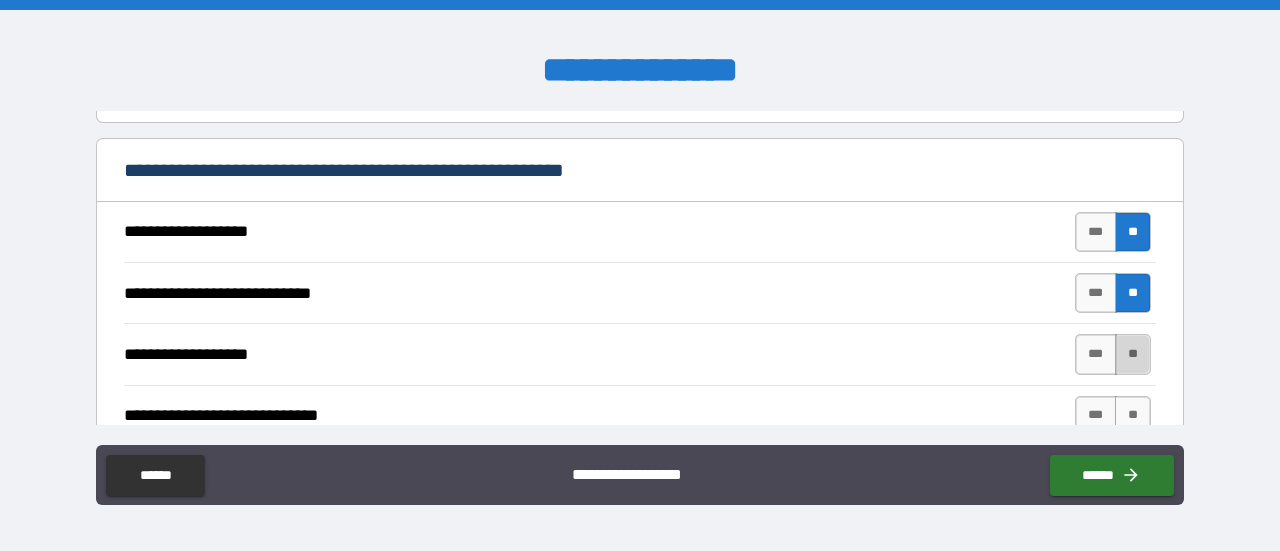 click on "**" at bounding box center [1133, 354] 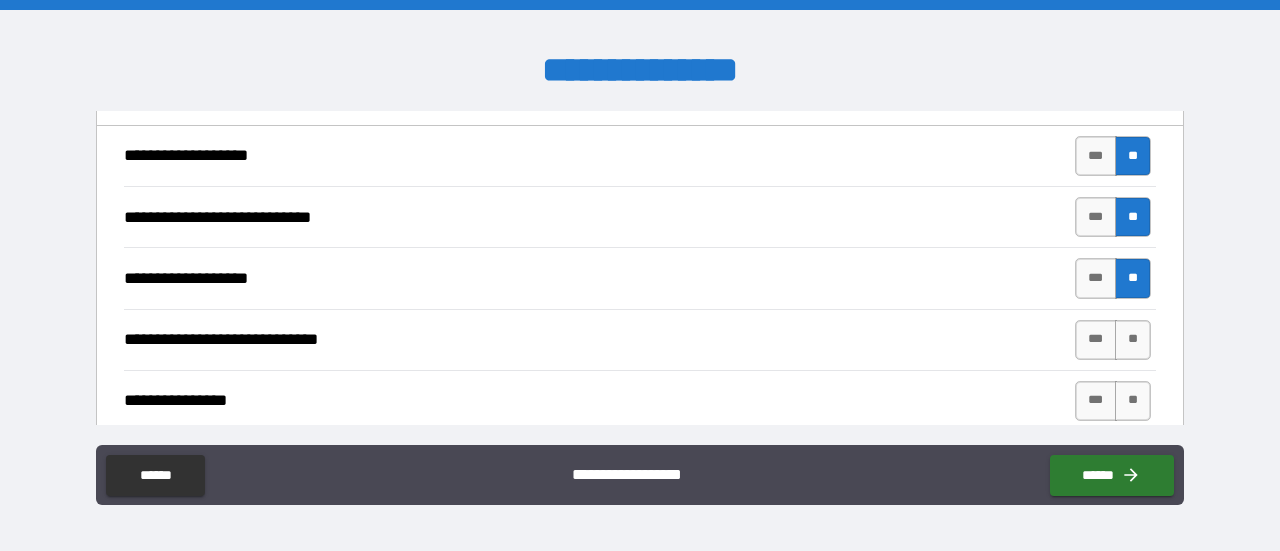 scroll, scrollTop: 2770, scrollLeft: 0, axis: vertical 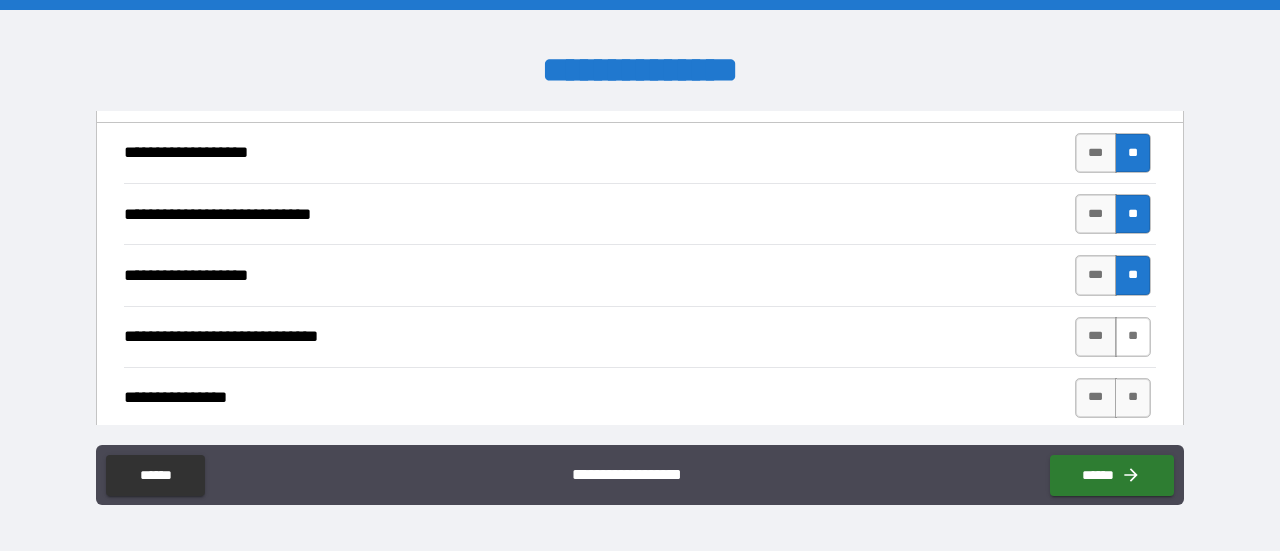 click on "**" at bounding box center [1133, 337] 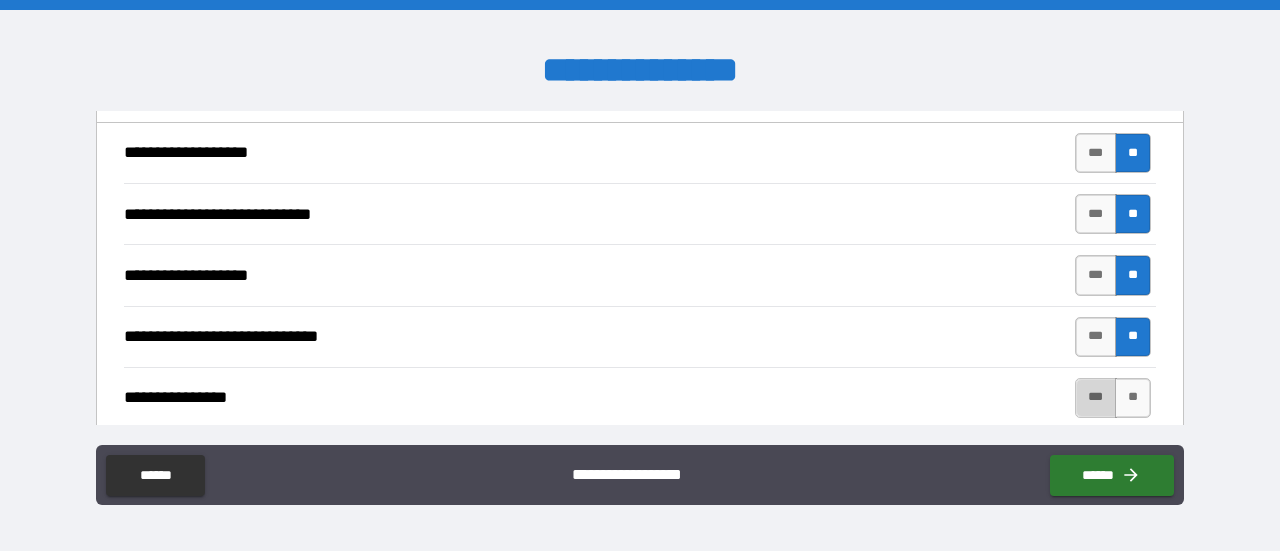 click on "***" at bounding box center (1096, 398) 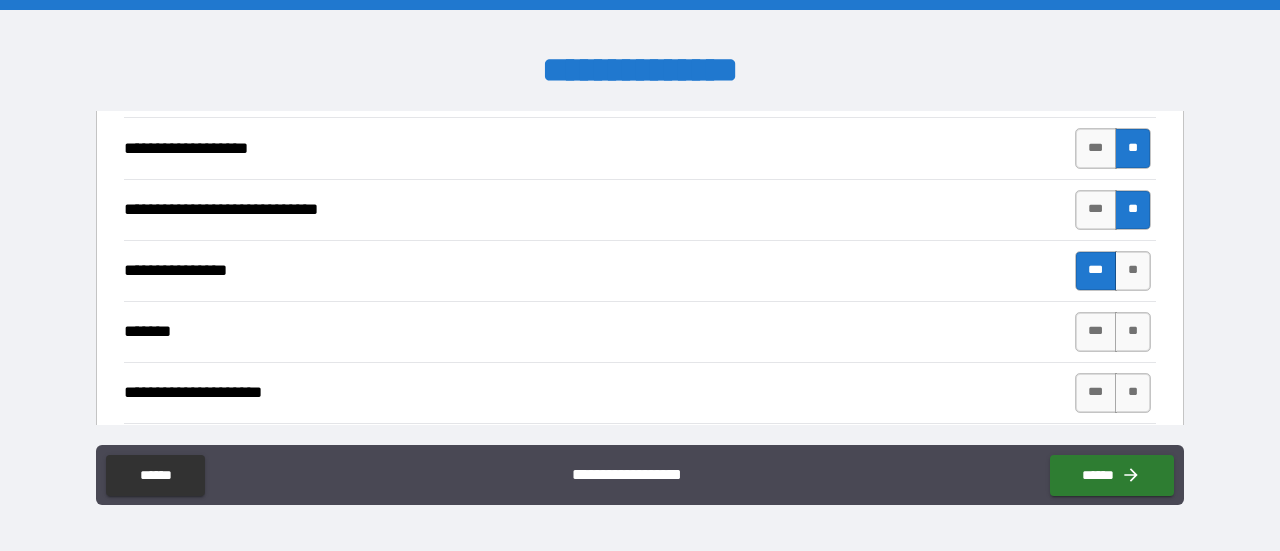 scroll, scrollTop: 2899, scrollLeft: 0, axis: vertical 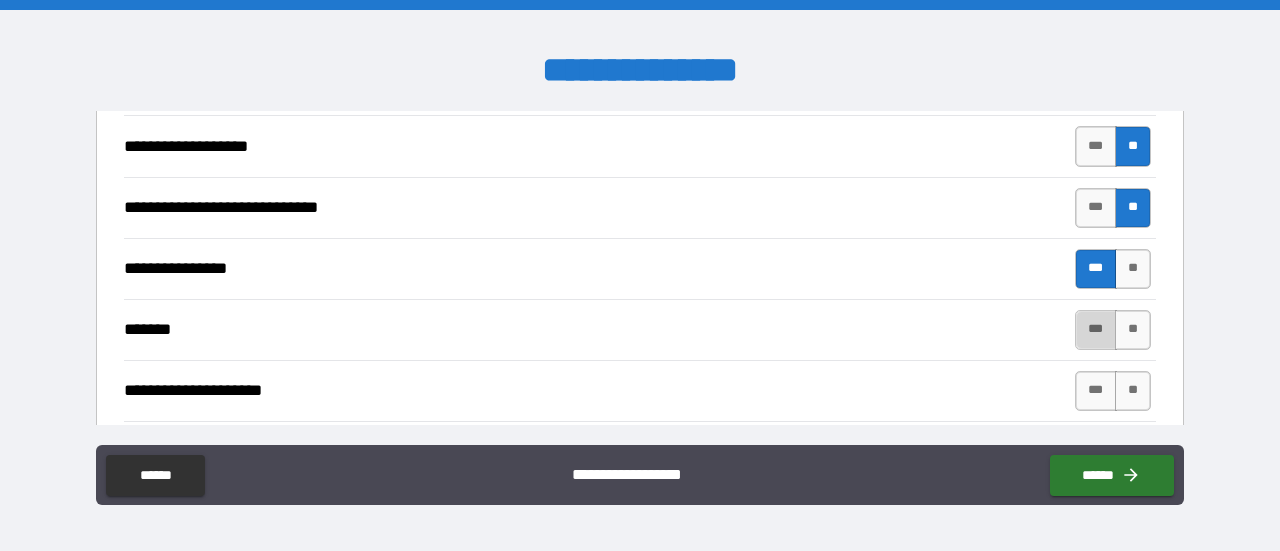 click on "***" at bounding box center [1096, 330] 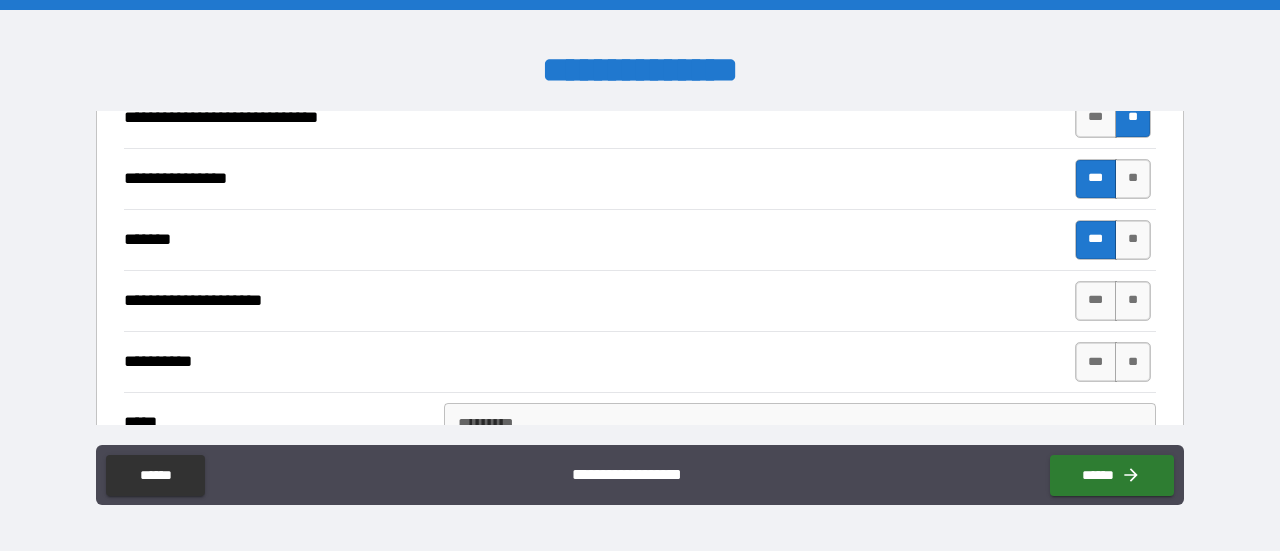 scroll, scrollTop: 3028, scrollLeft: 0, axis: vertical 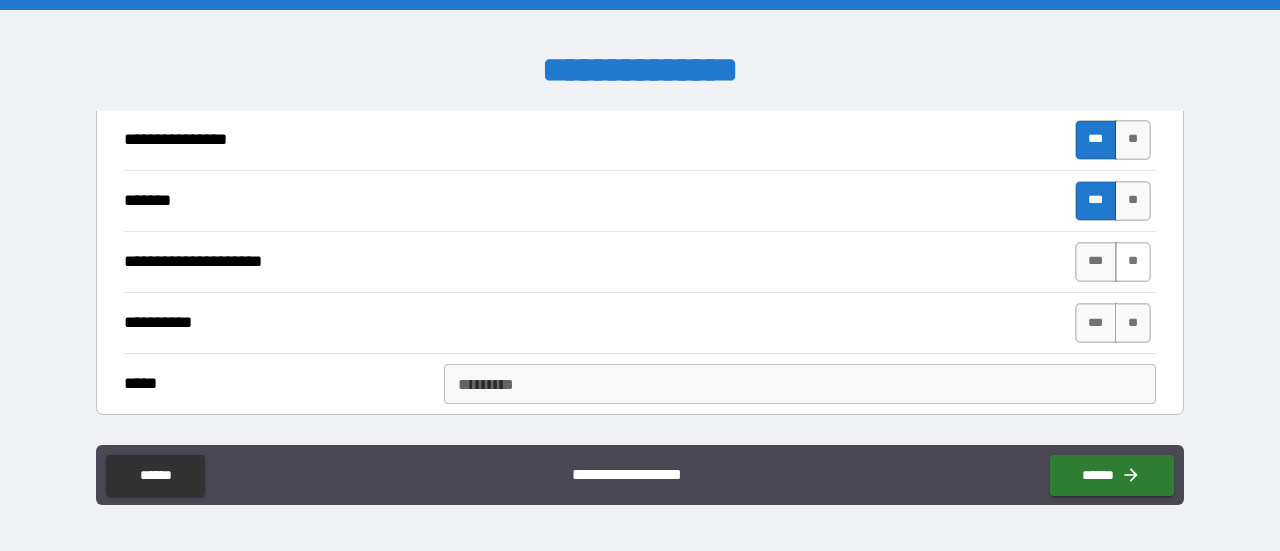 click on "**" at bounding box center [1133, 262] 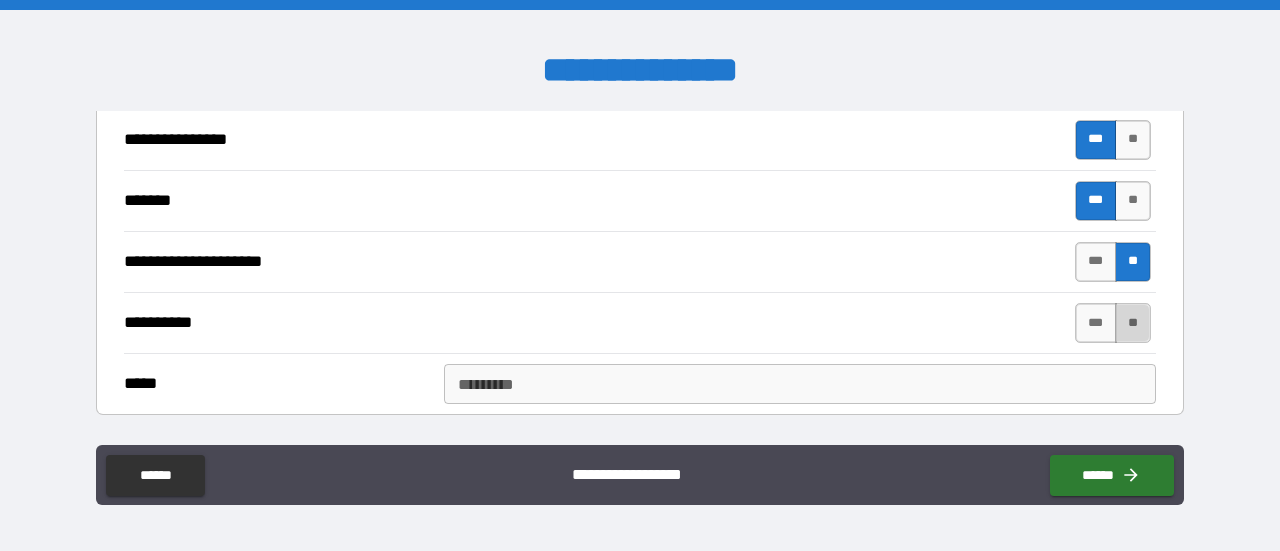 click on "**" at bounding box center (1133, 323) 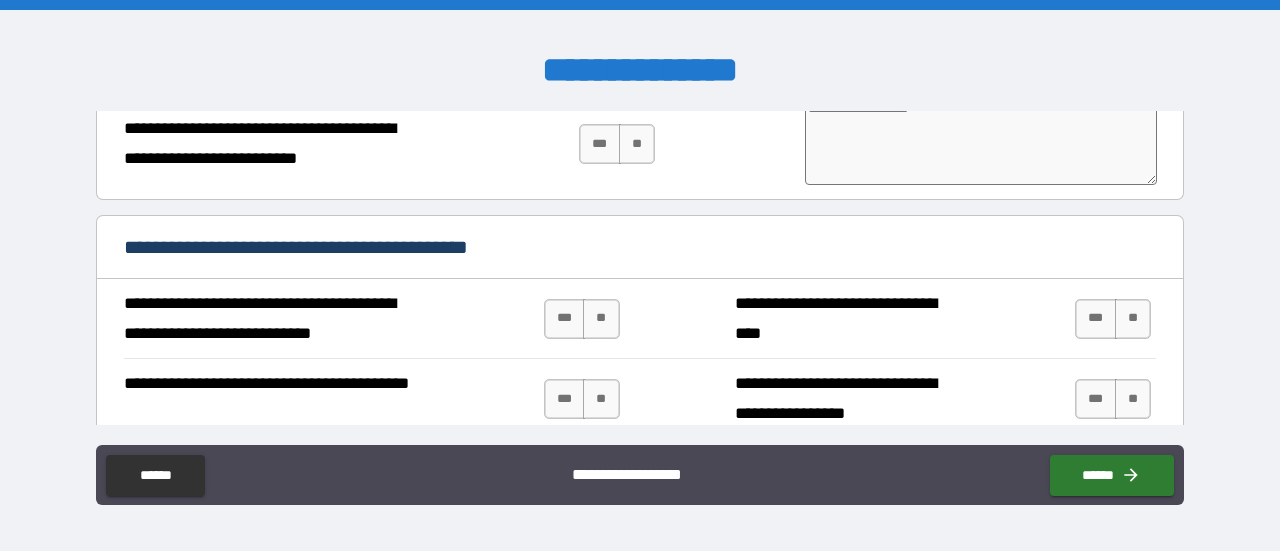 scroll, scrollTop: 3786, scrollLeft: 0, axis: vertical 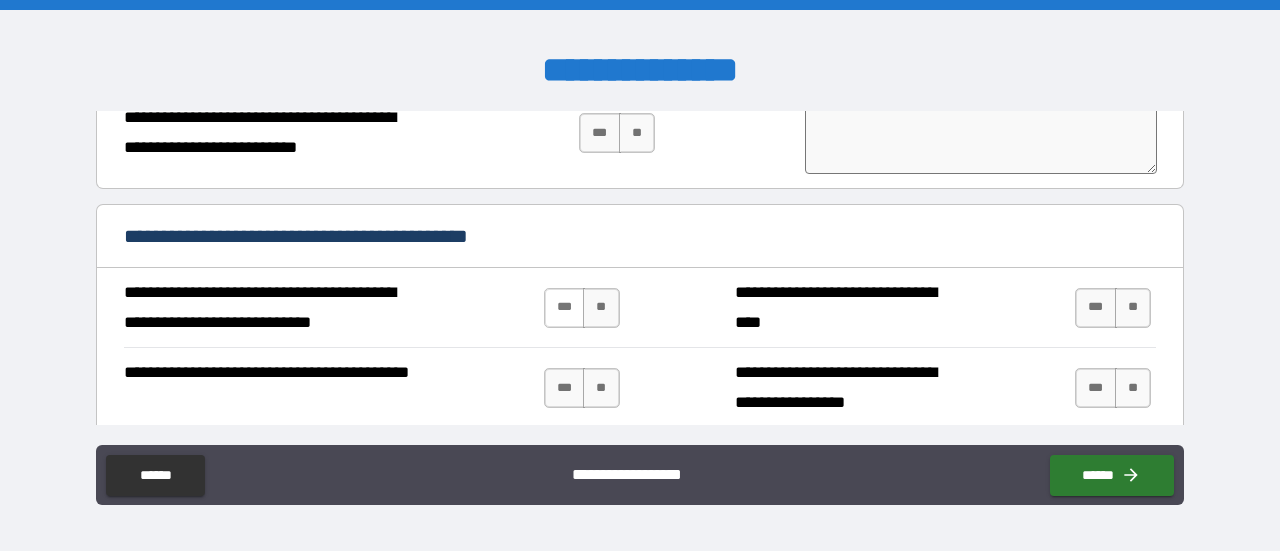 click on "***" at bounding box center [565, 308] 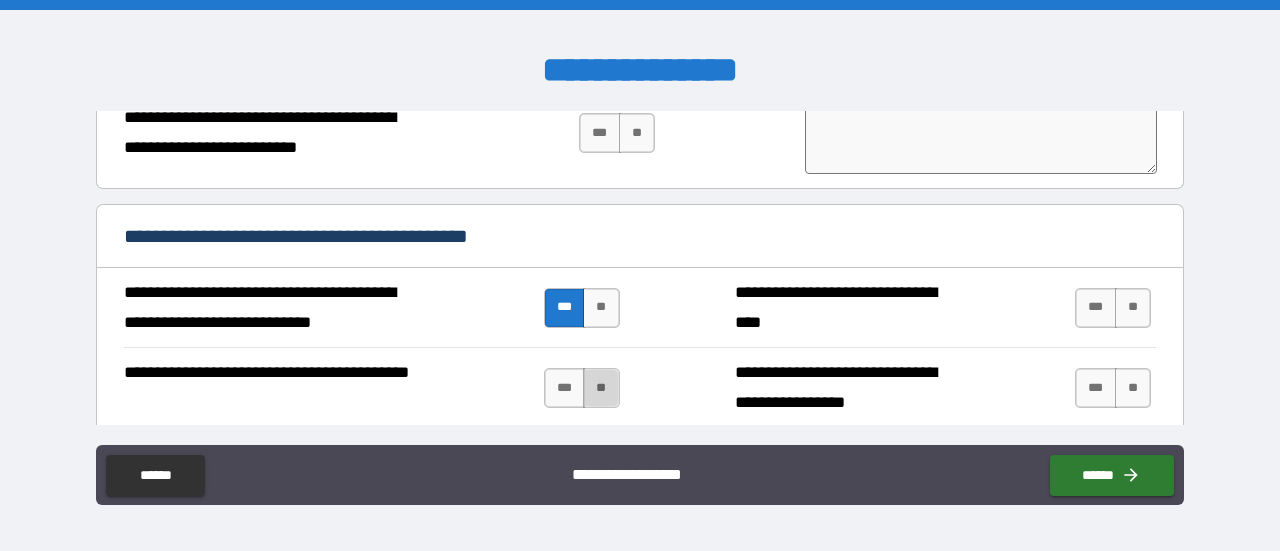 click on "**" at bounding box center [601, 388] 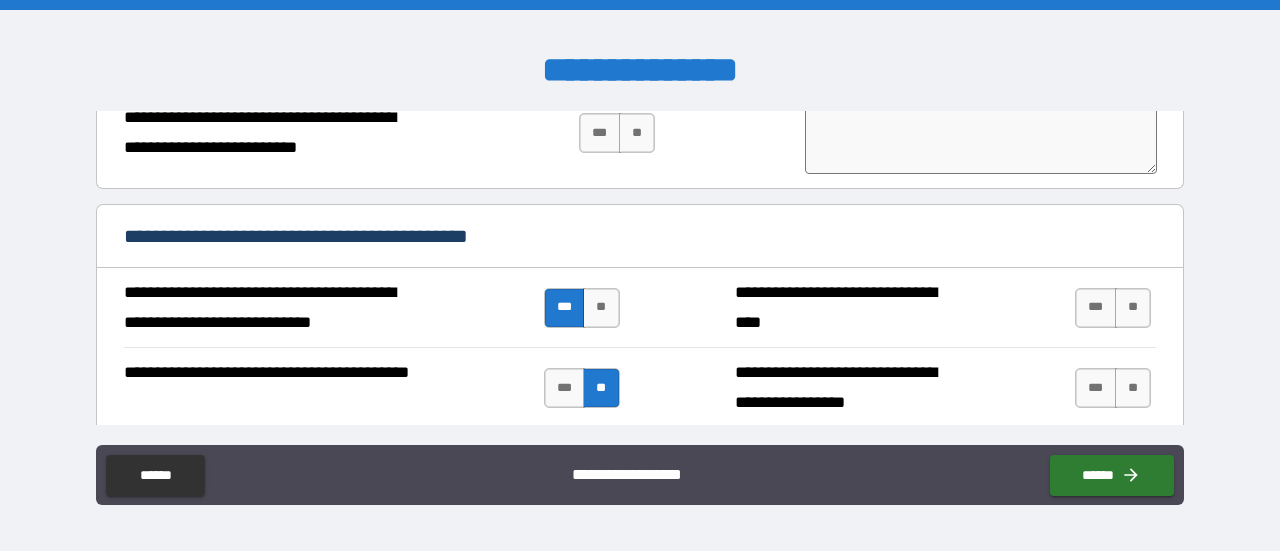 click on "*** **" at bounding box center [1113, 308] 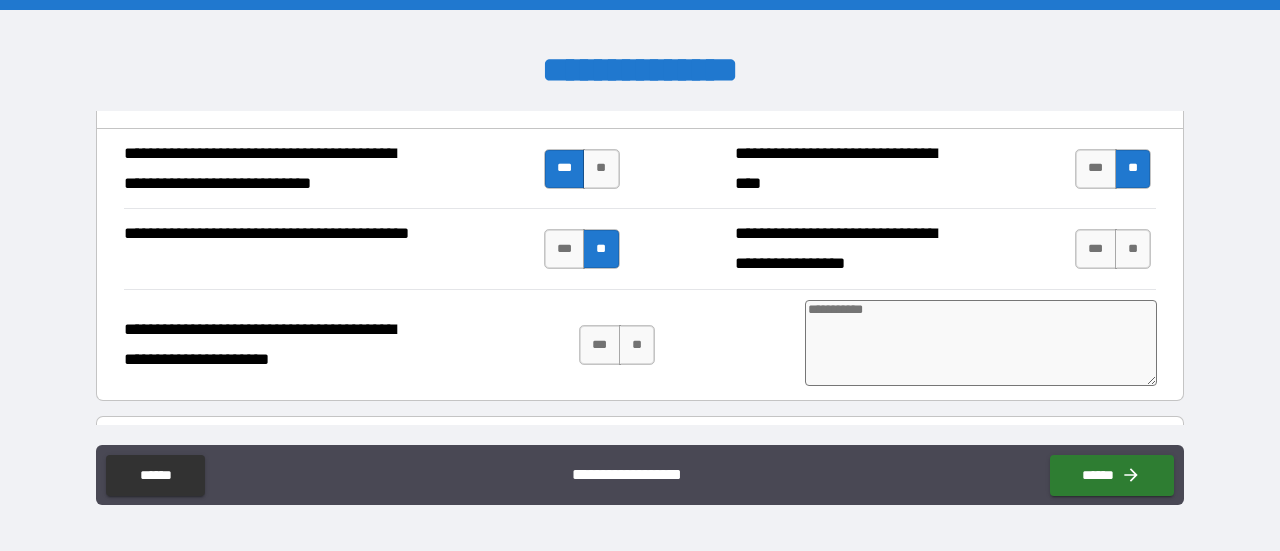 scroll, scrollTop: 3926, scrollLeft: 0, axis: vertical 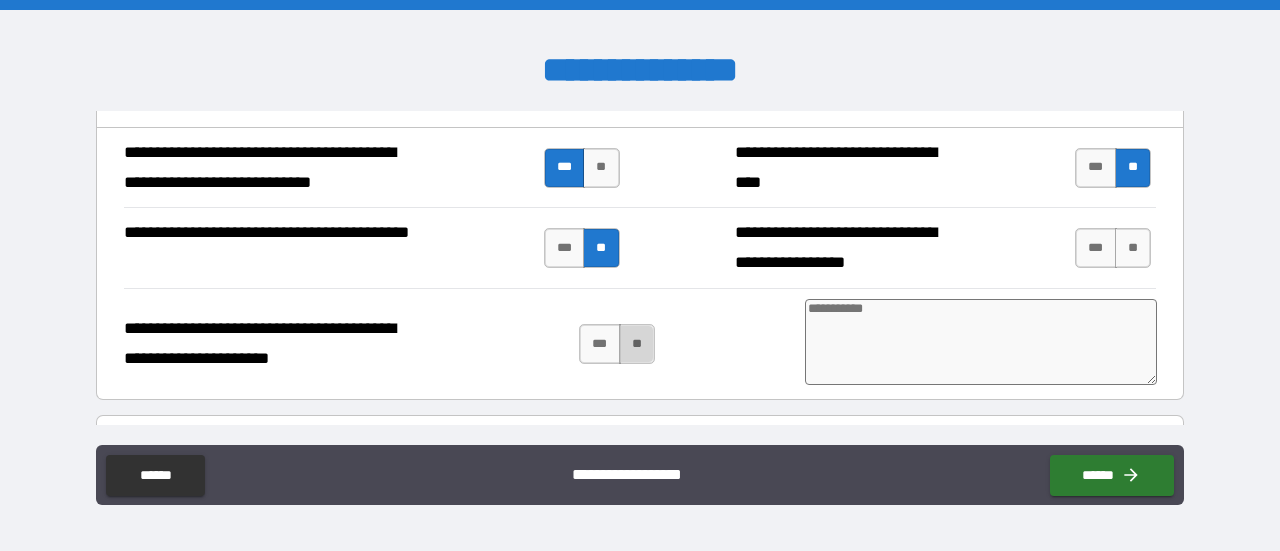 click on "**" at bounding box center (637, 344) 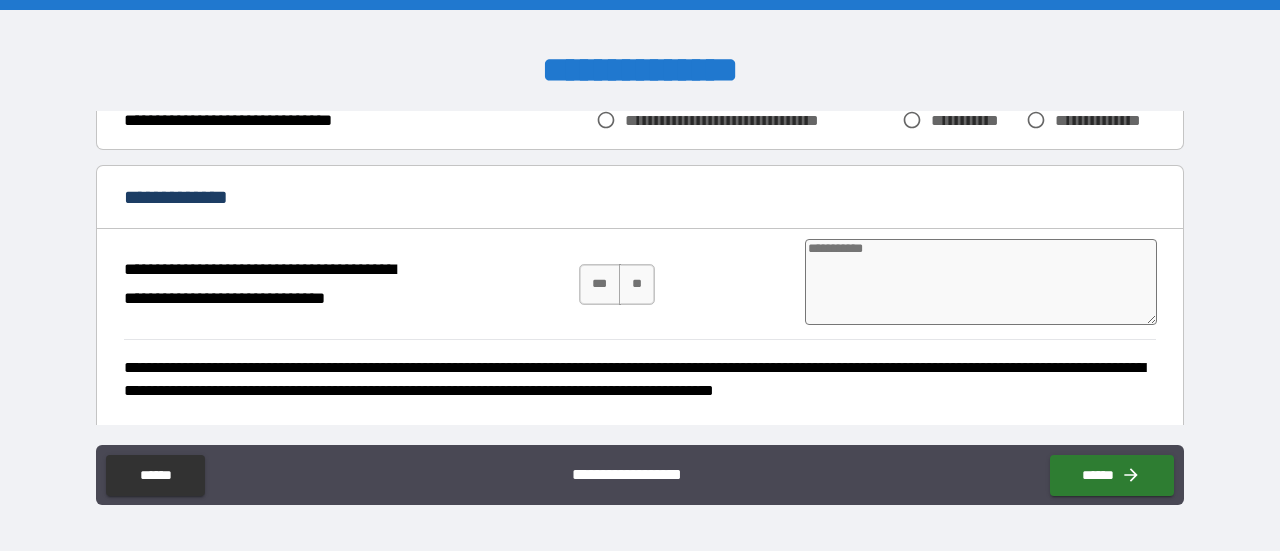 scroll, scrollTop: 4400, scrollLeft: 0, axis: vertical 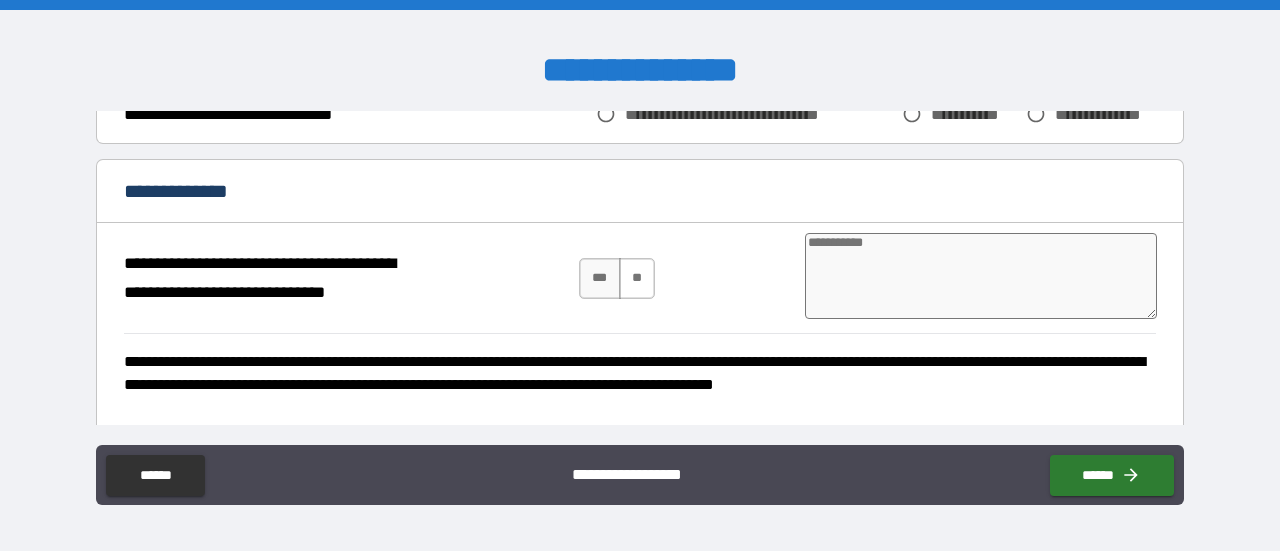 click on "**" at bounding box center [637, 278] 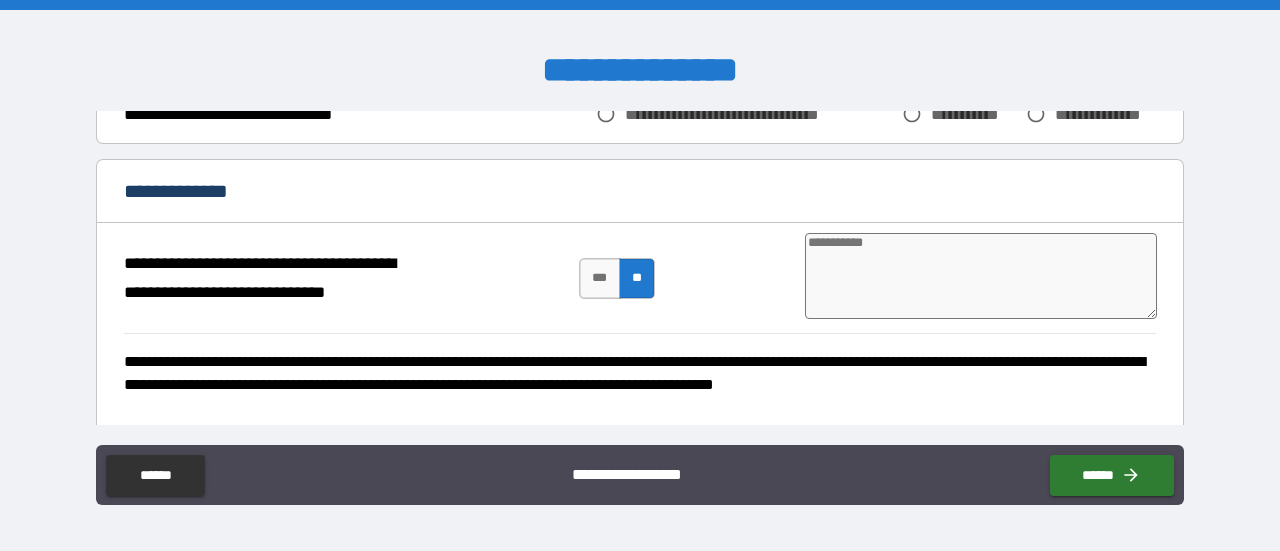 scroll, scrollTop: 4476, scrollLeft: 0, axis: vertical 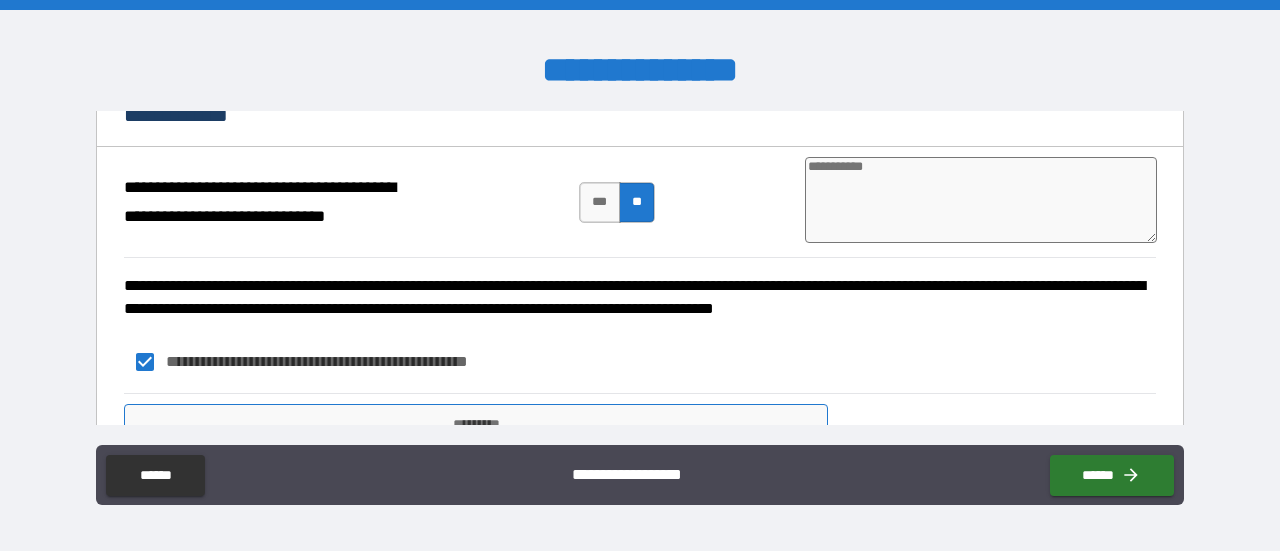 click on "*********" at bounding box center [476, 424] 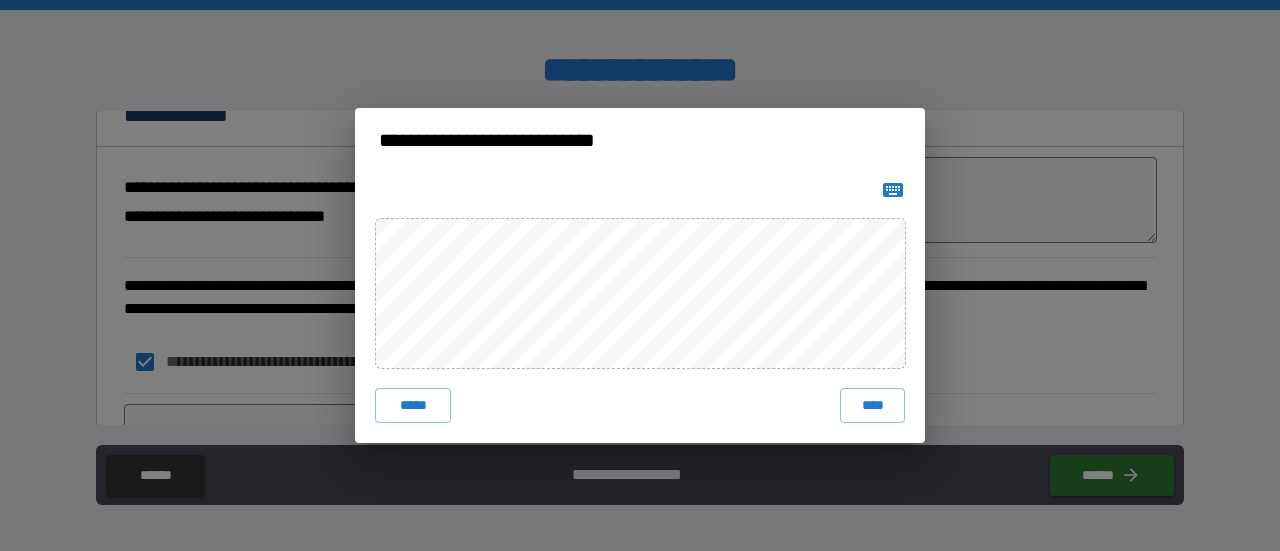 click on "***** ****" at bounding box center (640, 308) 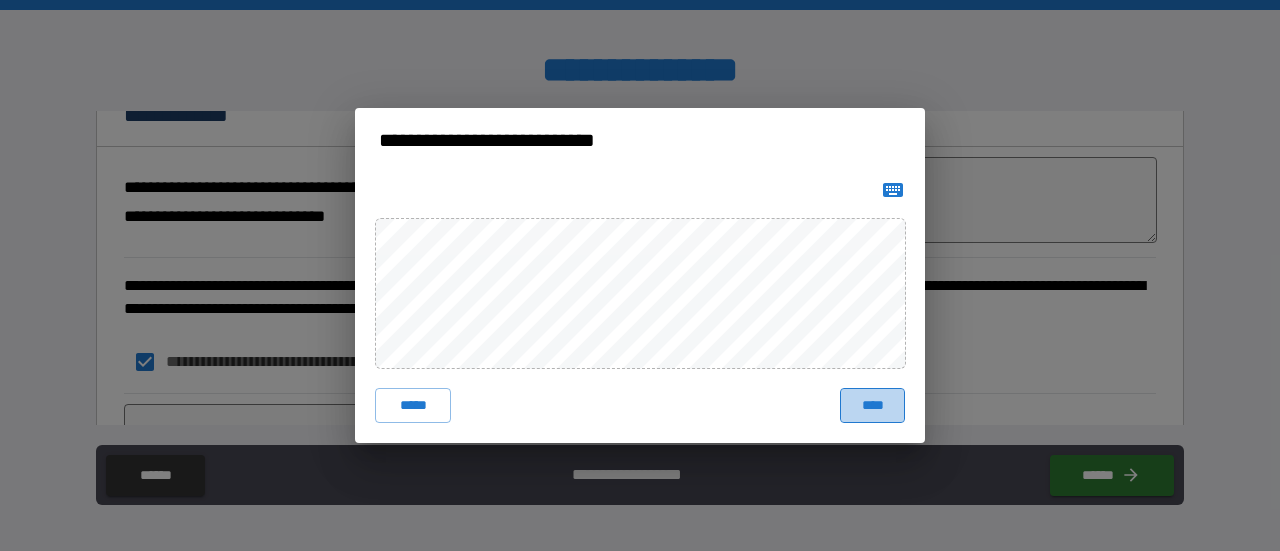 click on "****" at bounding box center (872, 406) 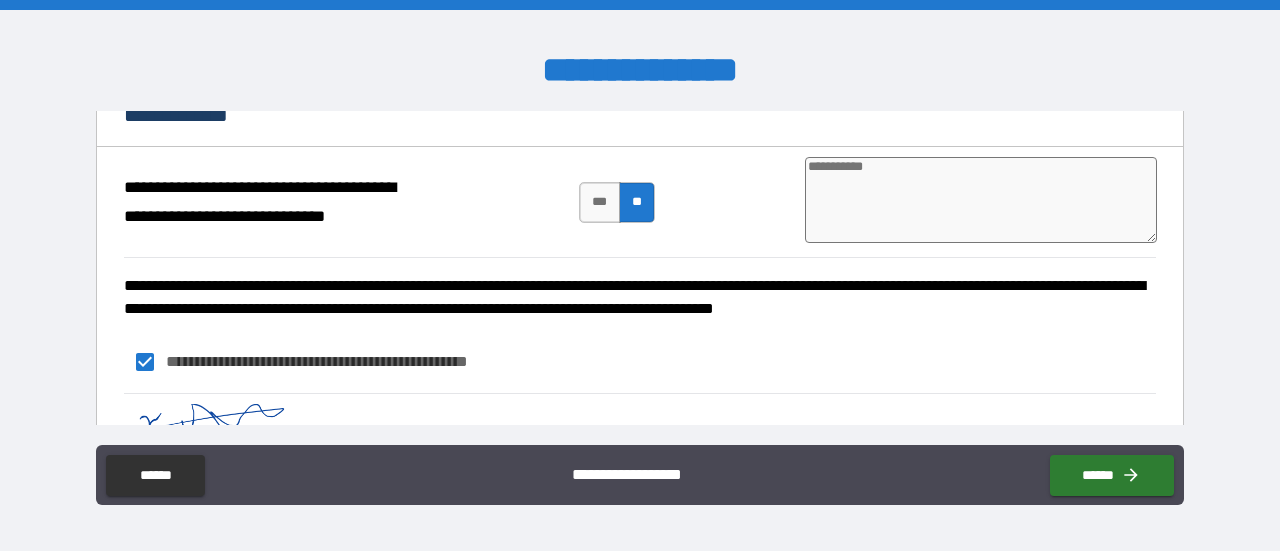 scroll, scrollTop: 4549, scrollLeft: 0, axis: vertical 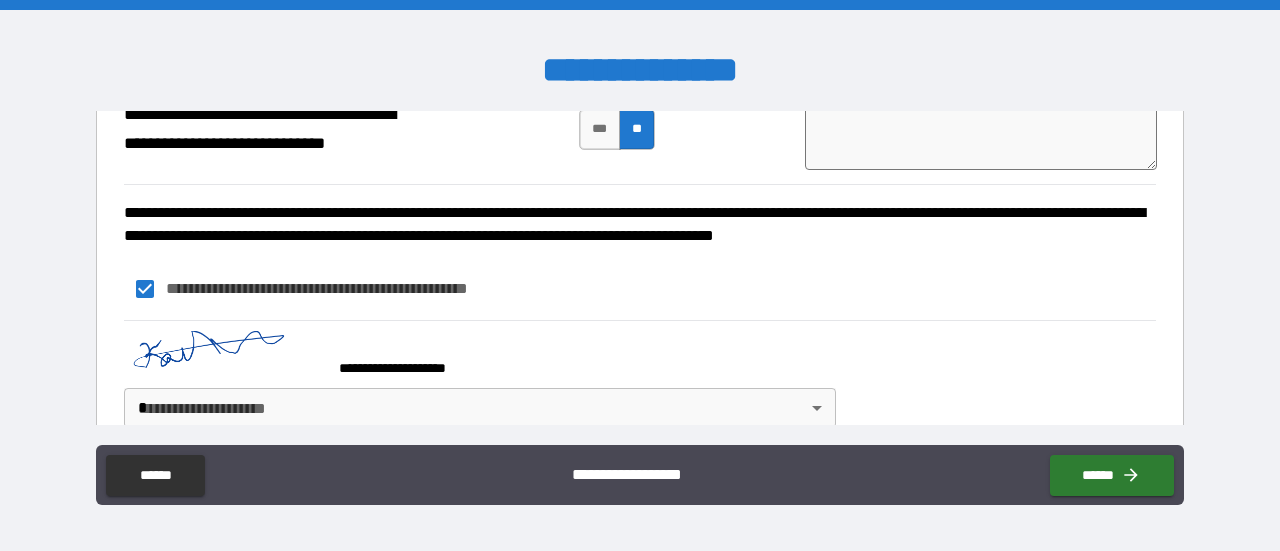 click on "**********" at bounding box center (640, 275) 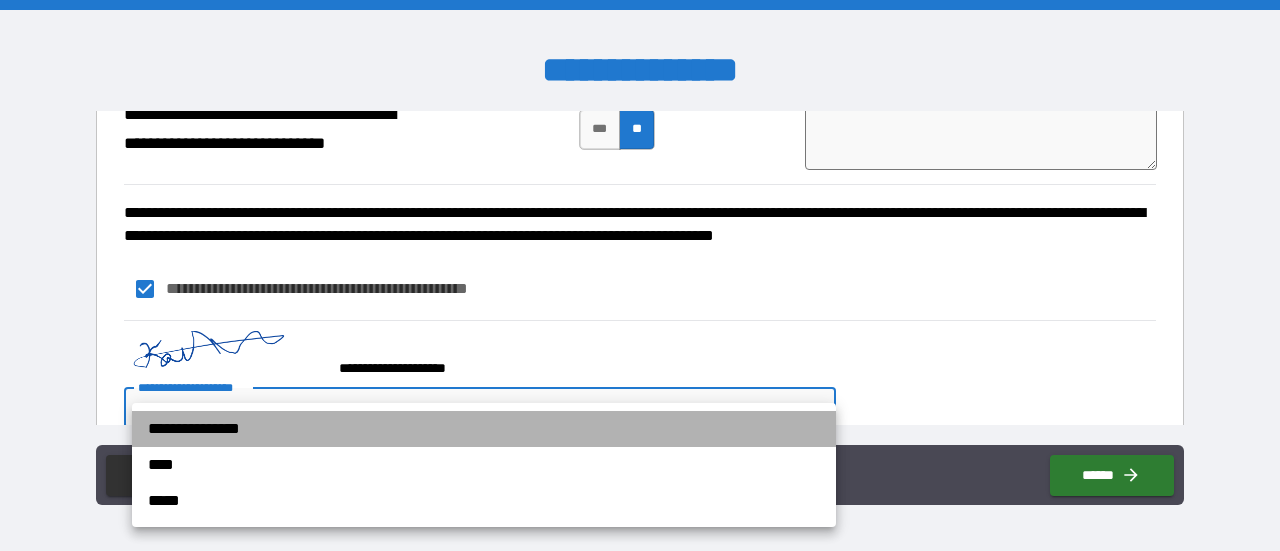 click on "**********" at bounding box center [484, 429] 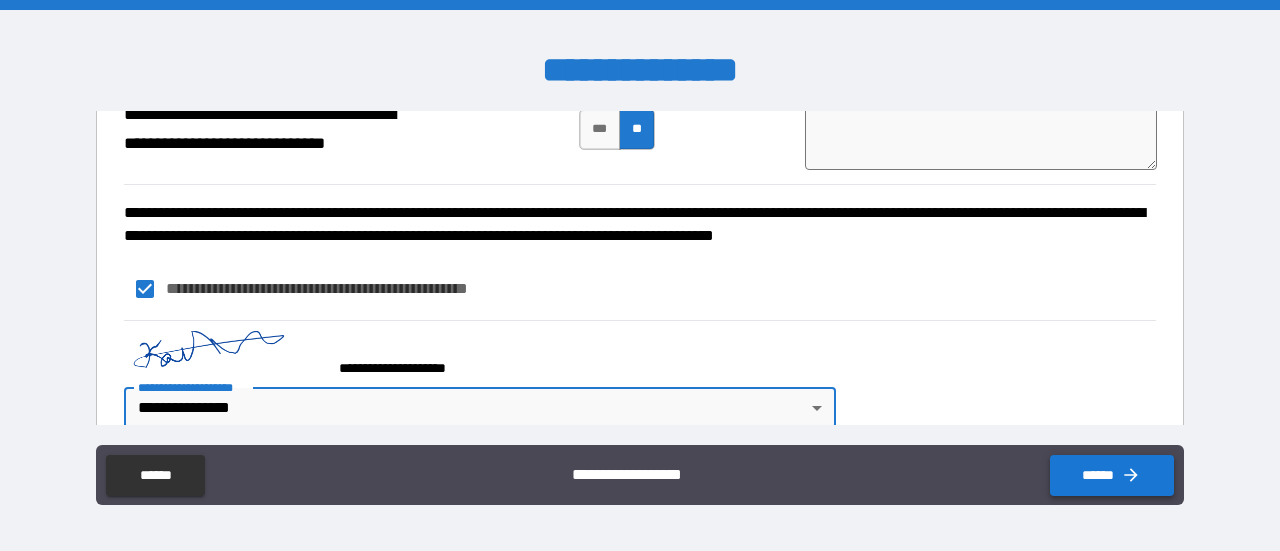 click on "******" at bounding box center (1112, 475) 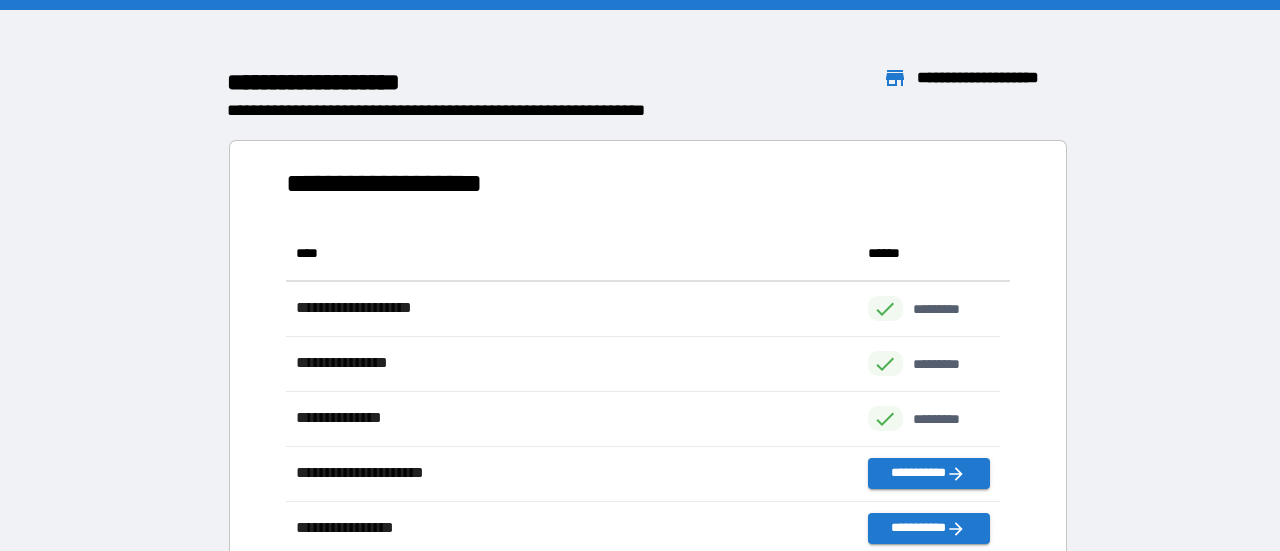 scroll, scrollTop: 16, scrollLeft: 16, axis: both 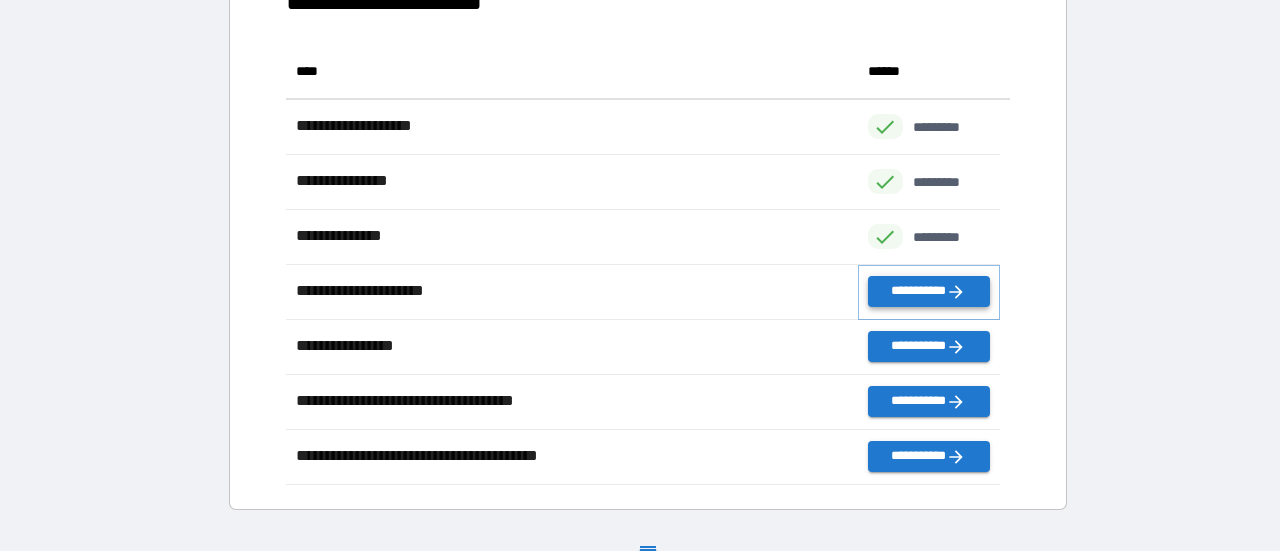 click on "**********" at bounding box center (929, 291) 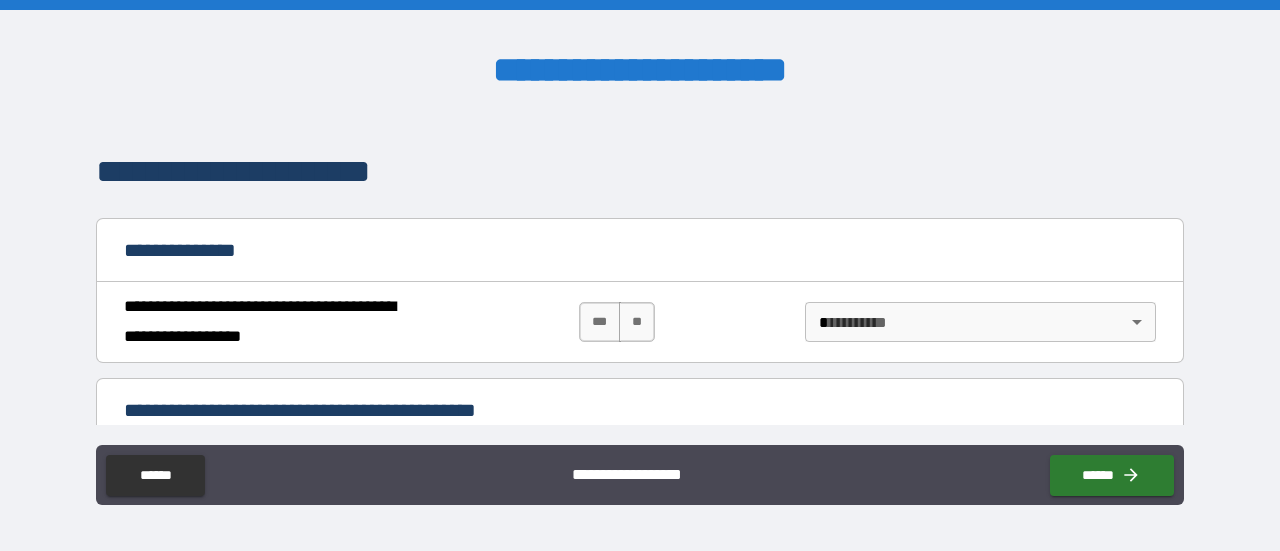 scroll, scrollTop: 126, scrollLeft: 0, axis: vertical 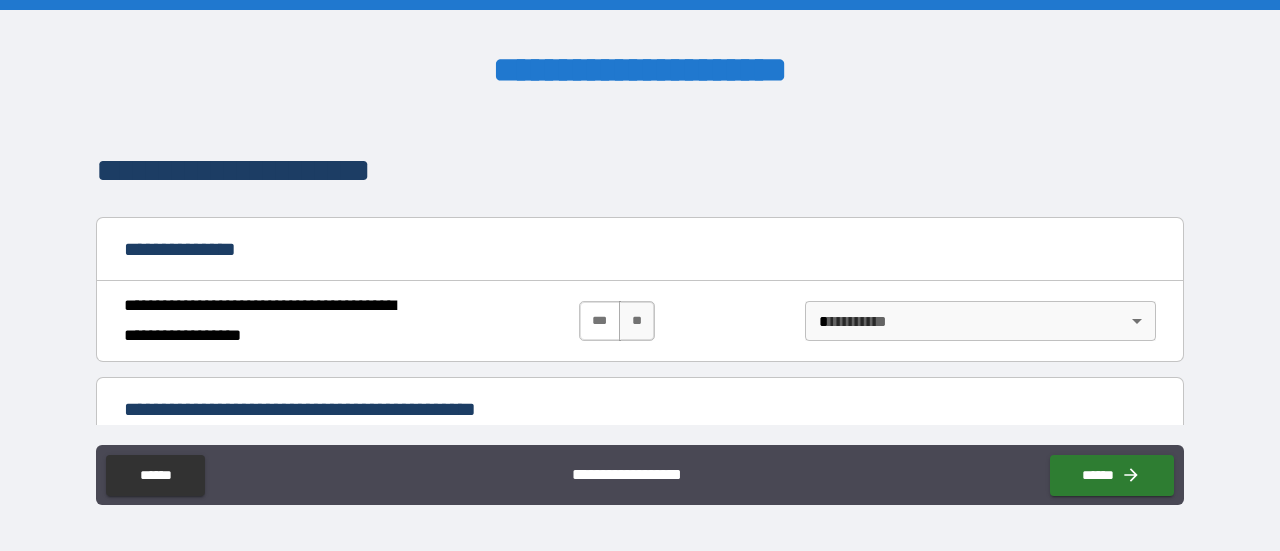 click on "***" at bounding box center (600, 321) 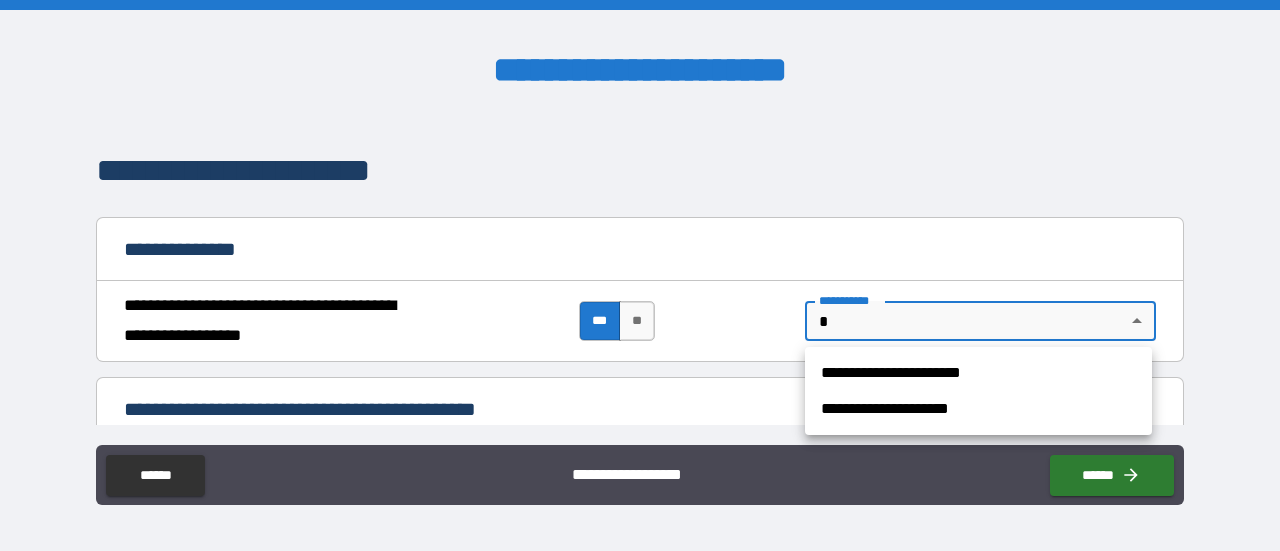 click on "**********" at bounding box center [640, 275] 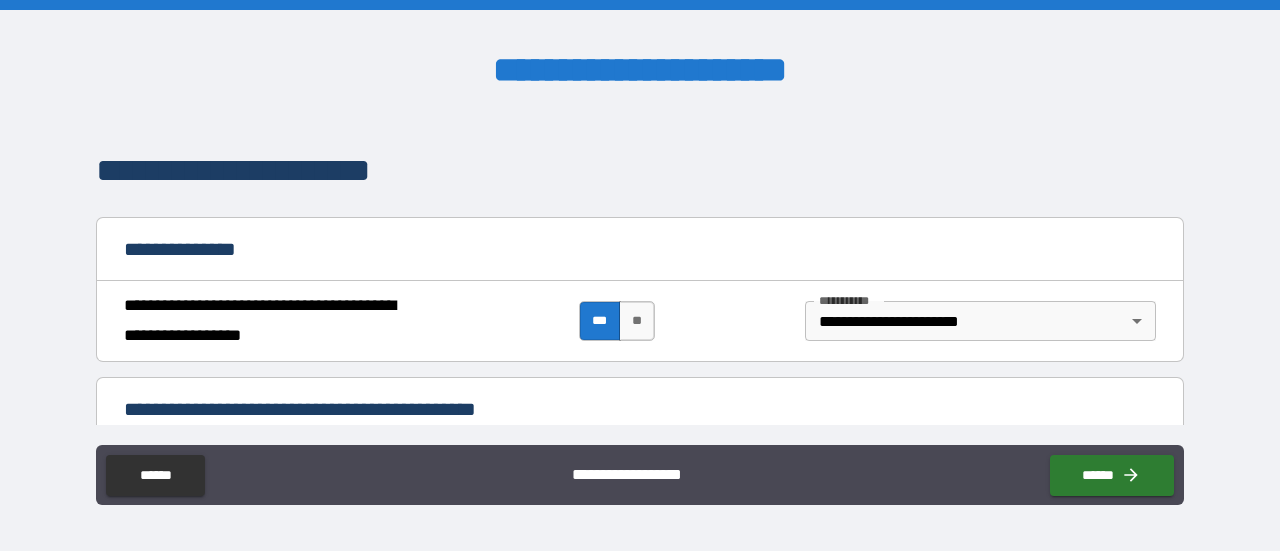 click on "**********" at bounding box center [640, 321] 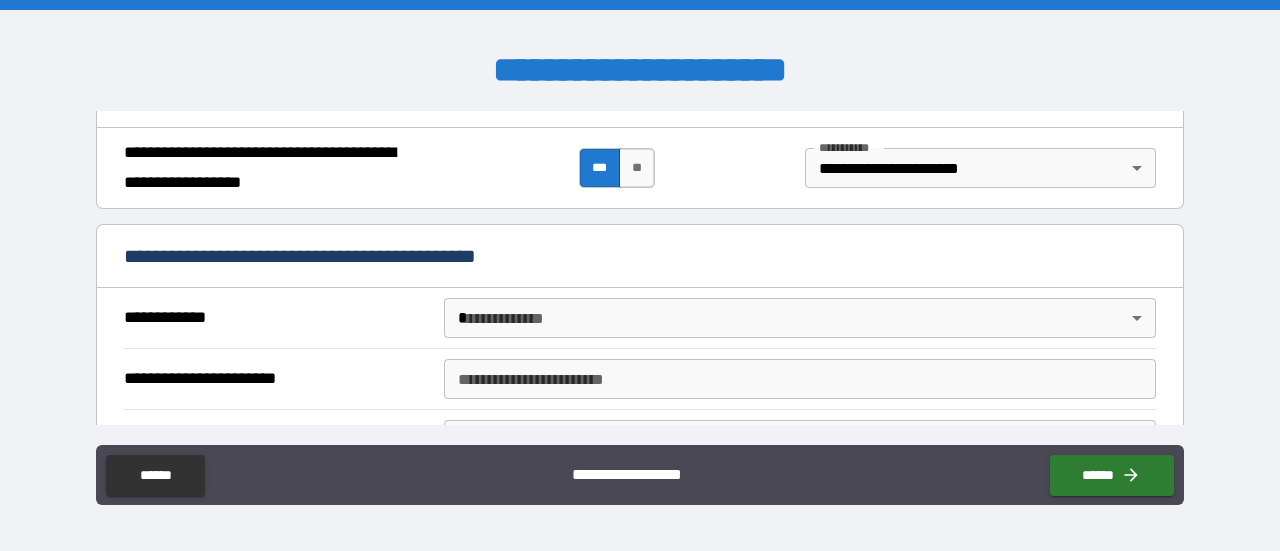 scroll, scrollTop: 338, scrollLeft: 0, axis: vertical 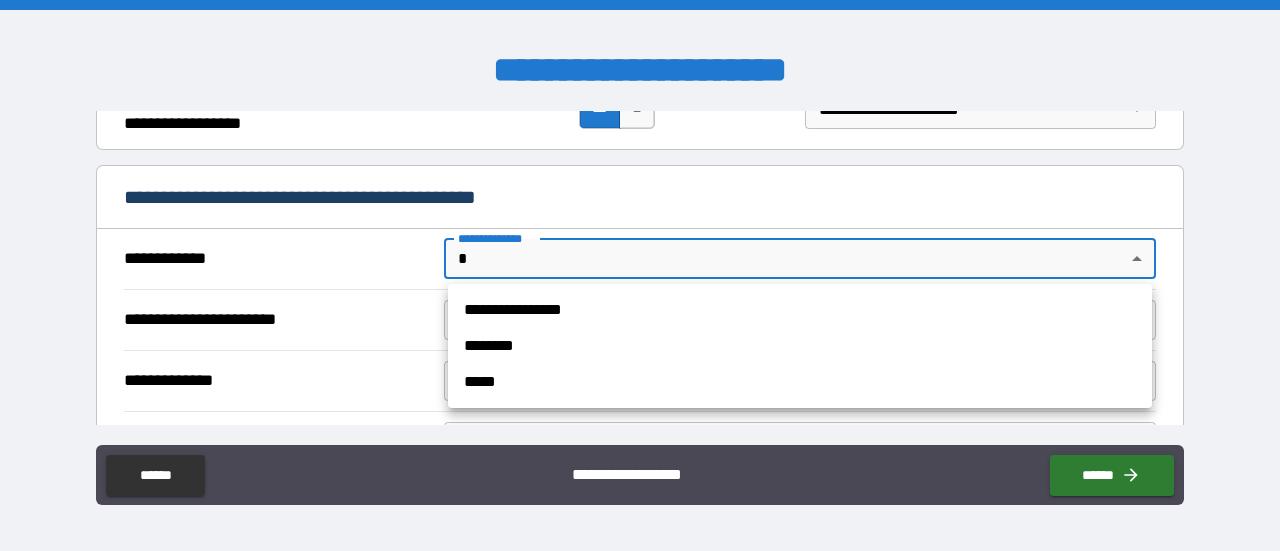 click on "**********" at bounding box center [640, 275] 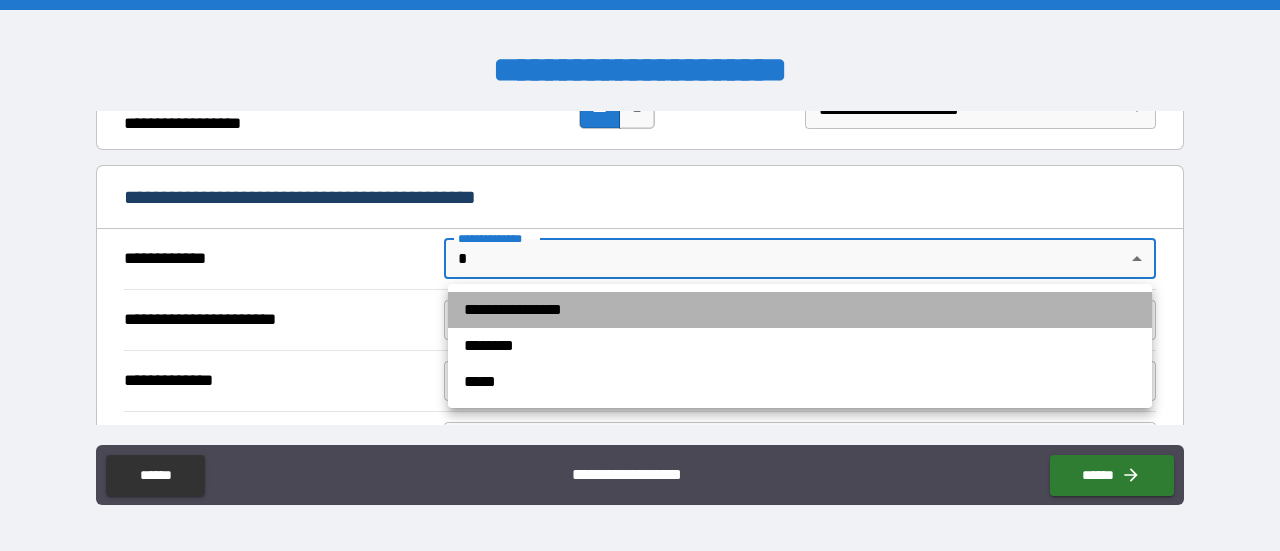 click on "**********" at bounding box center (800, 310) 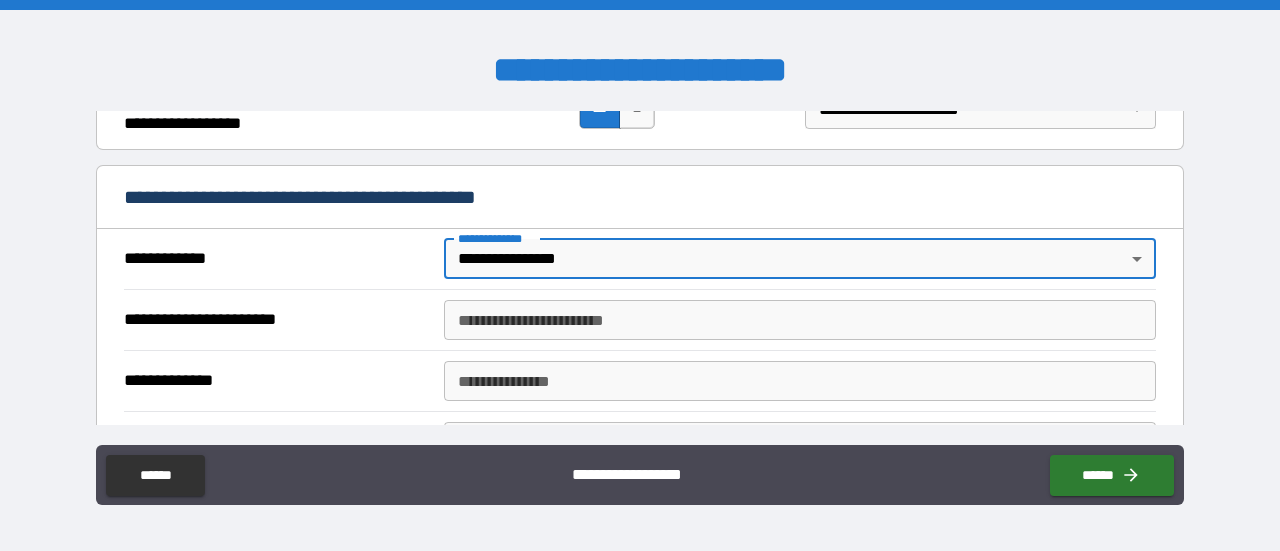 click on "**********" at bounding box center [800, 320] 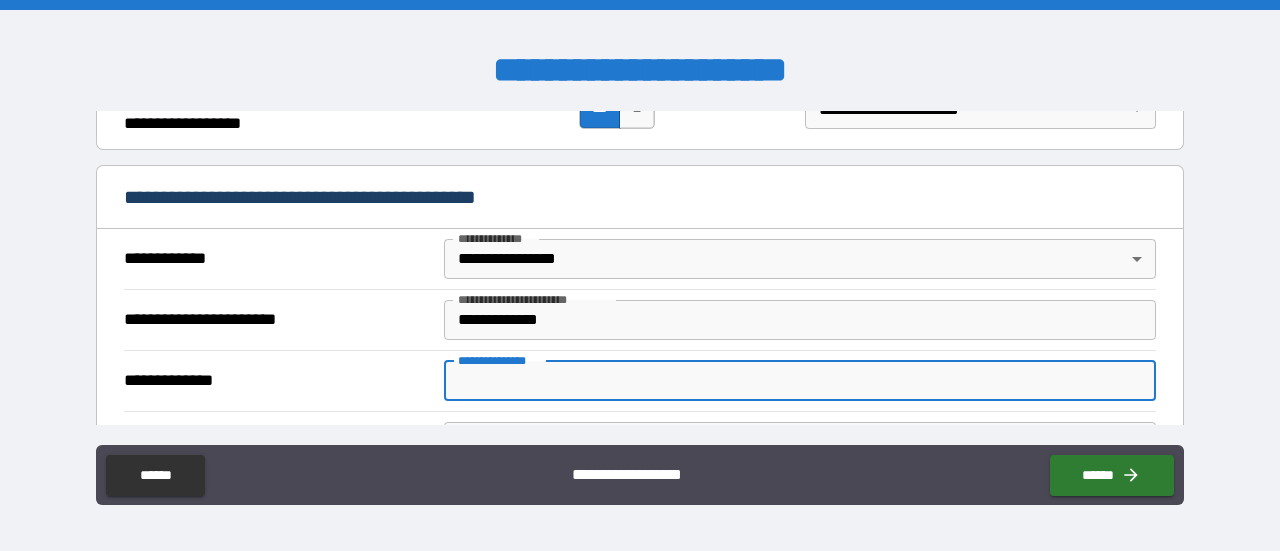 click on "**********" at bounding box center [800, 381] 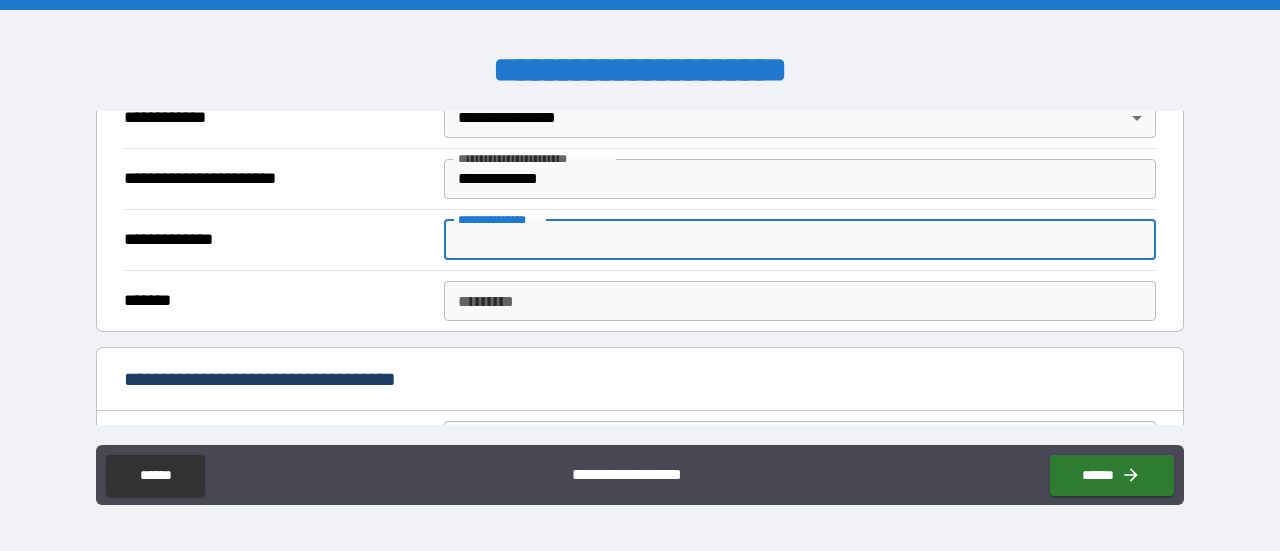 scroll, scrollTop: 513, scrollLeft: 0, axis: vertical 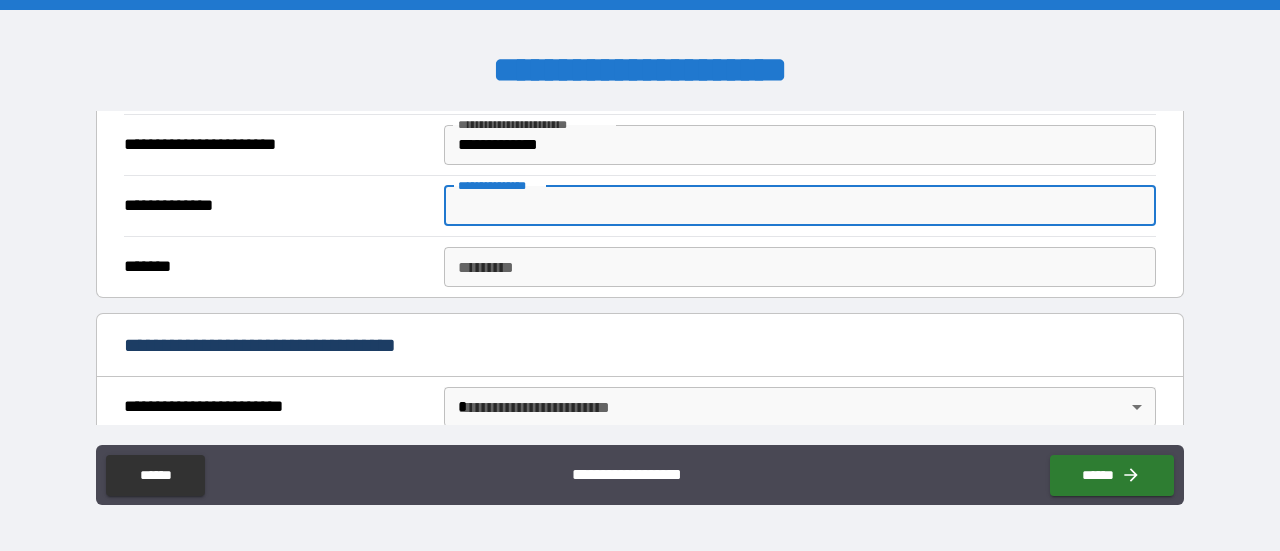 click on "*******   *" at bounding box center (800, 267) 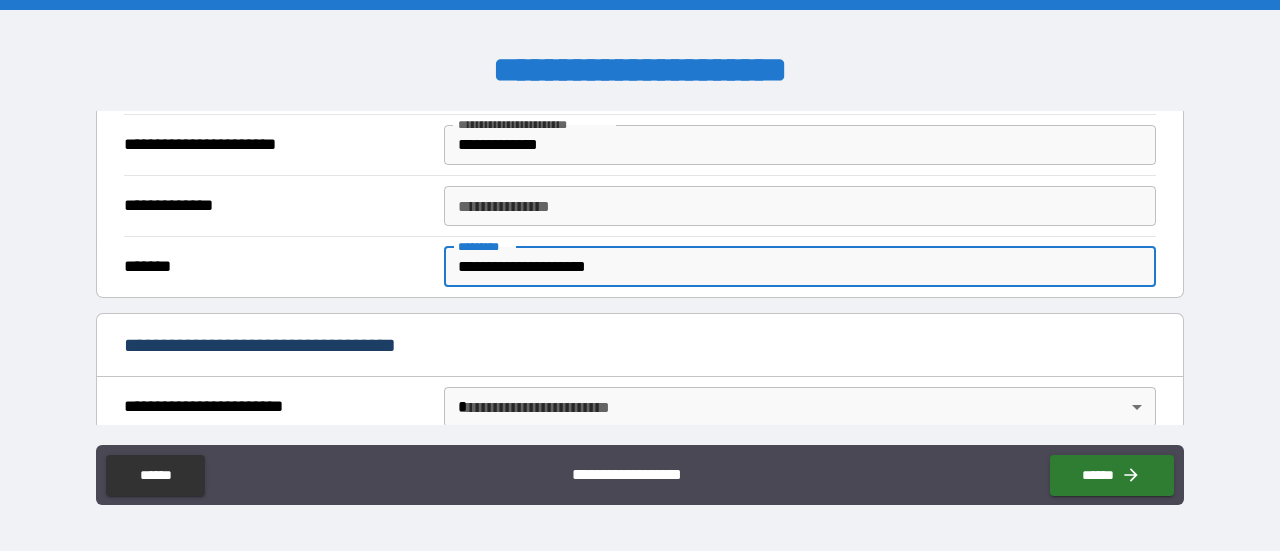 click on "**********" at bounding box center [800, 206] 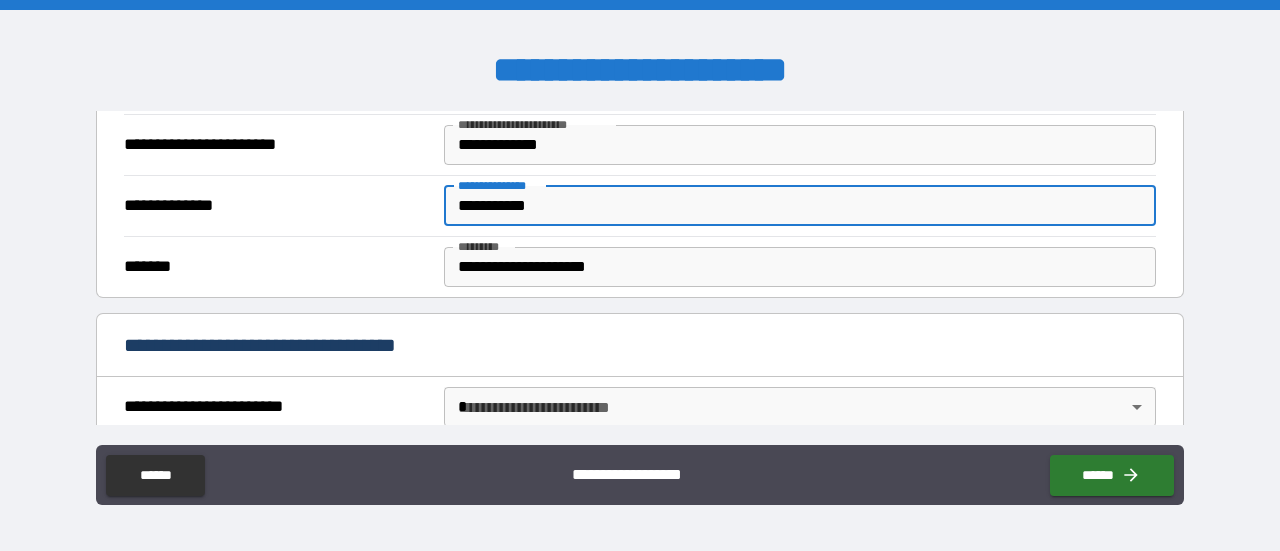 click on "*******" at bounding box center (277, 267) 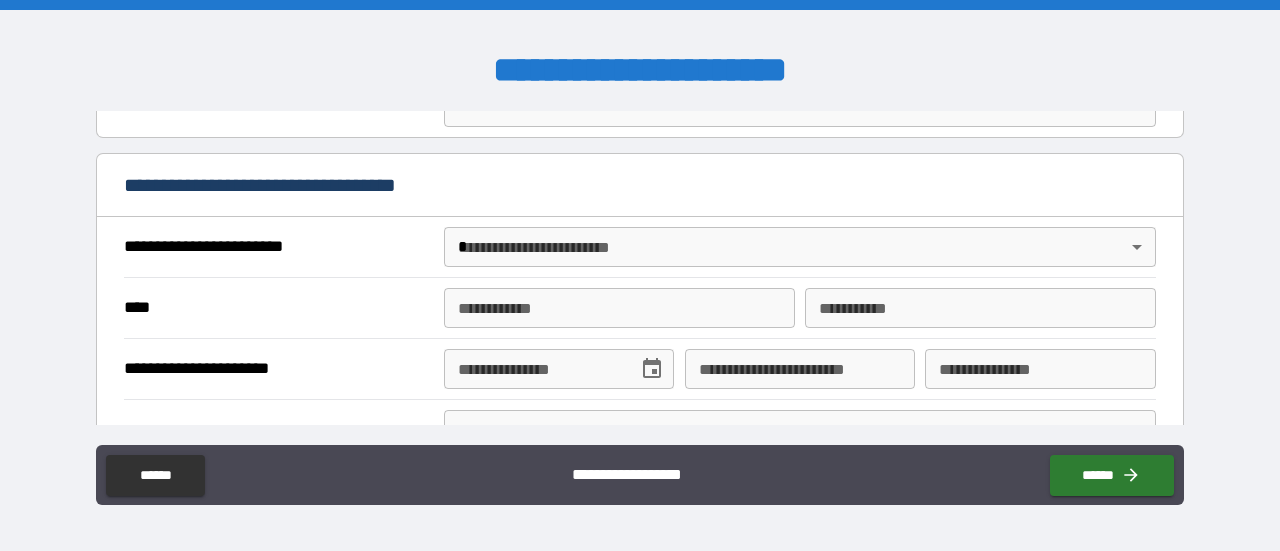 scroll, scrollTop: 673, scrollLeft: 0, axis: vertical 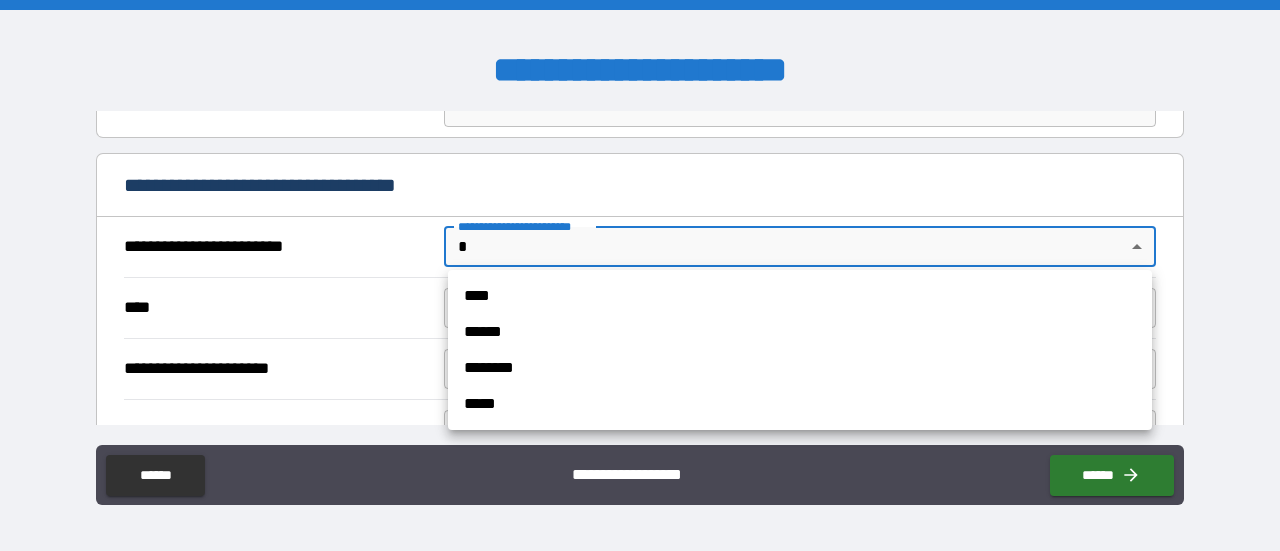 click on "**********" at bounding box center (640, 275) 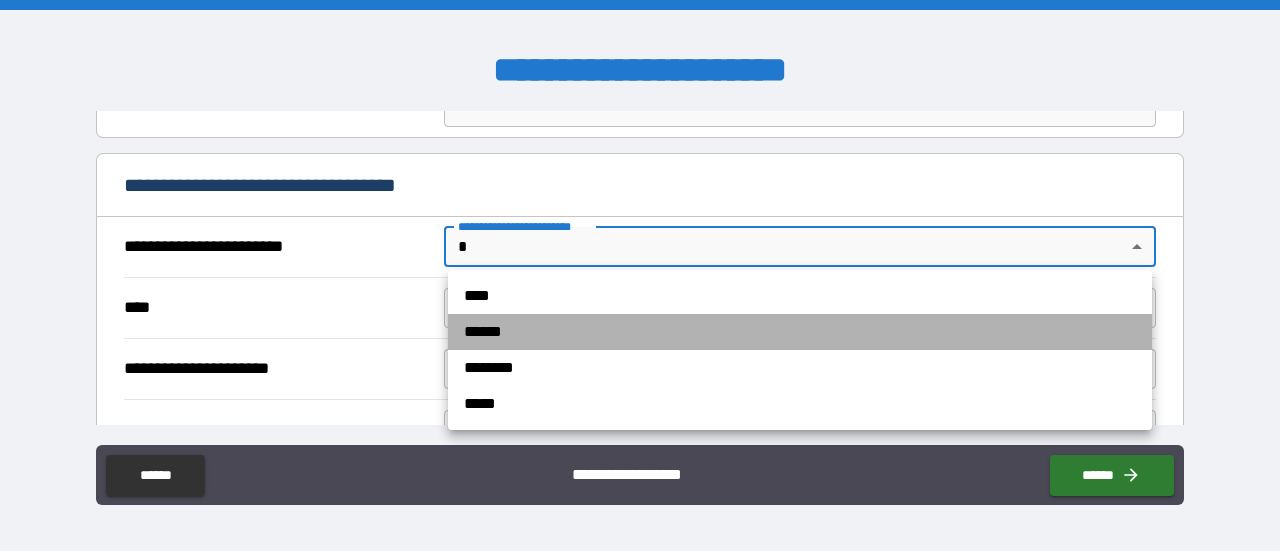 click on "******" at bounding box center [800, 332] 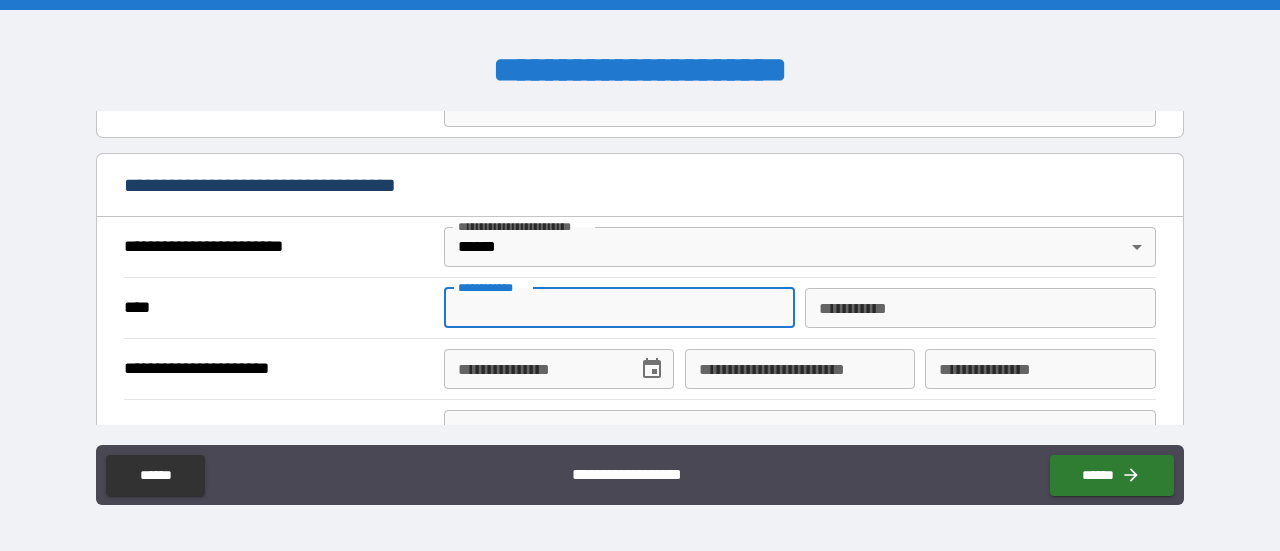 click on "**********" at bounding box center (619, 308) 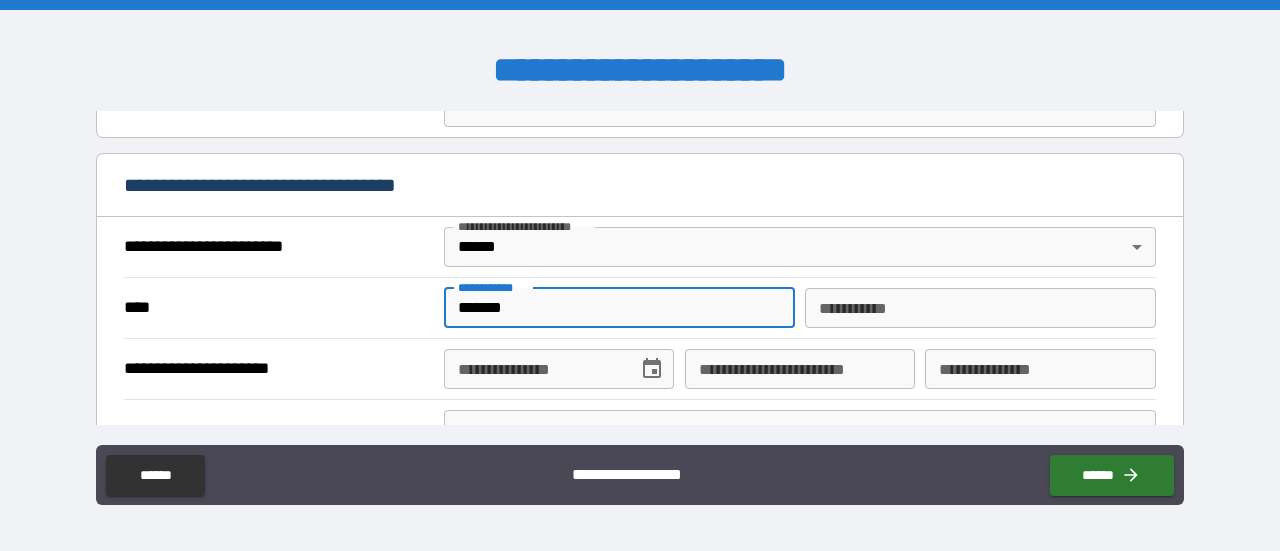 click on "*********   *" at bounding box center [980, 308] 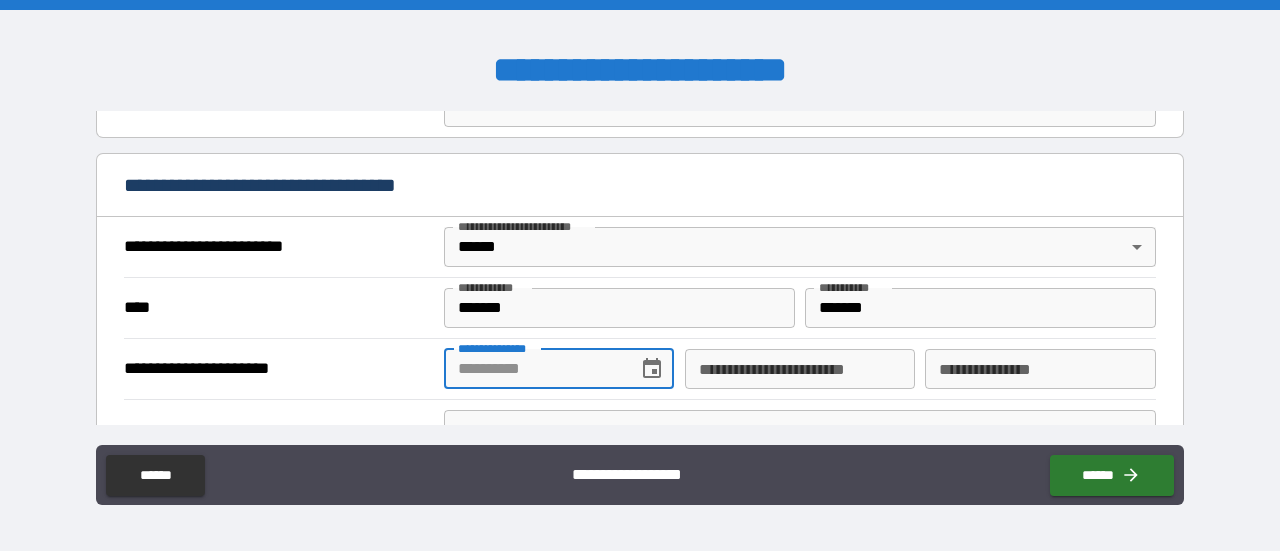 click on "**********" at bounding box center (534, 369) 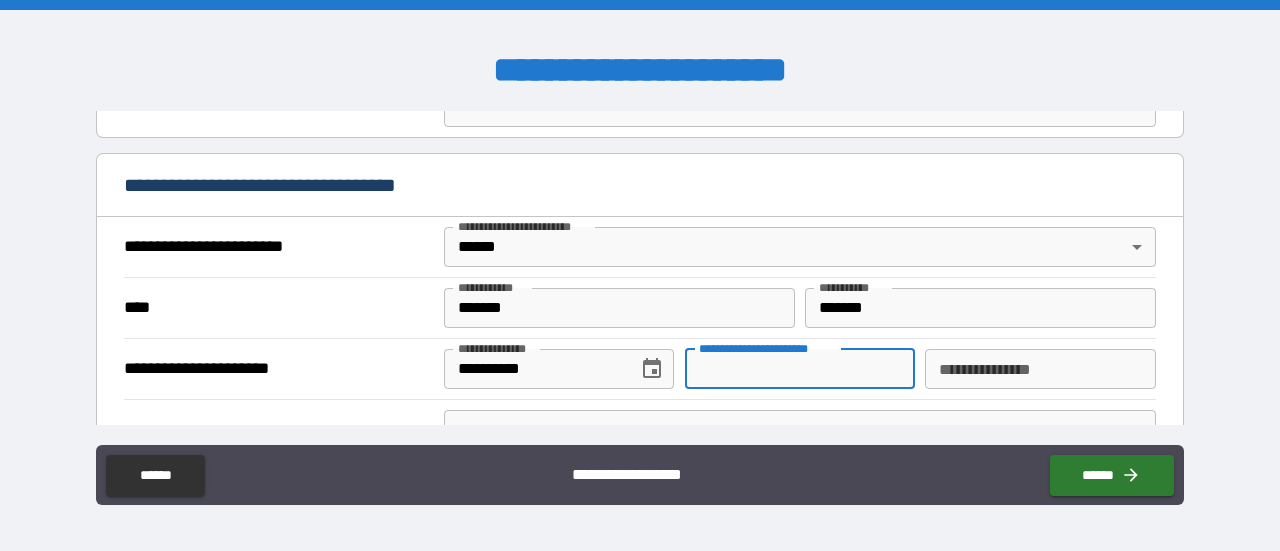 click on "**********" at bounding box center [800, 369] 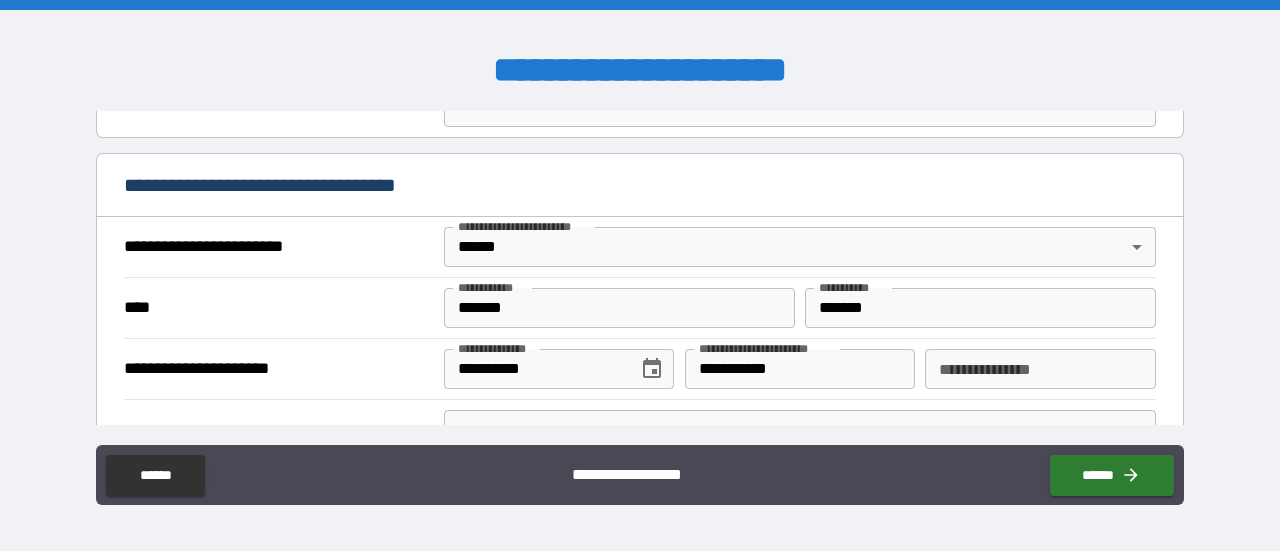 click on "**********" at bounding box center [277, 369] 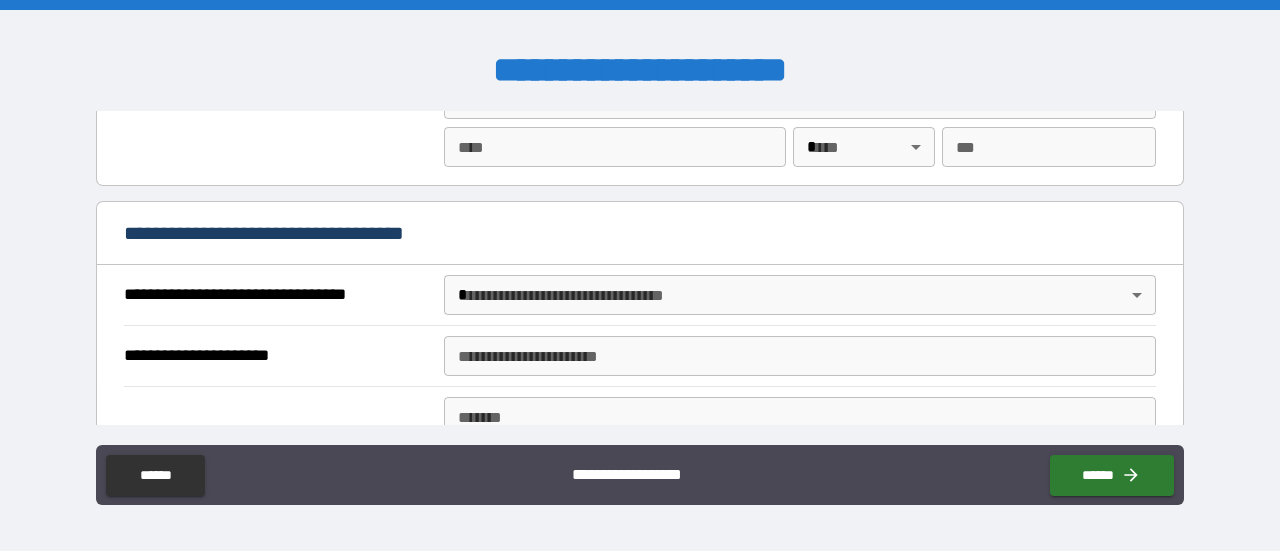 scroll, scrollTop: 1053, scrollLeft: 0, axis: vertical 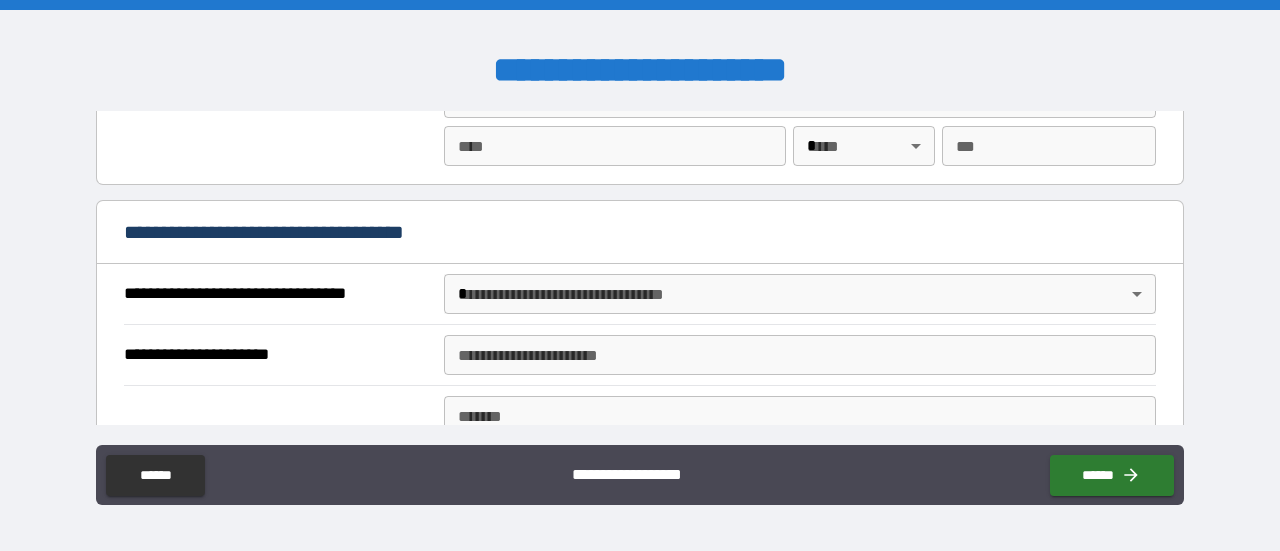 click on "**********" at bounding box center (640, 275) 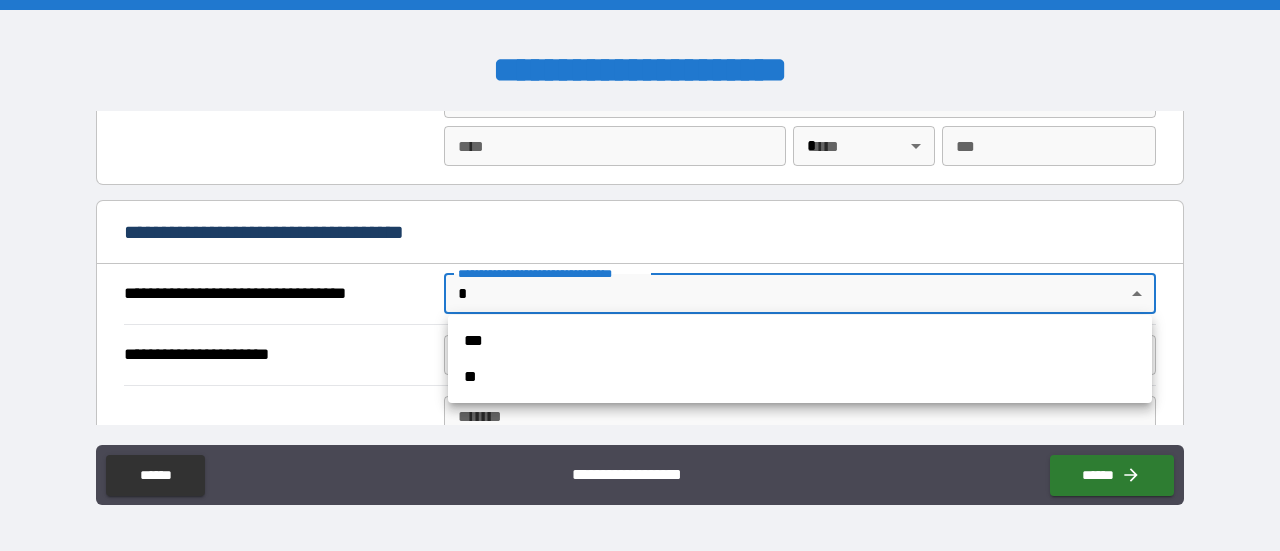 click on "***" at bounding box center [800, 341] 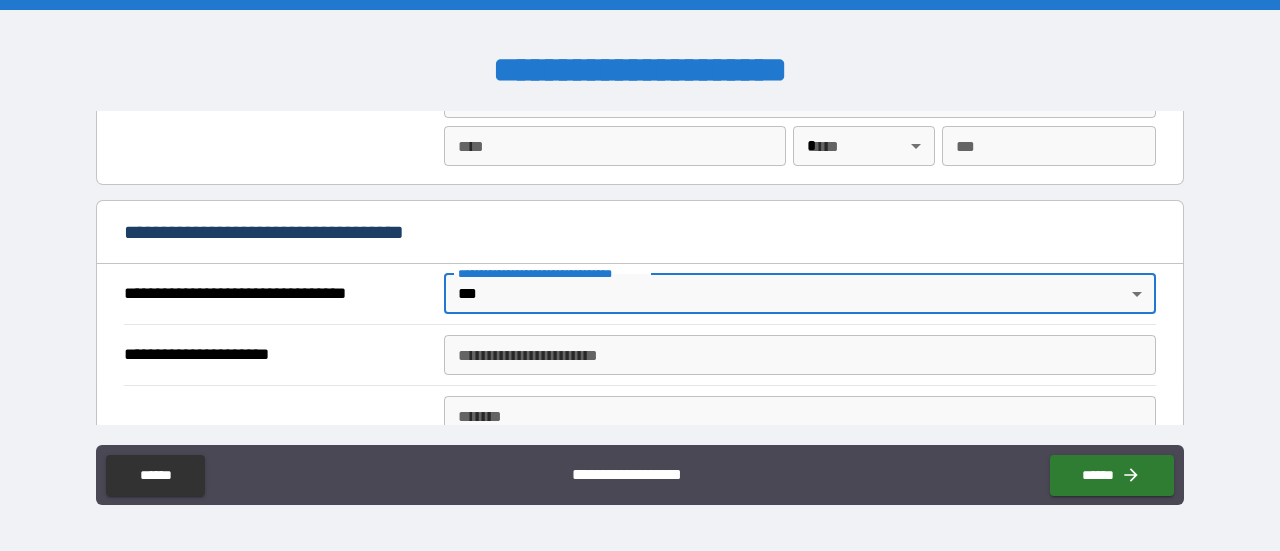 click on "**********" at bounding box center [277, 355] 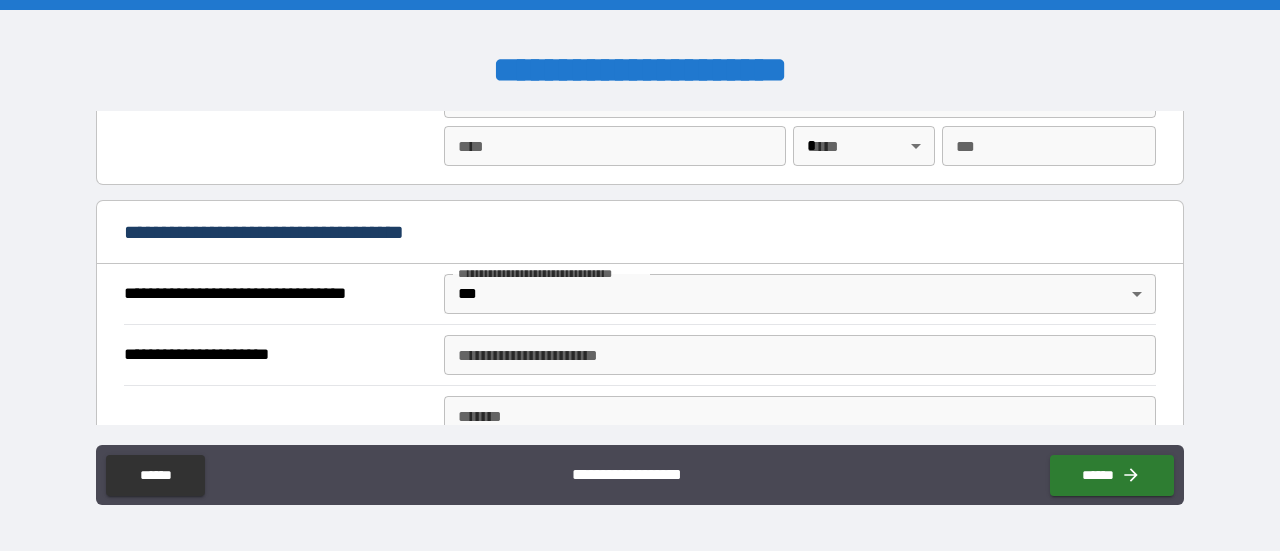 click on "**********" at bounding box center [800, 355] 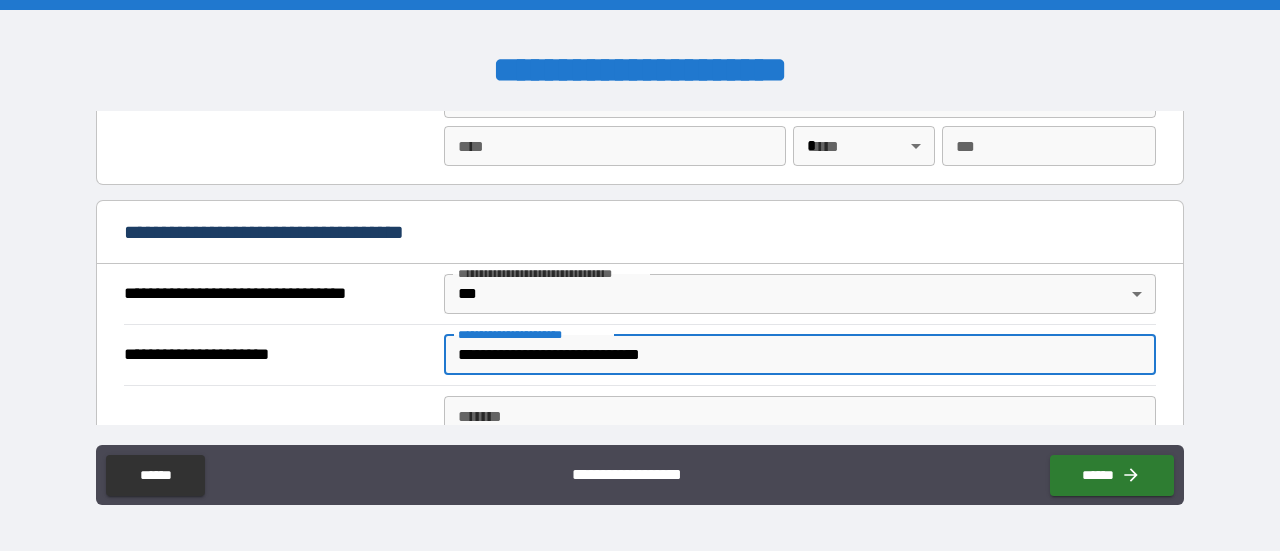 click on "**********" at bounding box center [277, 355] 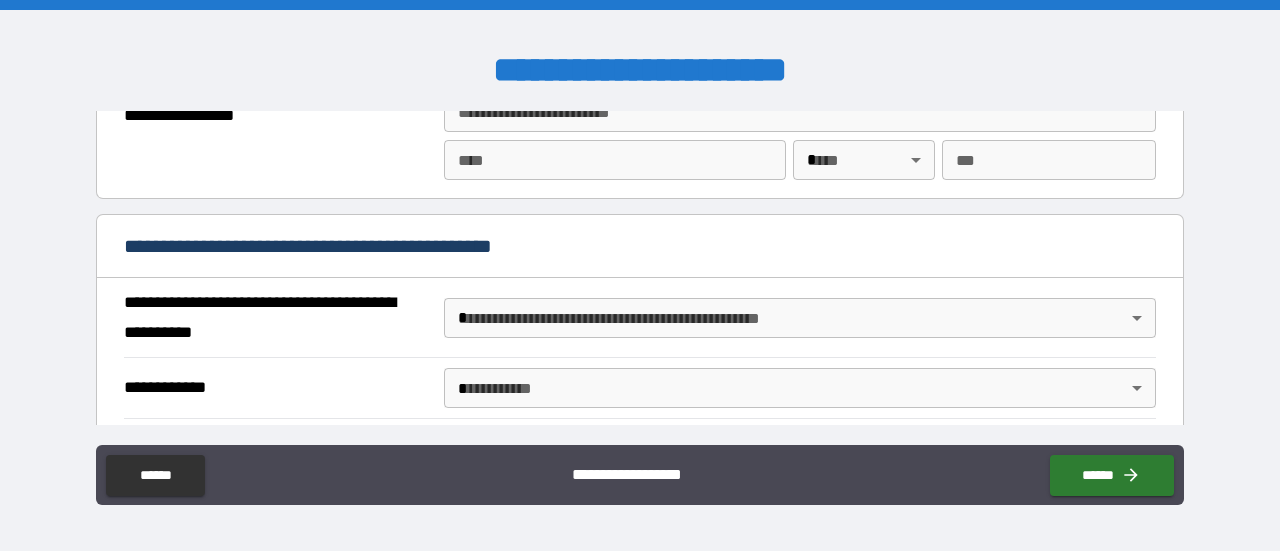 scroll, scrollTop: 1409, scrollLeft: 0, axis: vertical 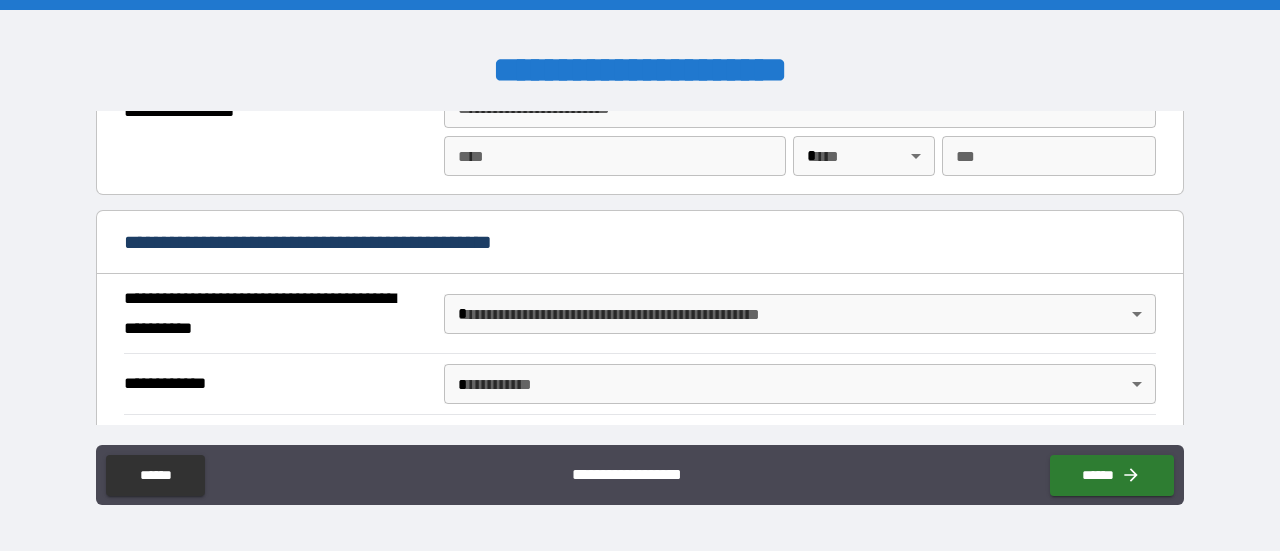click on "**********" at bounding box center [640, 275] 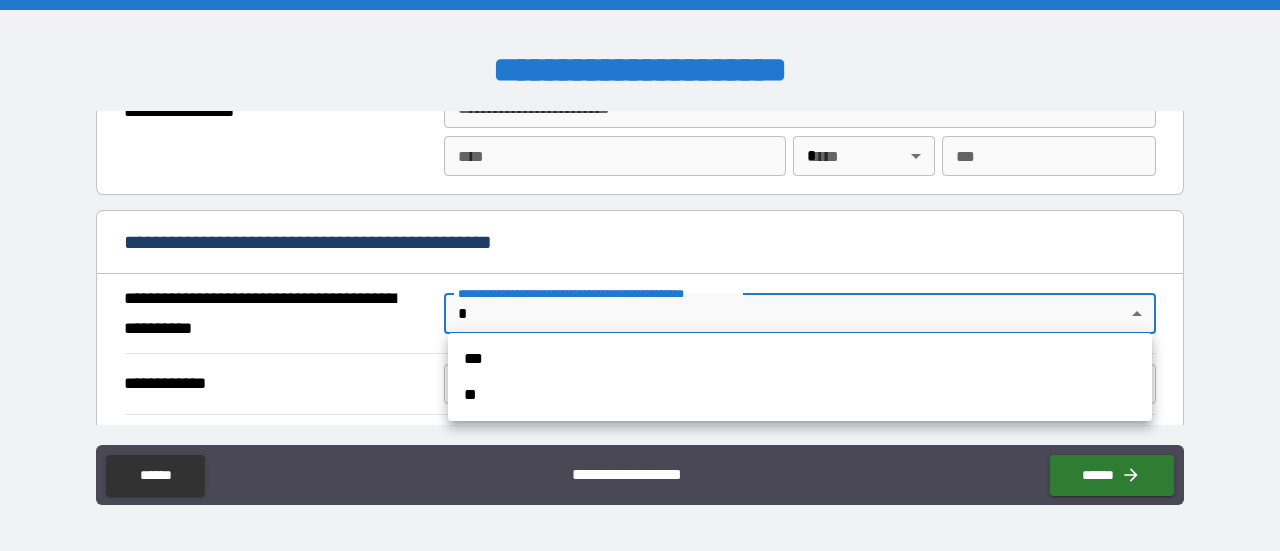 click on "**" at bounding box center [800, 395] 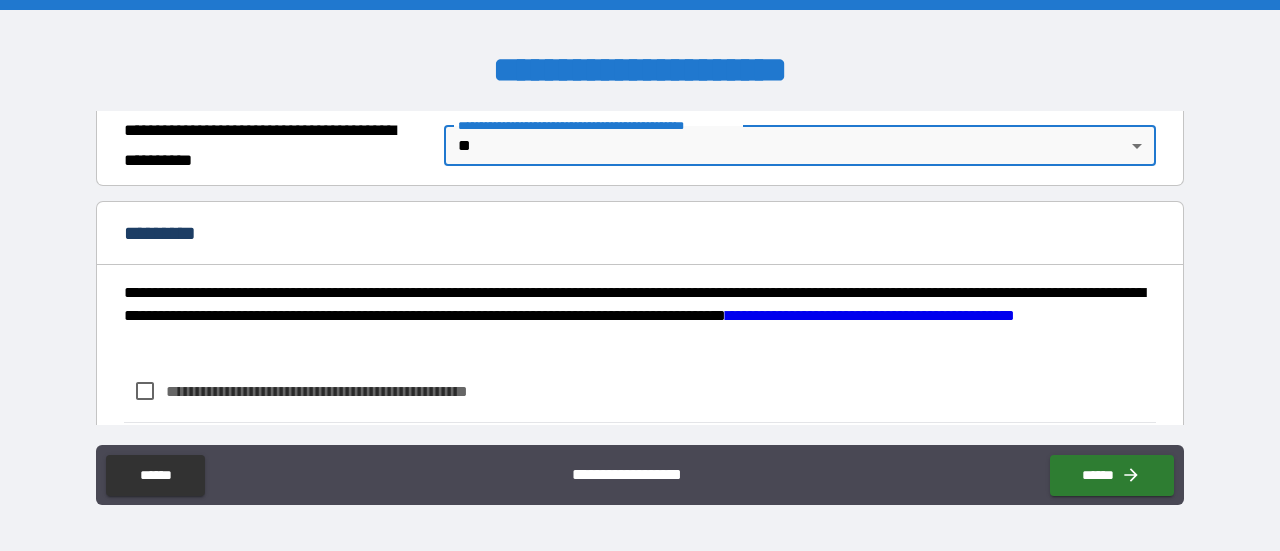 scroll, scrollTop: 1627, scrollLeft: 0, axis: vertical 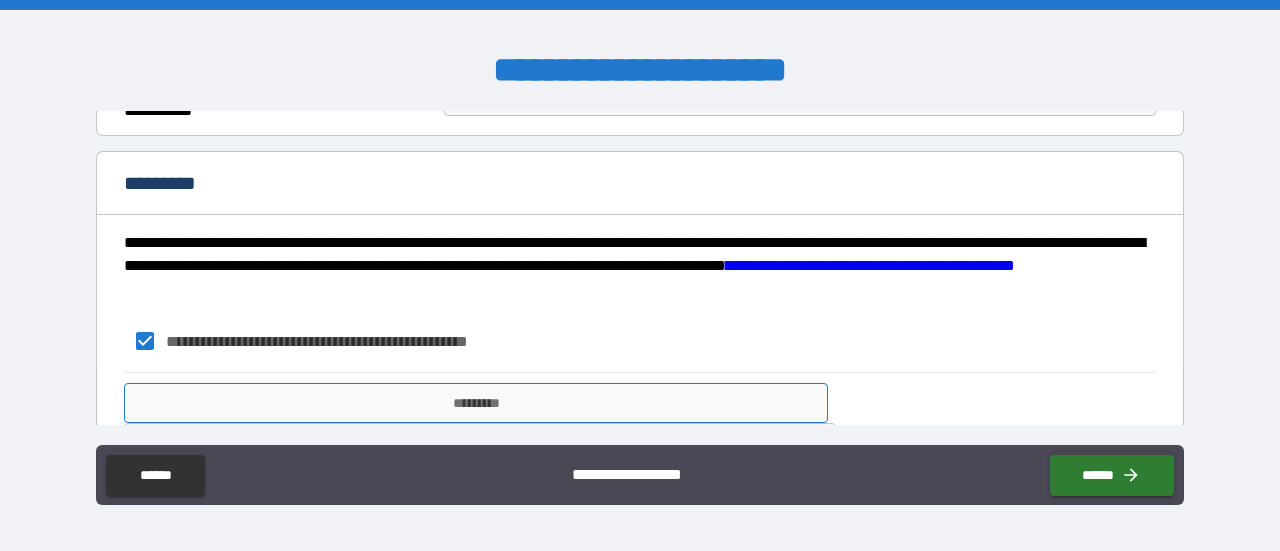 click on "*********" at bounding box center [476, 403] 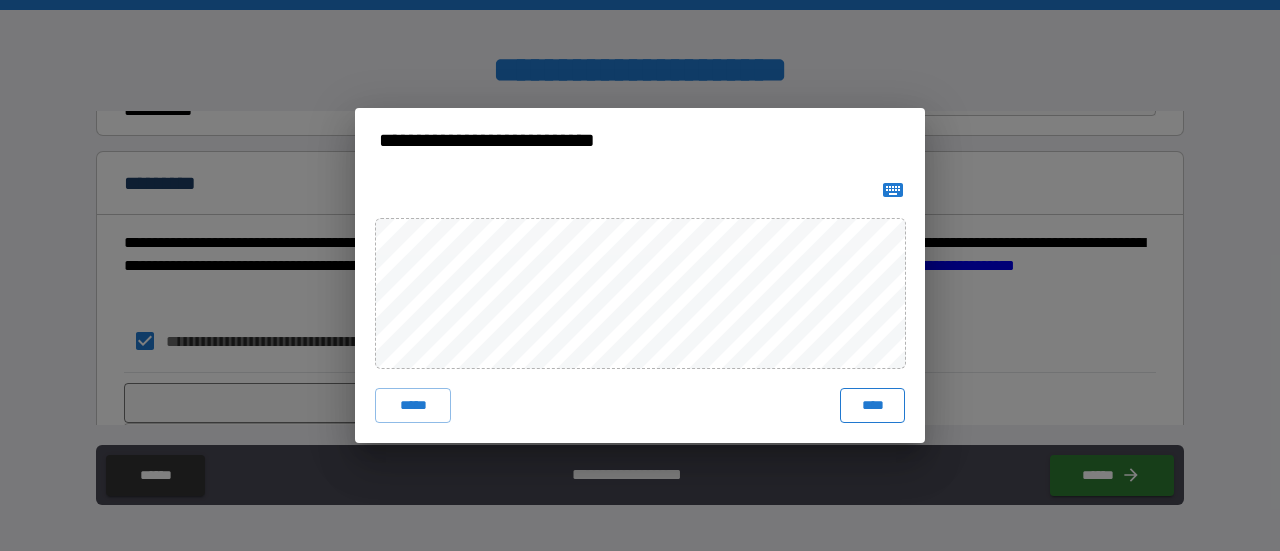 click on "****" at bounding box center (872, 406) 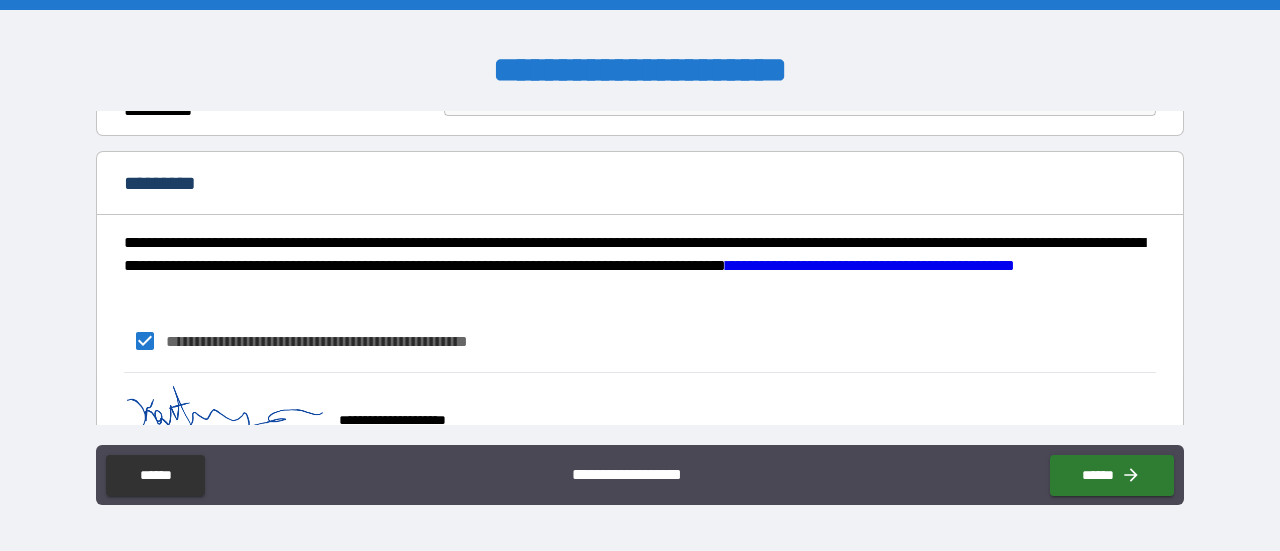 scroll, scrollTop: 1702, scrollLeft: 0, axis: vertical 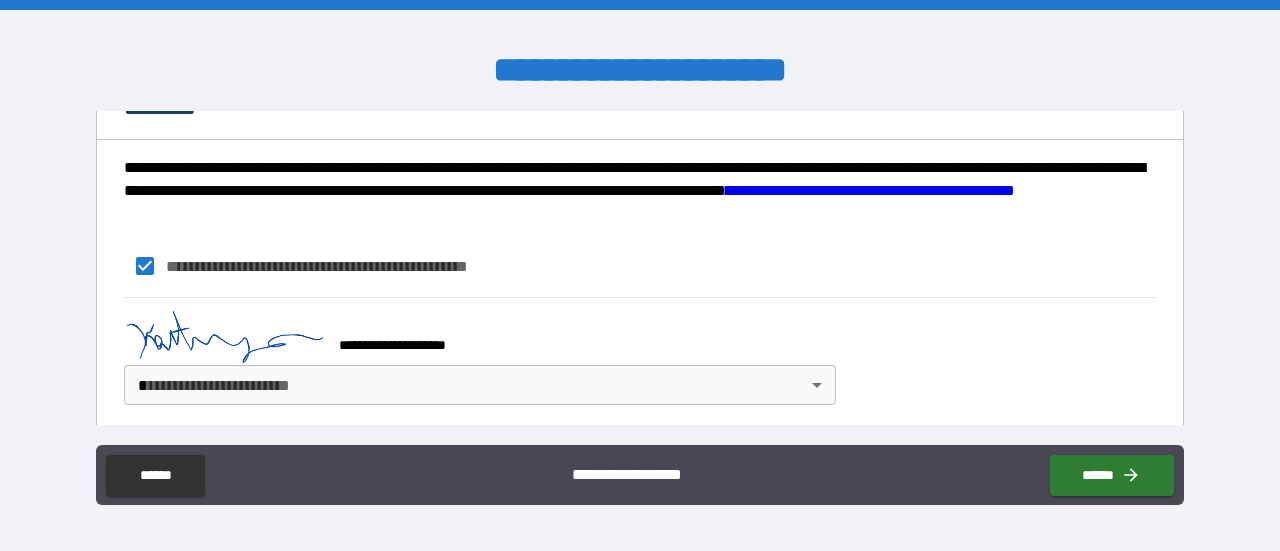 click on "**********" at bounding box center [640, 275] 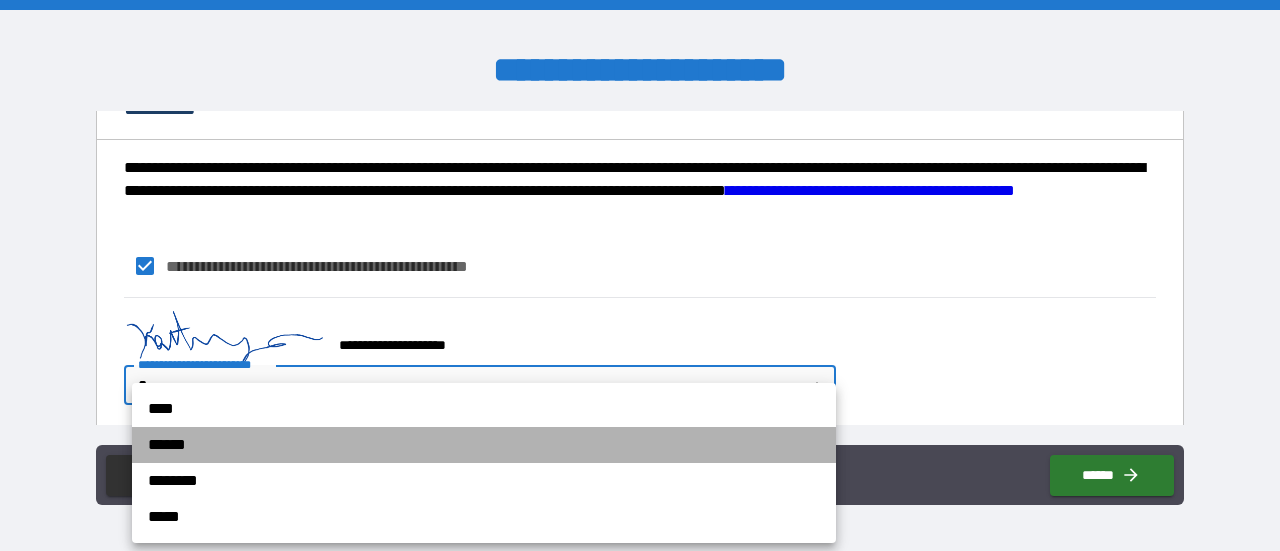 click on "******" at bounding box center (484, 445) 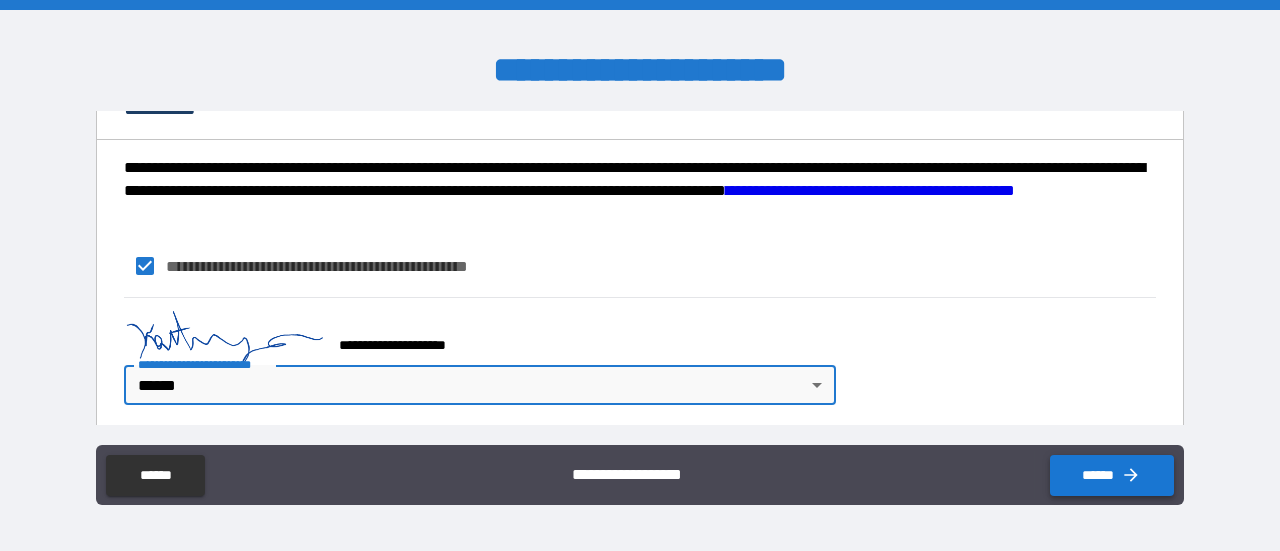 click on "******" at bounding box center (1112, 475) 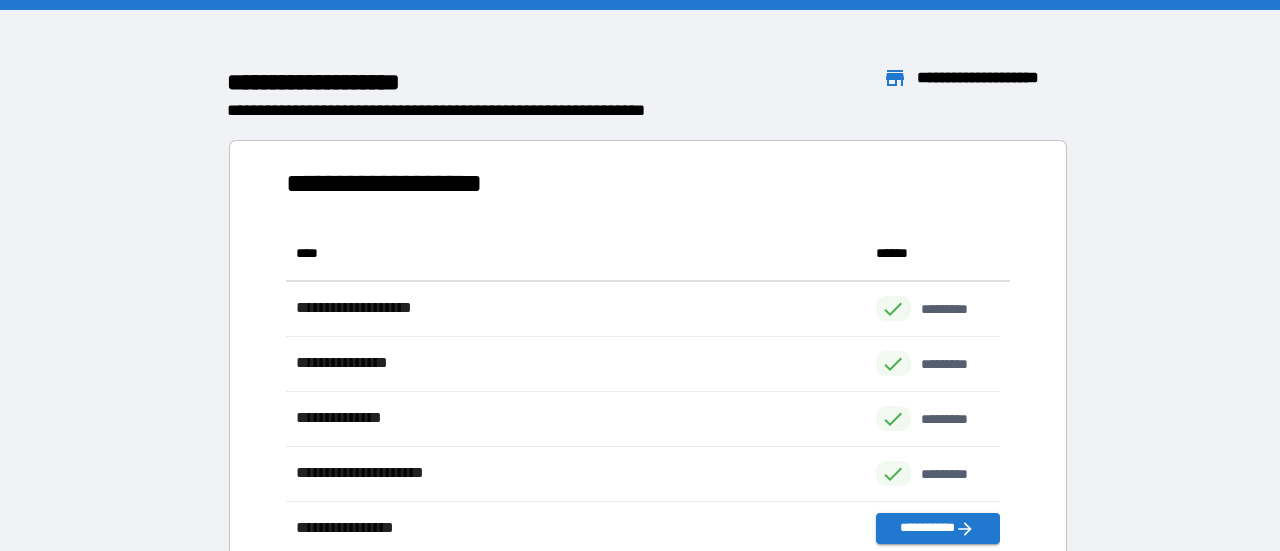 scroll, scrollTop: 425, scrollLeft: 698, axis: both 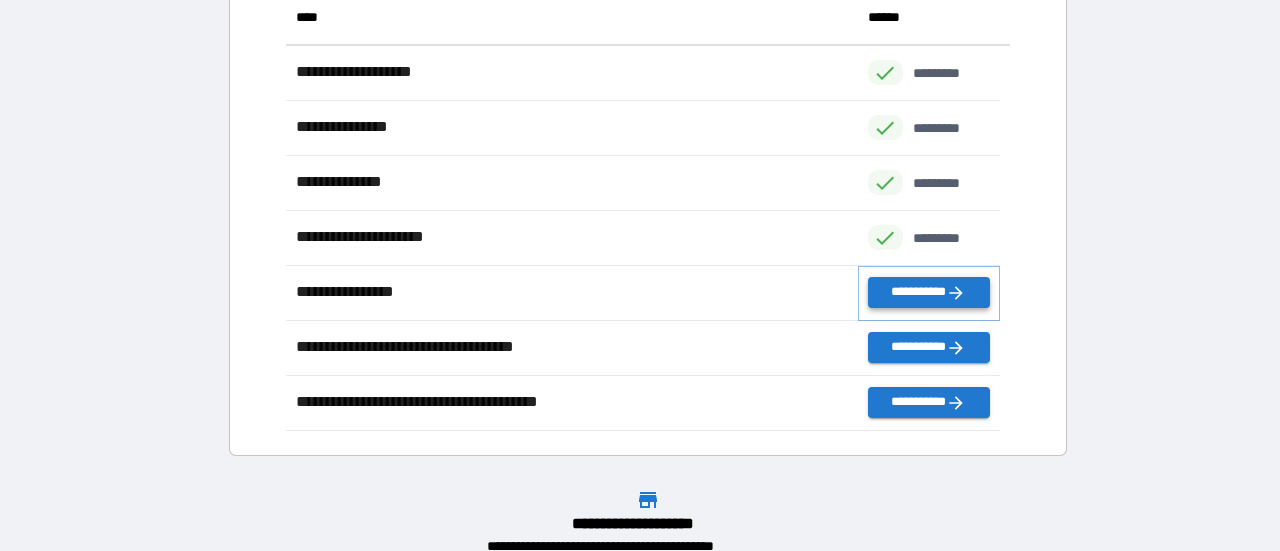 click on "**********" at bounding box center [929, 292] 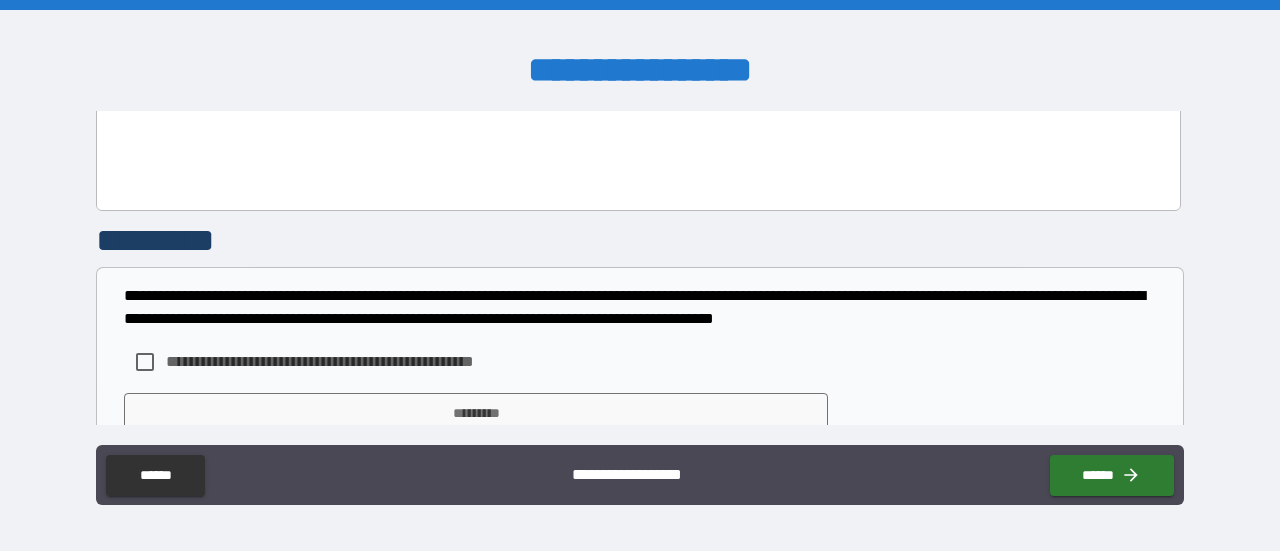 scroll, scrollTop: 2810, scrollLeft: 0, axis: vertical 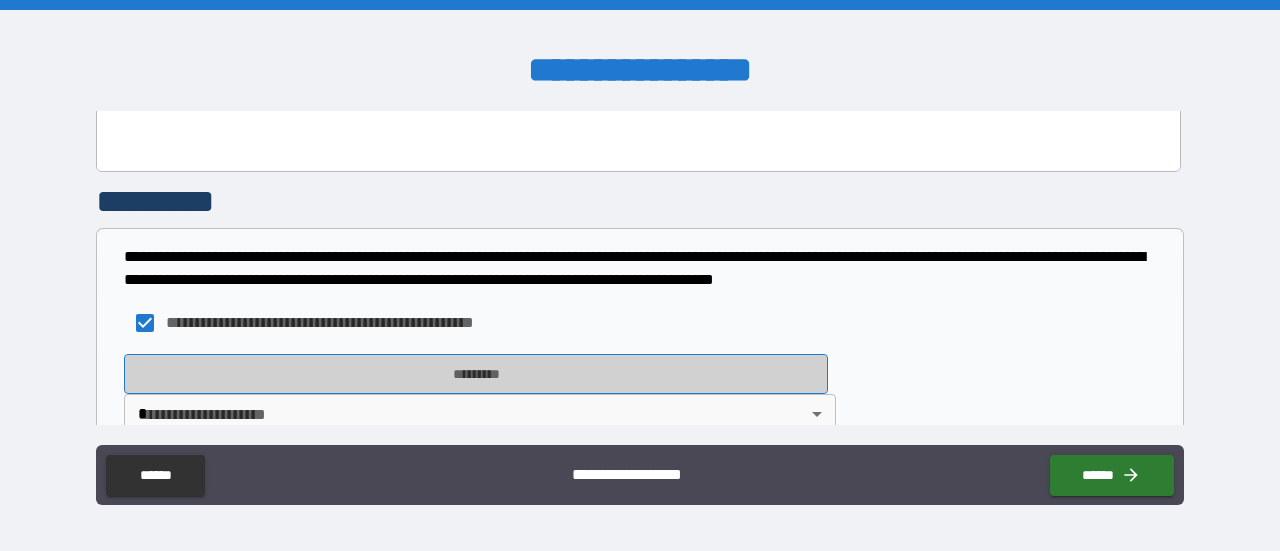 click on "*********" at bounding box center (476, 374) 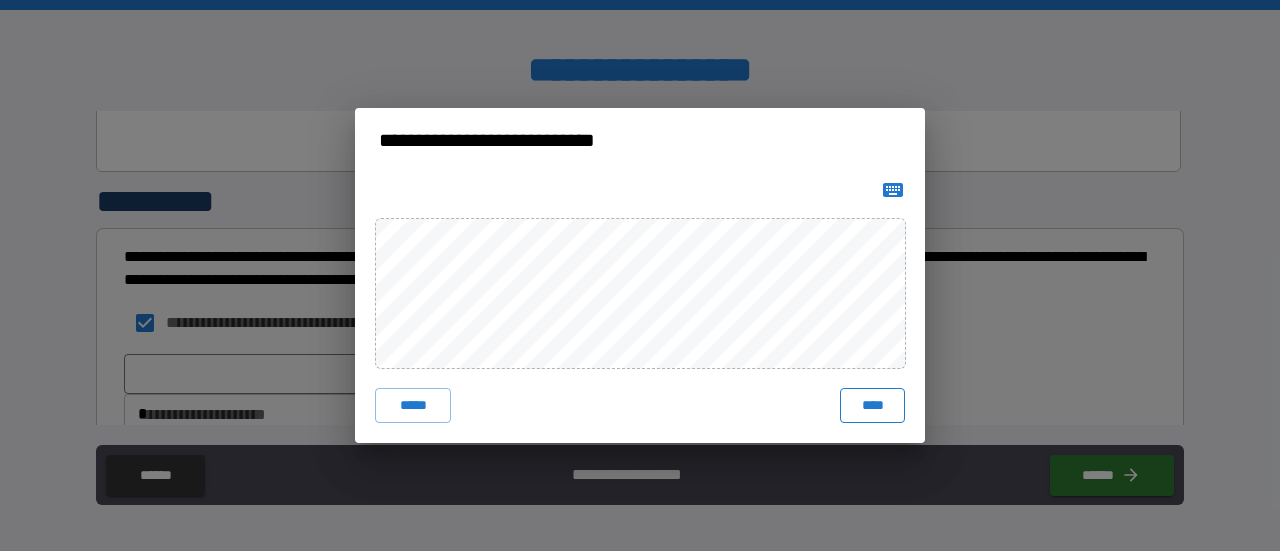 click on "****" at bounding box center [872, 406] 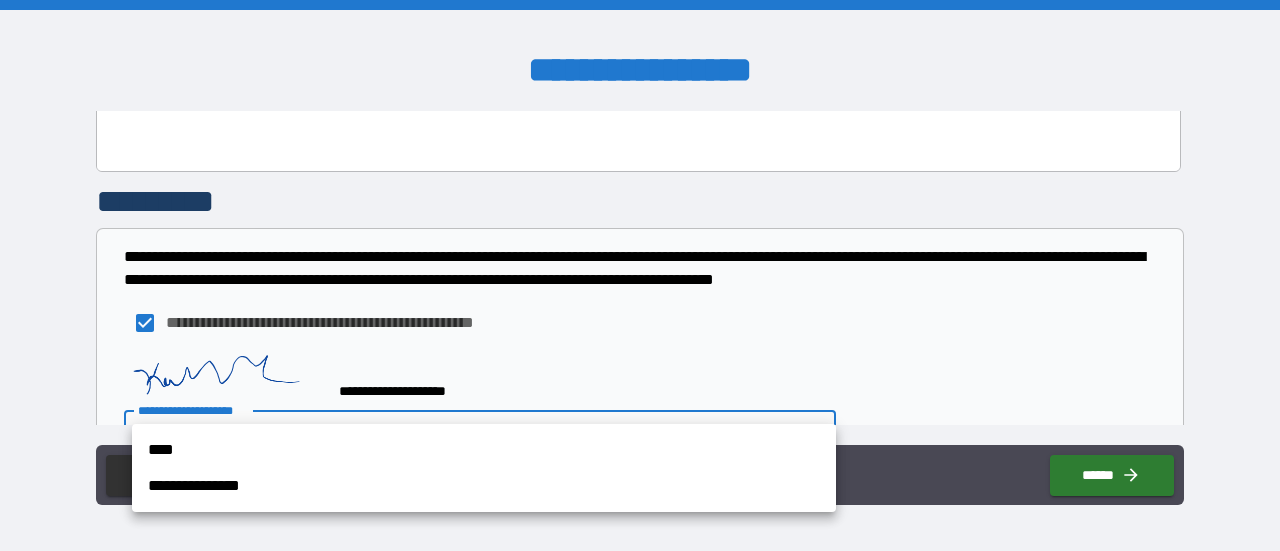 click on "**********" at bounding box center (640, 275) 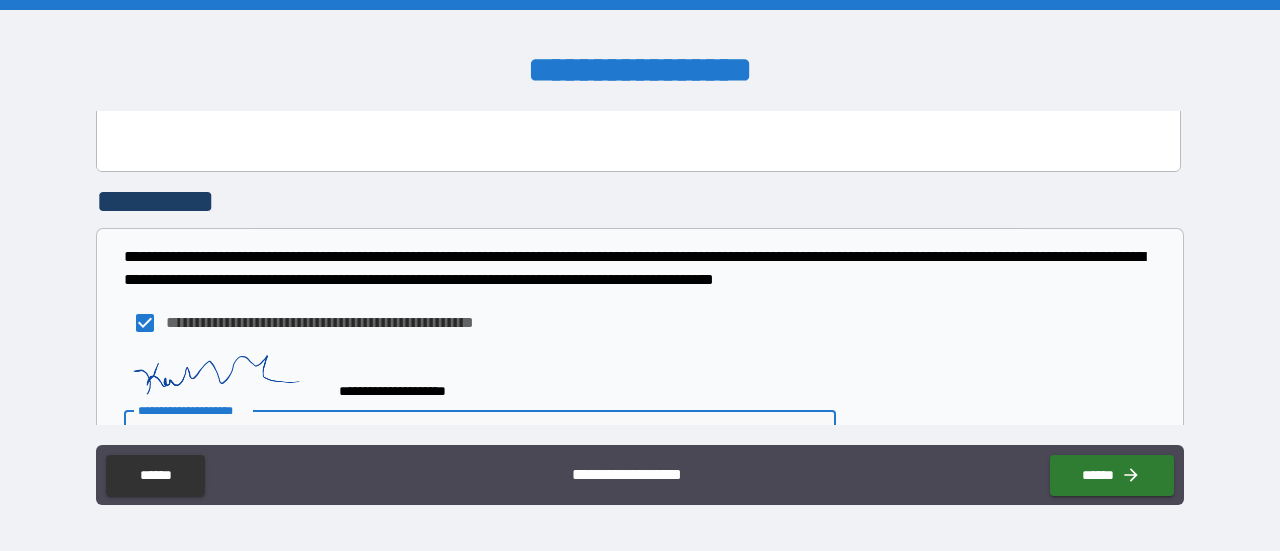 click on "**********" at bounding box center [640, 402] 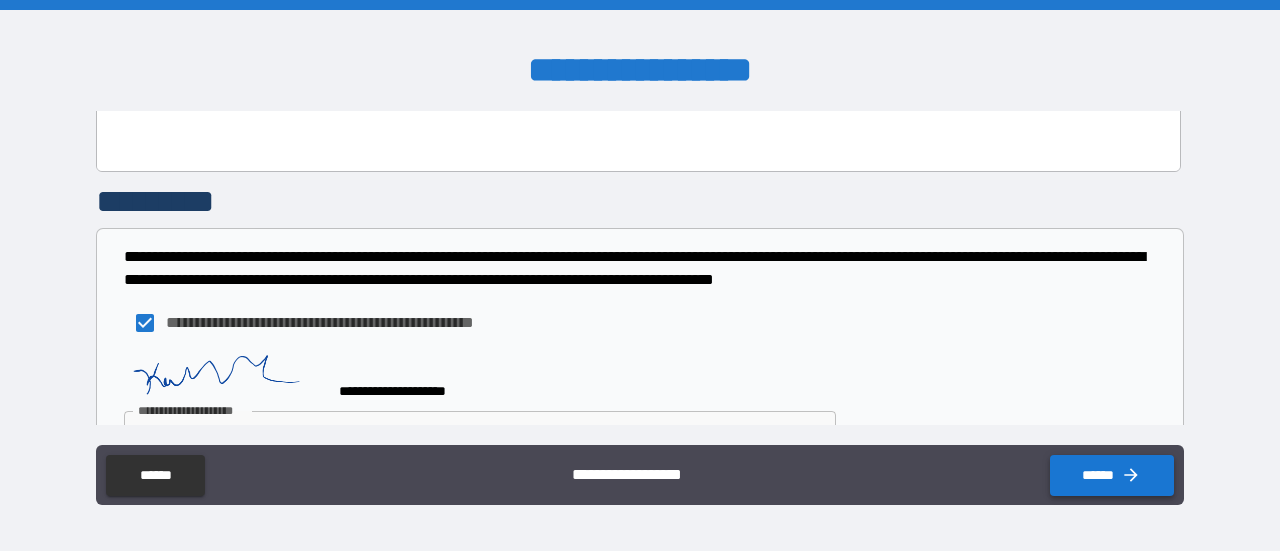 click on "******" at bounding box center [1112, 475] 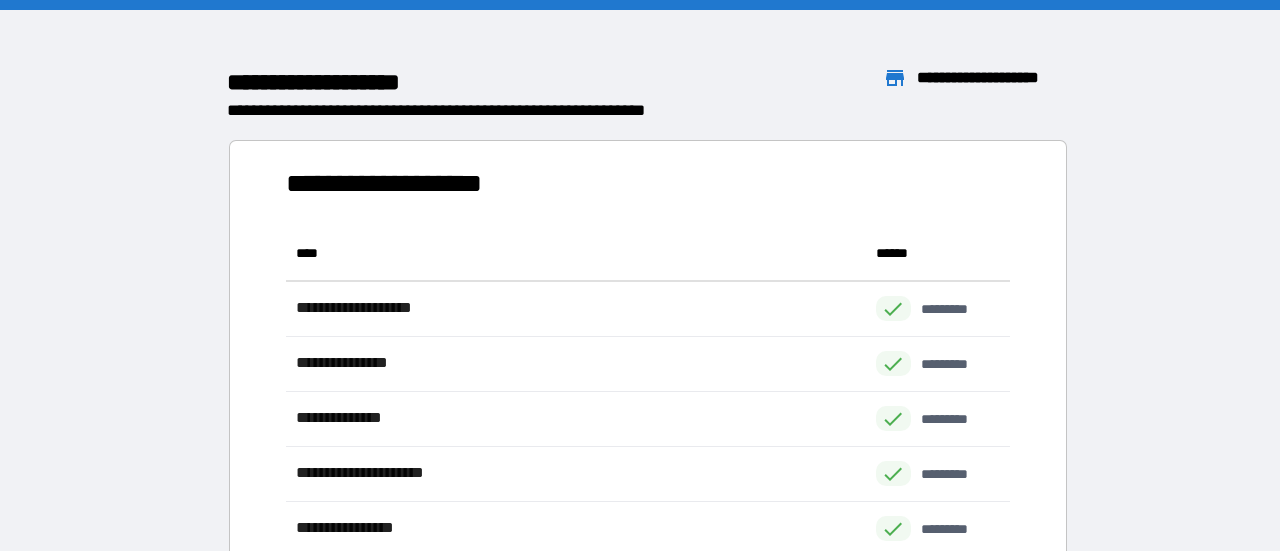 scroll, scrollTop: 16, scrollLeft: 16, axis: both 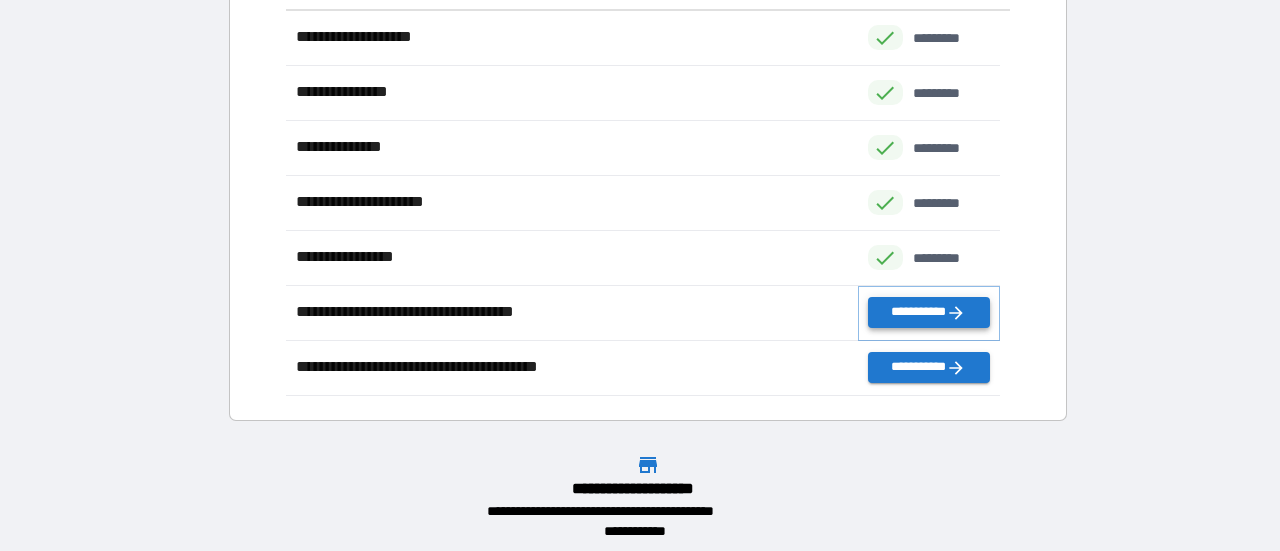 click on "**********" at bounding box center [929, 312] 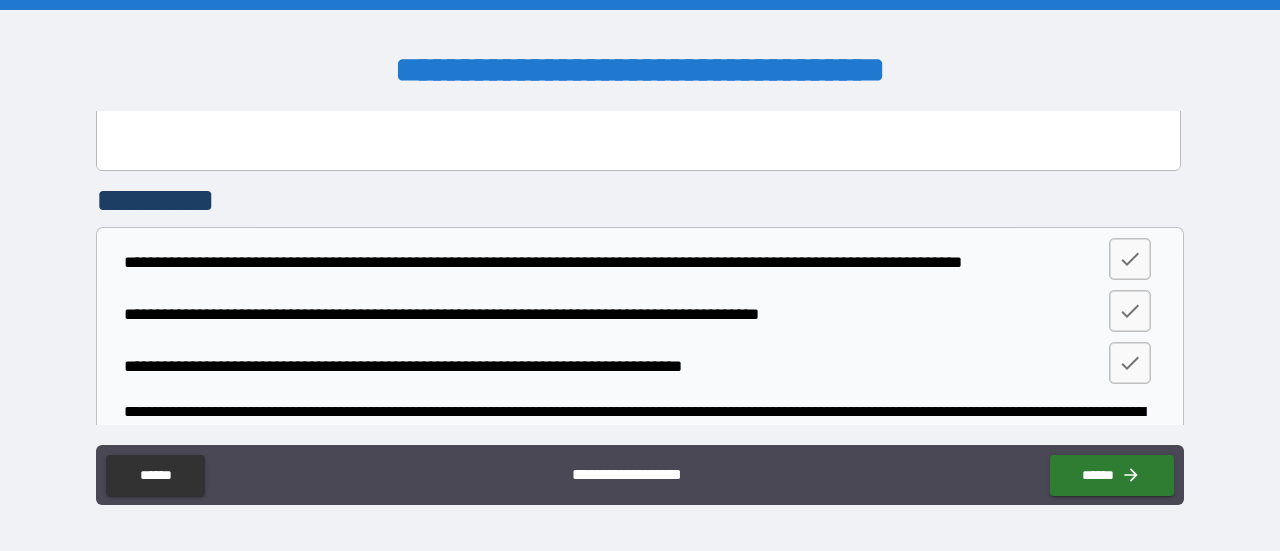 scroll, scrollTop: 15513, scrollLeft: 0, axis: vertical 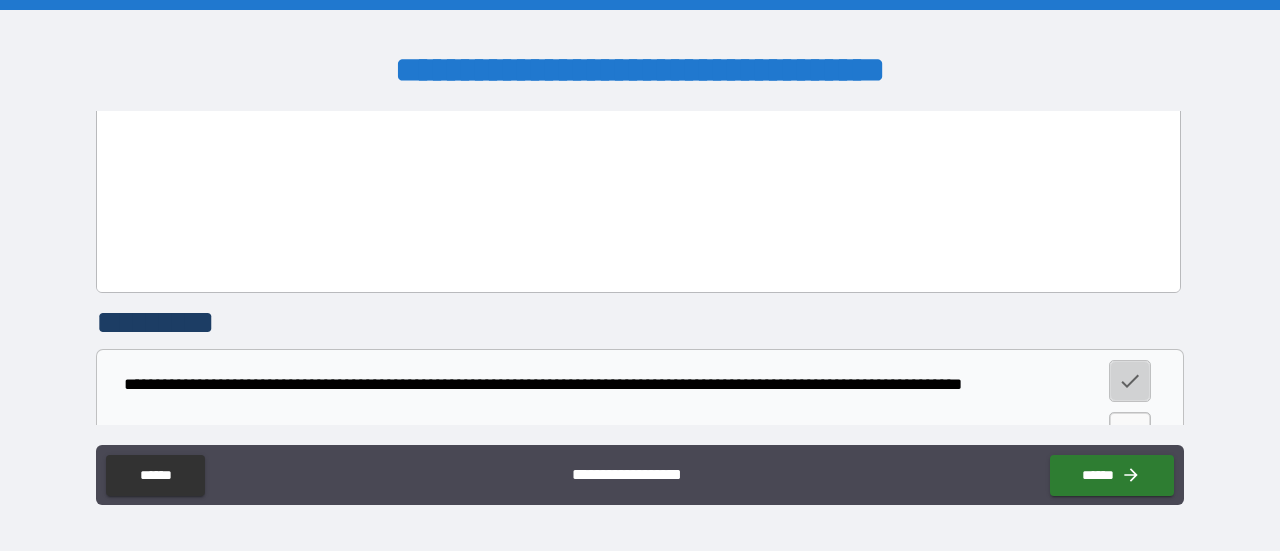 click 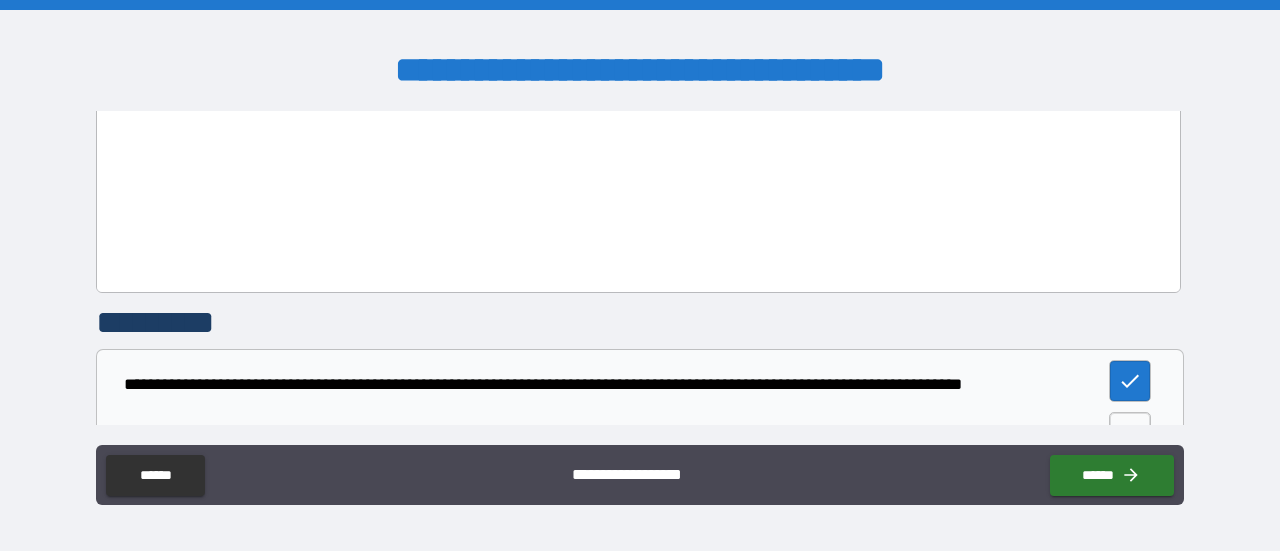 click 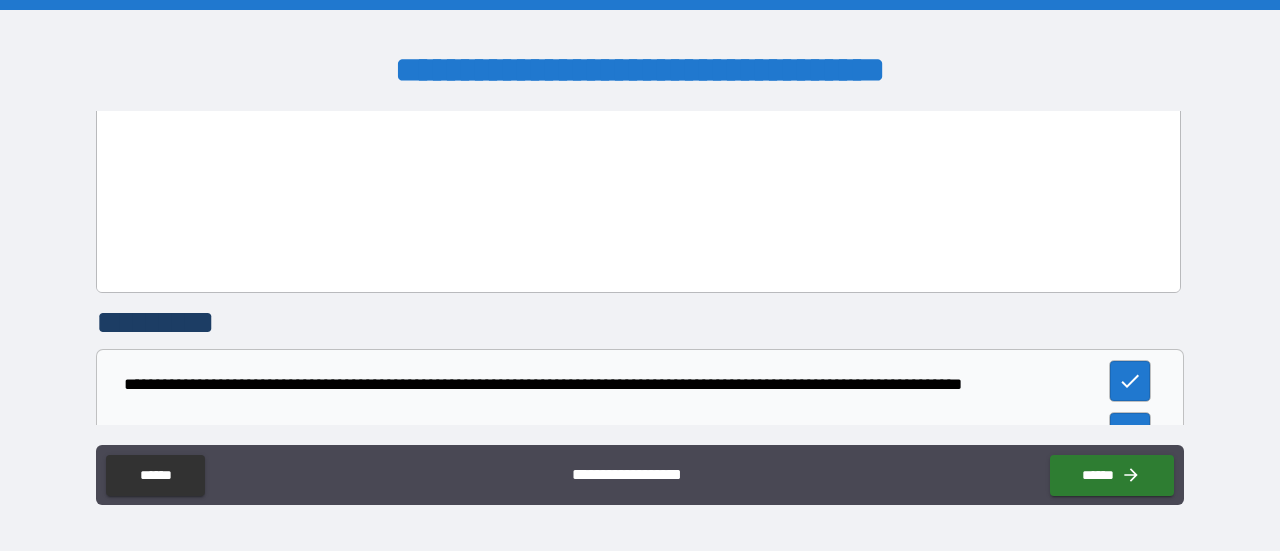 click 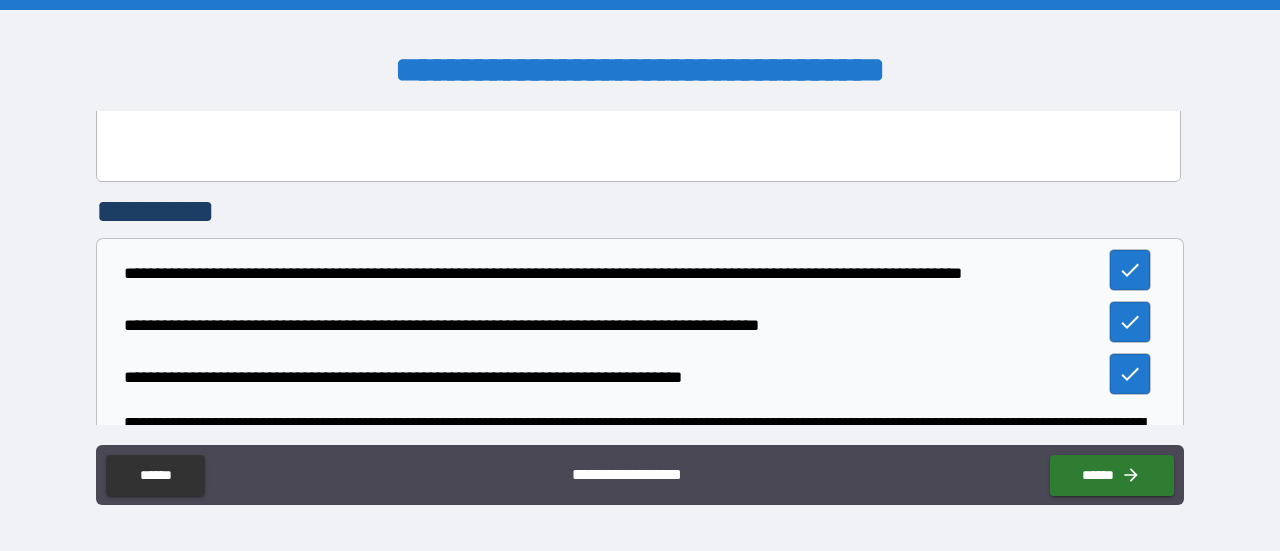scroll, scrollTop: 15635, scrollLeft: 0, axis: vertical 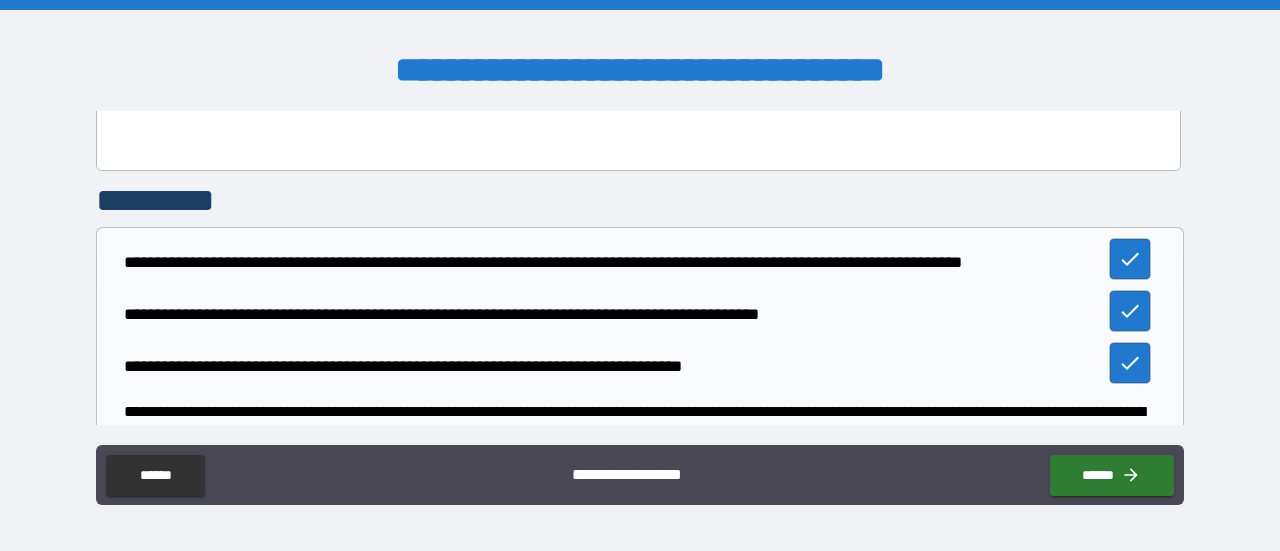 click on "*********" at bounding box center (476, 528) 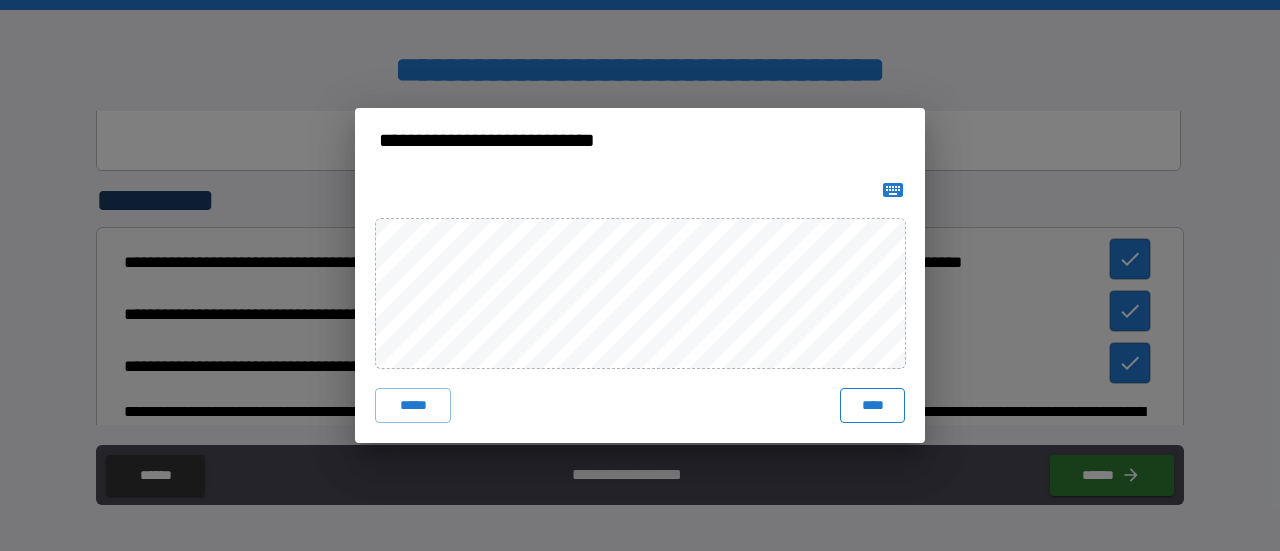 click on "****" at bounding box center [872, 406] 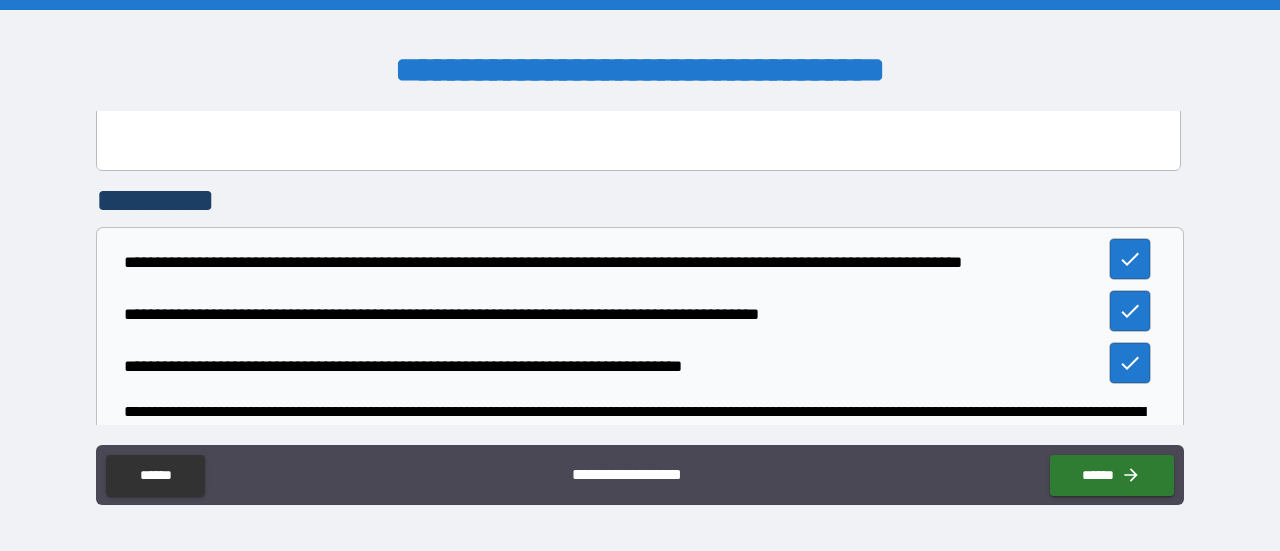 click on "**********" at bounding box center [640, 275] 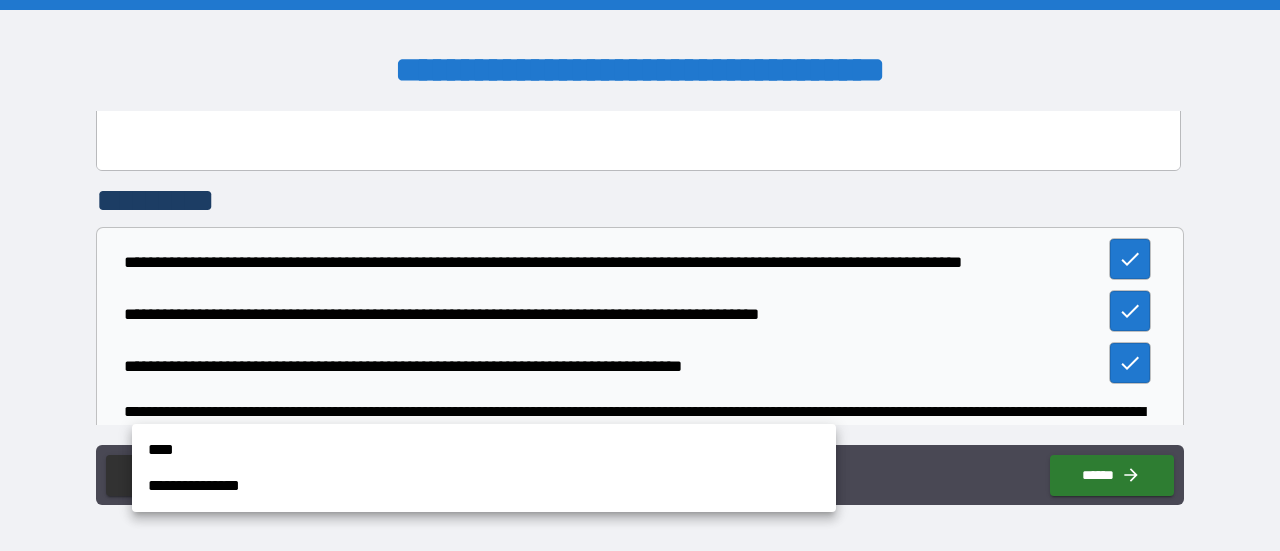 click on "**********" at bounding box center (484, 486) 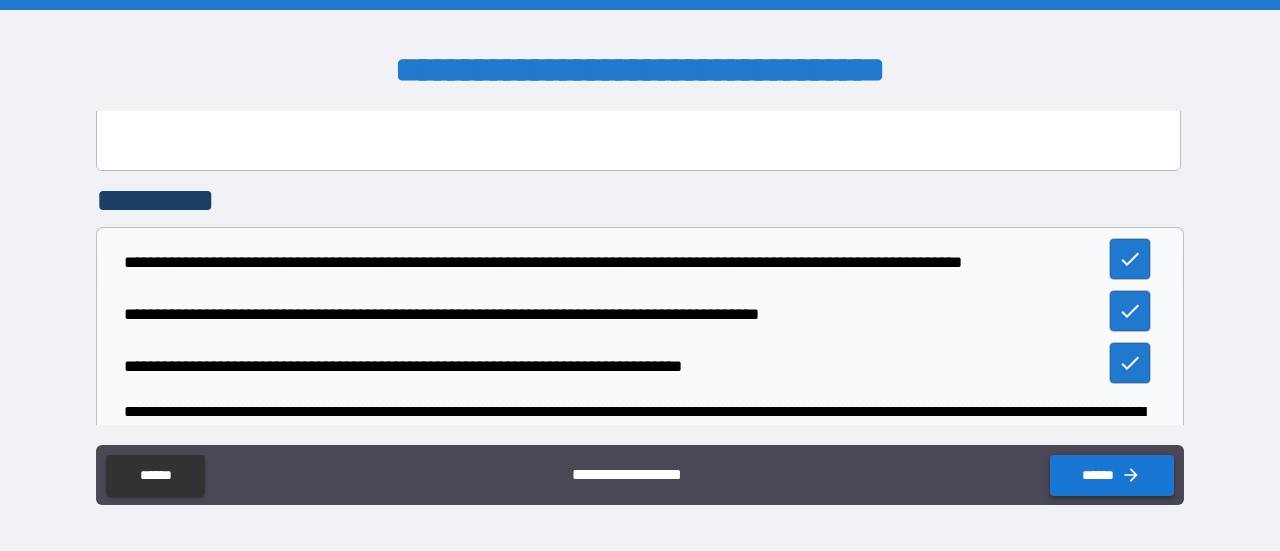 click on "******" at bounding box center [1112, 475] 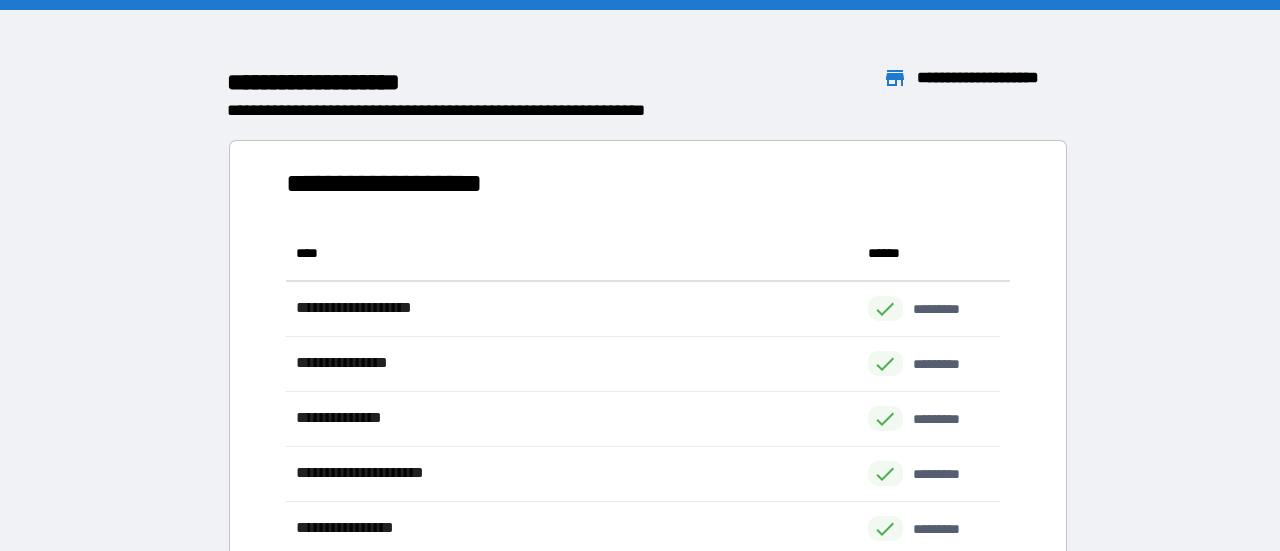 scroll, scrollTop: 16, scrollLeft: 16, axis: both 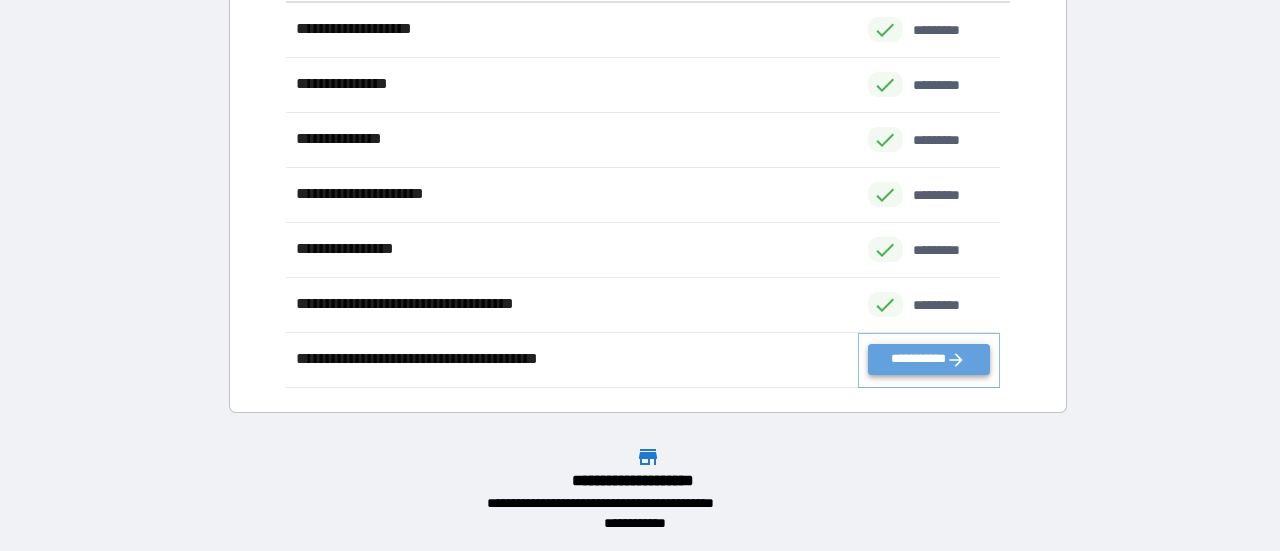 click on "**********" at bounding box center [929, 359] 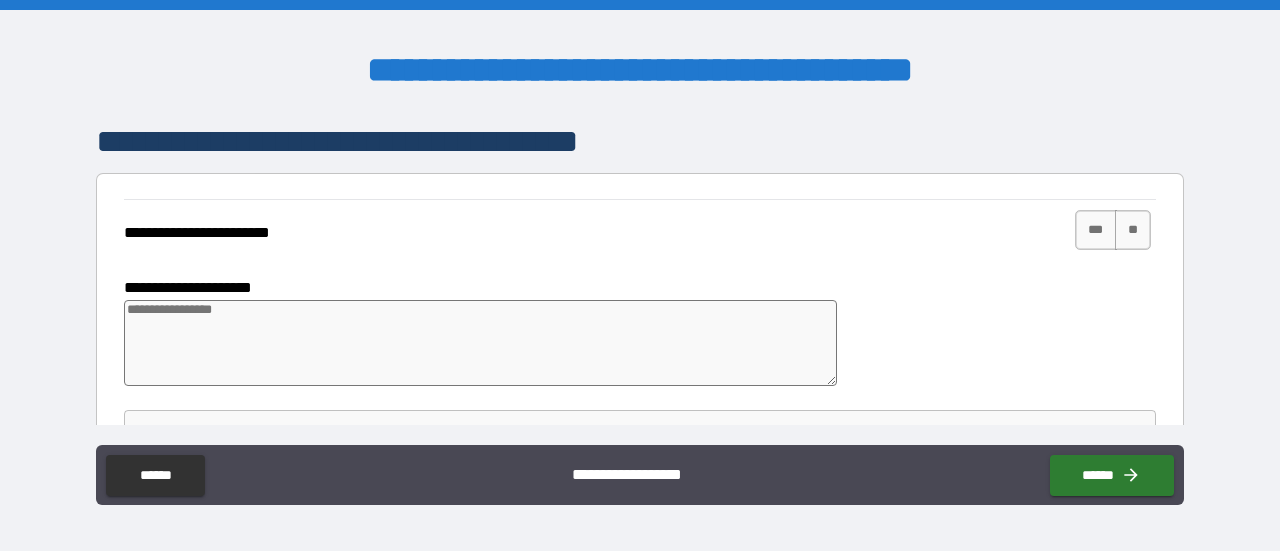 click at bounding box center [480, 343] 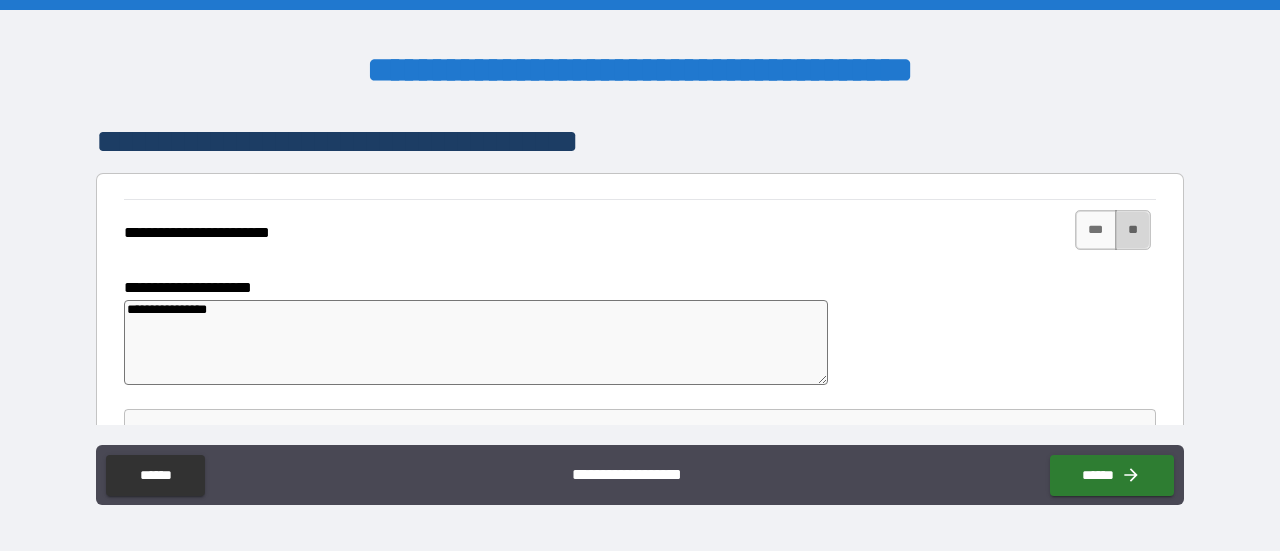 click on "**" at bounding box center [1133, 230] 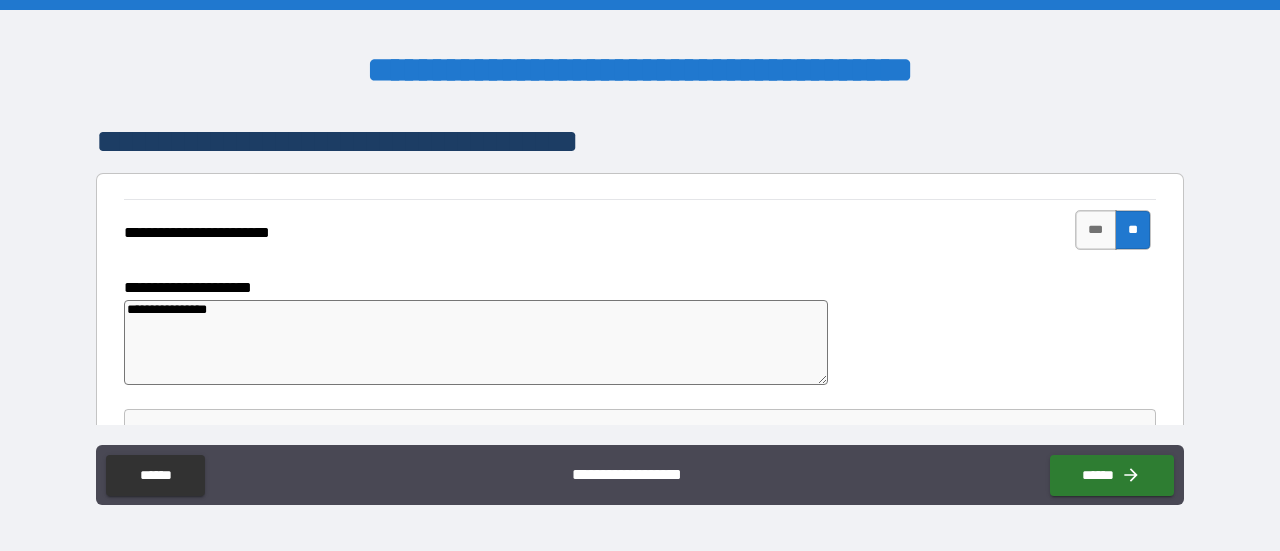 click on "**********" at bounding box center (640, 329) 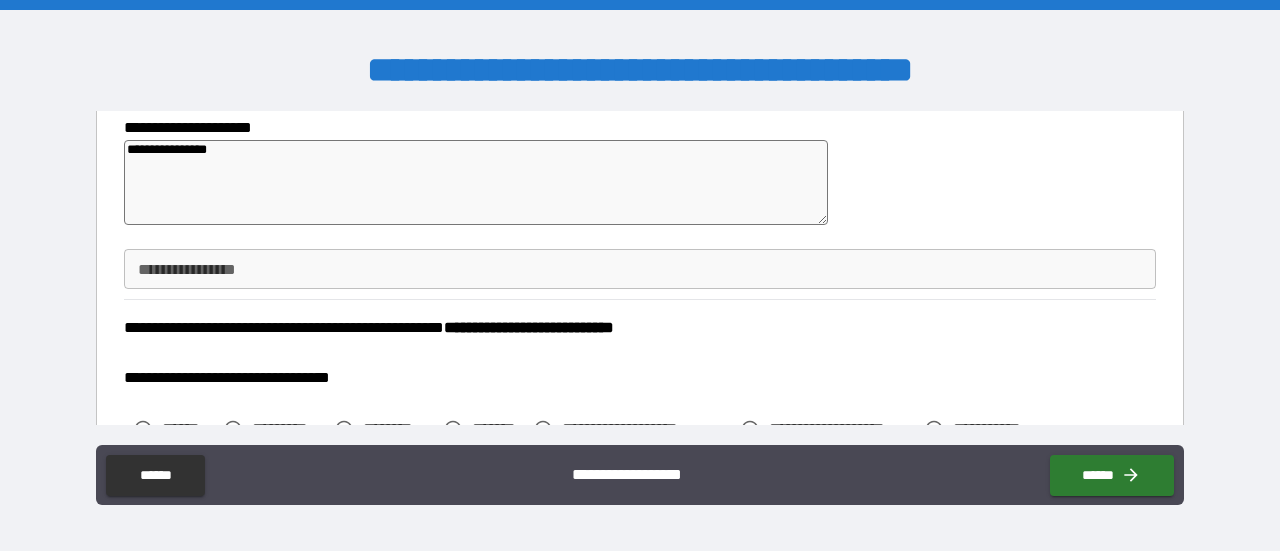 click on "**********" at bounding box center [640, 269] 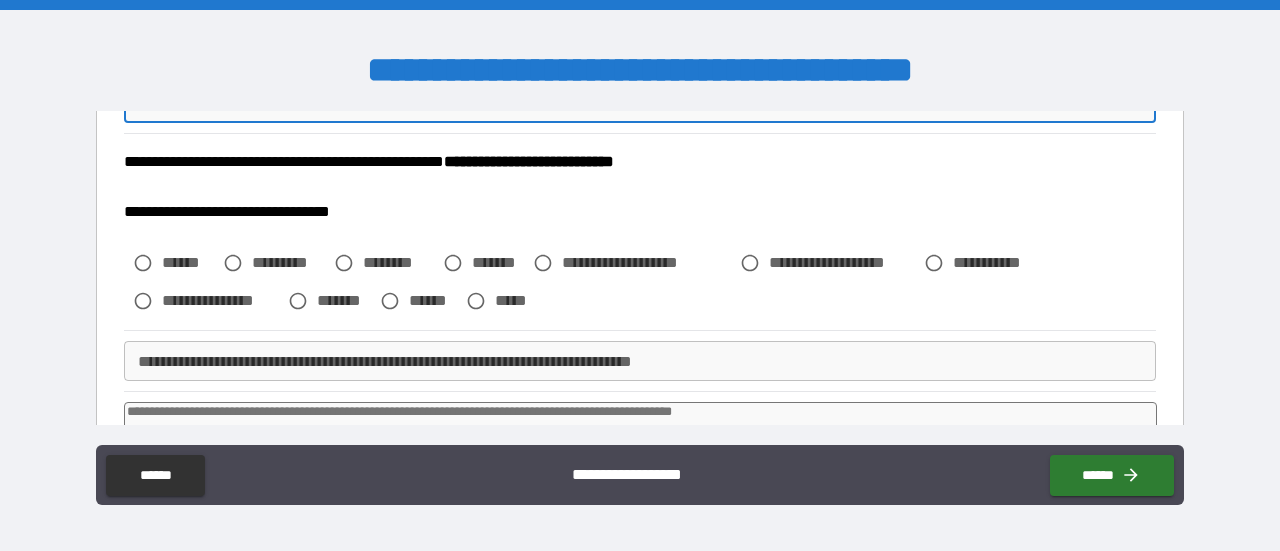 scroll, scrollTop: 328, scrollLeft: 0, axis: vertical 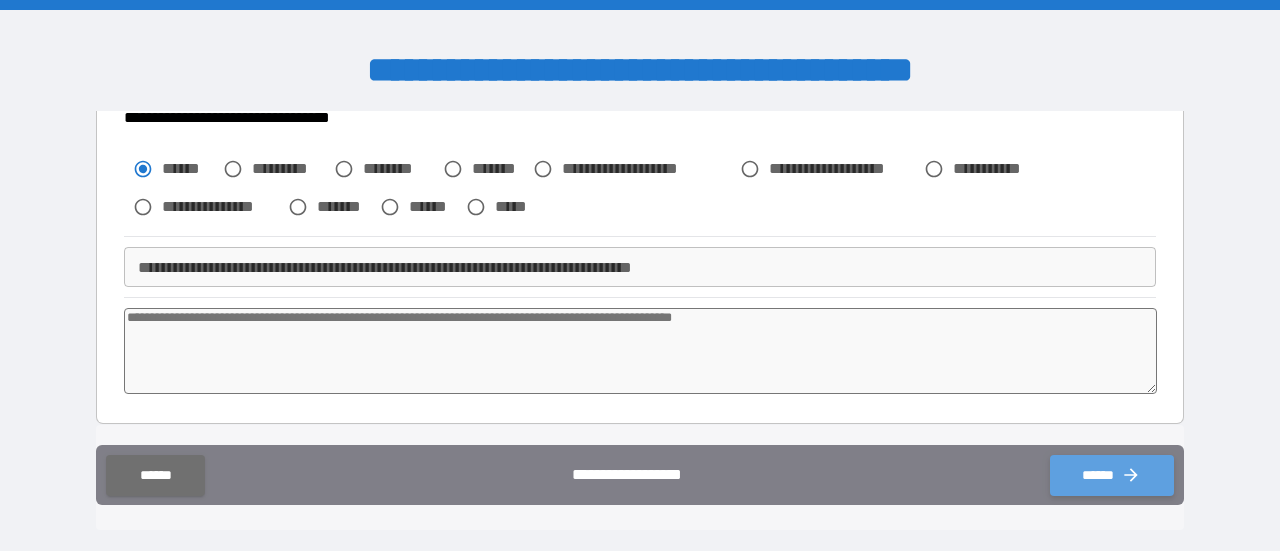 click on "******" at bounding box center [1112, 475] 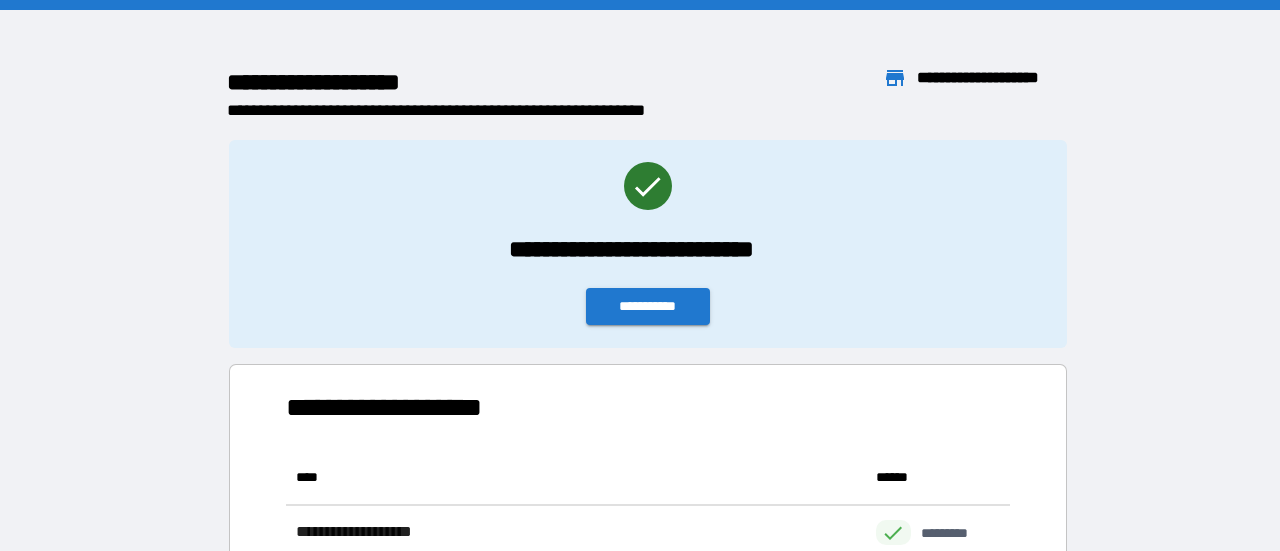 scroll, scrollTop: 425, scrollLeft: 698, axis: both 